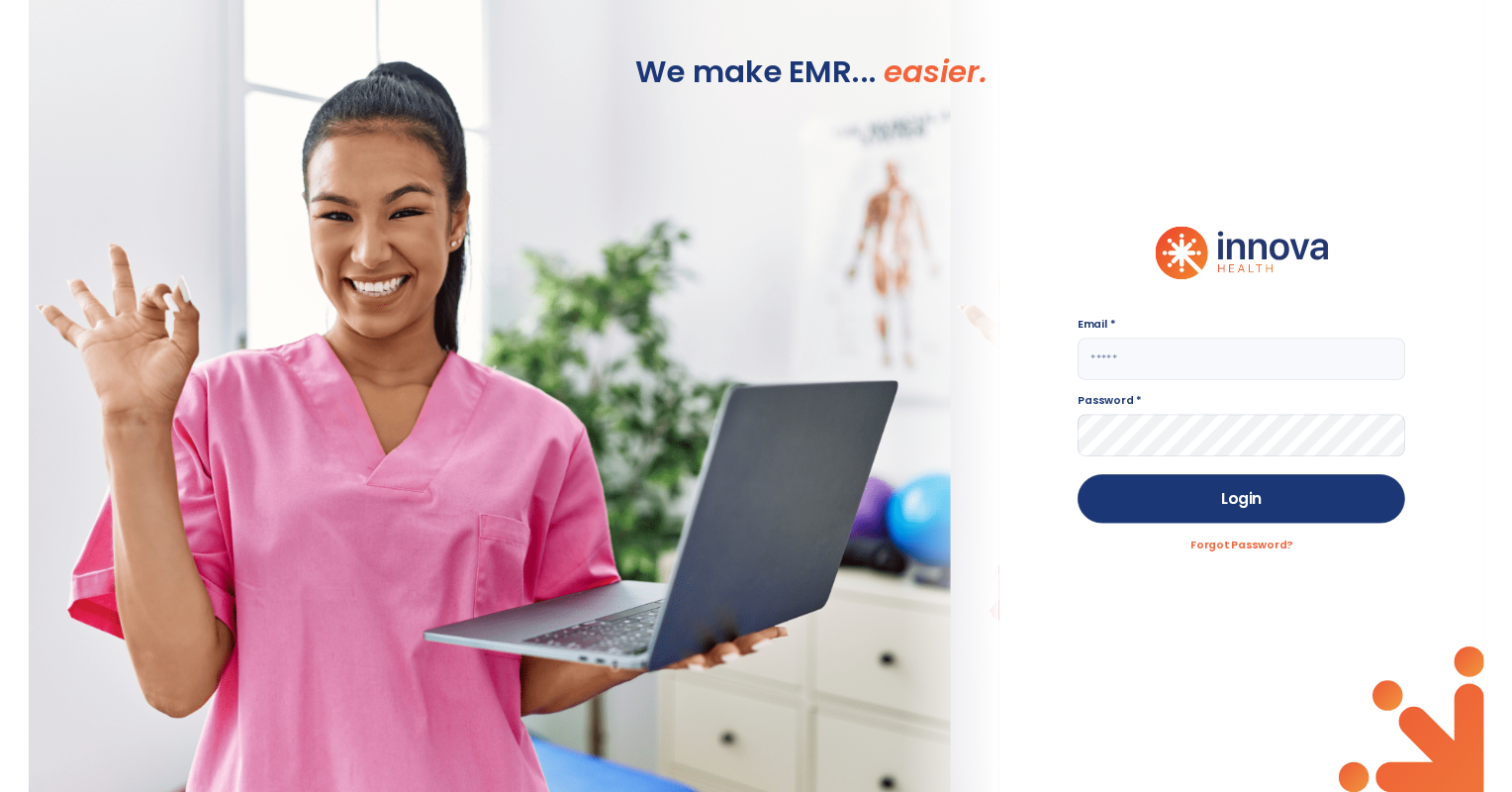 scroll, scrollTop: 0, scrollLeft: 0, axis: both 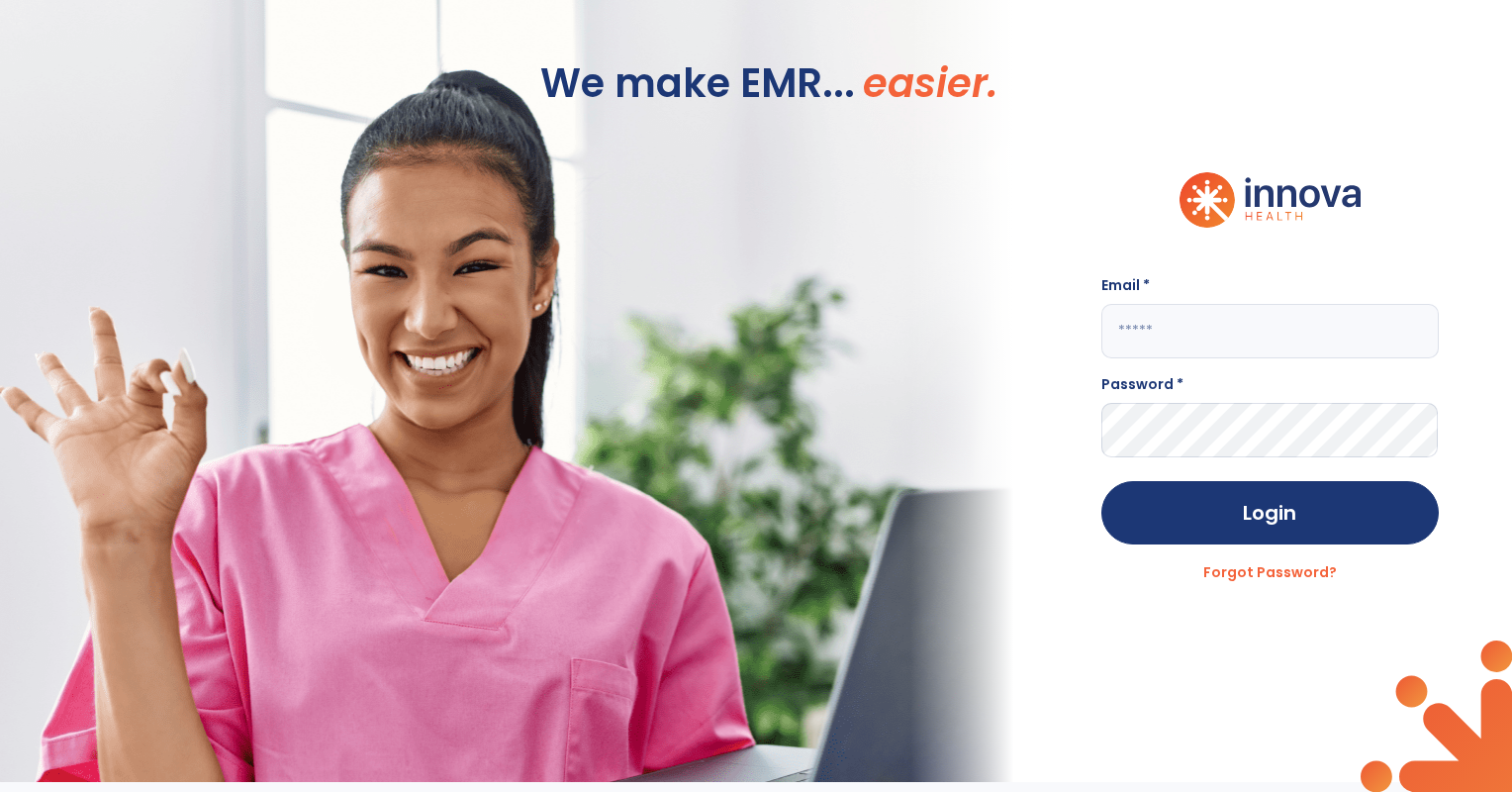 click 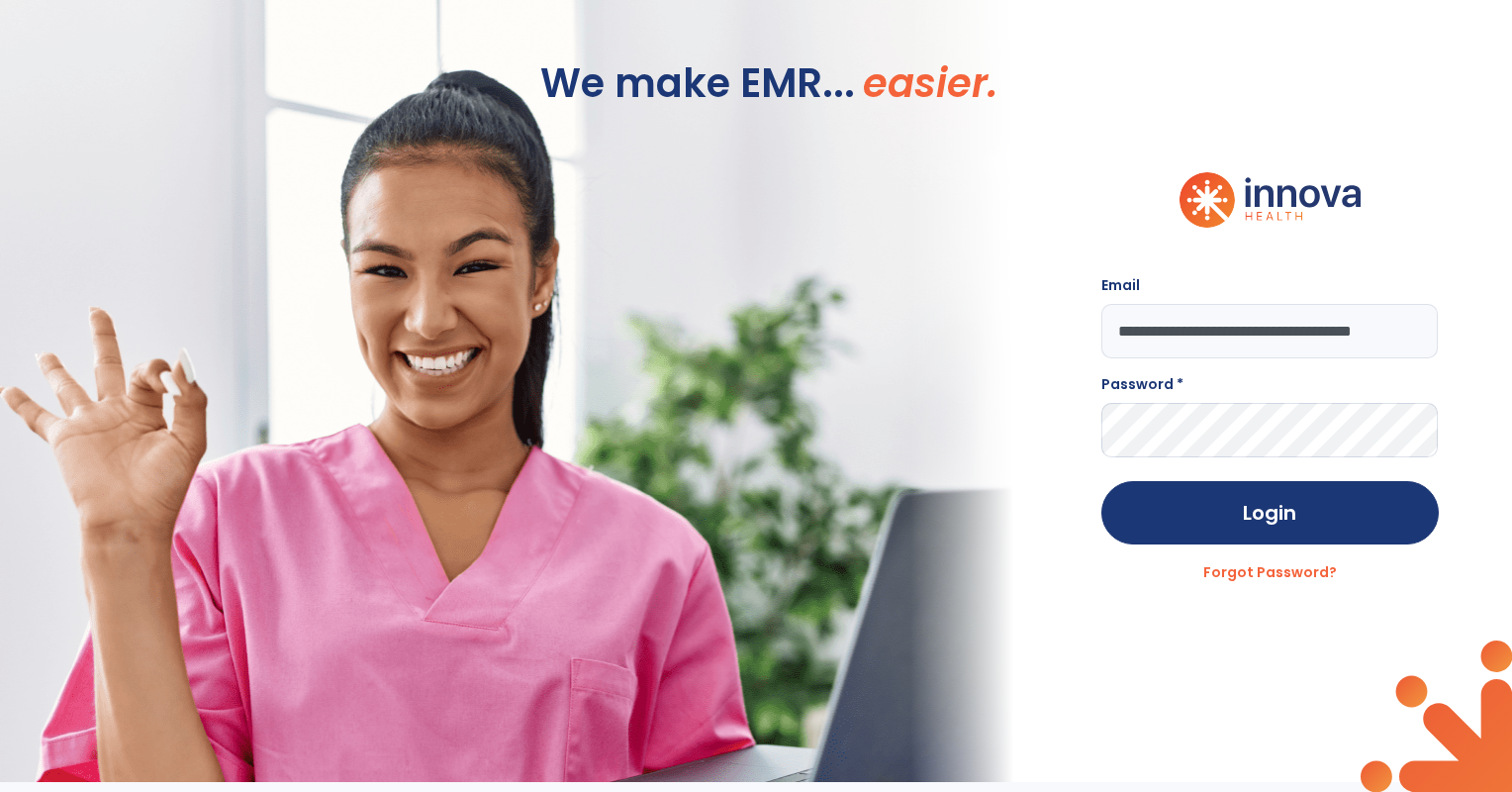 scroll, scrollTop: 0, scrollLeft: 20, axis: horizontal 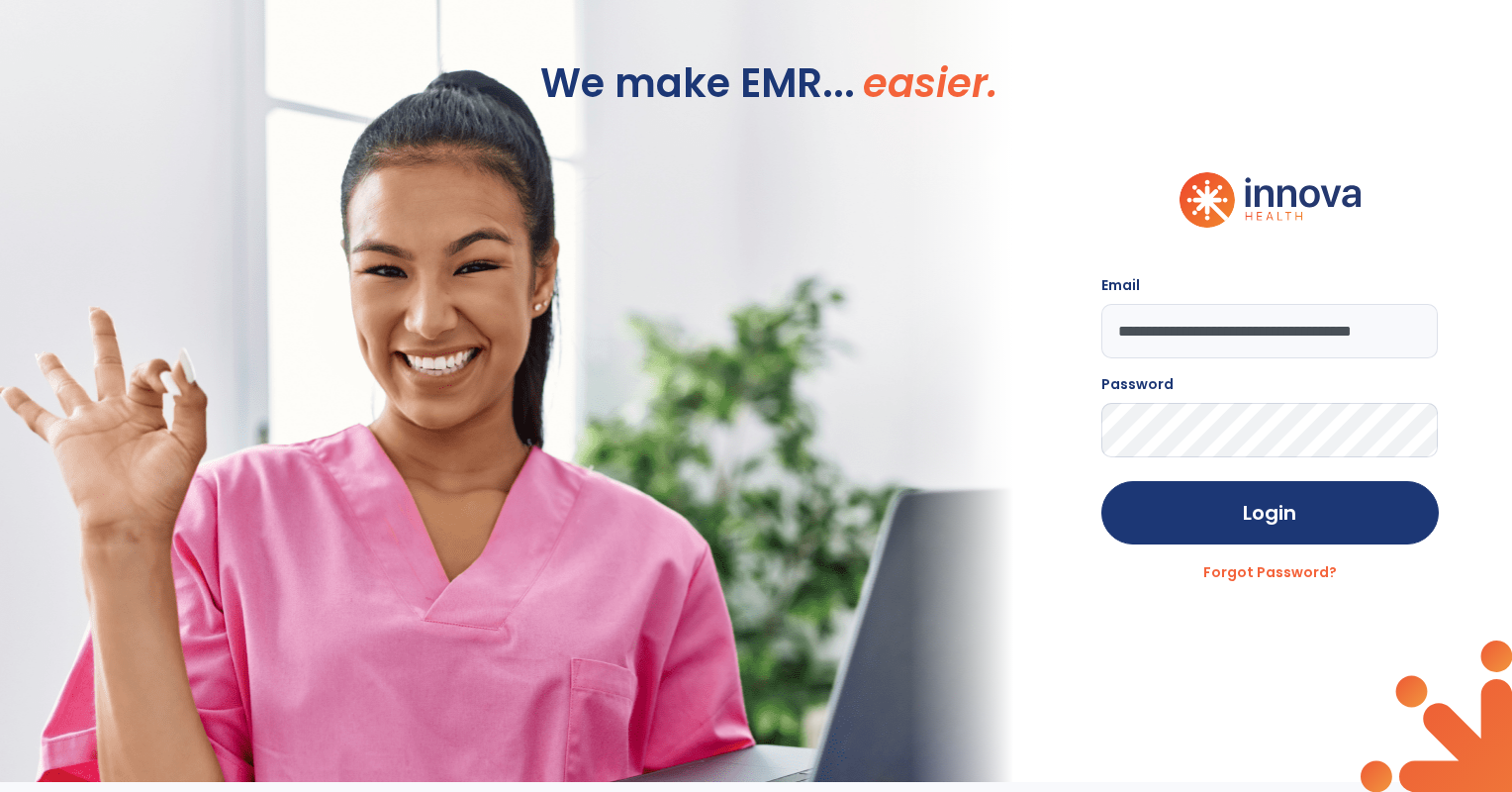 click on "Login" 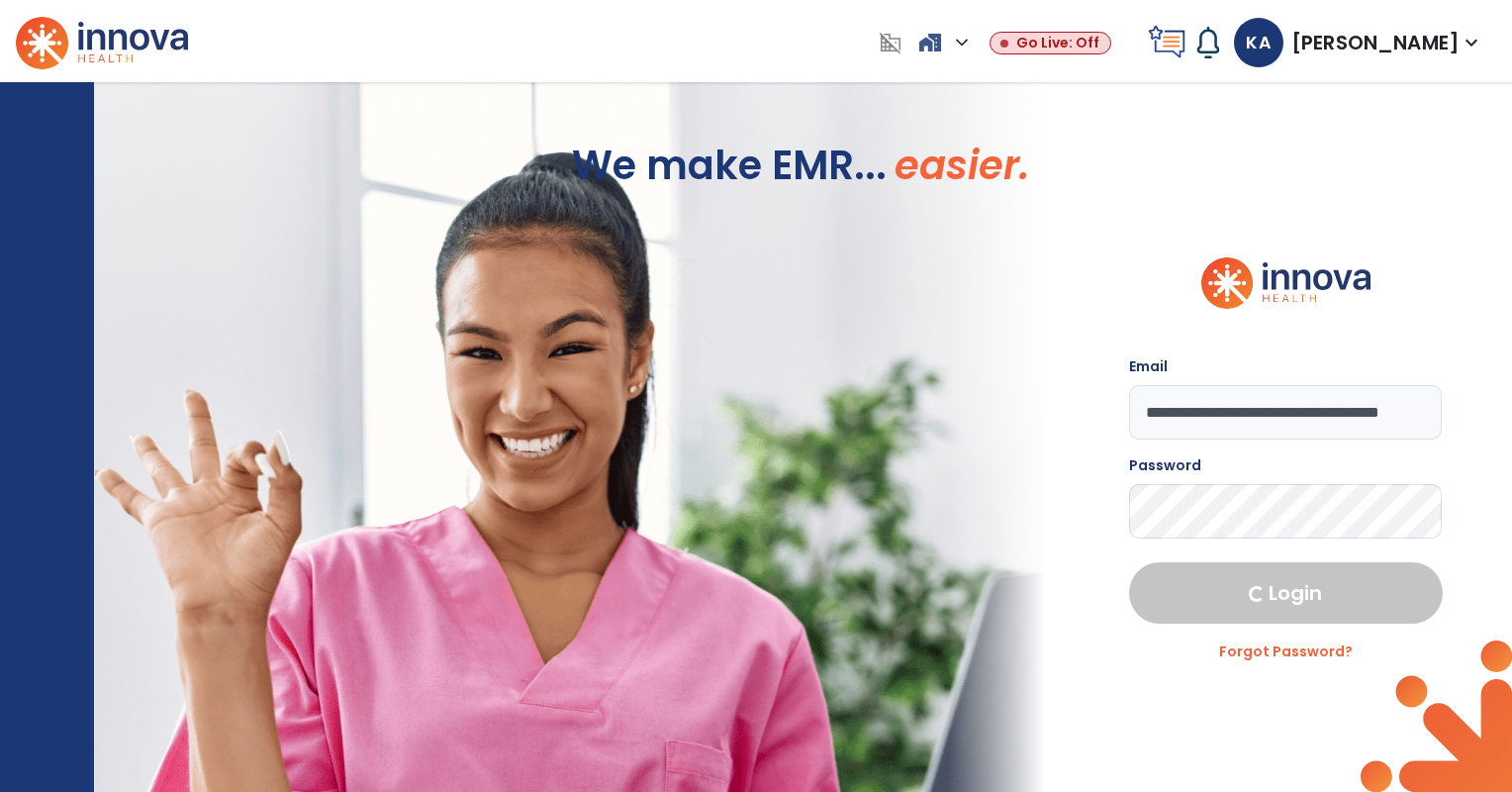 select on "****" 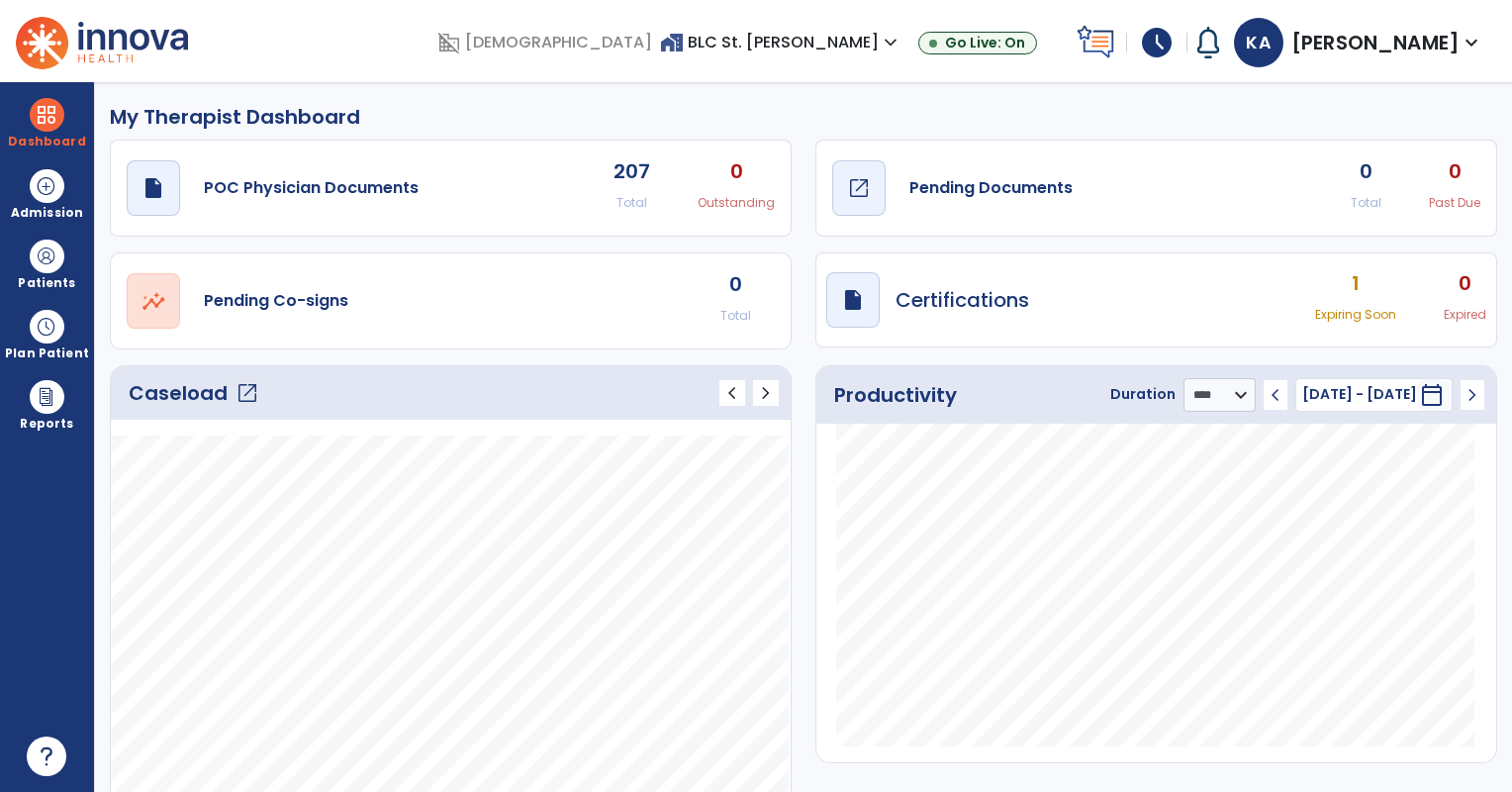click on "Pending Documents" 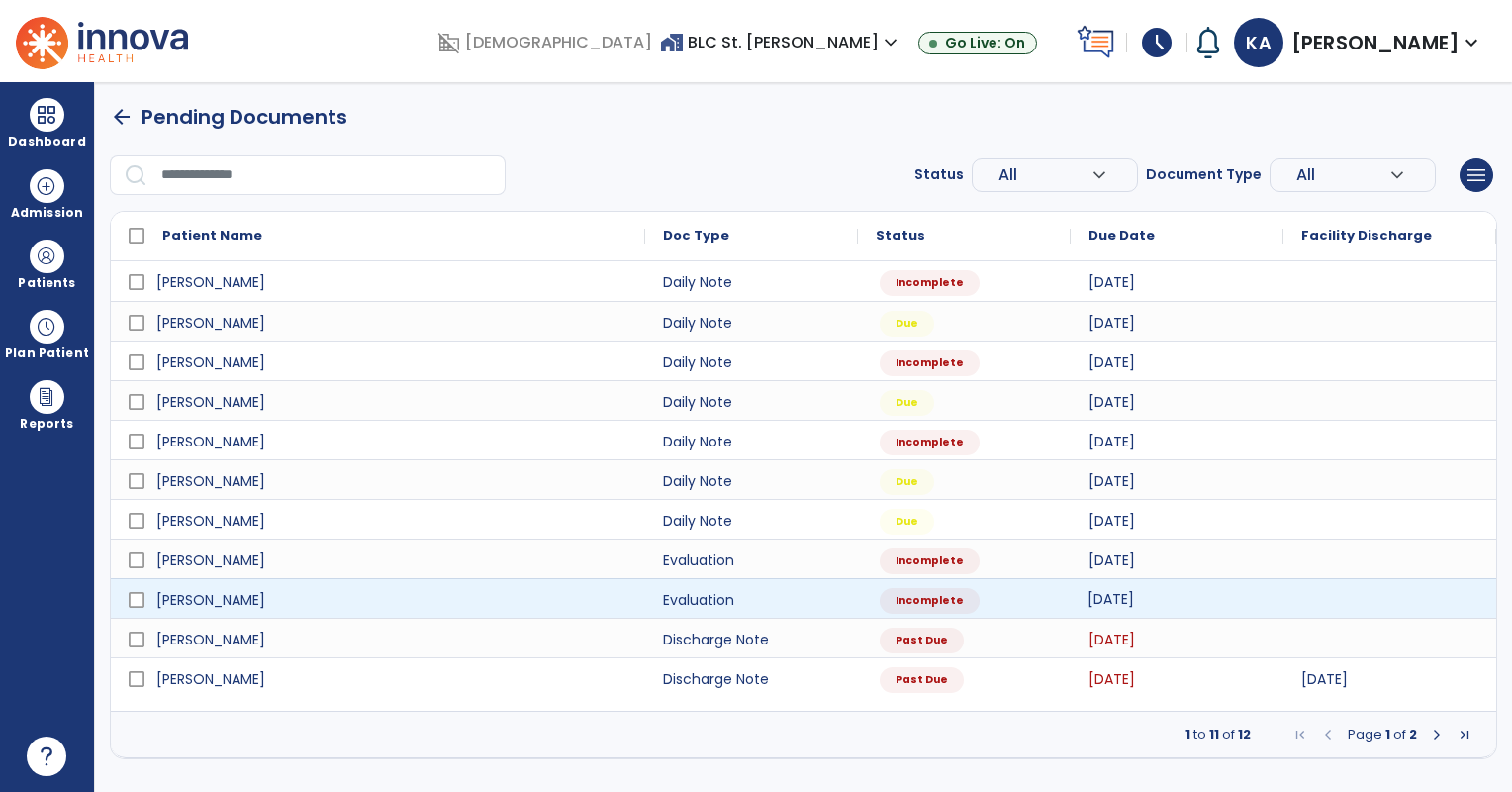 click on "[DATE]" at bounding box center (1110, 599) 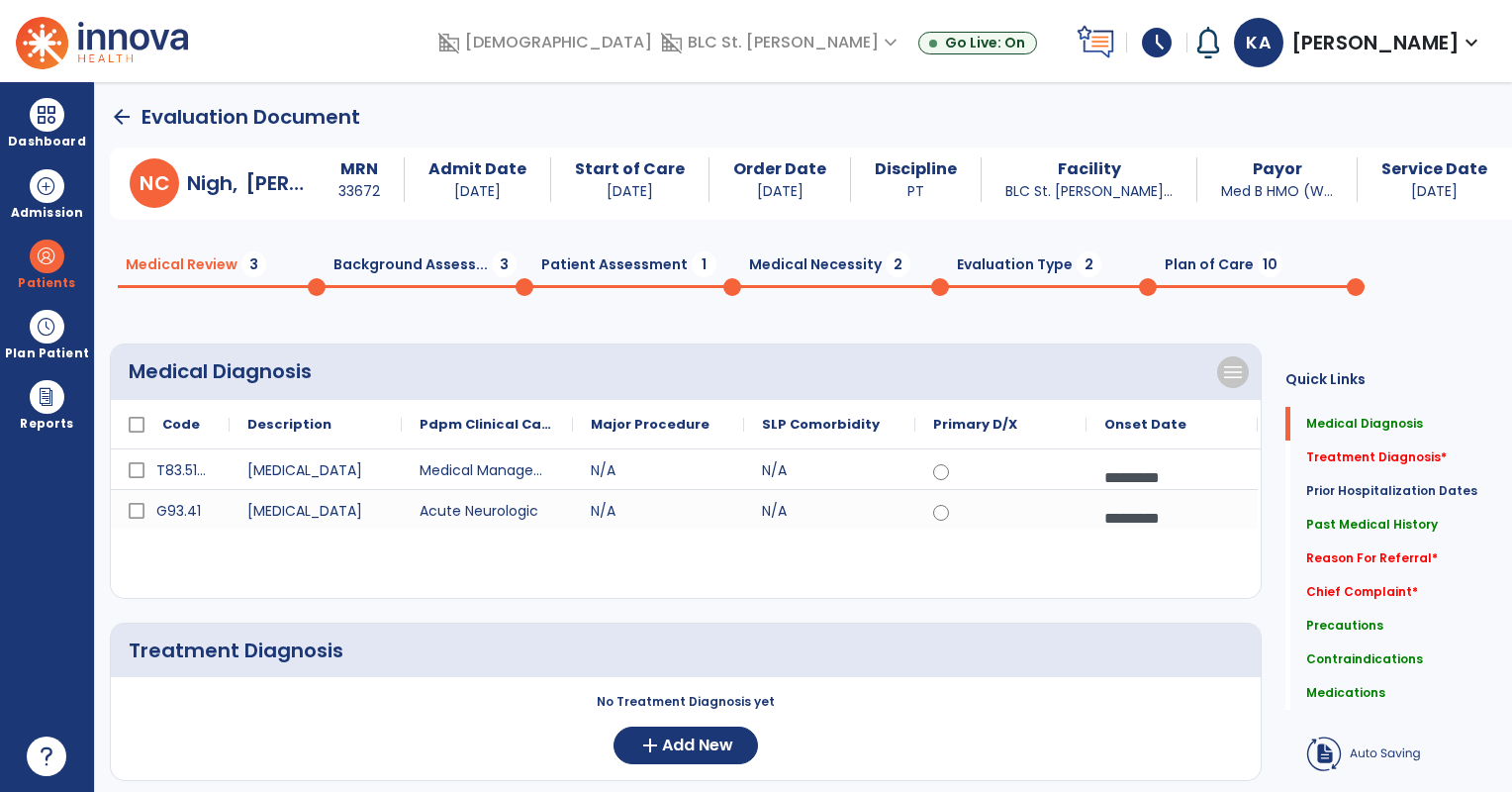 click on "arrow_back   Evaluation Document   N  C  [PERSON_NAME]  MRN [MEDICAL_RECORD_NUMBER] Admit Date [DATE] Start of Care [DATE] Order Date [DATE] Discipline PT Facility BLC [GEOGRAPHIC_DATA][PERSON_NAME]... Payor Med B HMO (W... Service Date [DATE]  Medical Review  3  Background Assess...  3  Patient Assessment  1  Medical Necessity  2  Evaluation Type  2  Plan of Care  10 Medical Diagnosis      menu   Add Medical Diagnosis   Delete Medical Diagnosis
Code
Description
N/A to" at bounding box center (803, 437) 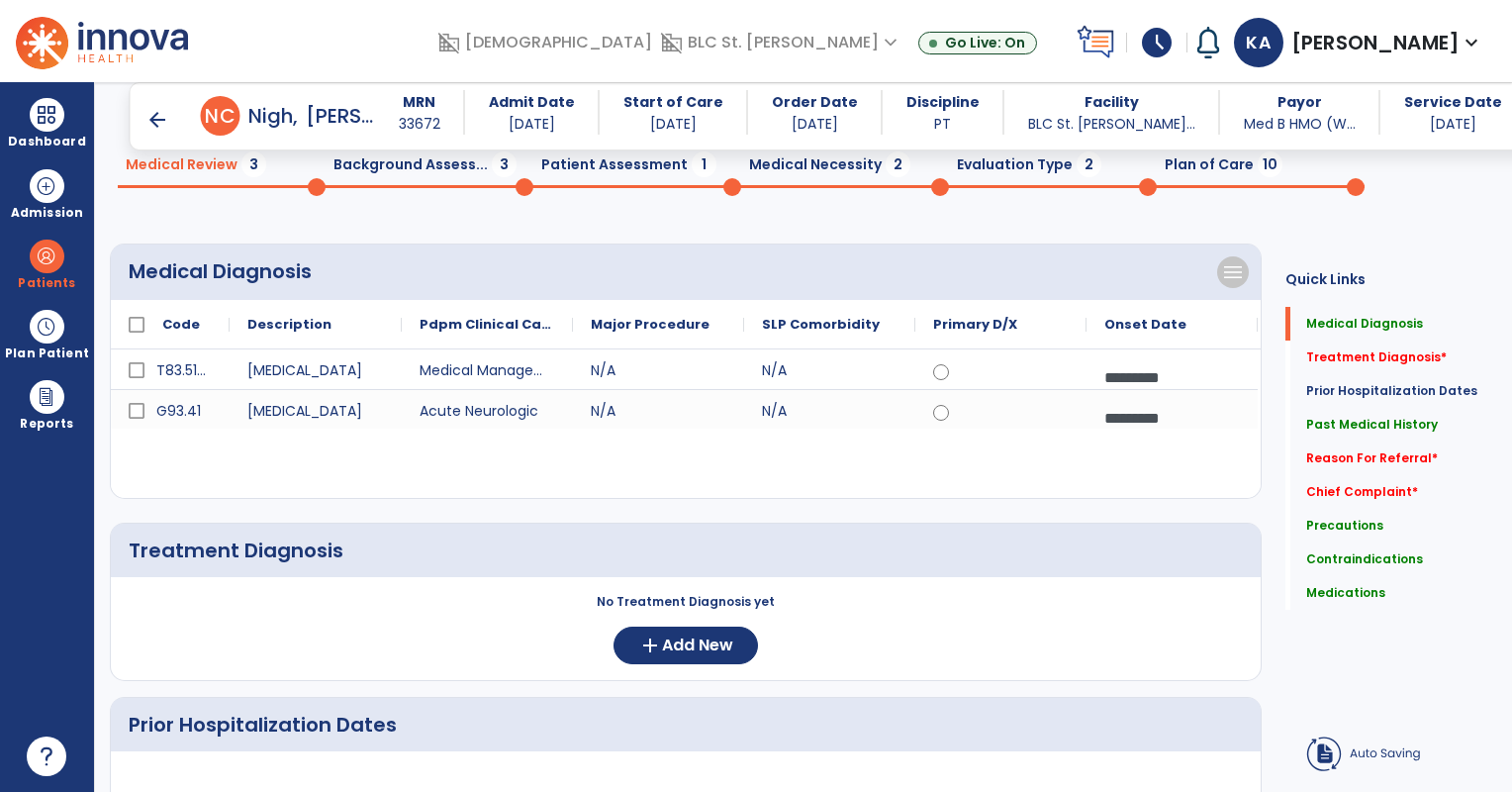 scroll, scrollTop: 256, scrollLeft: 0, axis: vertical 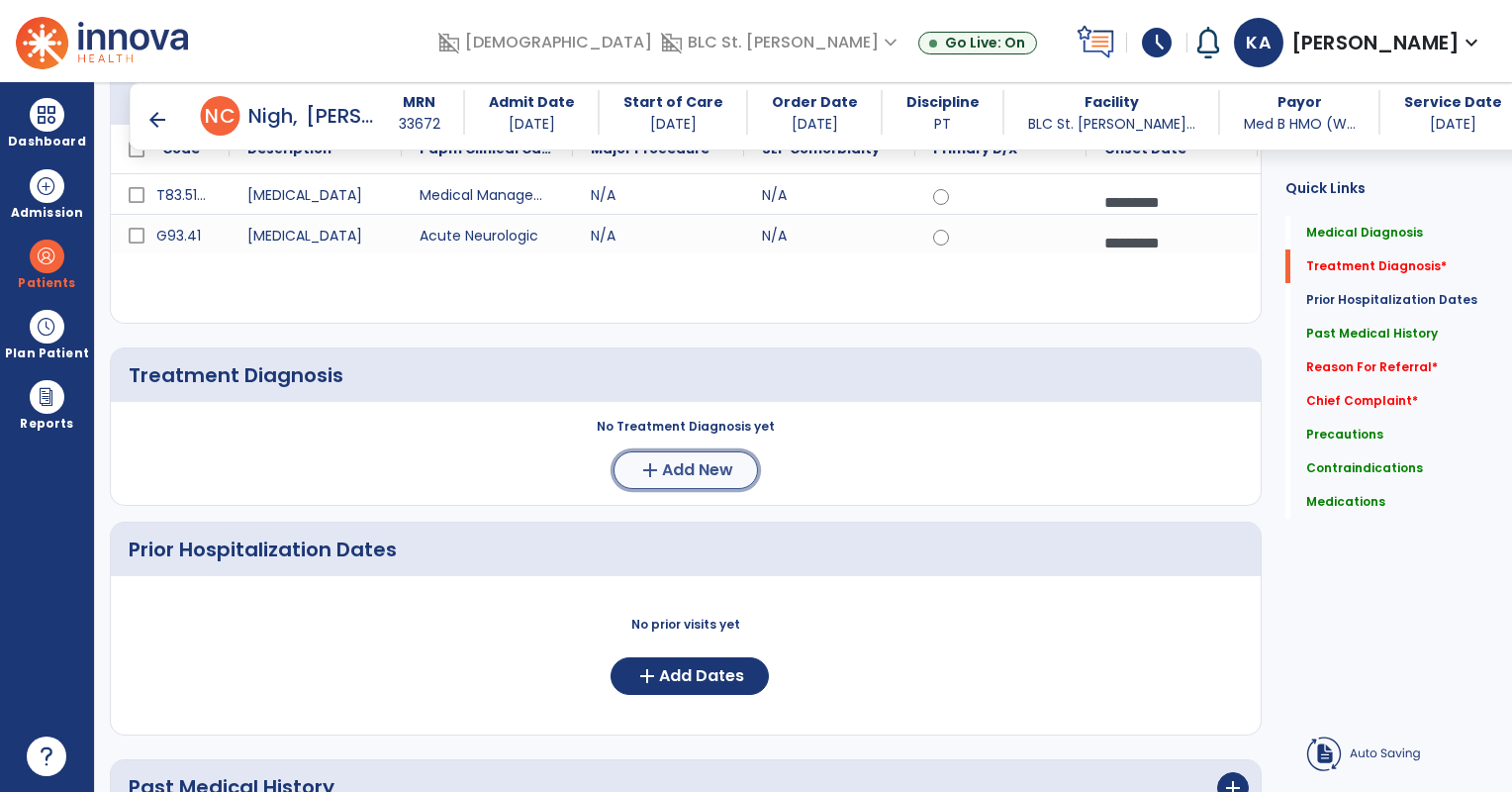 click on "add  Add New" 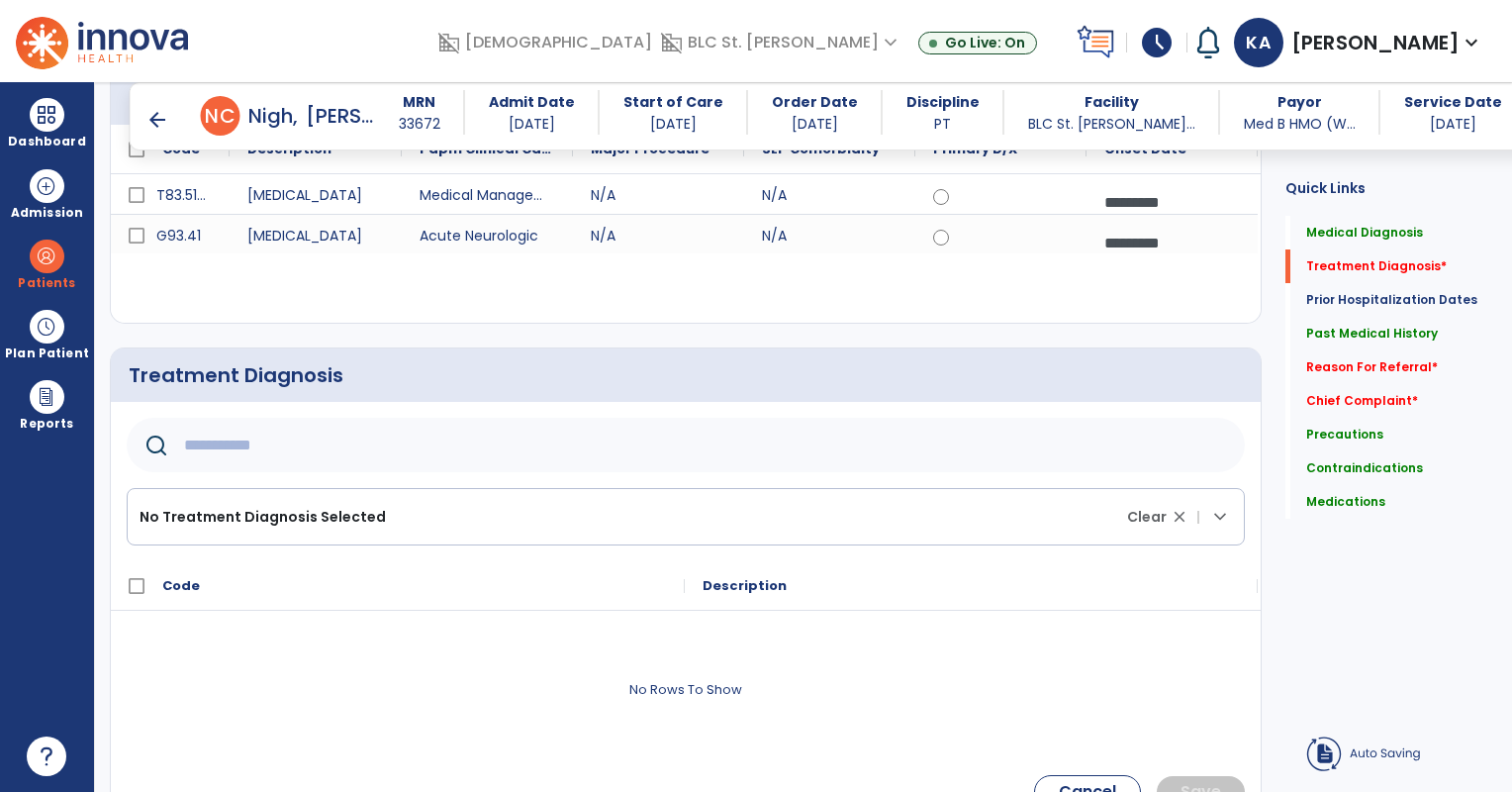 click 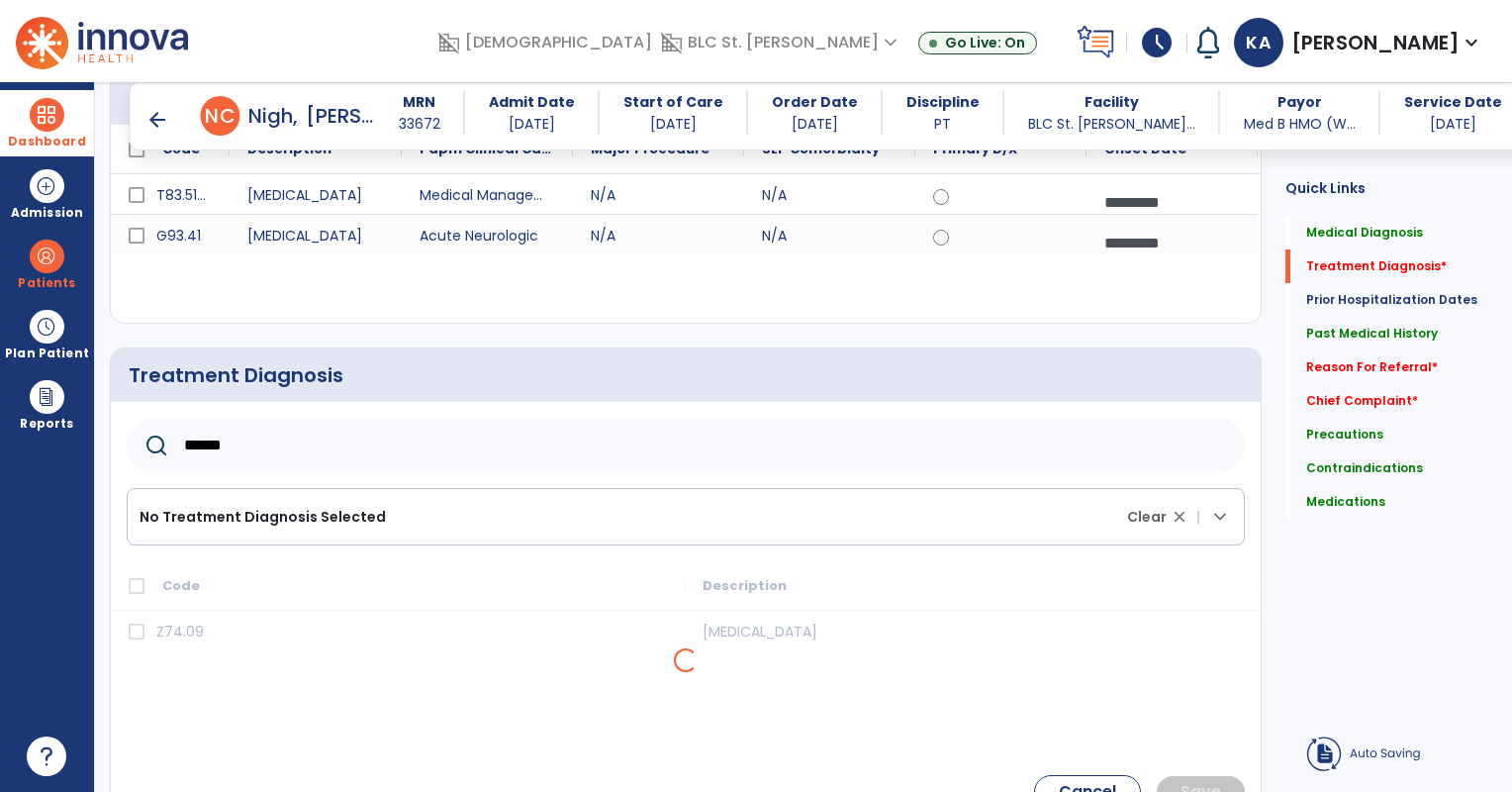 type on "******" 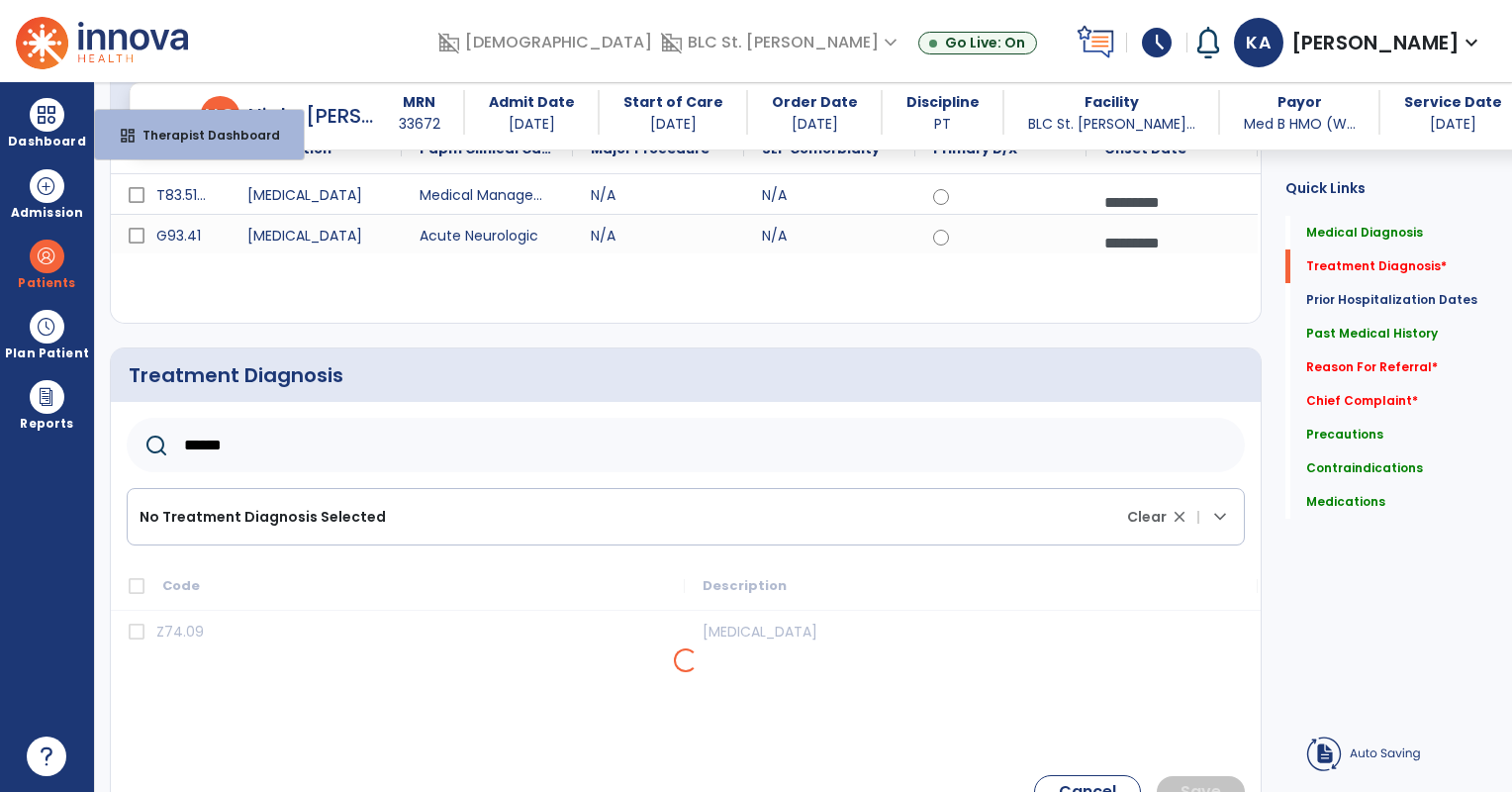 click 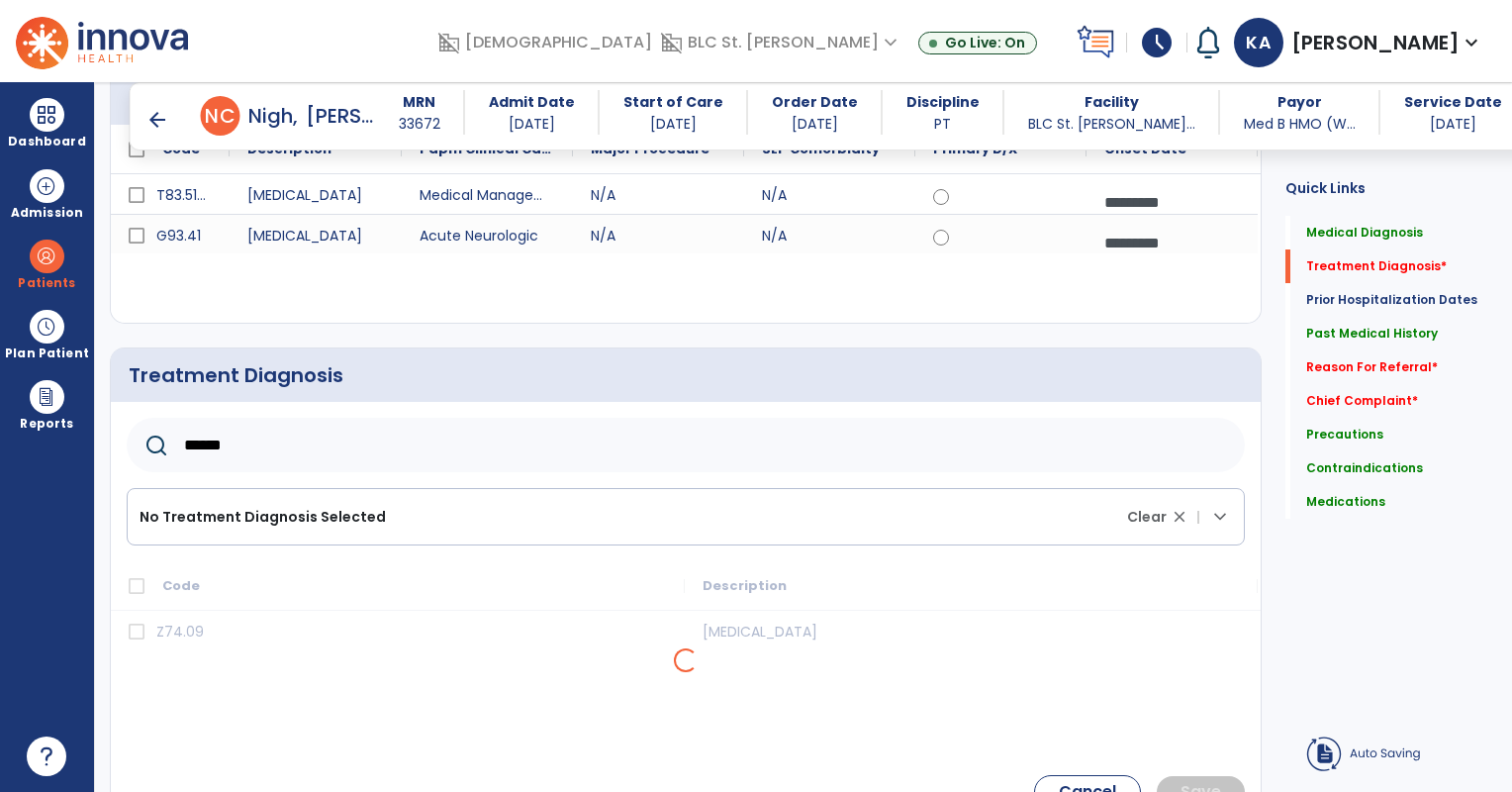 click 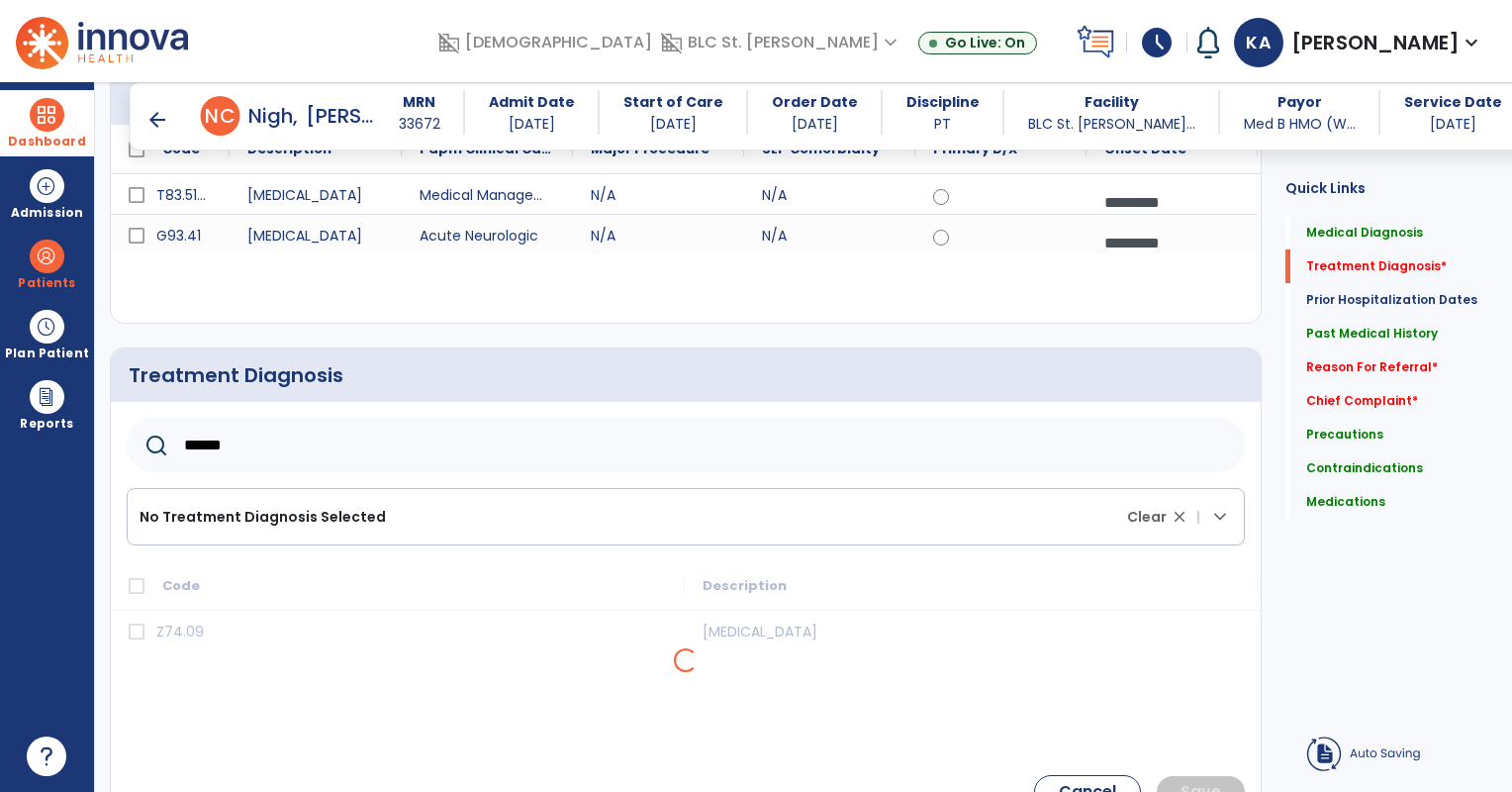 click at bounding box center (47, 115) 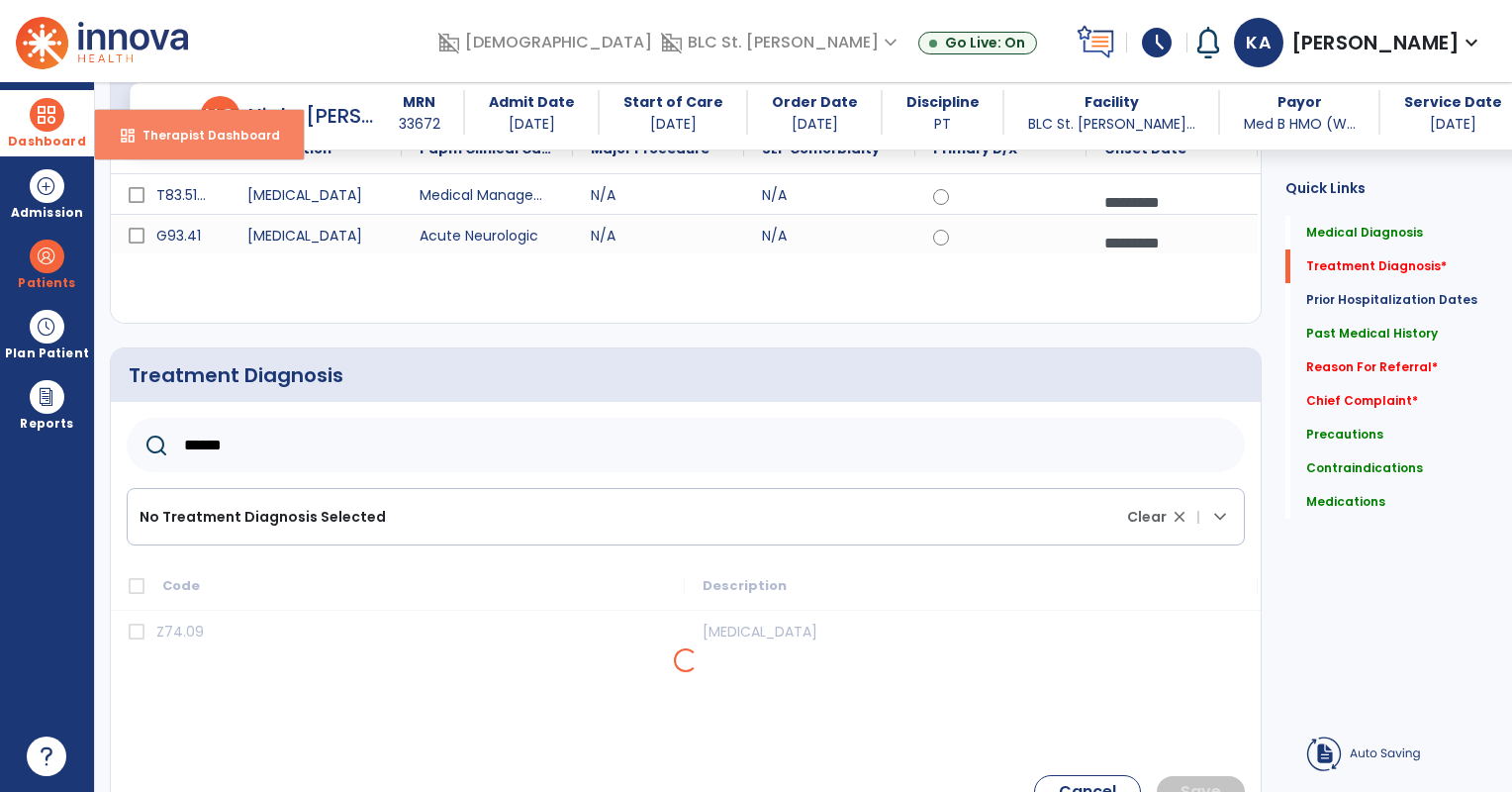 click on "Therapist Dashboard" at bounding box center [203, 135] 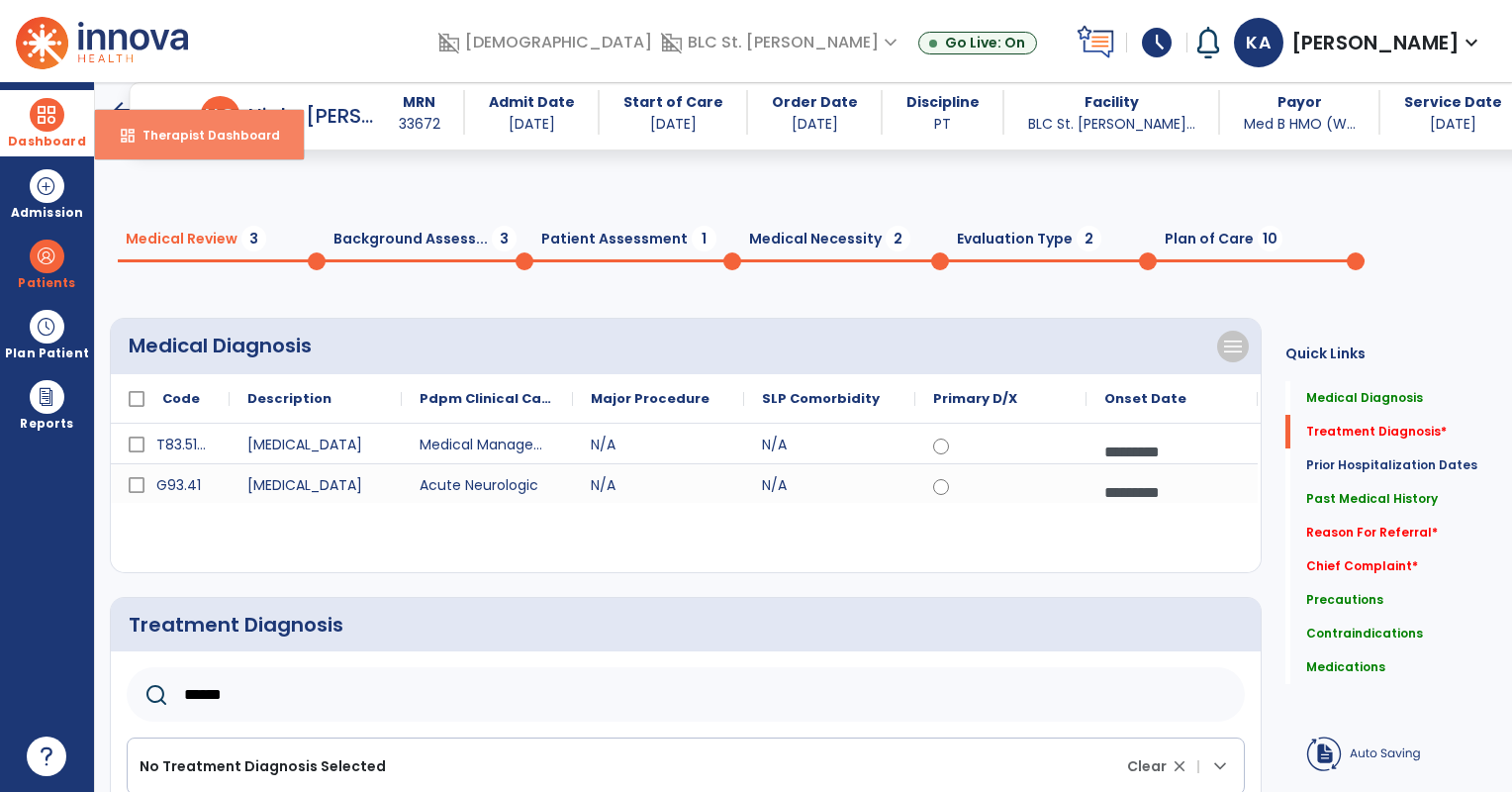 select on "****" 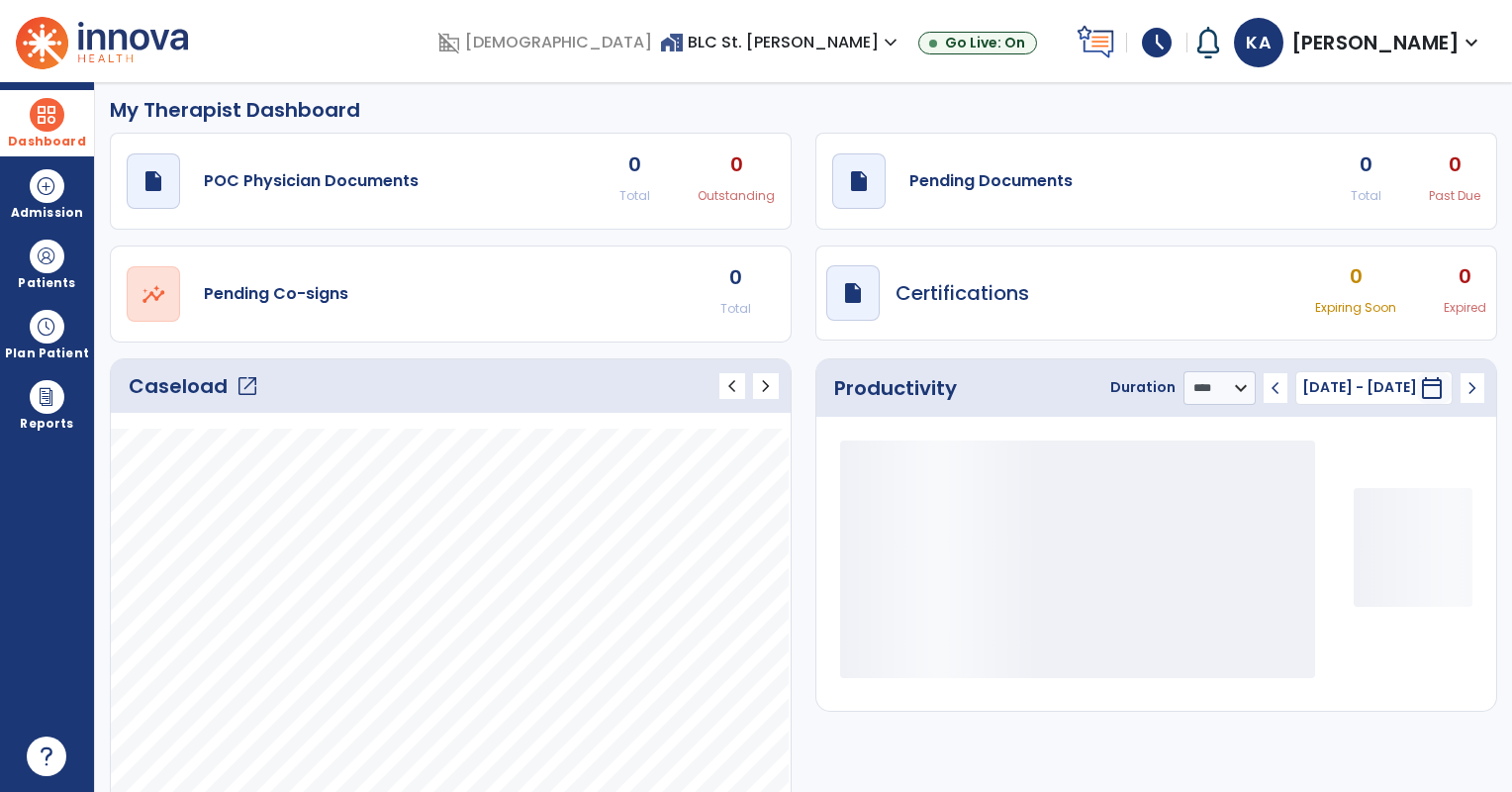 scroll, scrollTop: 0, scrollLeft: 0, axis: both 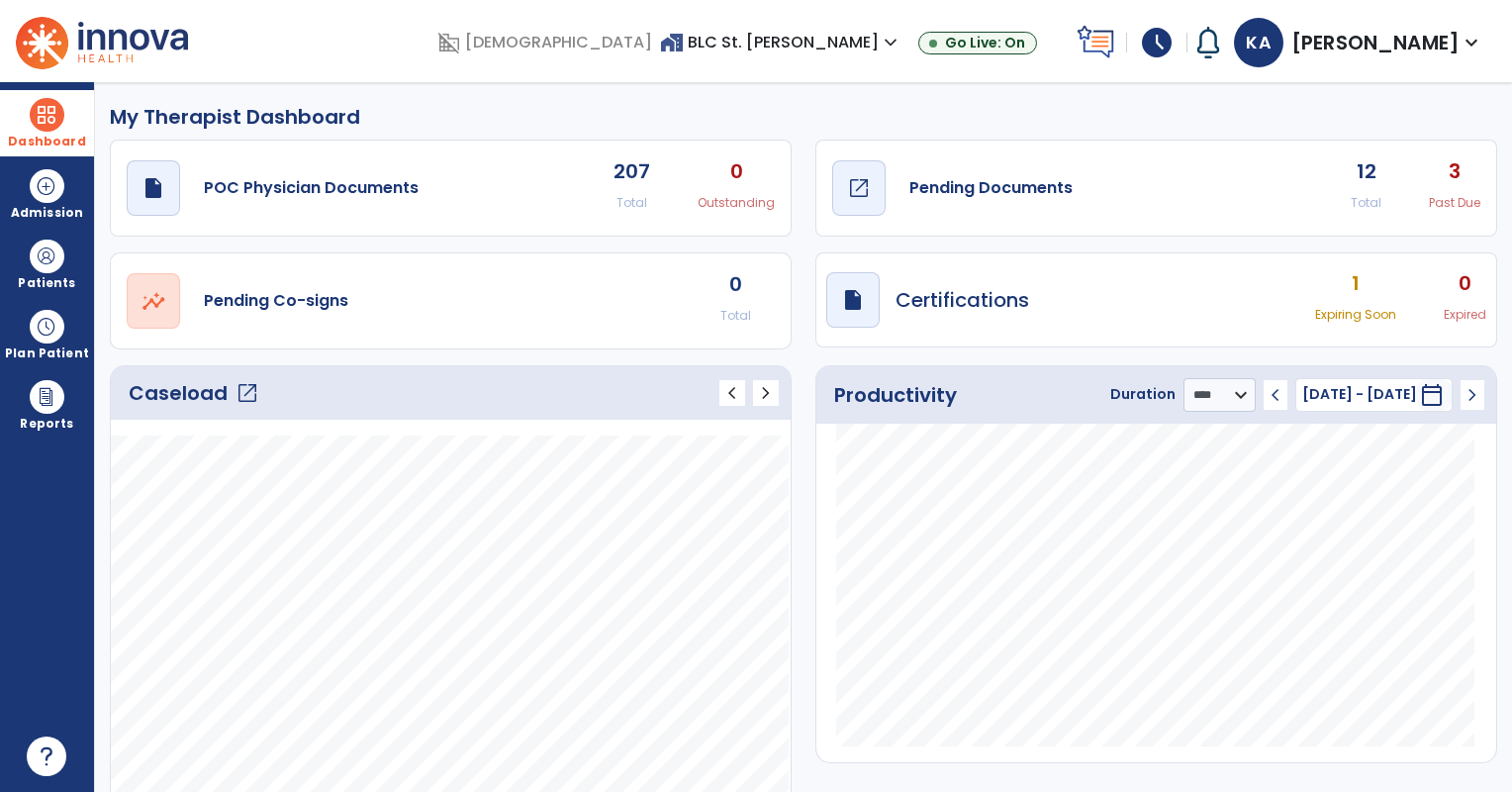 click on "Pending Documents" 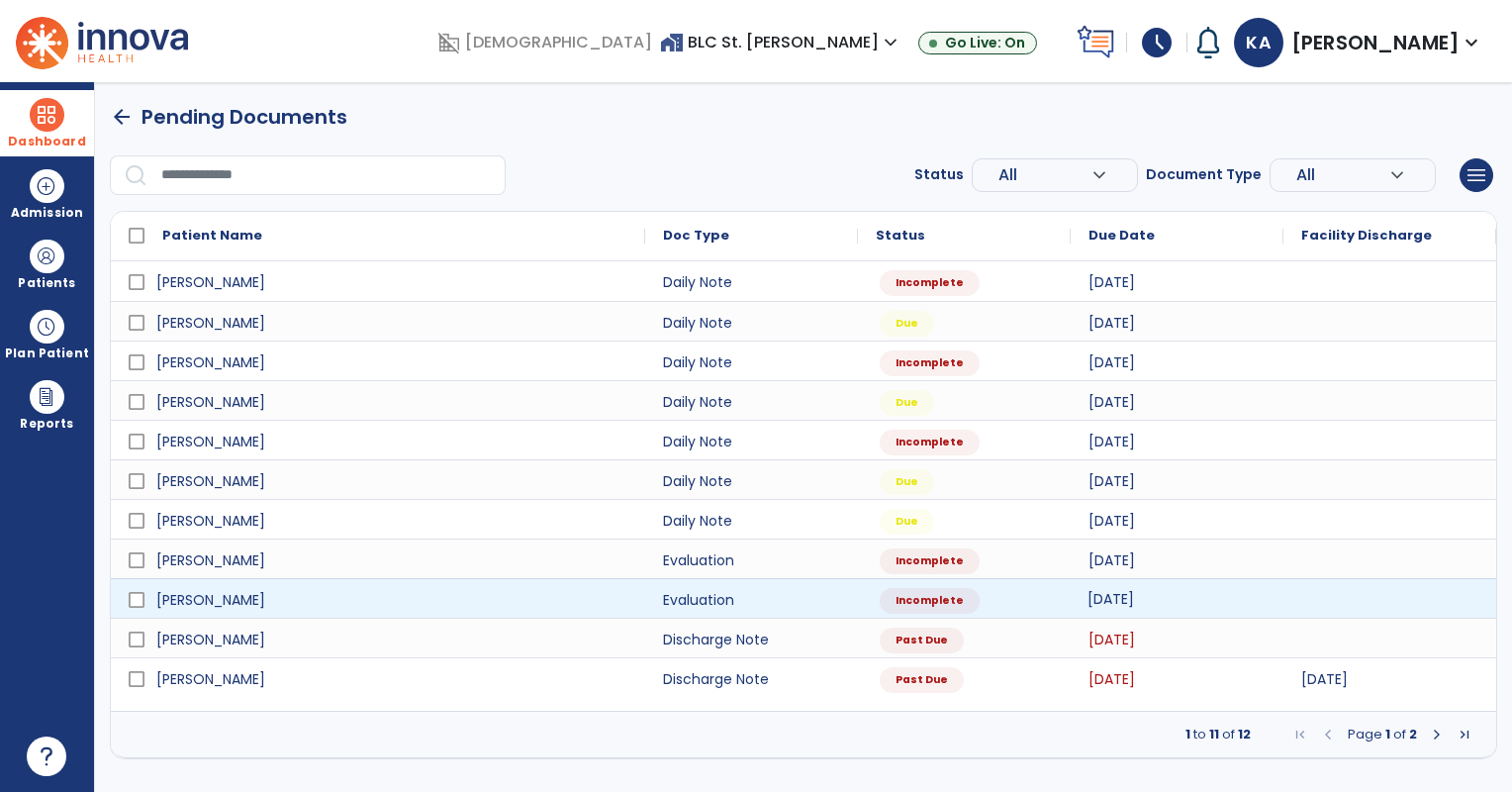 click on "[DATE]" at bounding box center [1110, 599] 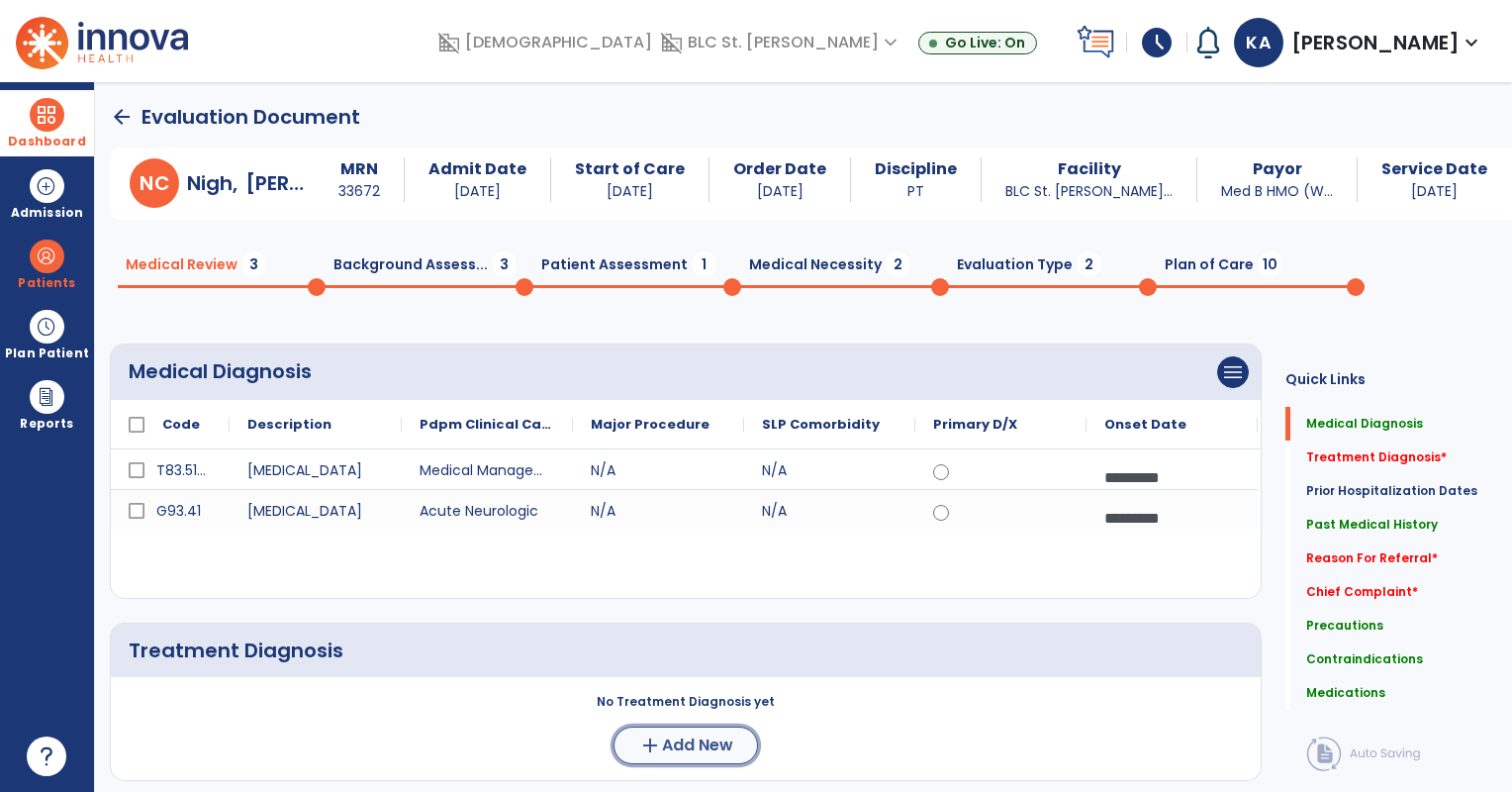 click on "Add New" 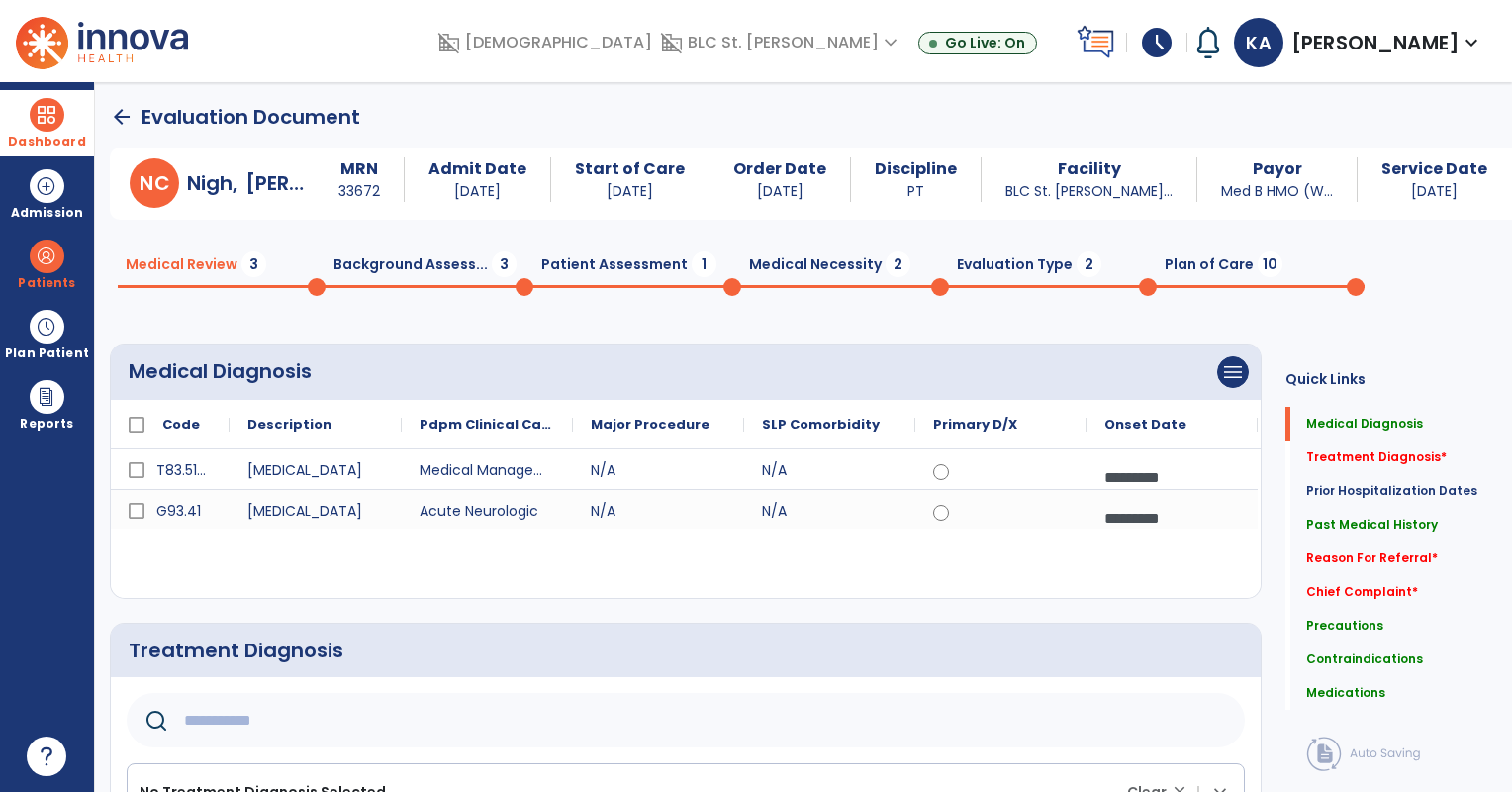 click 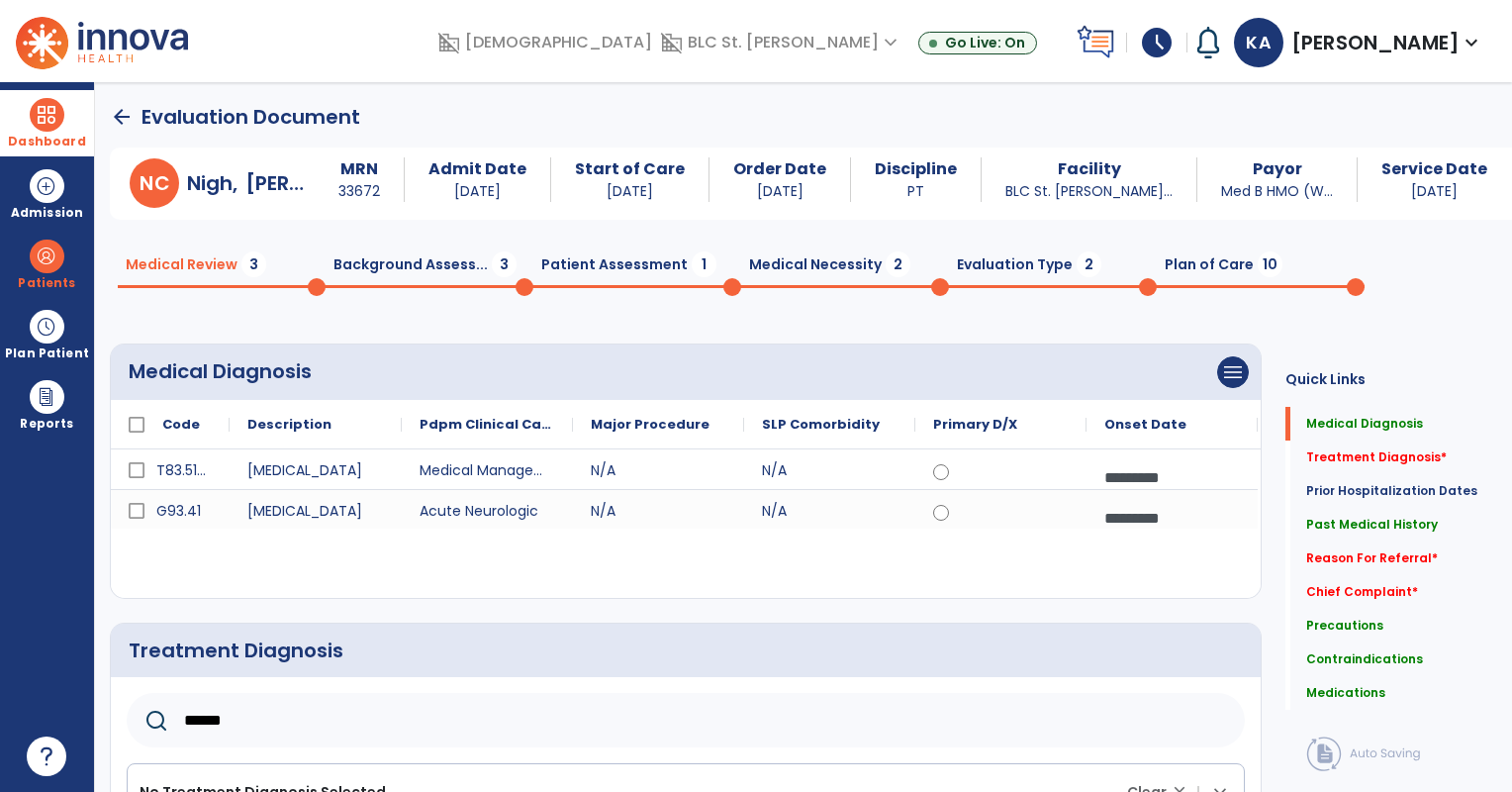 type on "******" 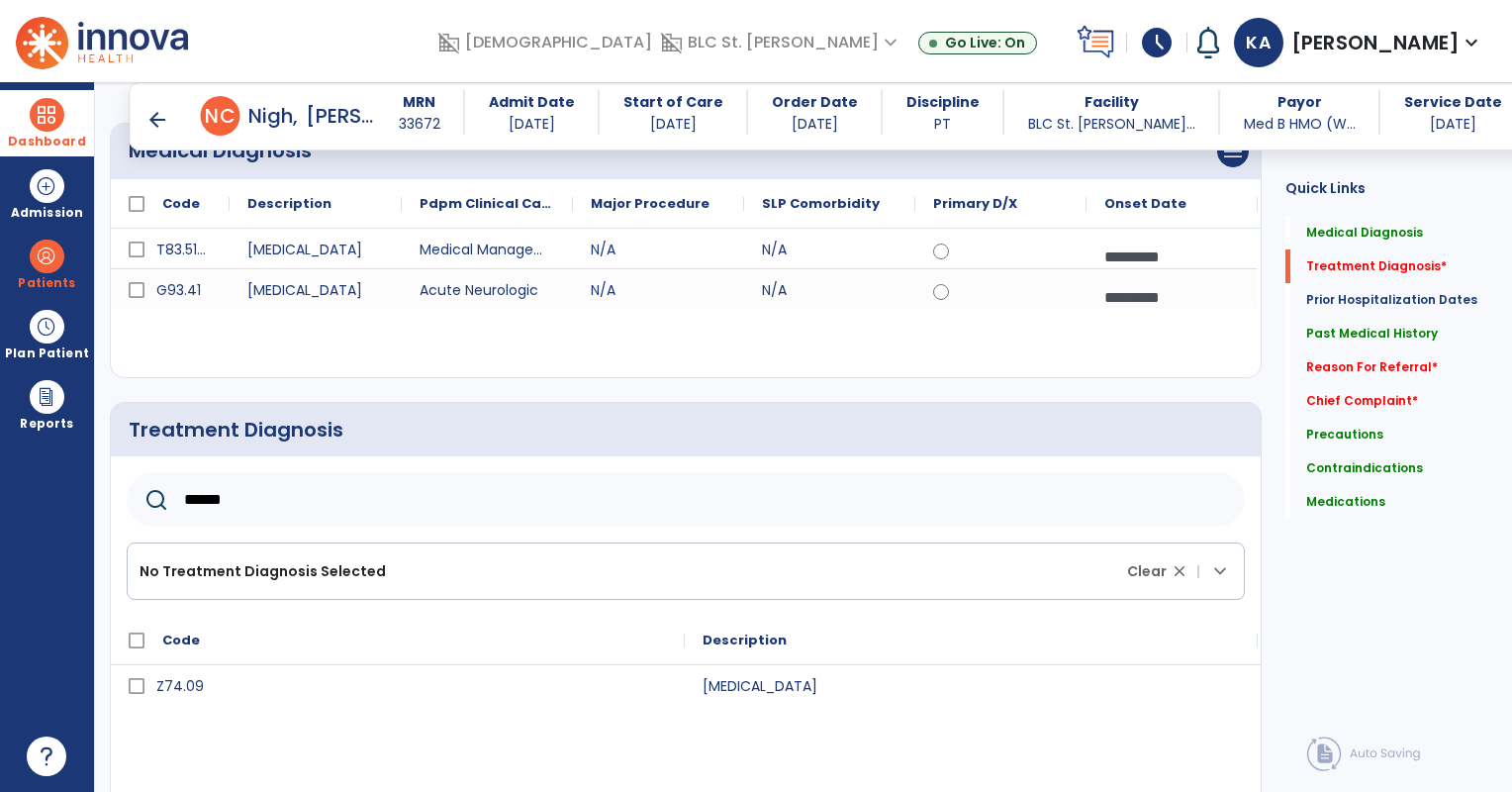 scroll, scrollTop: 262, scrollLeft: 0, axis: vertical 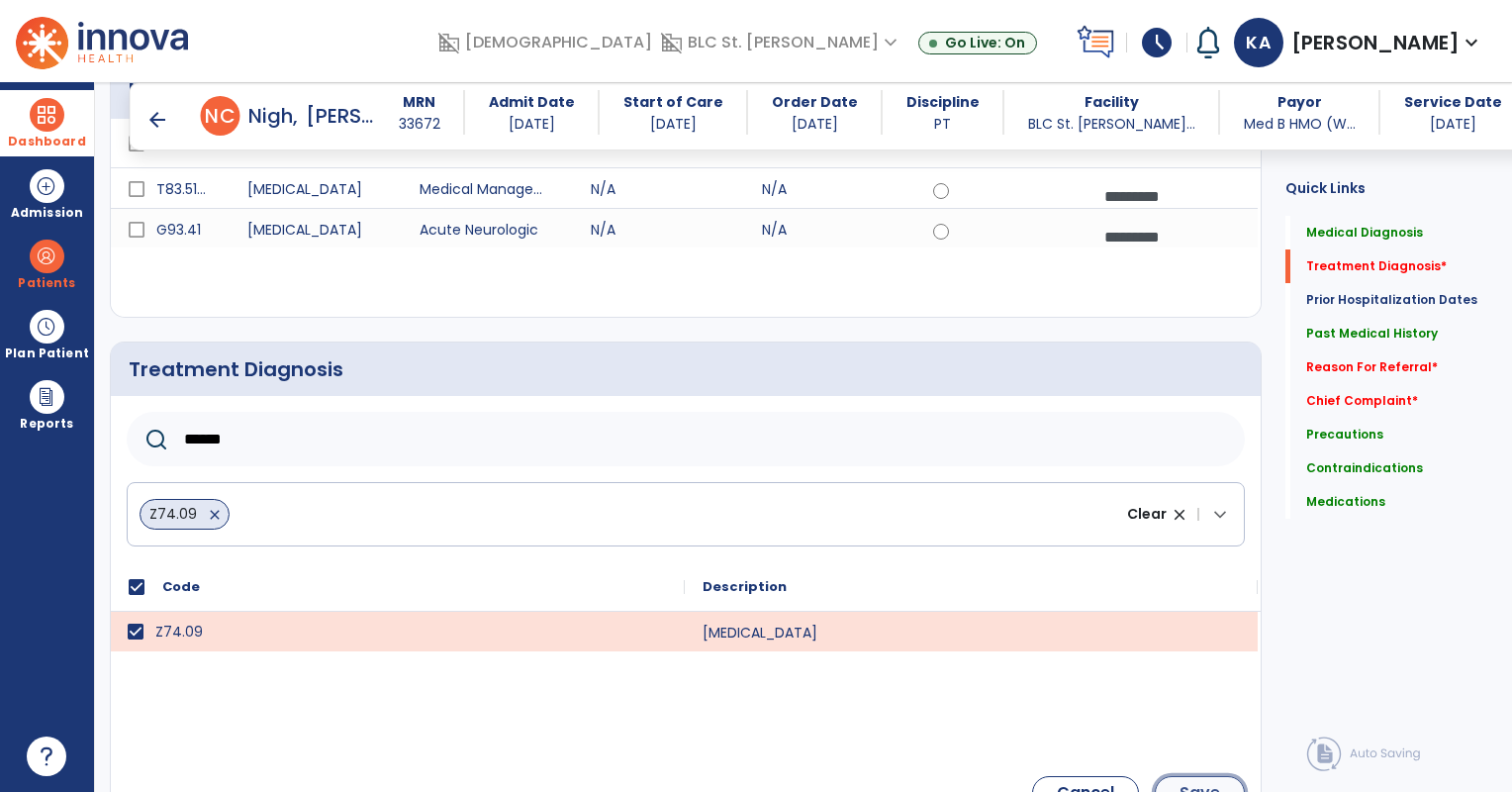 click on "Save" 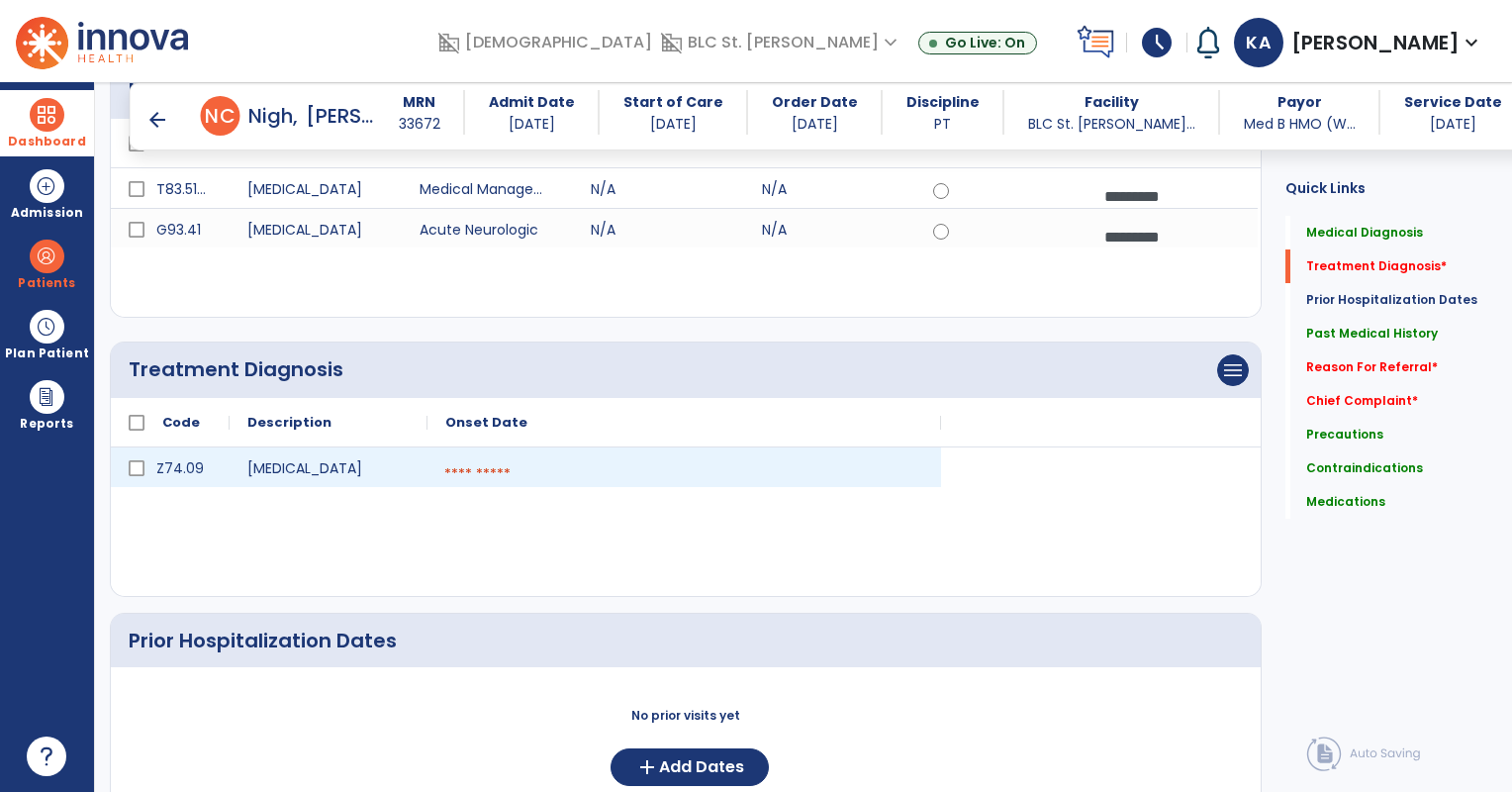 click at bounding box center (684, 474) 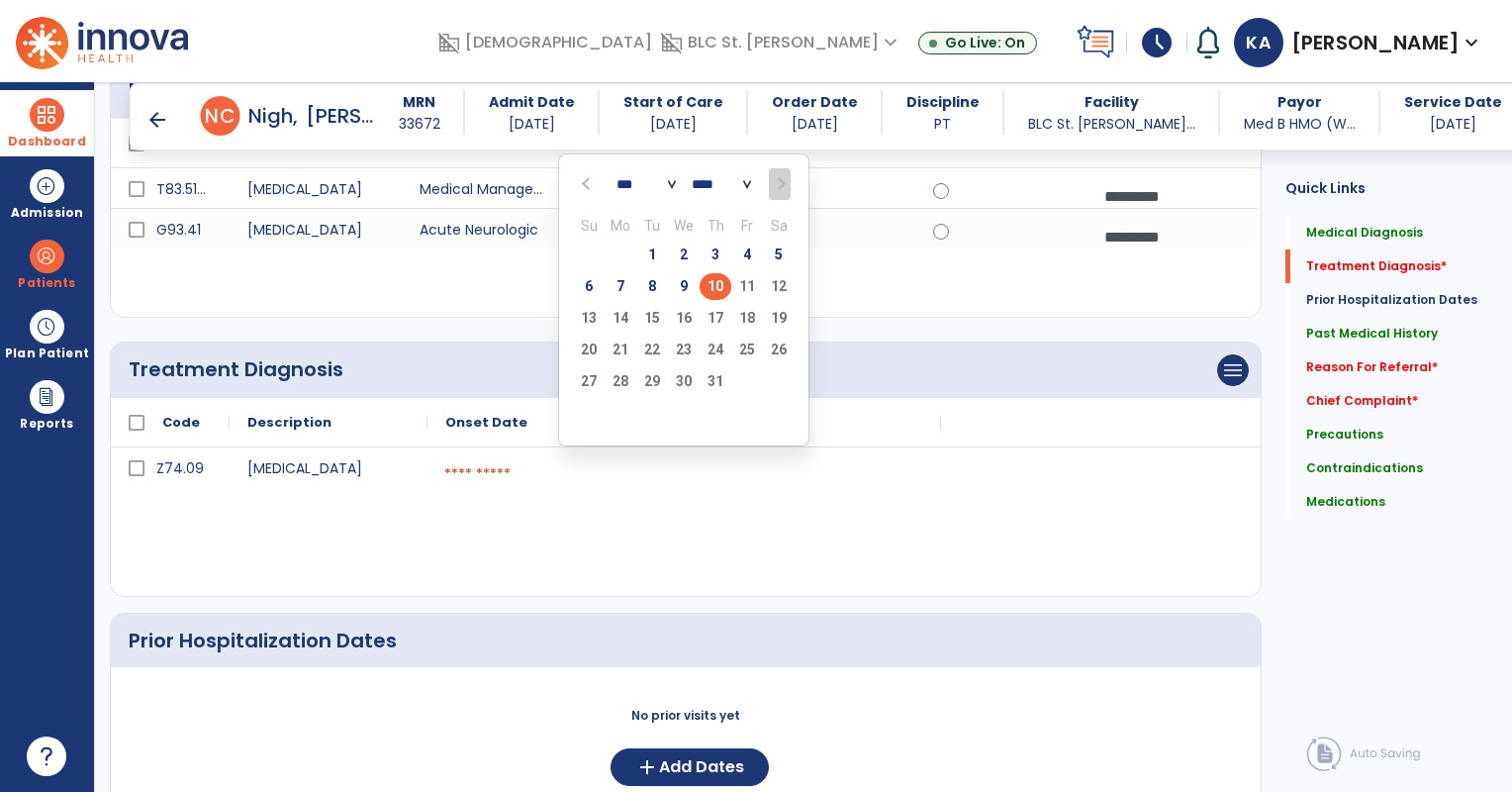 click on "10" 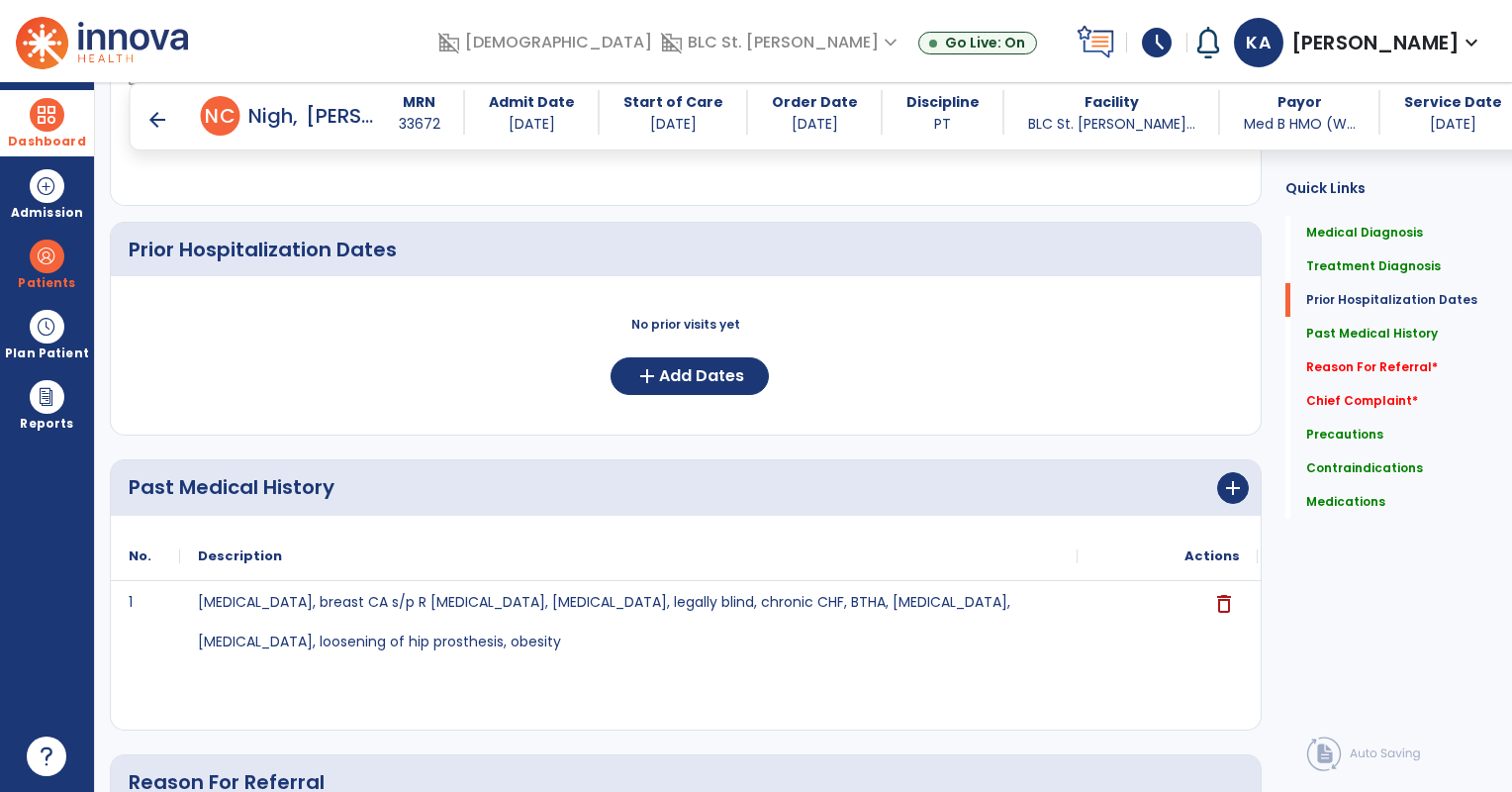scroll, scrollTop: 662, scrollLeft: 0, axis: vertical 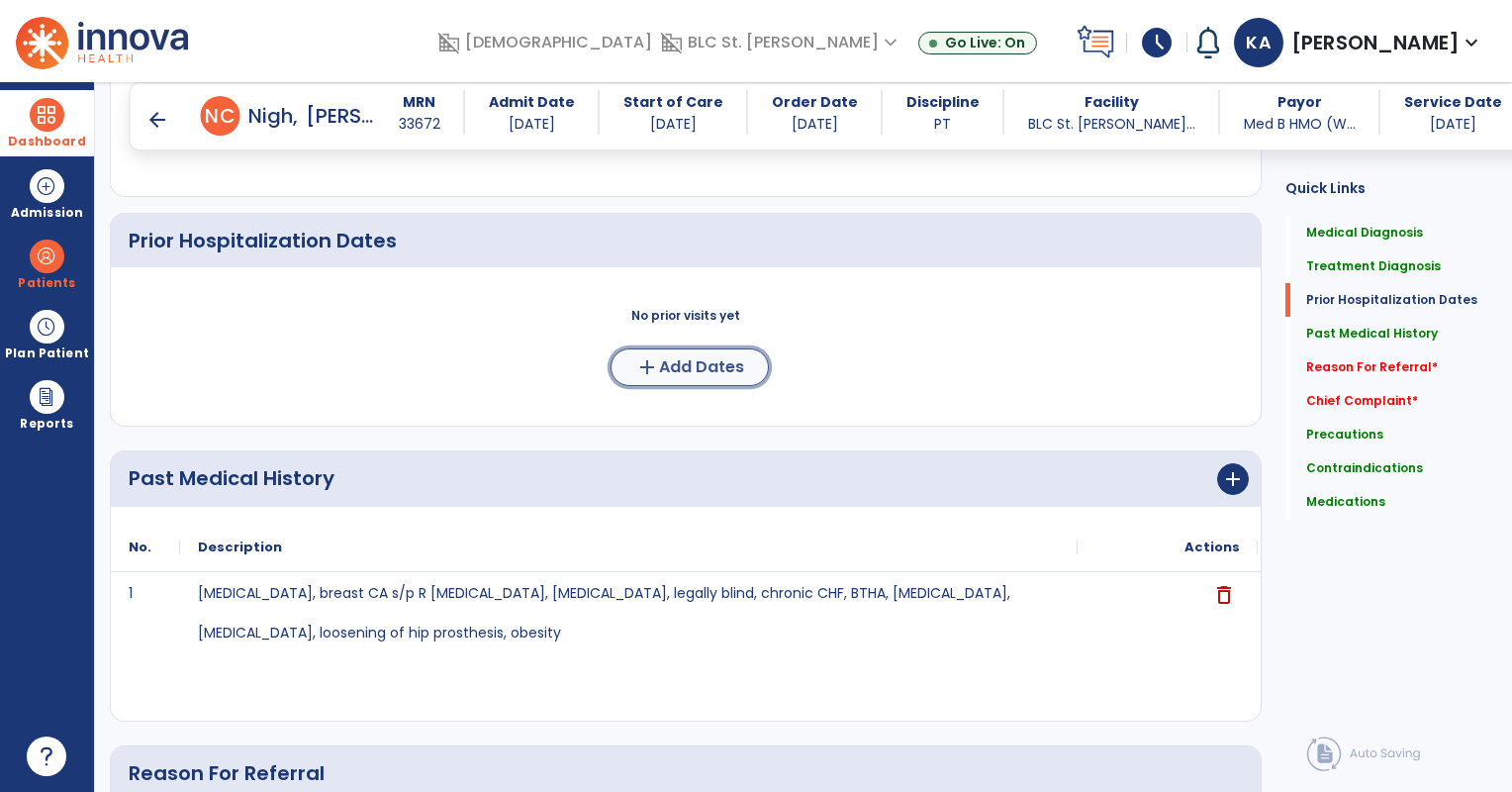 click on "add" 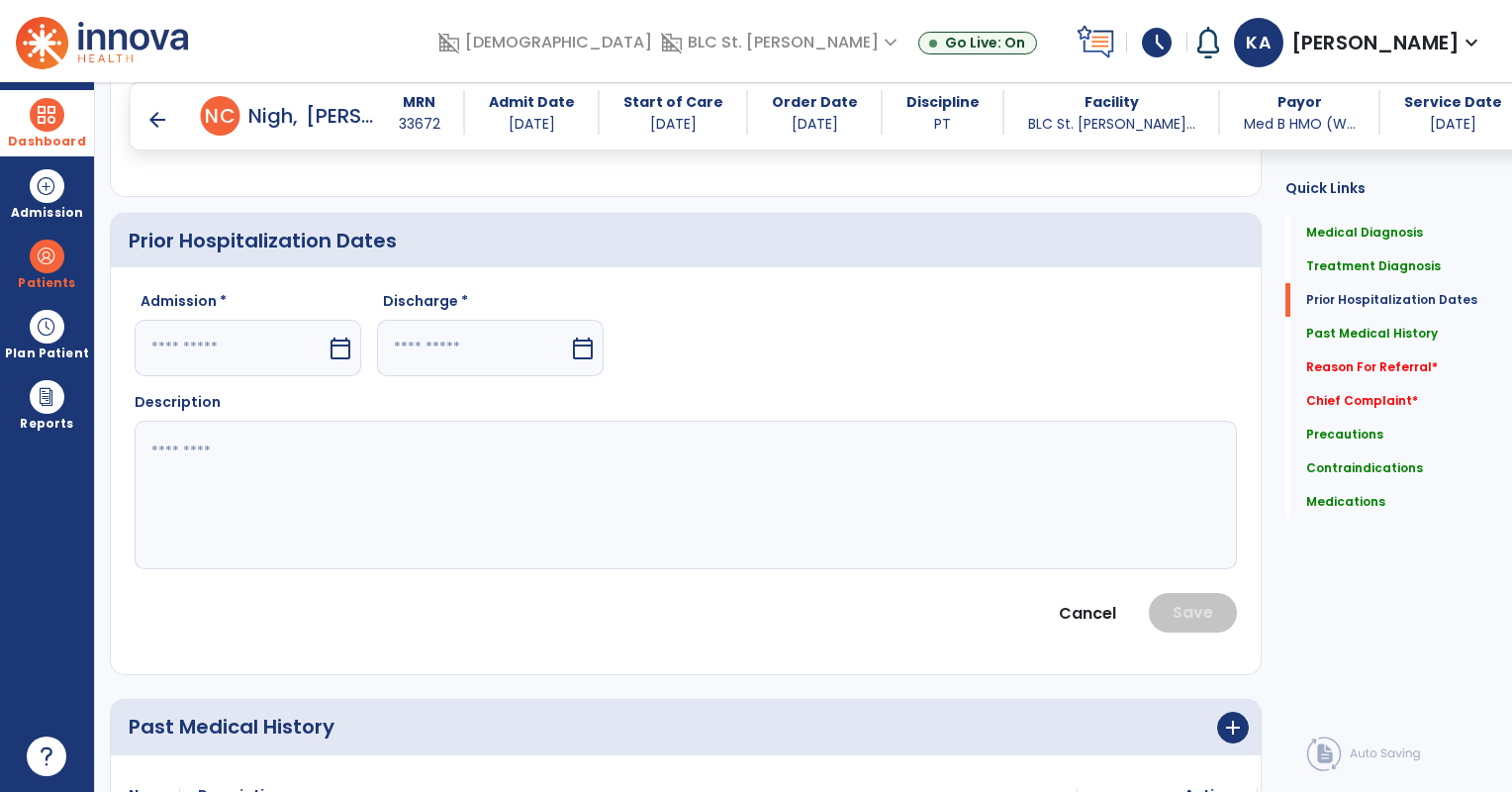 click on "calendar_today" at bounding box center (340, 348) 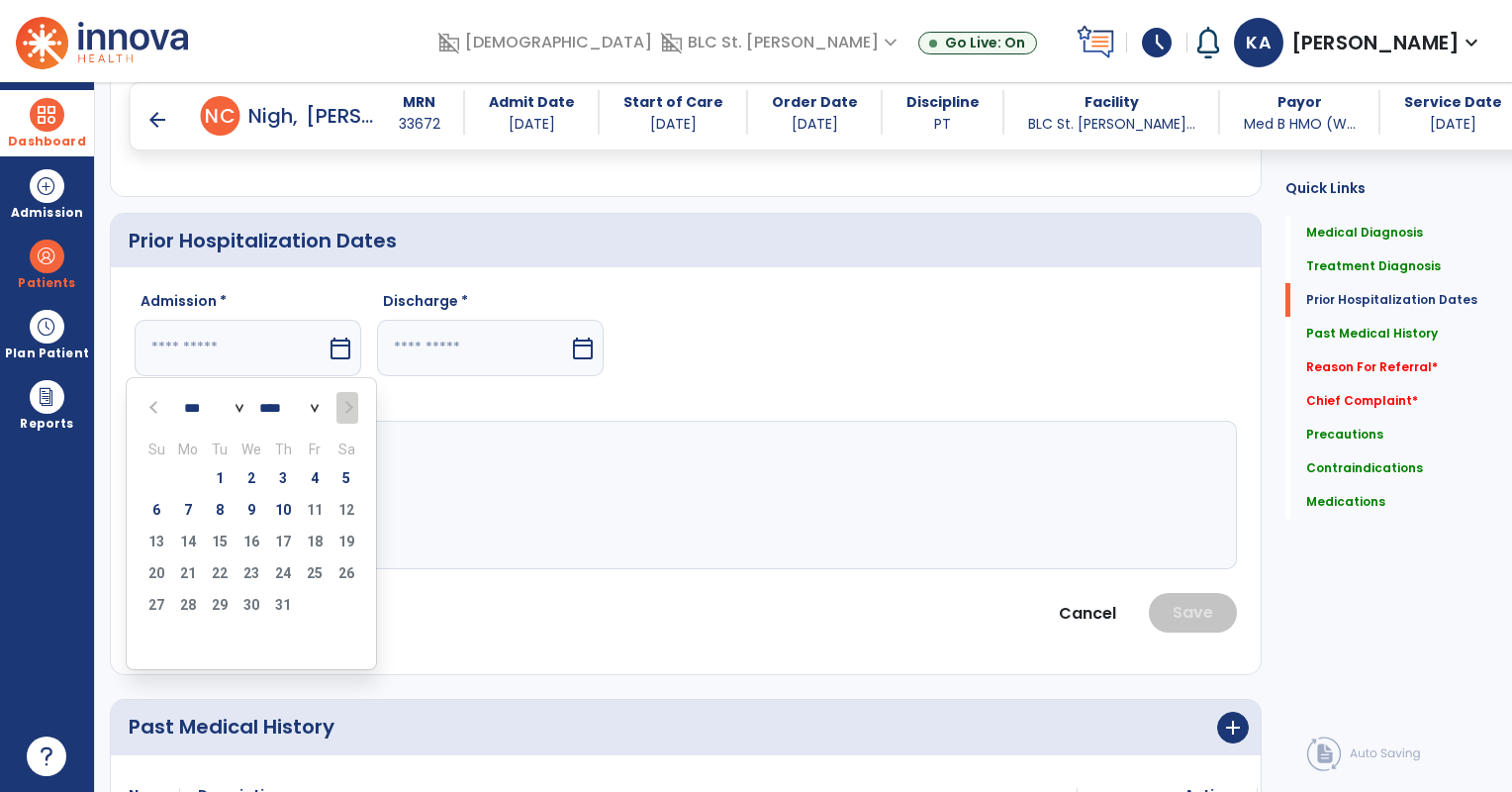 click at bounding box center (155, 408) 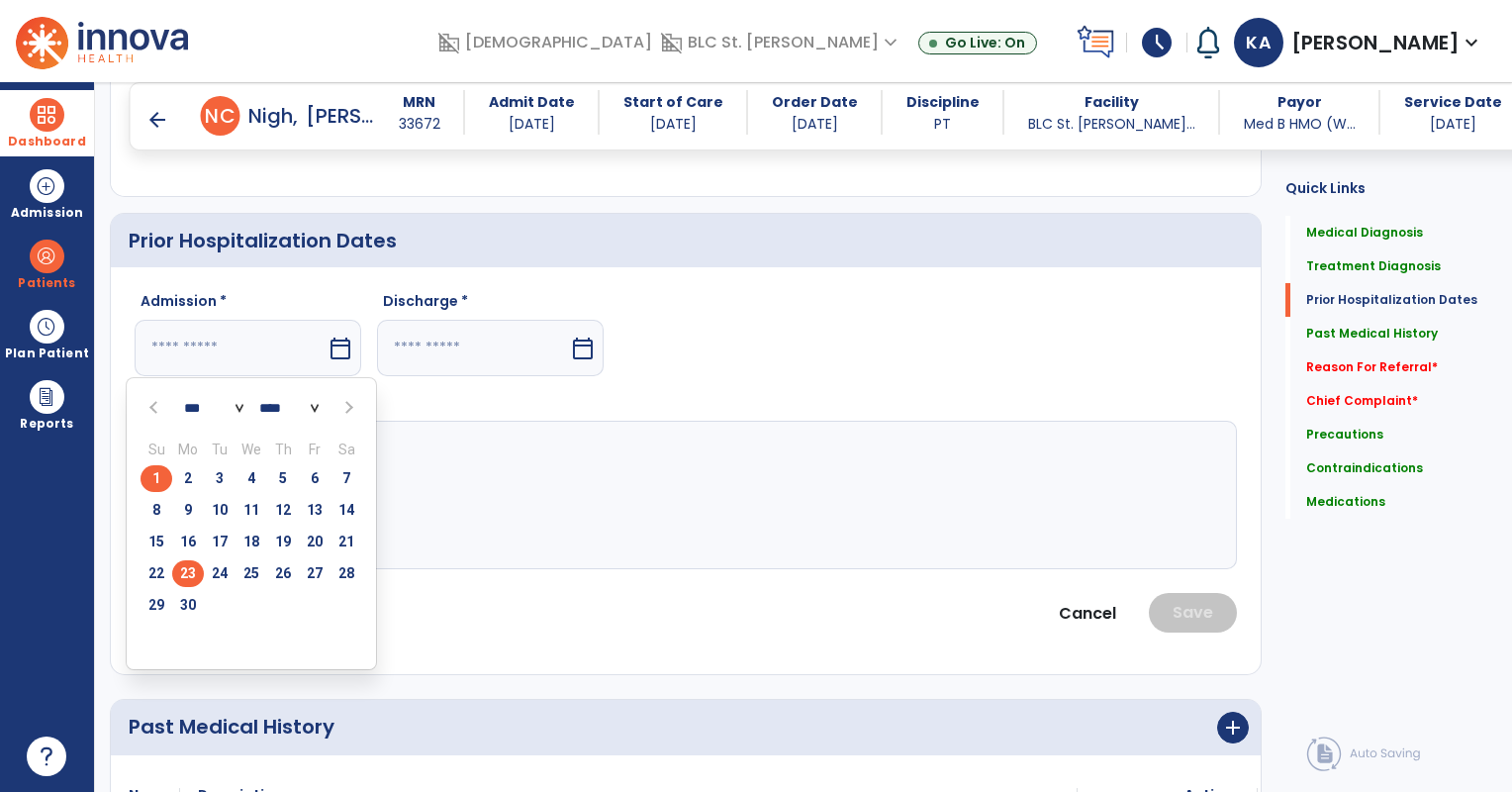 click on "23" at bounding box center [188, 573] 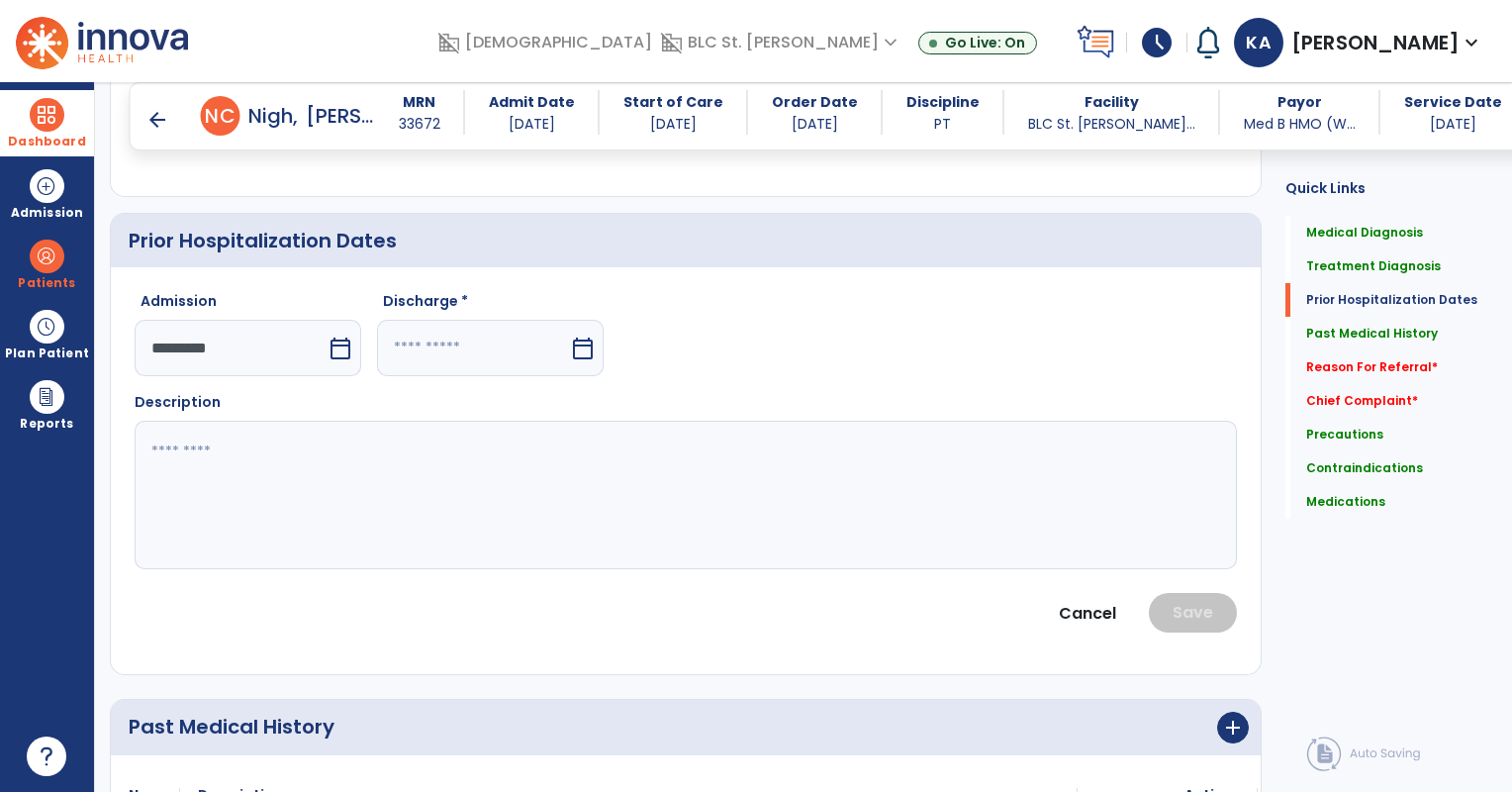 click on "calendar_today" at bounding box center (583, 348) 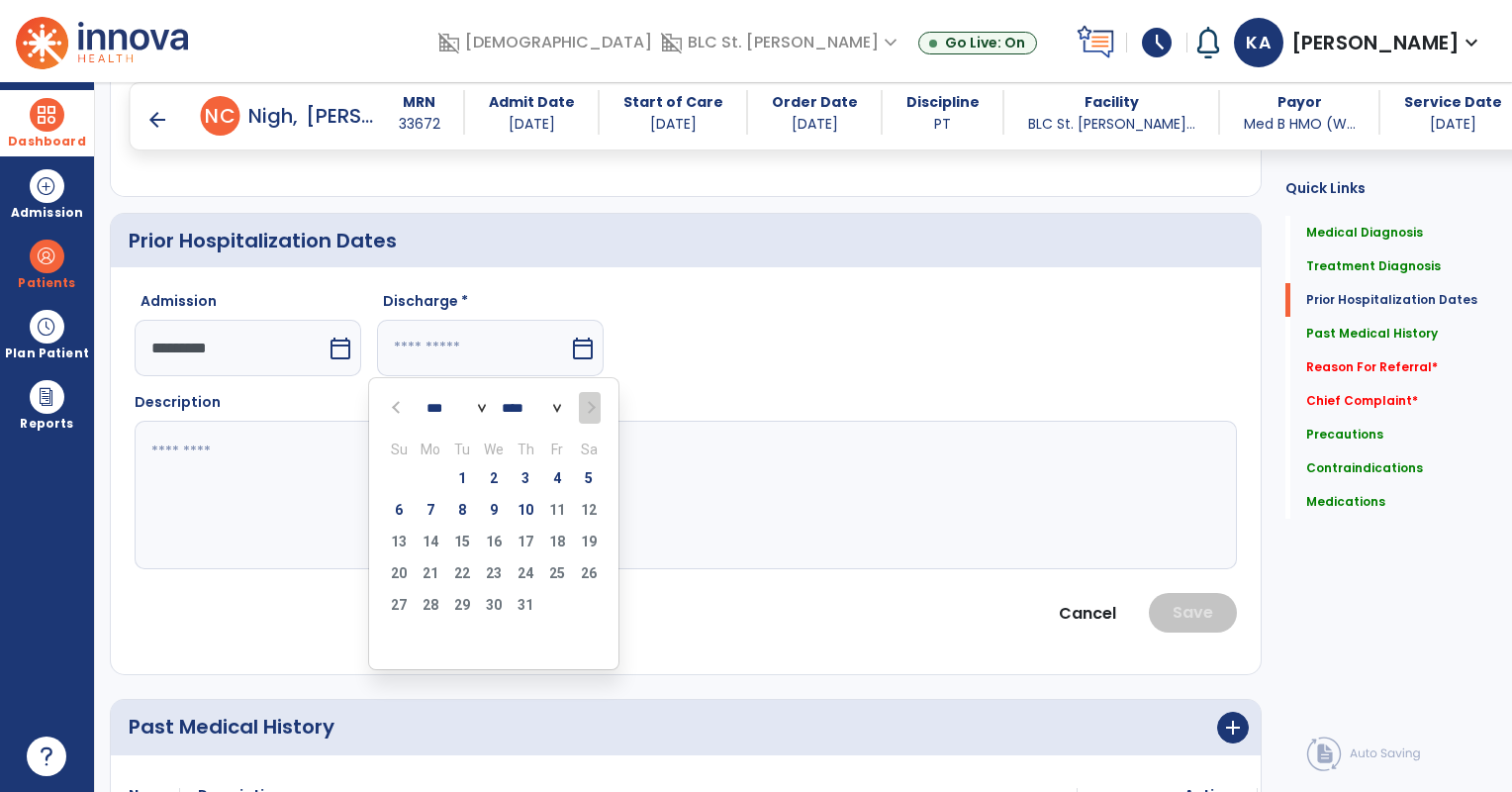 click at bounding box center (398, 408) 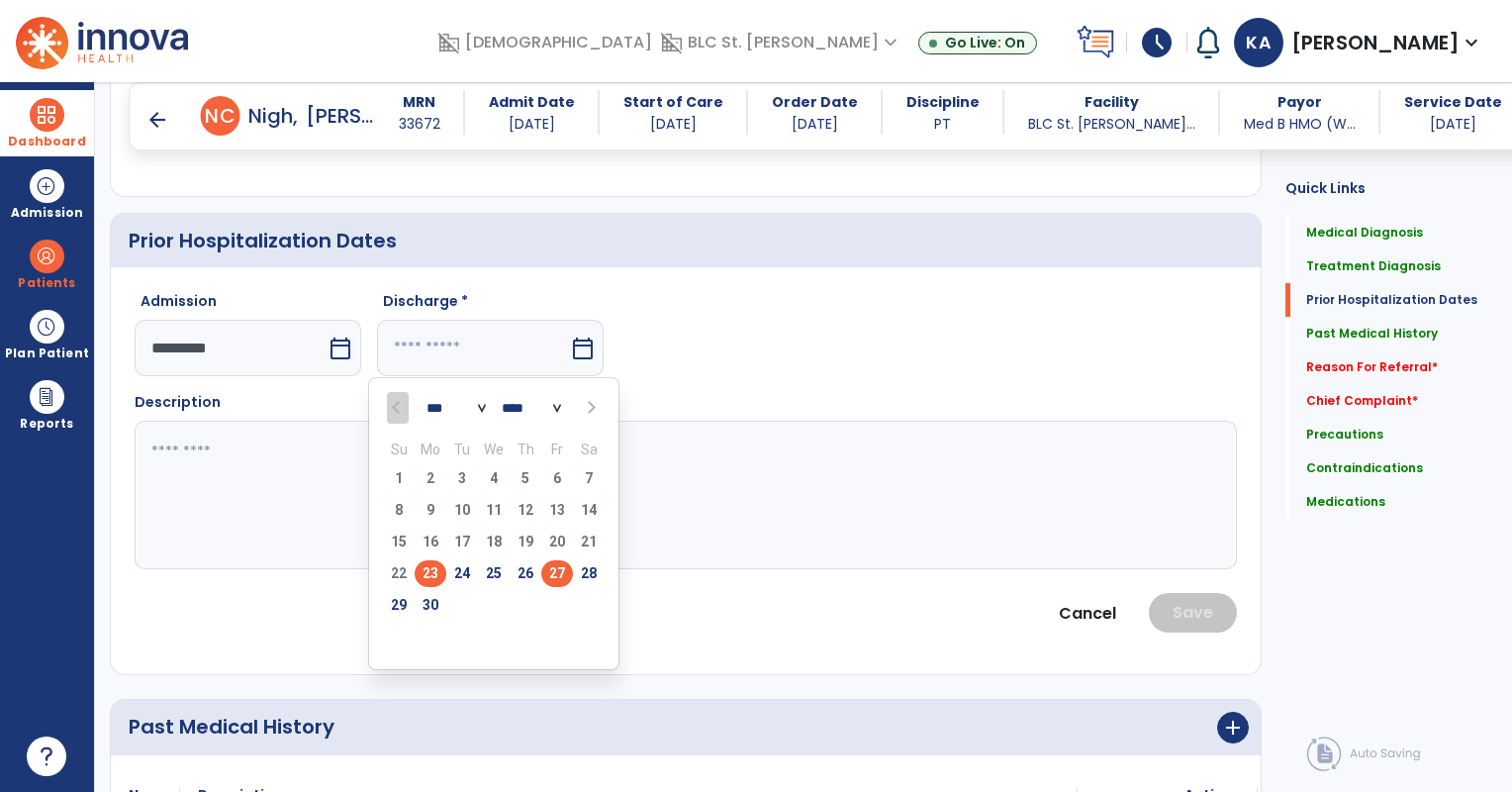 click on "27" at bounding box center (557, 573) 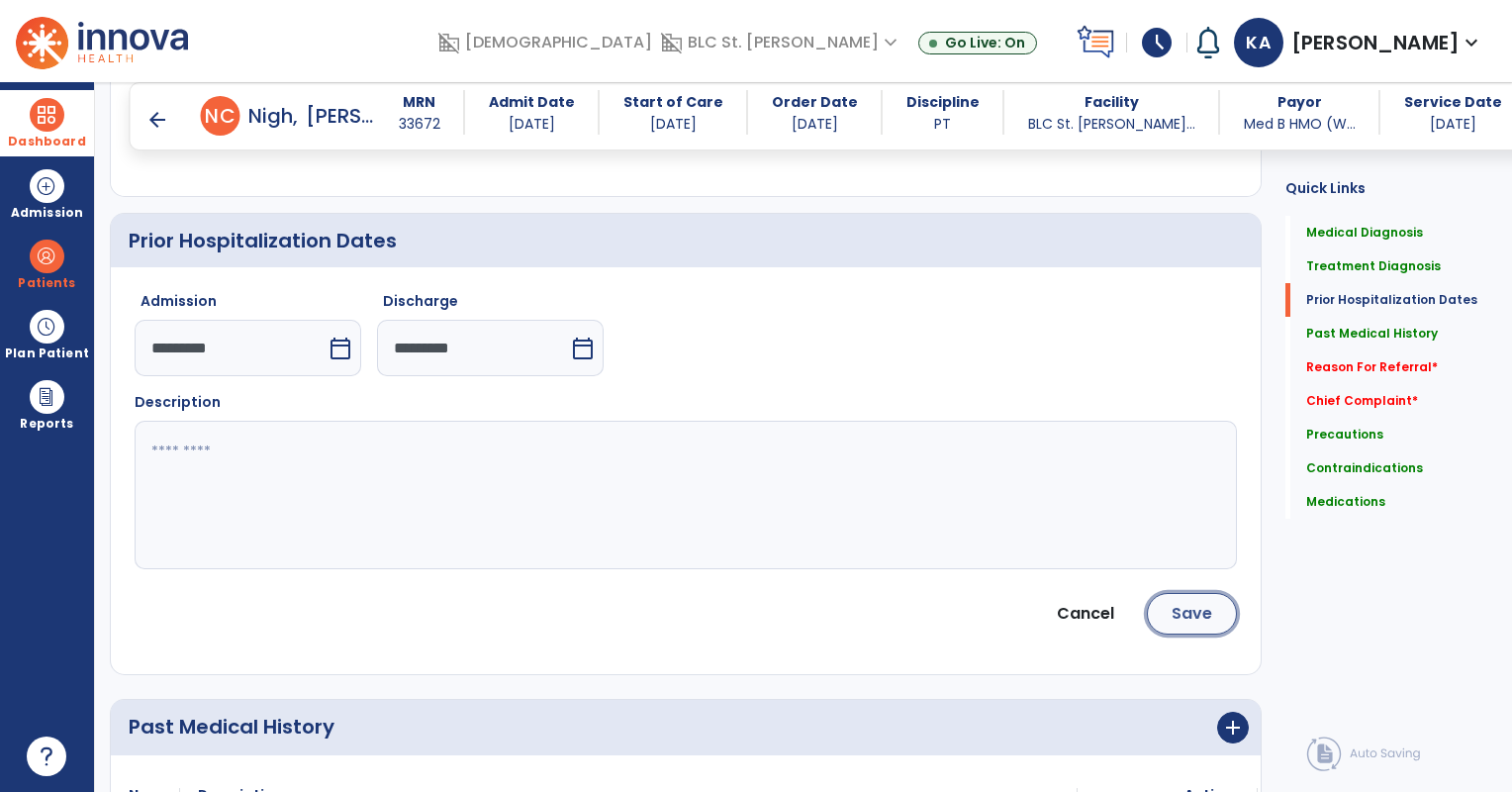 click on "Save" 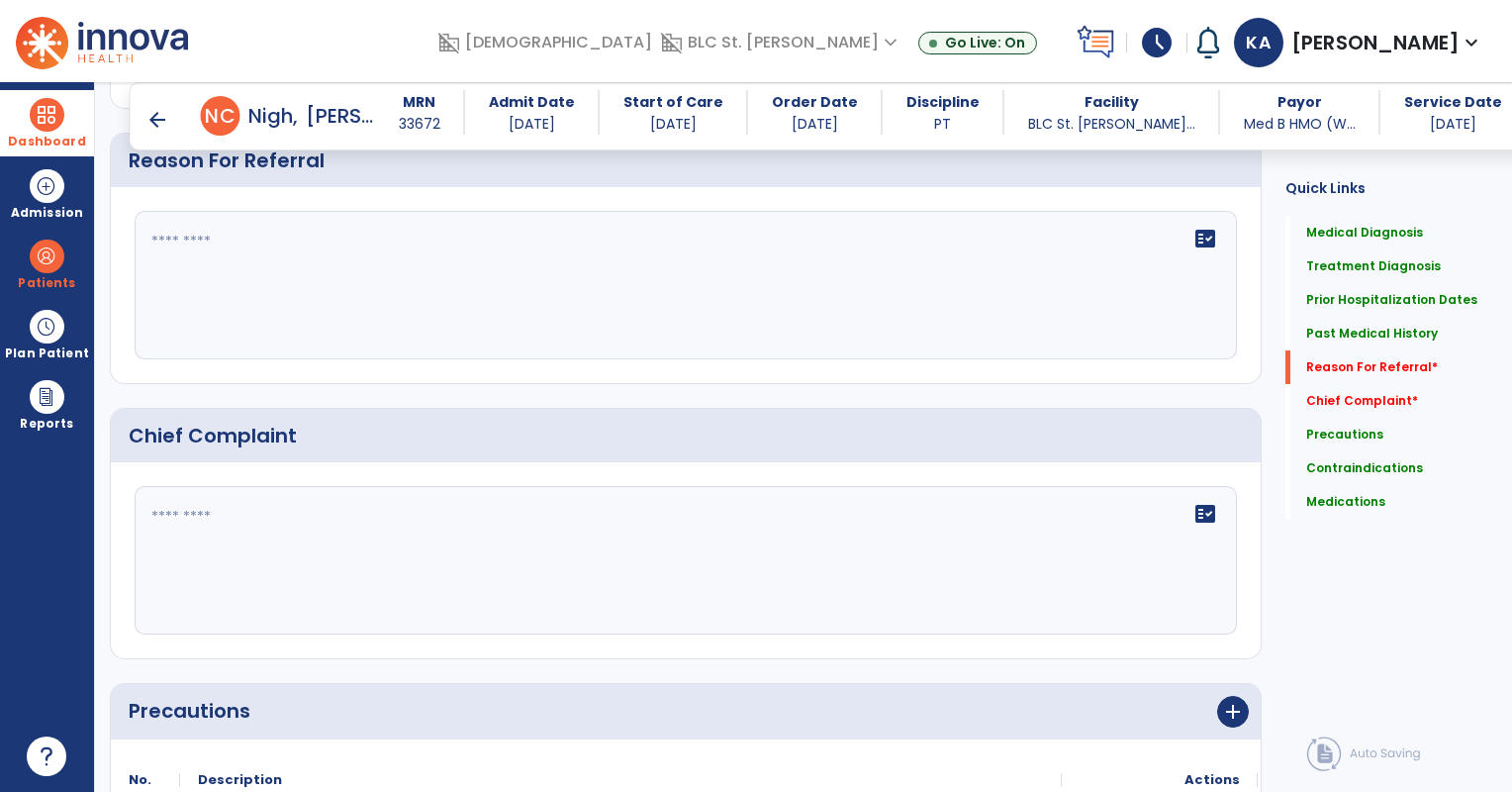 scroll, scrollTop: 1368, scrollLeft: 0, axis: vertical 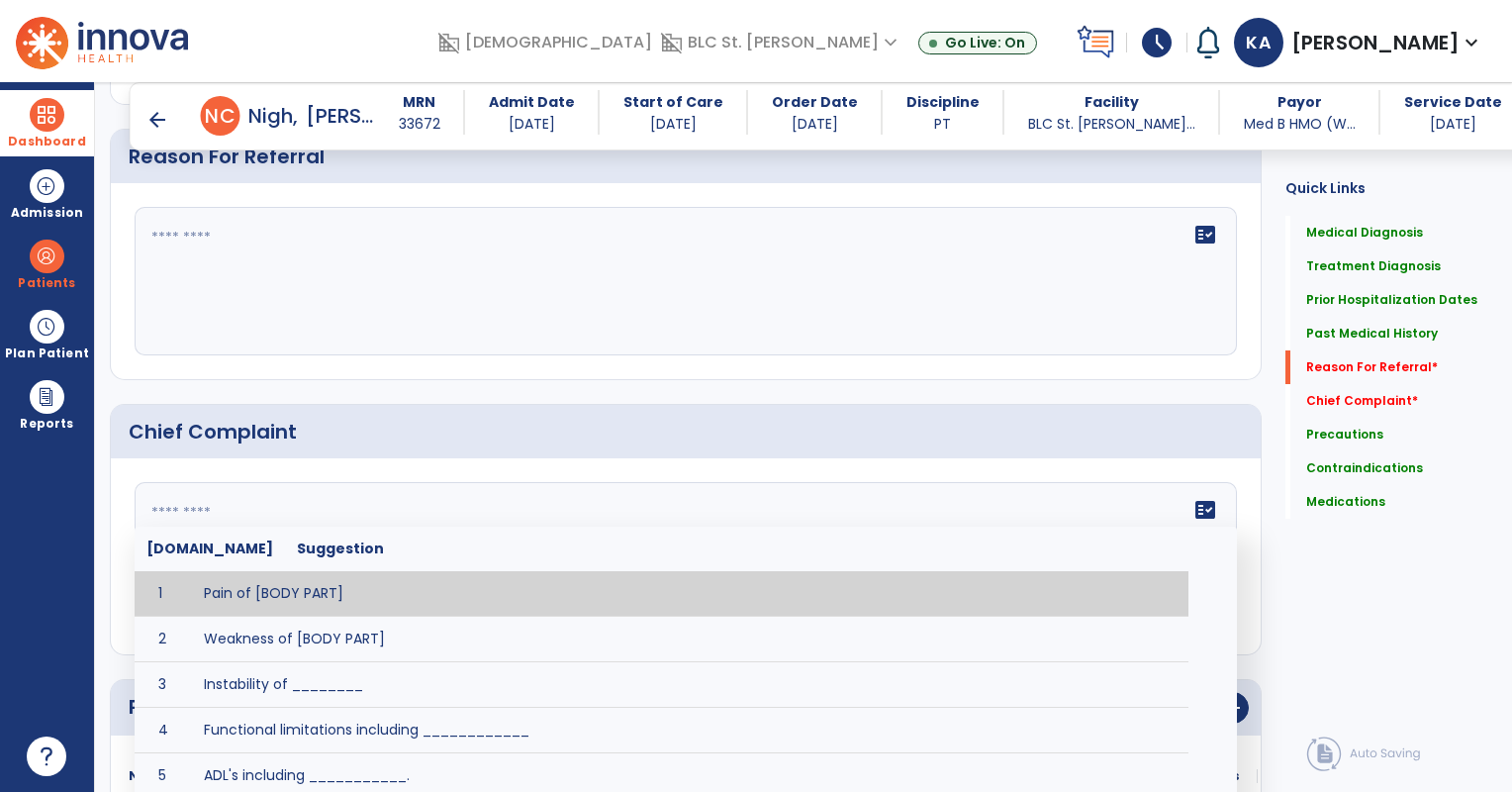 click on "fact_check  [DOMAIN_NAME] Suggestion 1 Pain of [BODY PART] 2 Weakness of [BODY PART] 3 Instability of ________ 4 Functional limitations including ____________ 5 ADL's including ___________. 6 Inability to perform work related duties such as _________ 7 Inability to perform house hold duties such as __________. 8 Loss of balance. 9 Problems with gait including _________." 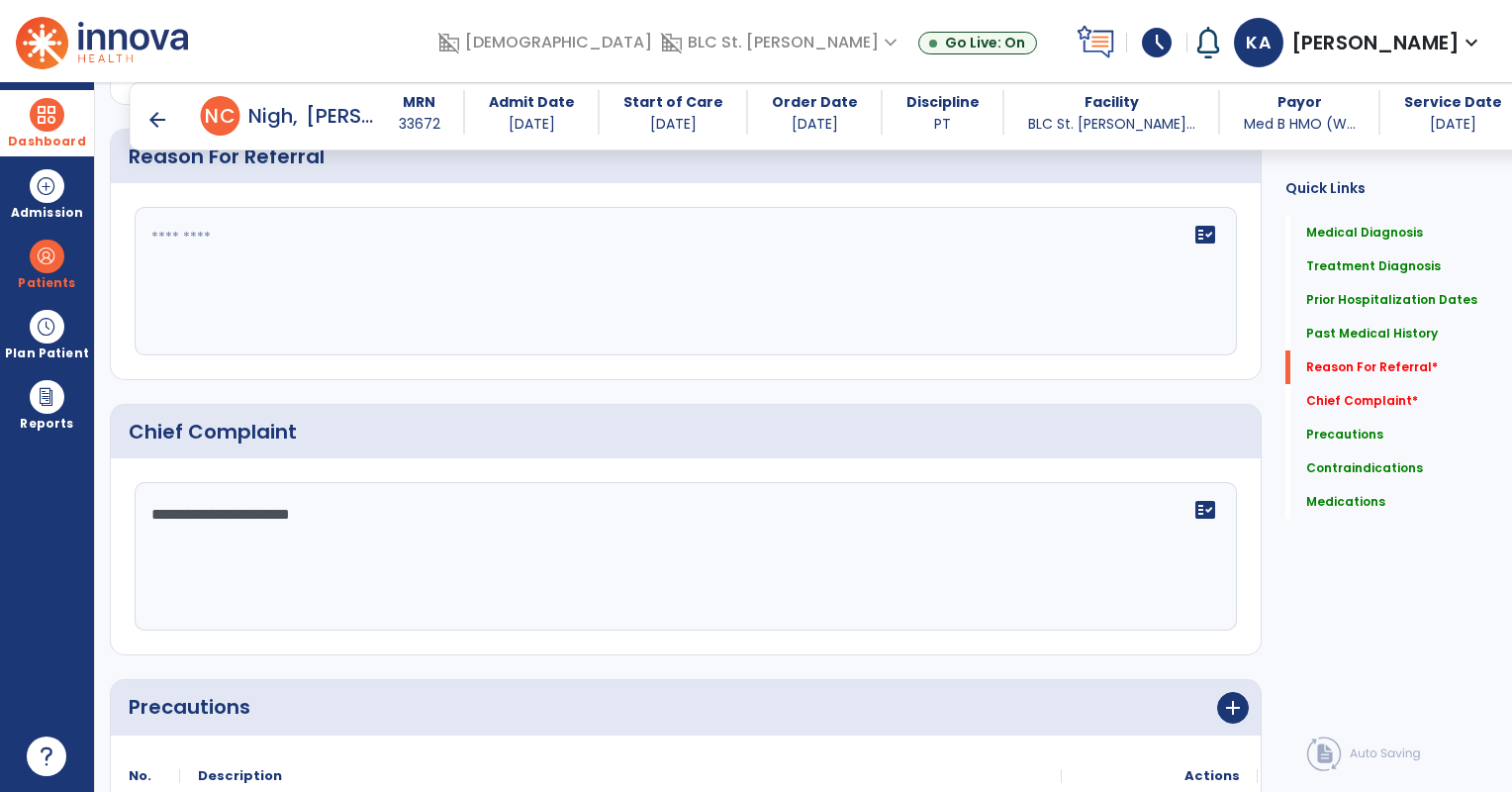 type on "**********" 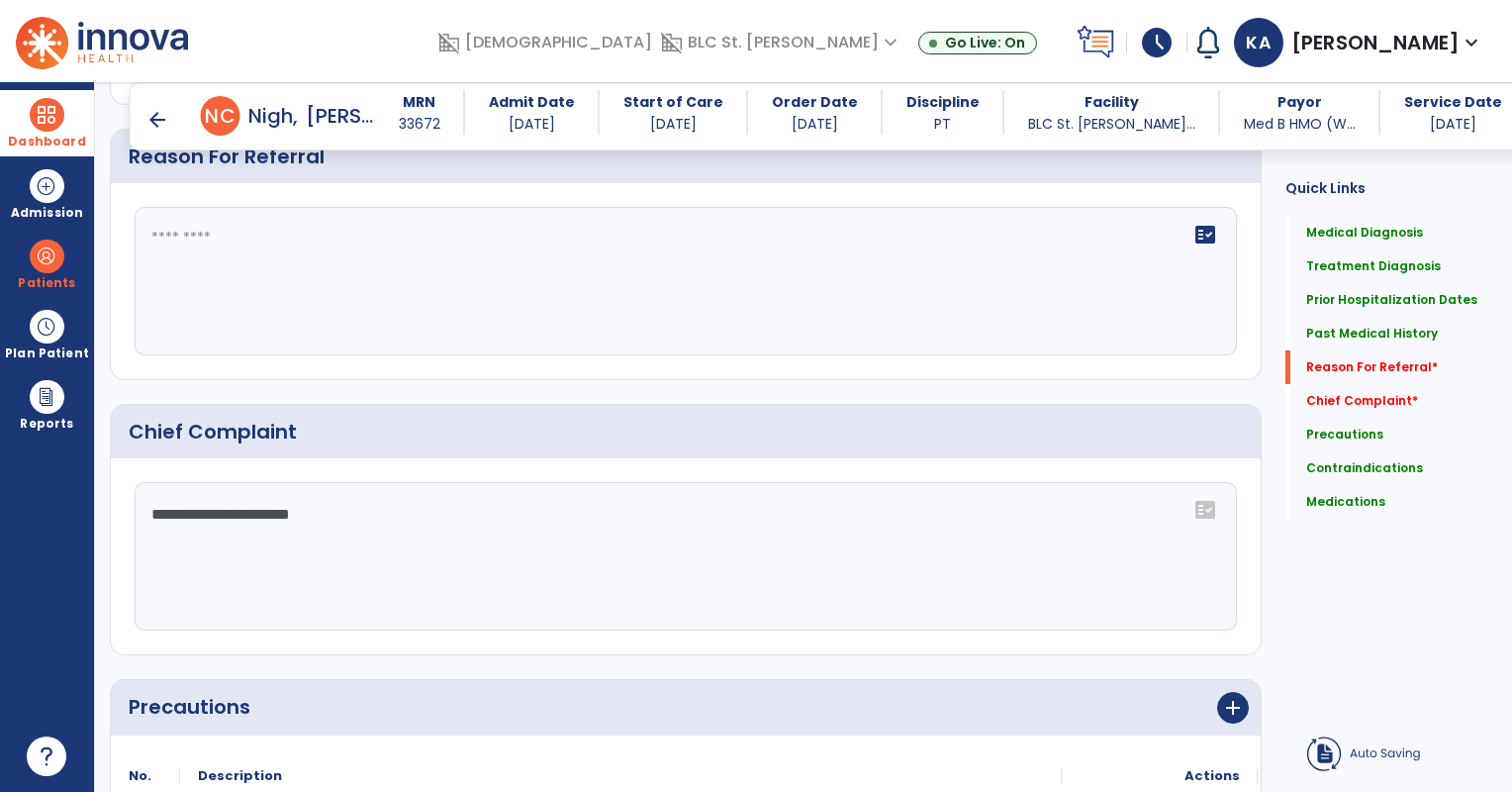click on "Medical Diagnosis      menu   Add Medical Diagnosis   Delete Medical Diagnosis
Code
Description
Pdpm Clinical Category" 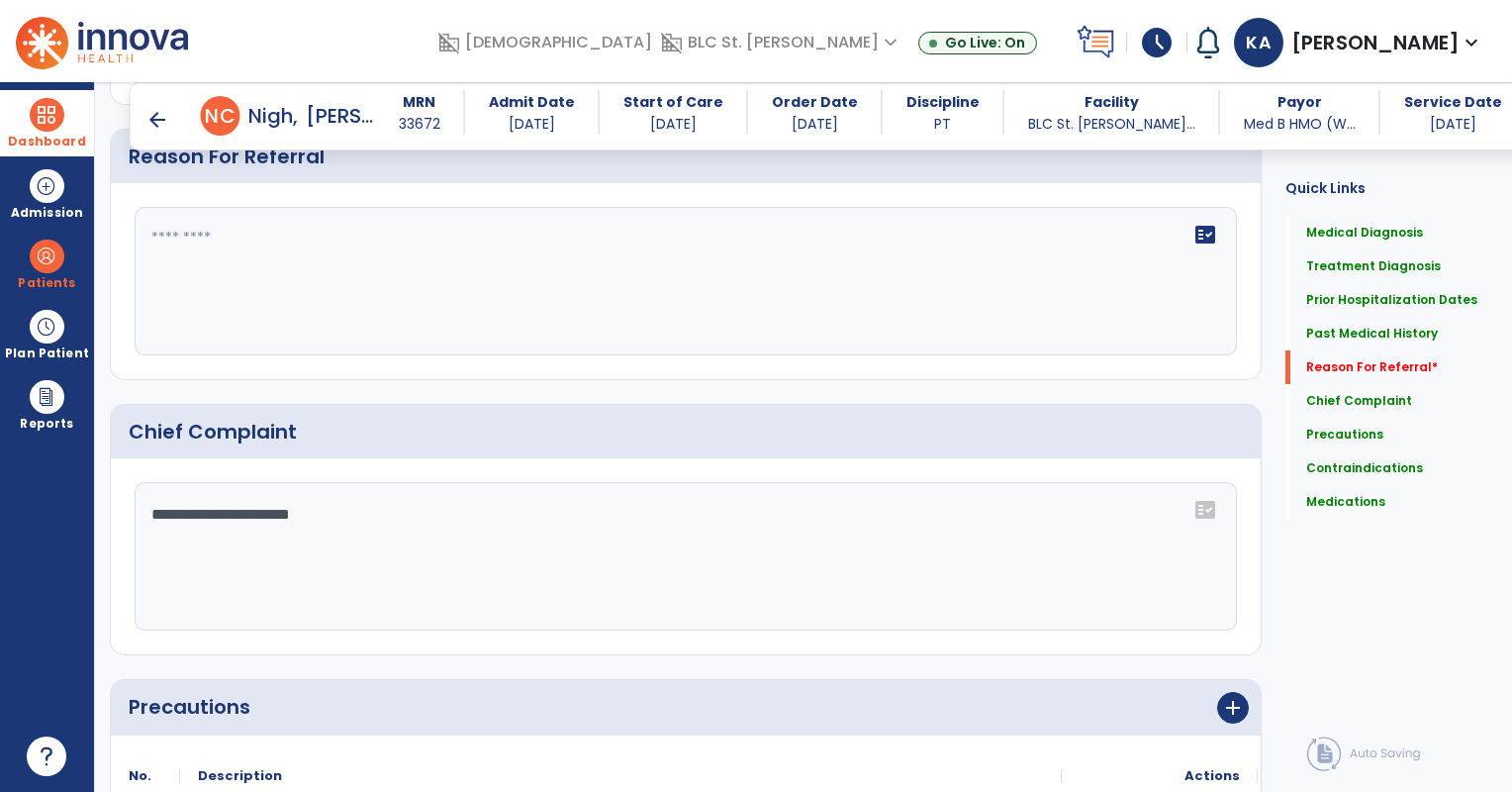click on "Quick Links  Medical Diagnosis   Medical Diagnosis   Treatment Diagnosis   Treatment Diagnosis   Prior Hospitalization Dates   Prior Hospitalization Dates   Past Medical History   Past Medical History   Reason For Referral   *  Reason For Referral   *  Chief Complaint   Chief Complaint   Precautions   Precautions   Contraindications   Contraindications   Medications   Medications" 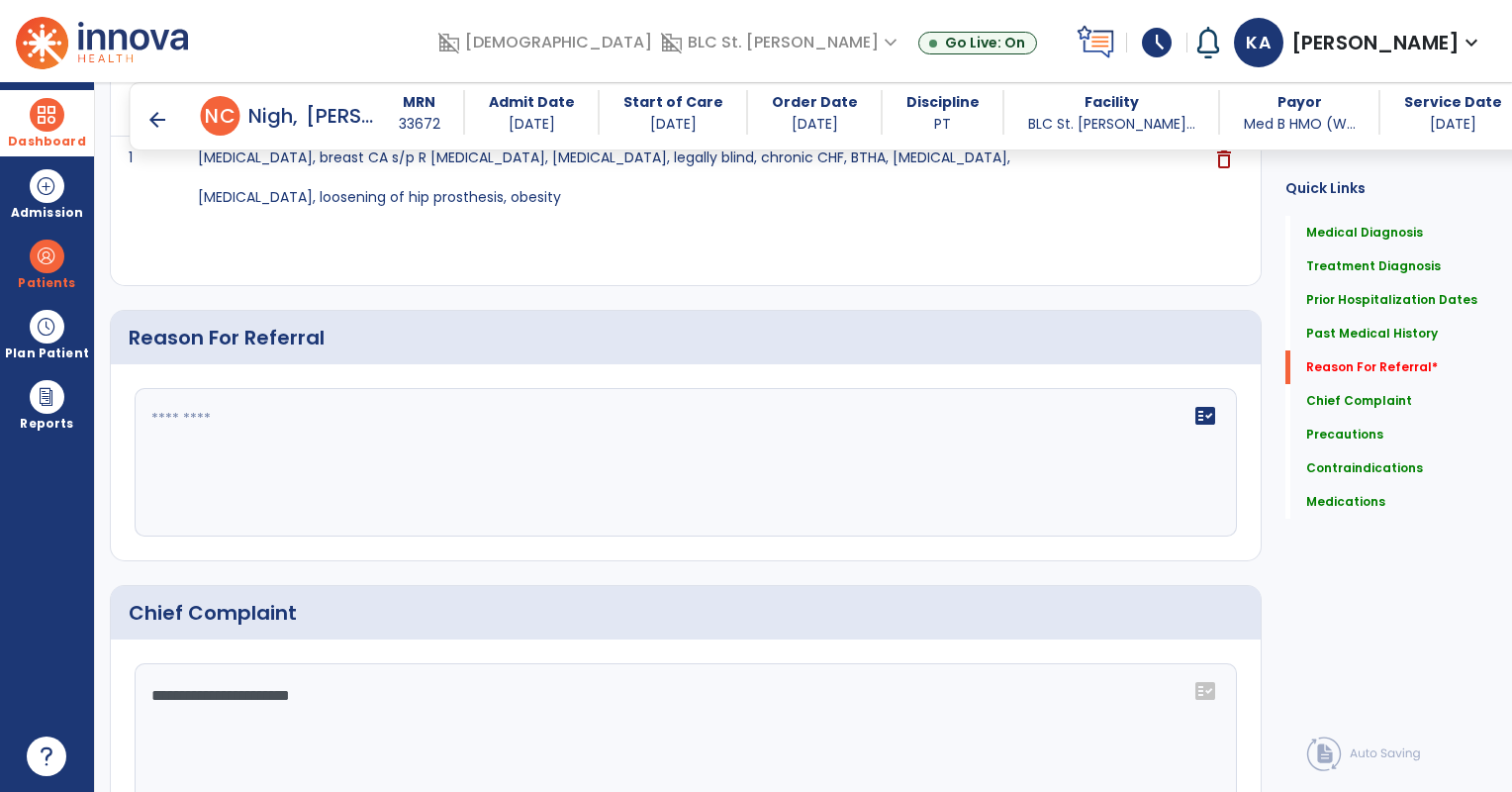 scroll, scrollTop: 1164, scrollLeft: 0, axis: vertical 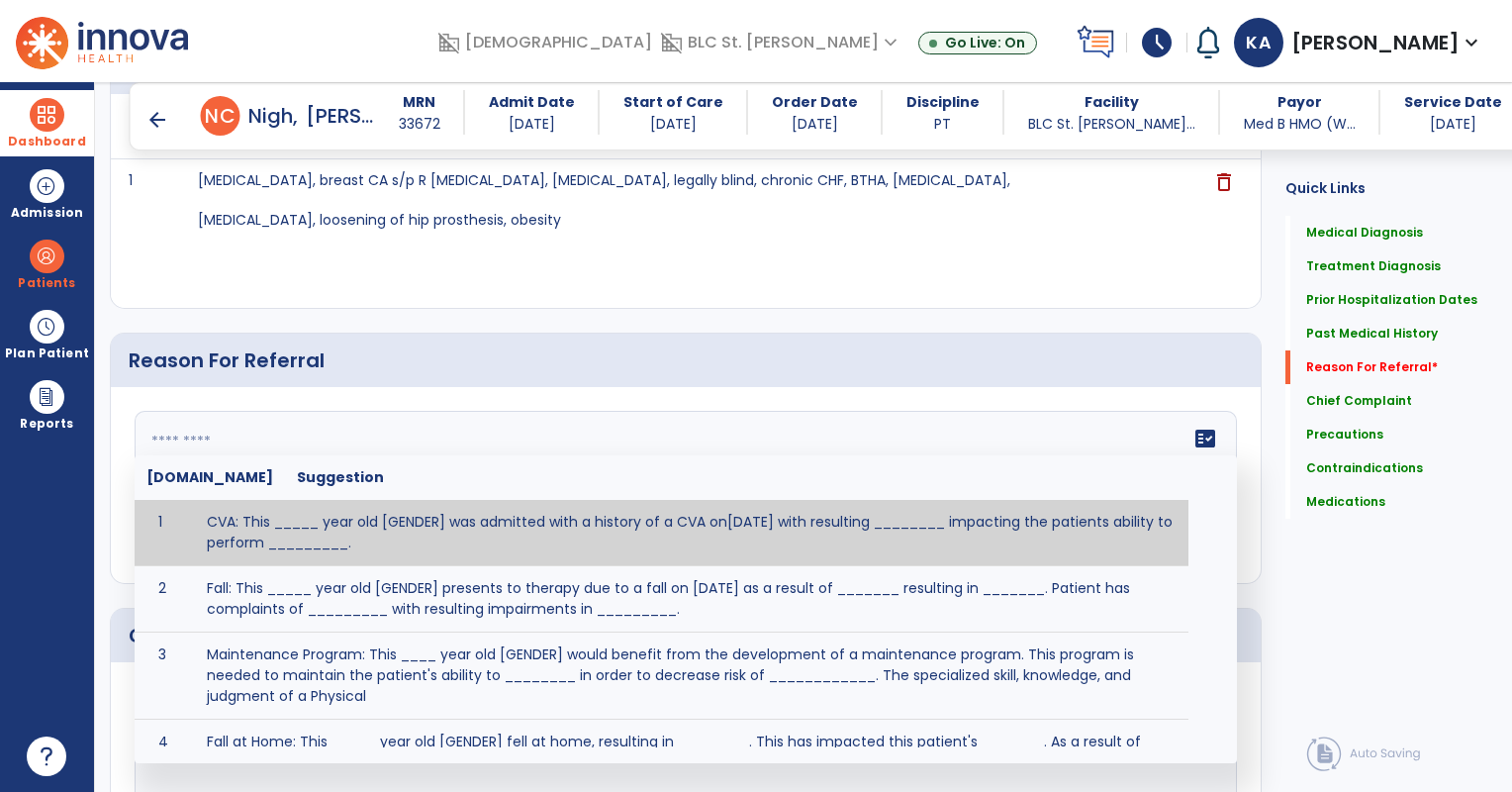 click on "fact_check  [DOMAIN_NAME] Suggestion 1 CVA: This _____ year old [GENDER] was admitted with a history of a CVA on[DATE] with resulting ________ impacting the patients ability to perform _________. 2 Fall: This _____ year old [GENDER] presents to therapy due to a fall on [DATE] as a result of _______ resulting in _______.  Patient has complaints of _________ with resulting impairments in _________. 3 Maintenance Program: This ____ year old [GENDER] would benefit from the development of a maintenance program.  This program is needed to maintain the patient's ability to ________ in order to decrease risk of ____________.  The specialized skill, knowledge, and judgment of a Physical  4 Fall at Home: This _____ year old [GENDER] fell at home, resulting  in ________.  This has impacted this patient's _______.  As a result of these noted limitations in functional activities, this patient is unable to safely return to home.  This patient requires skilled therapy in order to improve safety and function. 5 6 7 8 9 10" 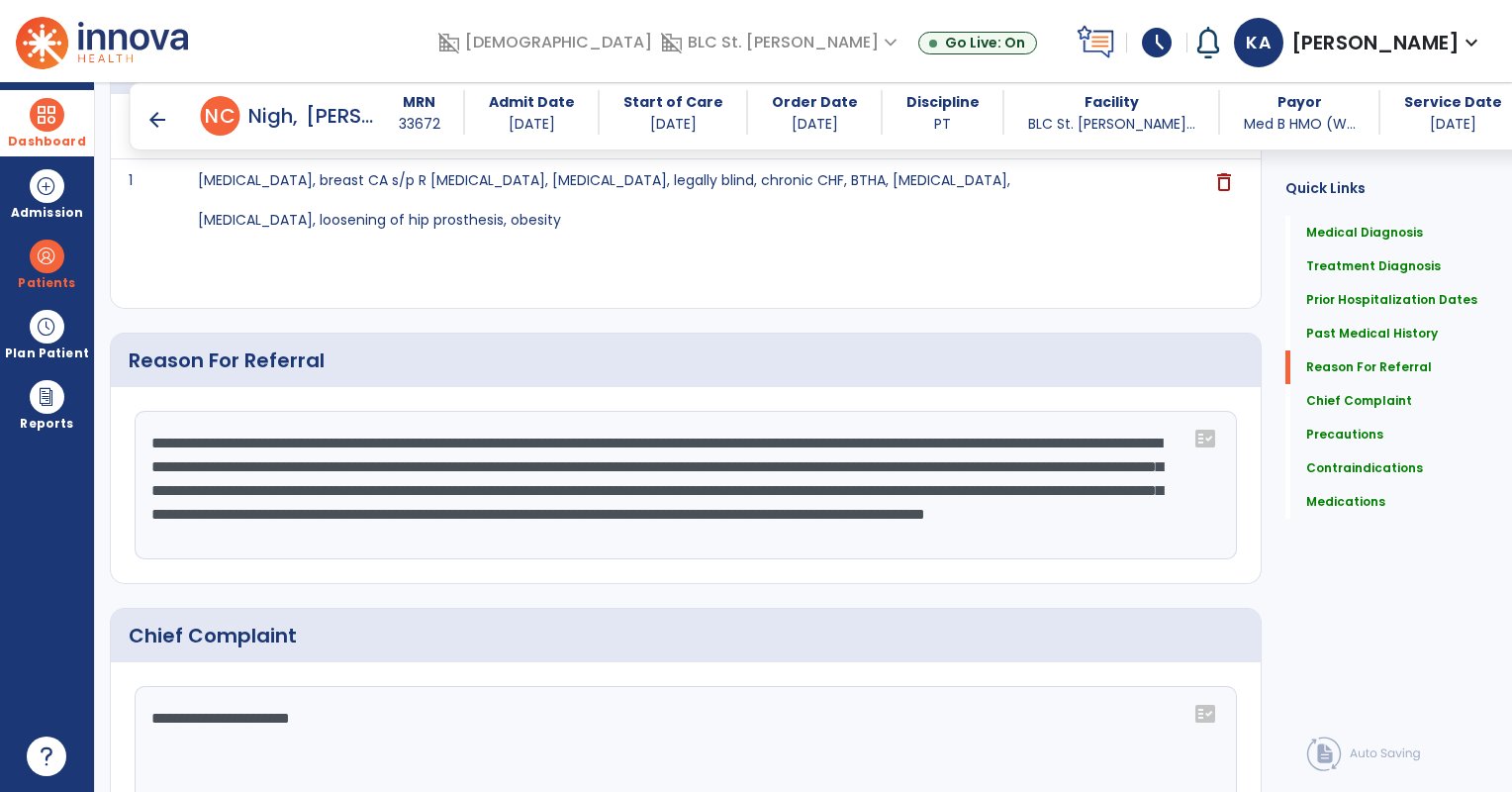 scroll, scrollTop: 15, scrollLeft: 0, axis: vertical 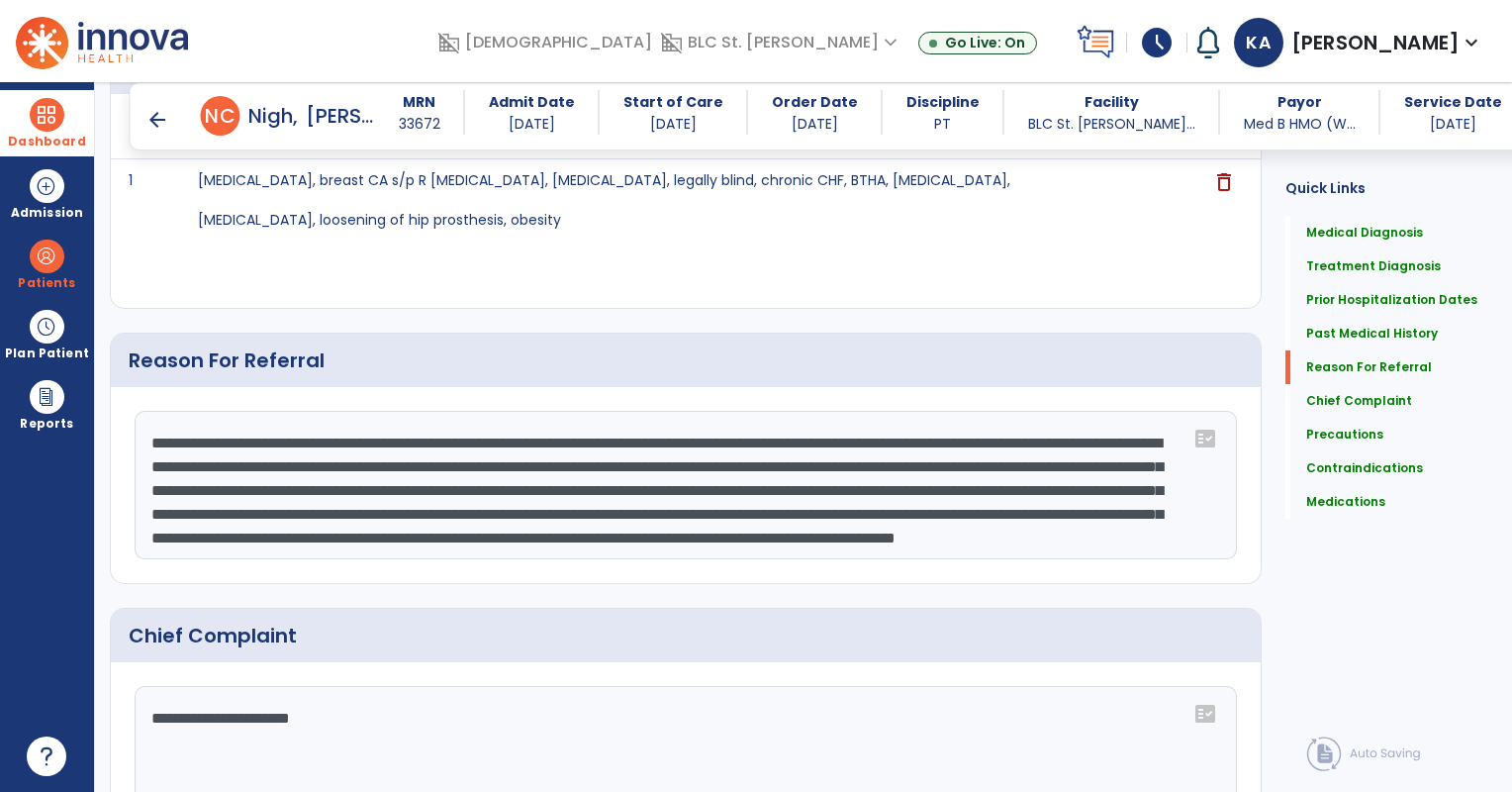 click on "**********" 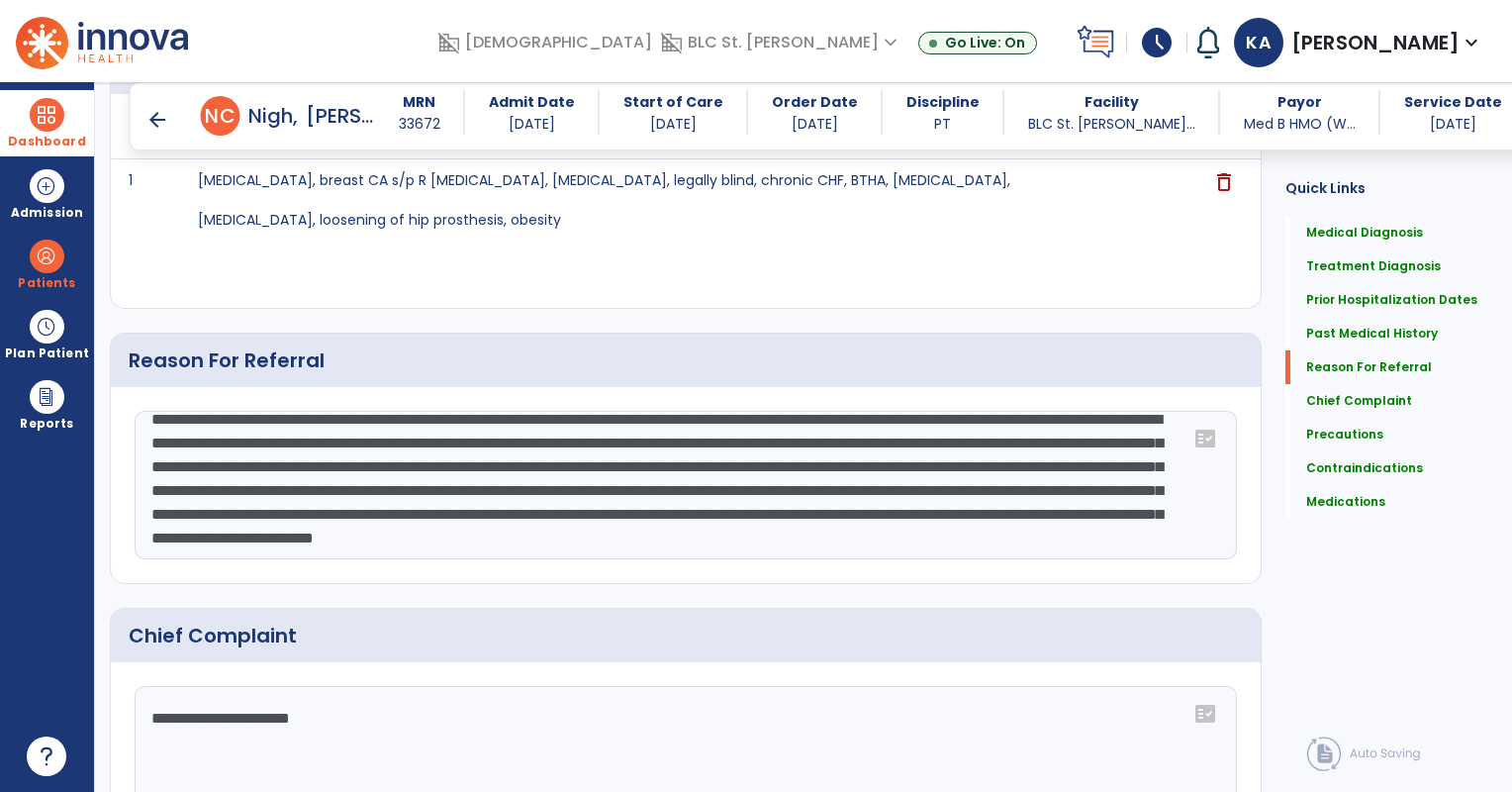 click on "**********" 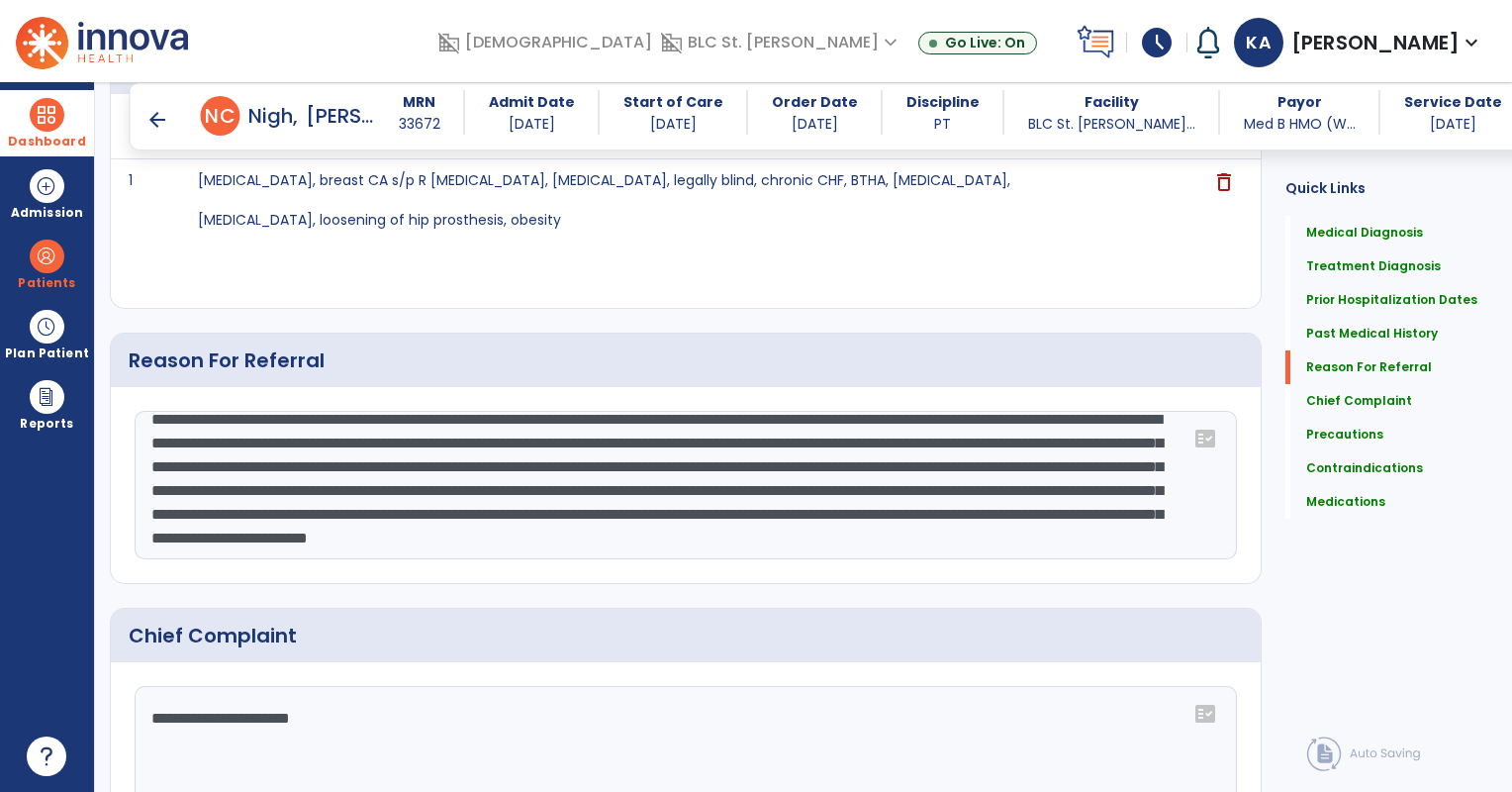 click on "**********" 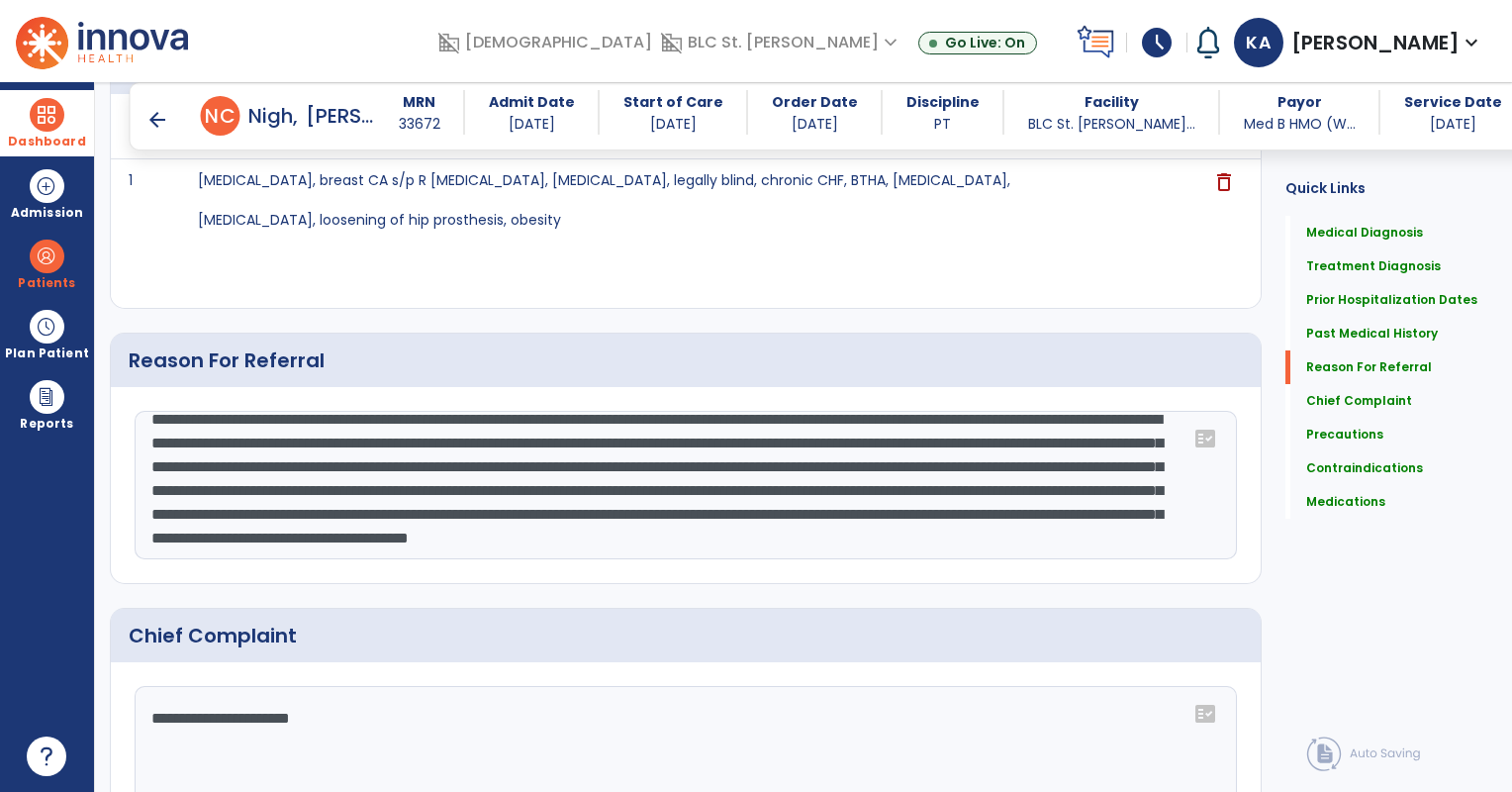 click on "**********" 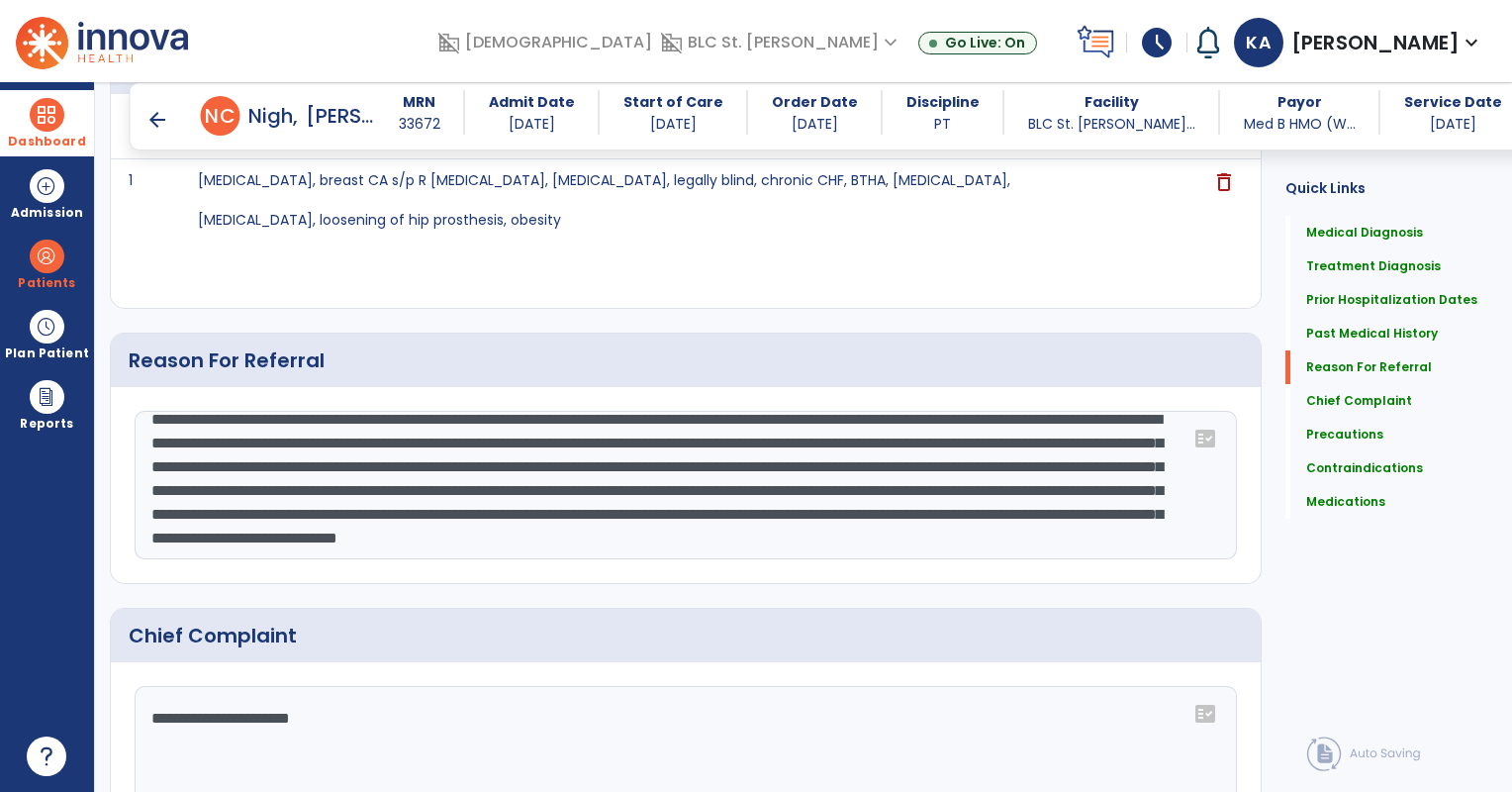 click on "**********" 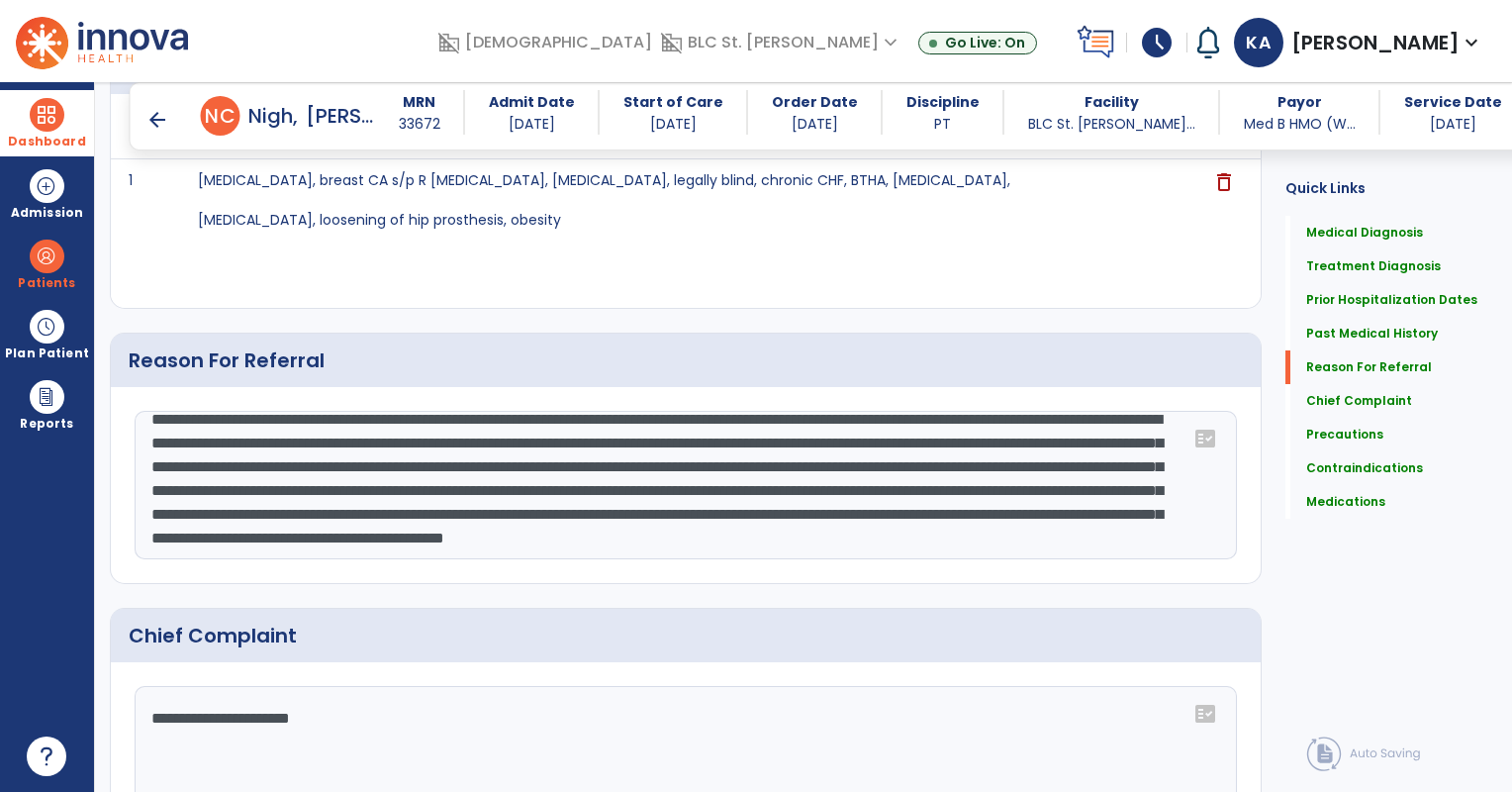 scroll, scrollTop: 71, scrollLeft: 0, axis: vertical 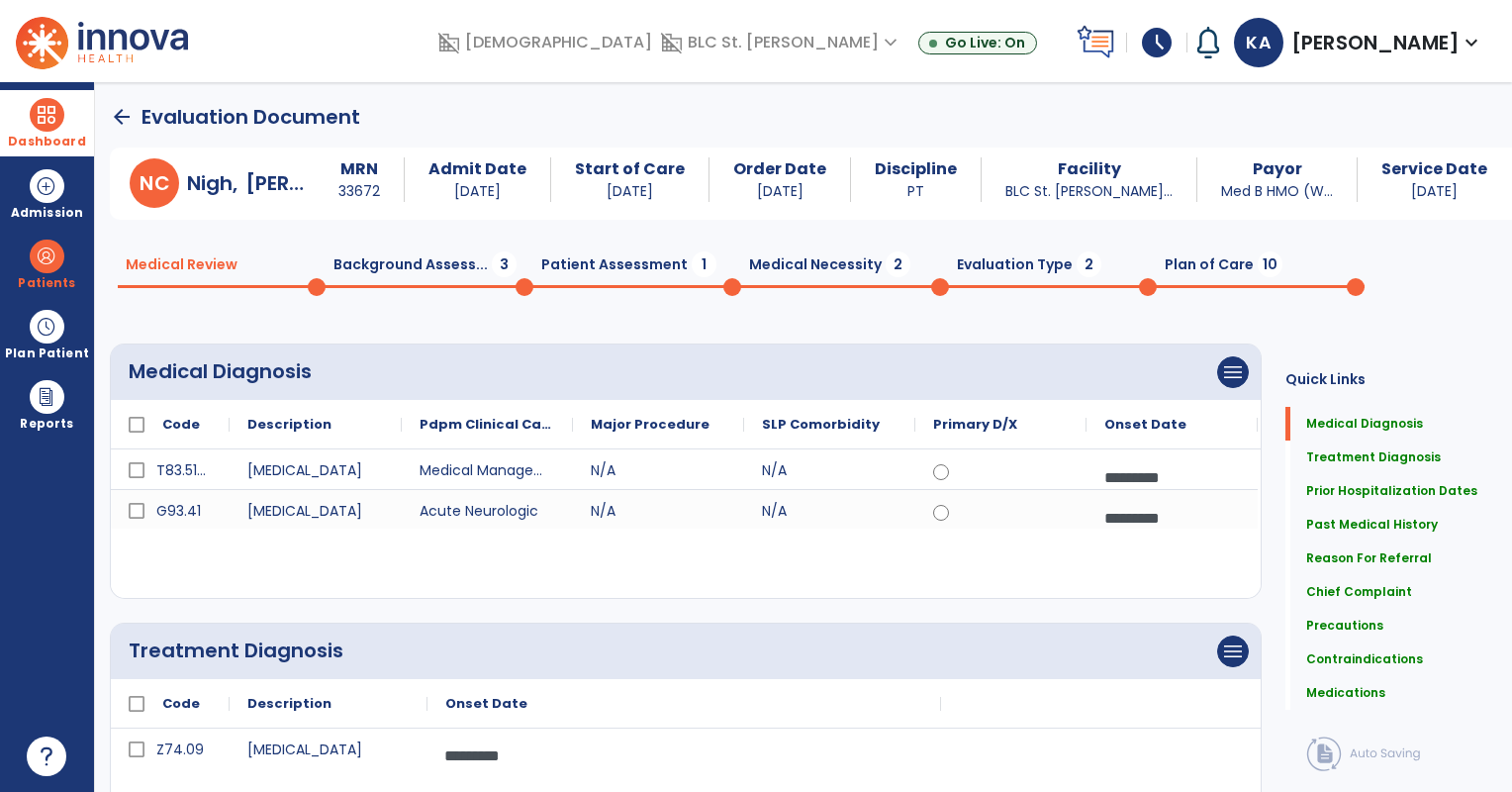 type on "**********" 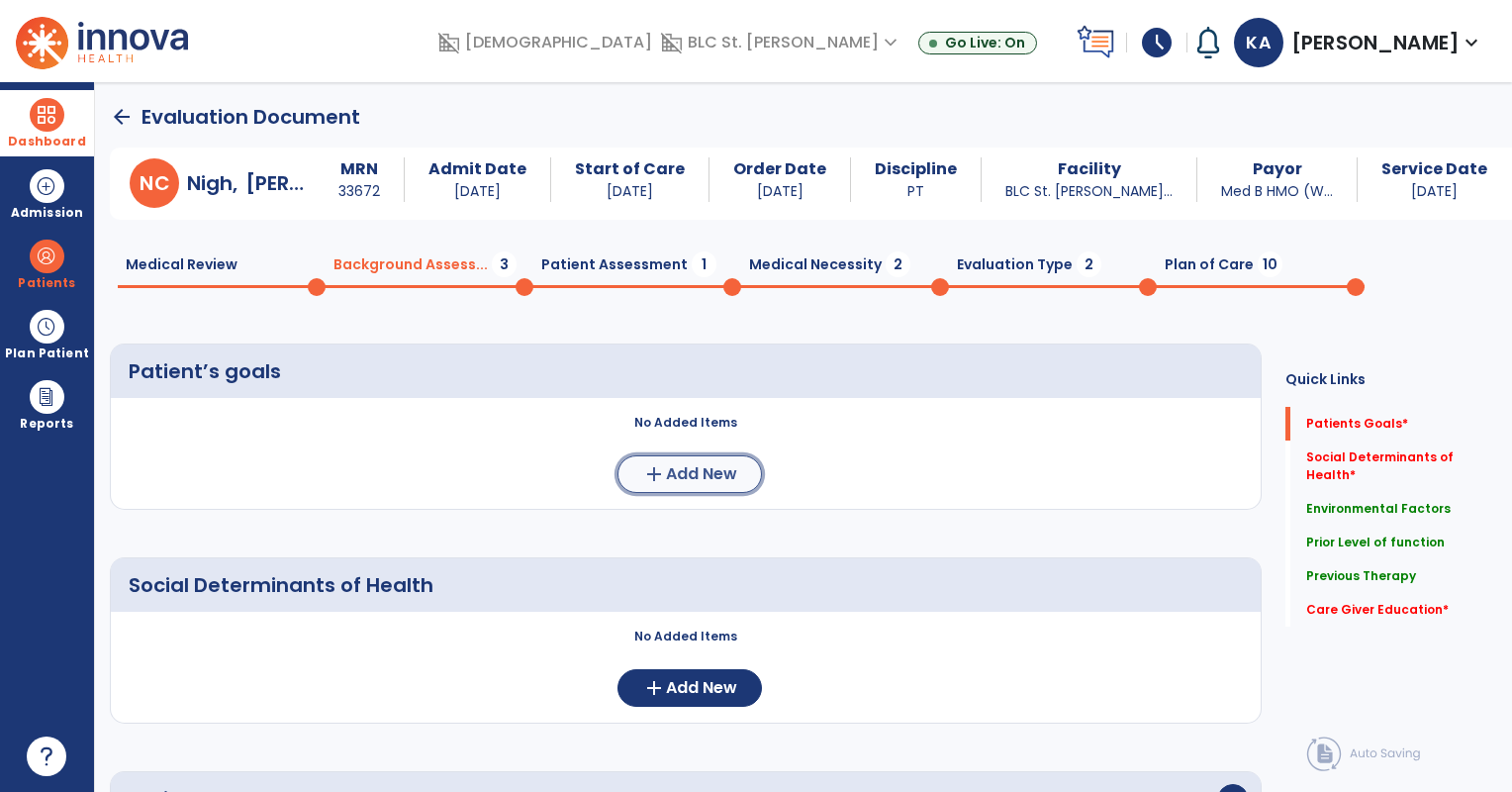 click on "add  Add New" 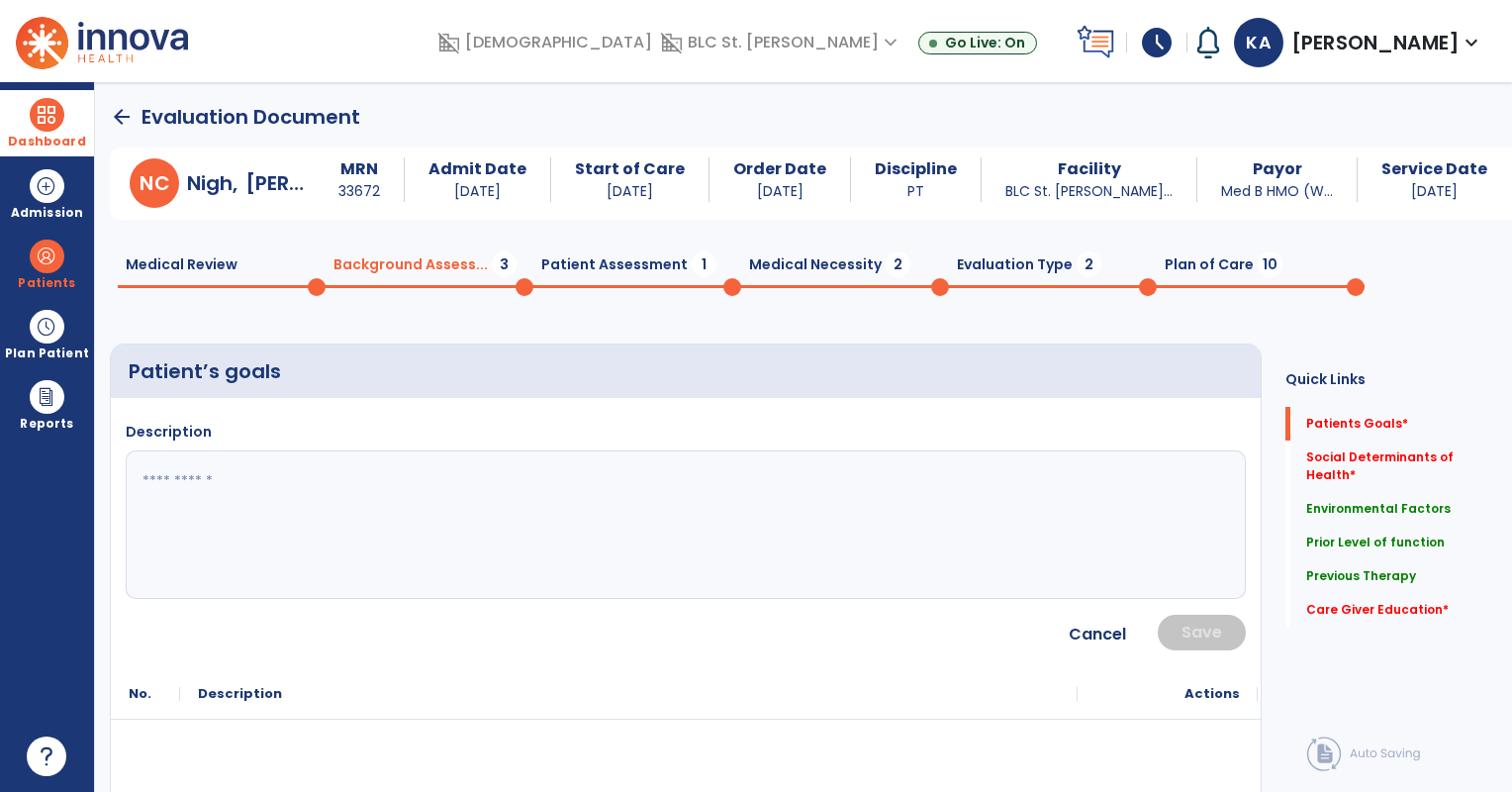 click 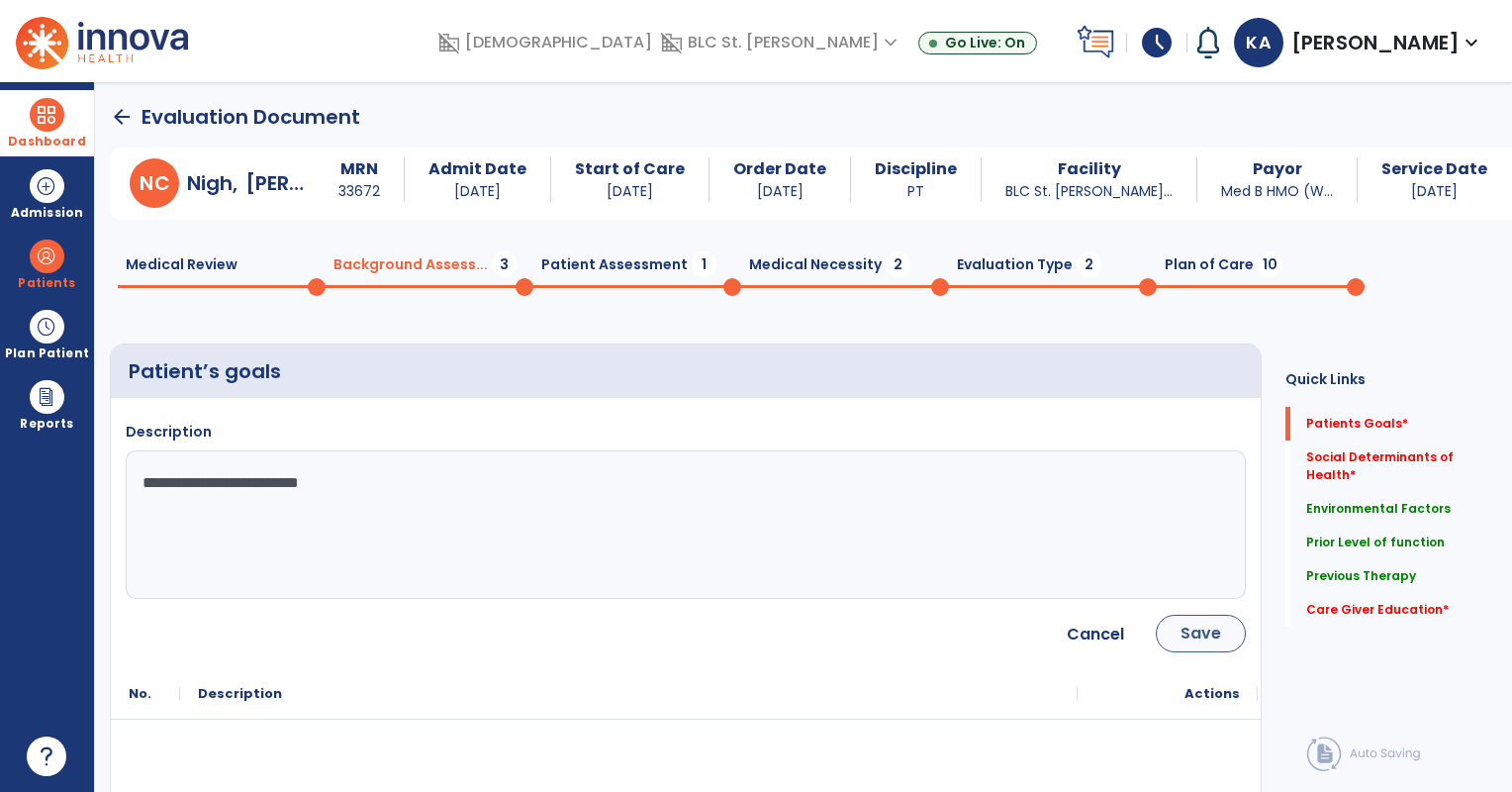 type on "**********" 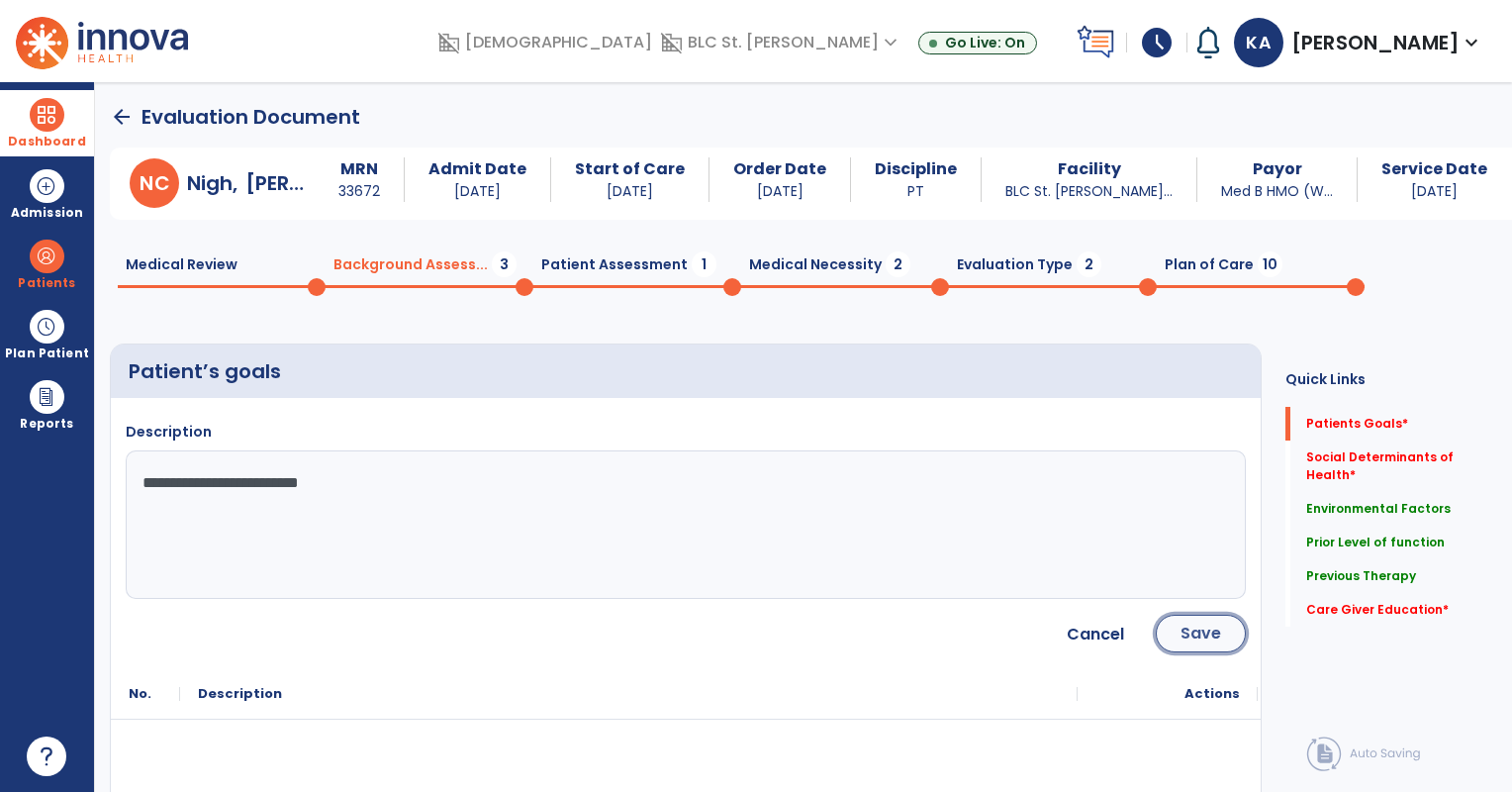 click on "Save" 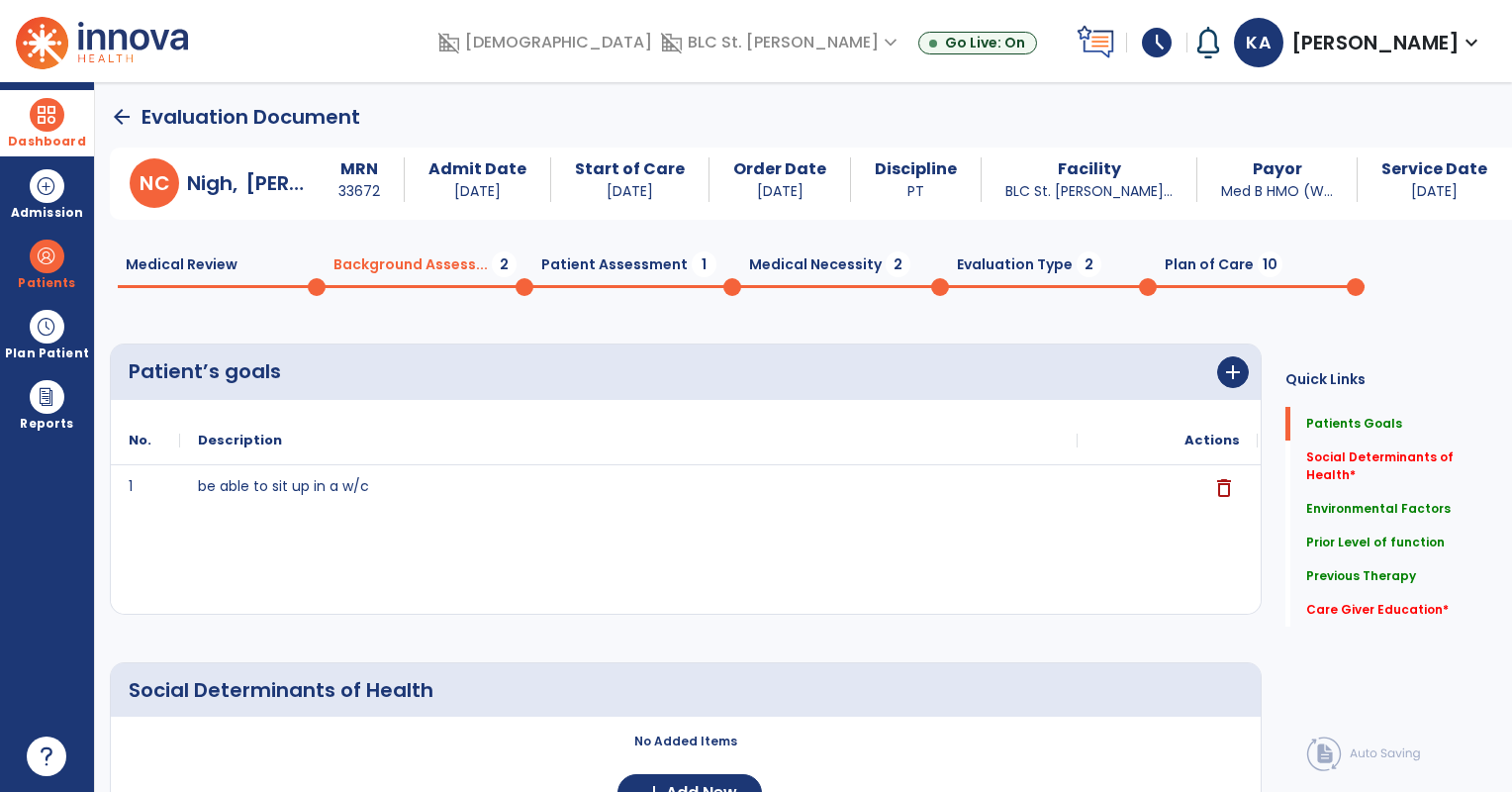 scroll, scrollTop: 60, scrollLeft: 0, axis: vertical 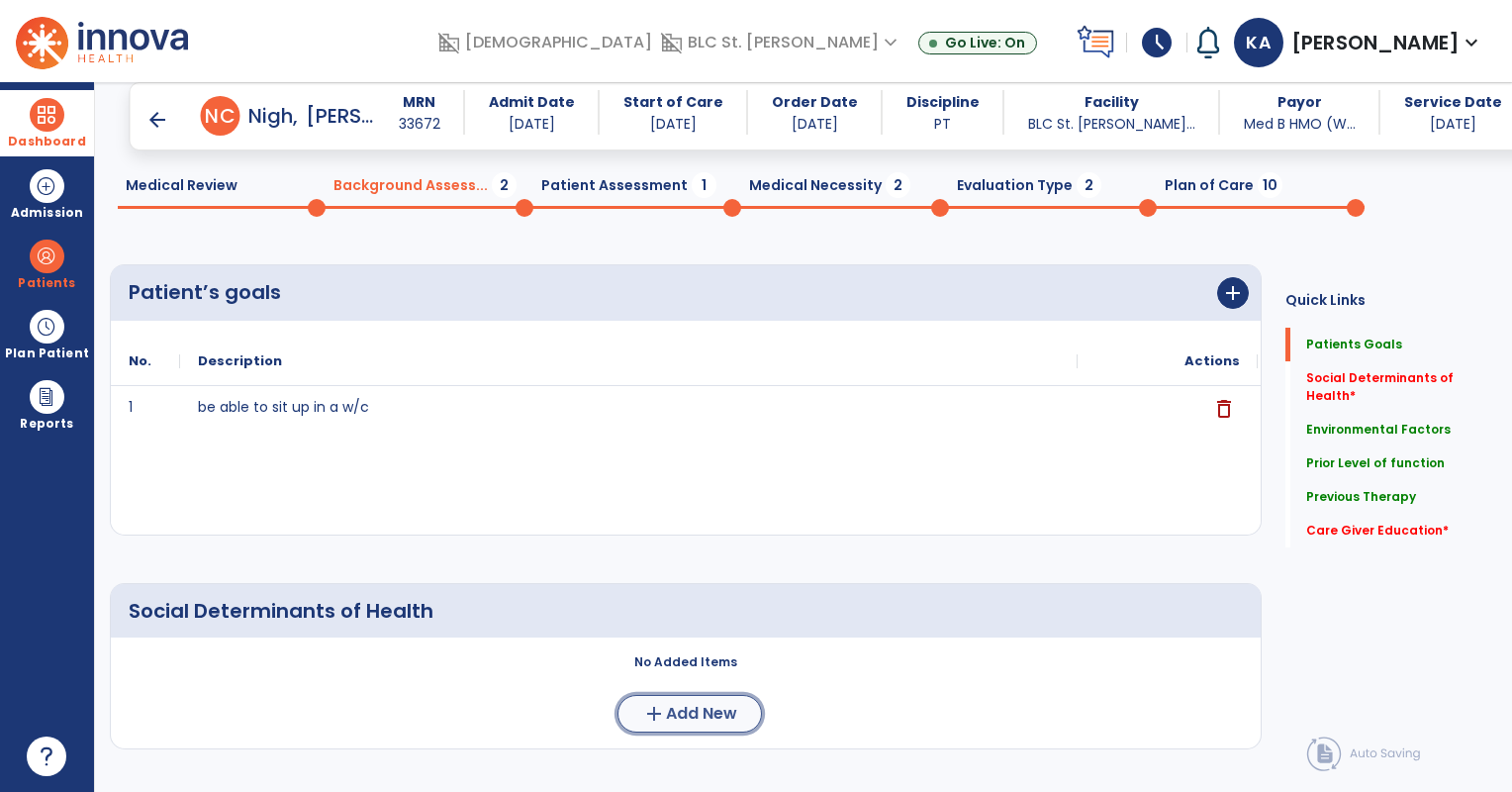 click on "add  Add New" 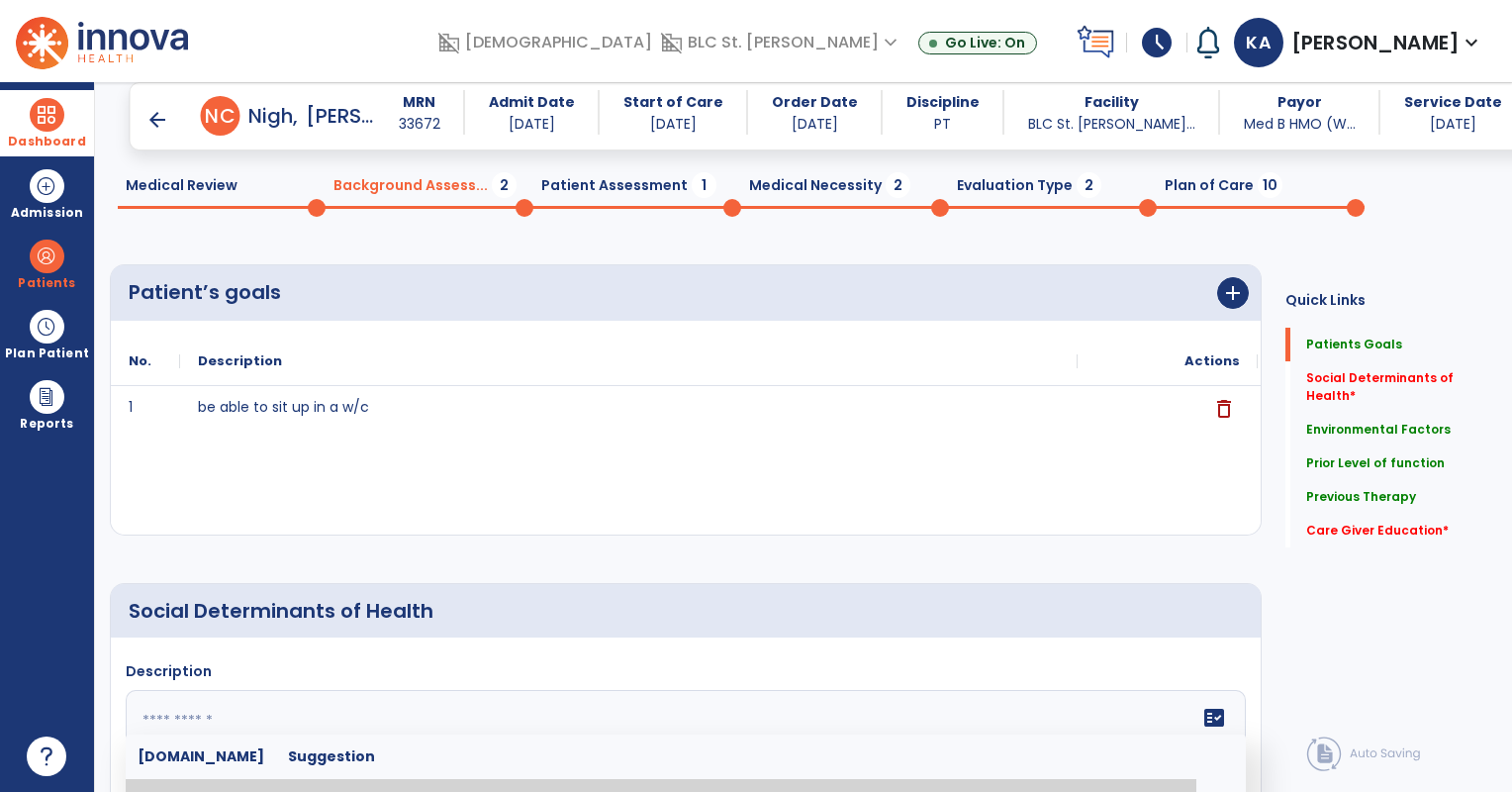 click 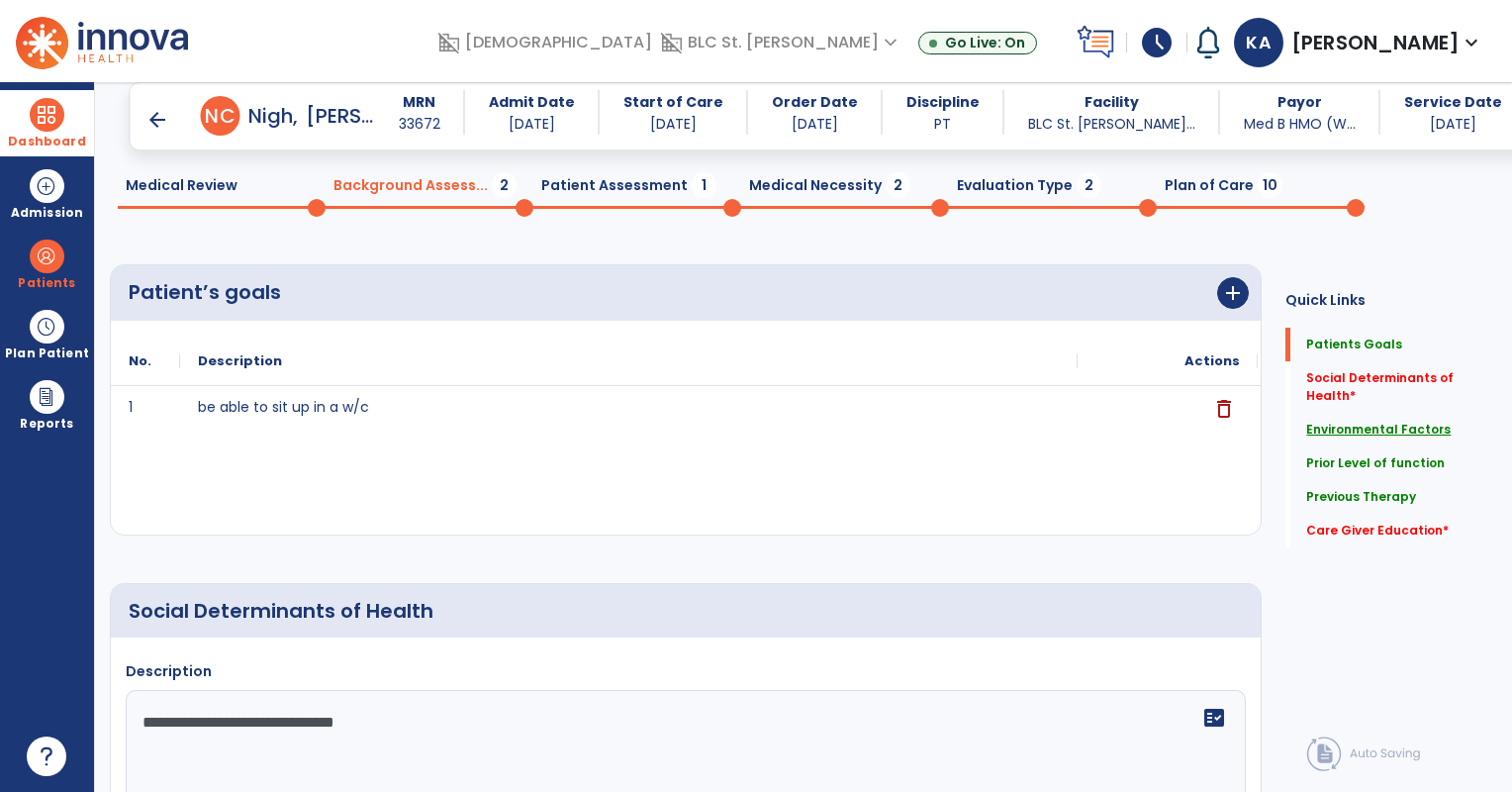 type on "**********" 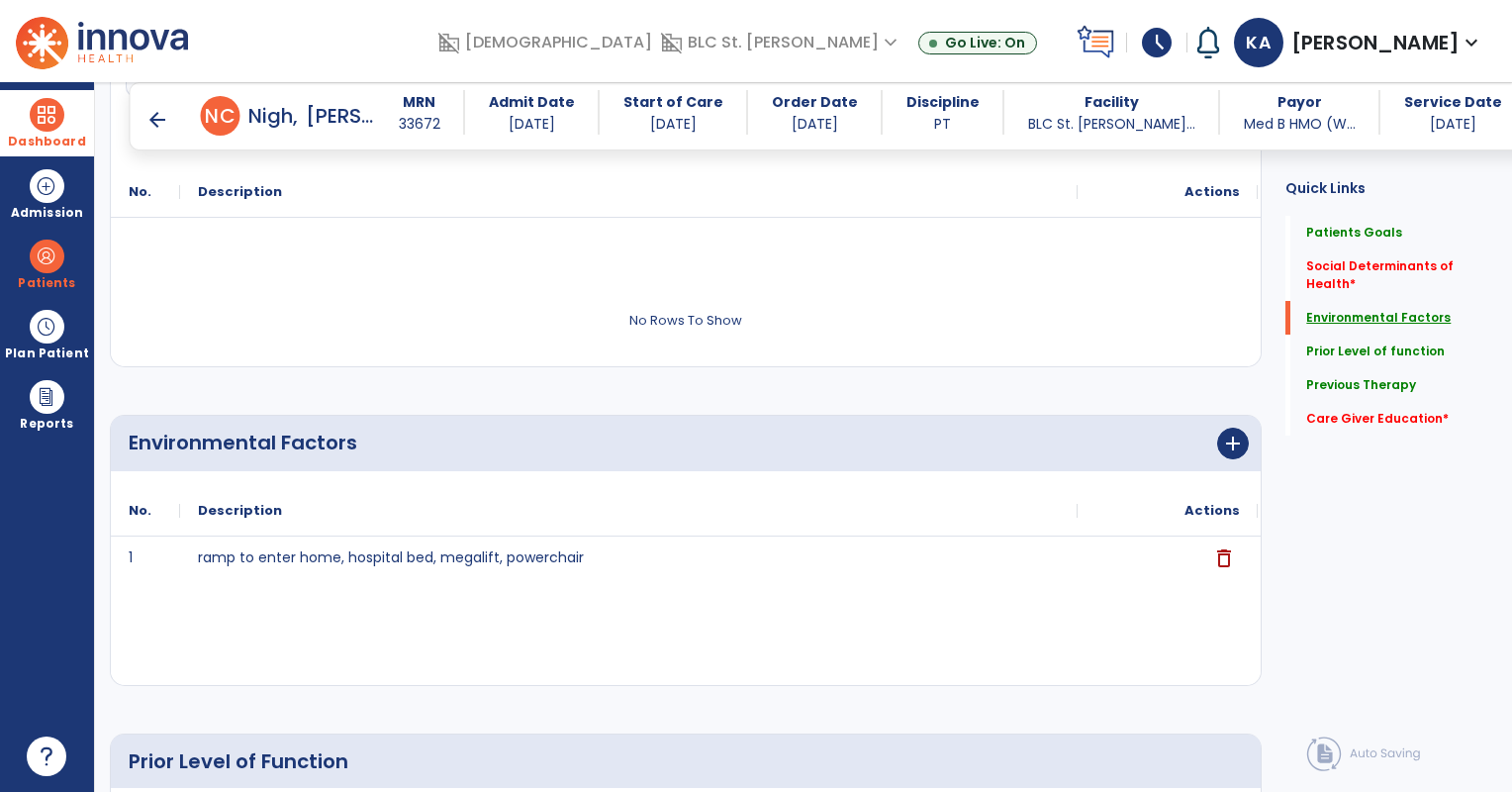 scroll, scrollTop: 890, scrollLeft: 0, axis: vertical 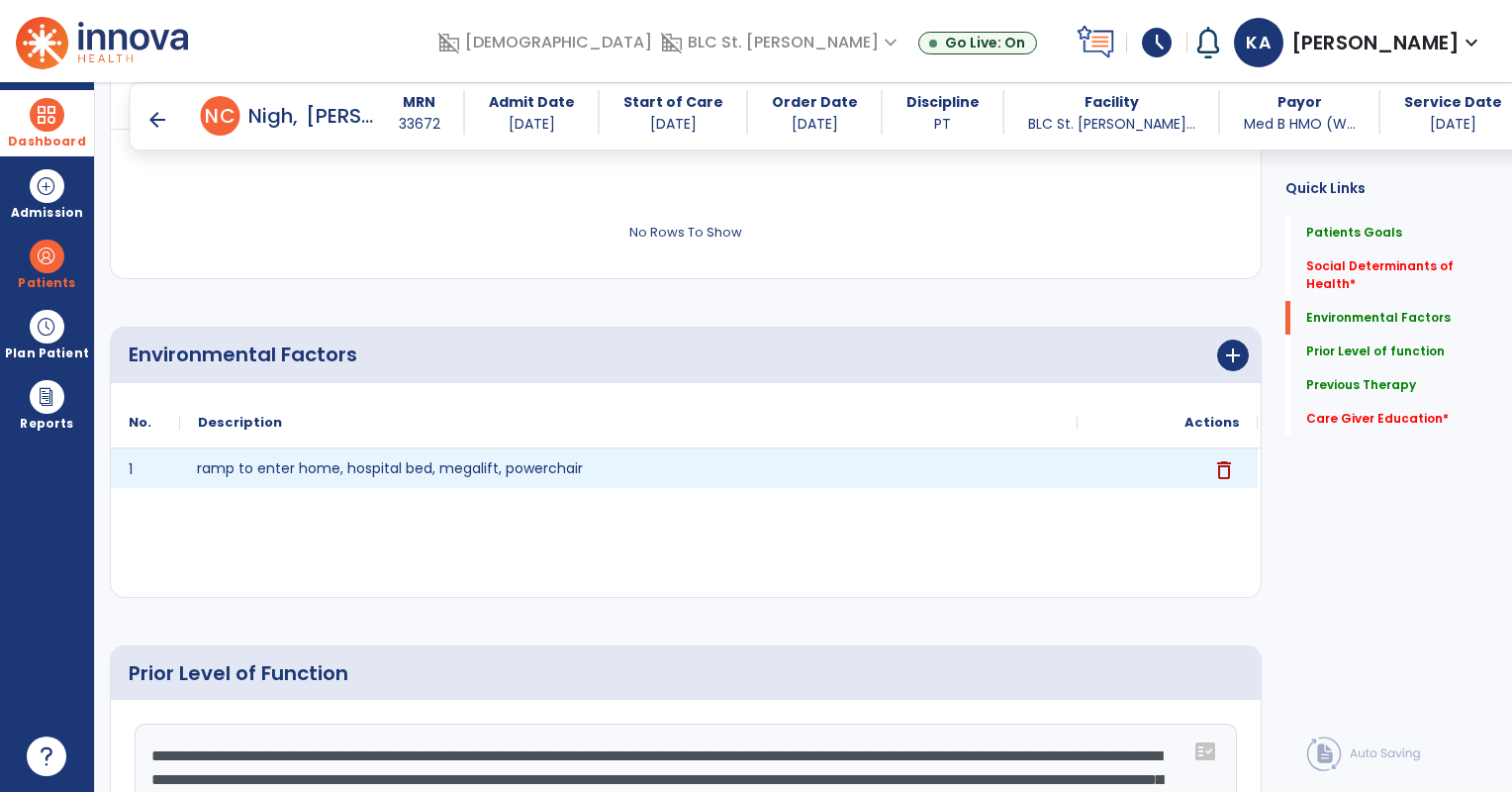 click on "ramp to enter home, hospital bed, megalift, powerchair" 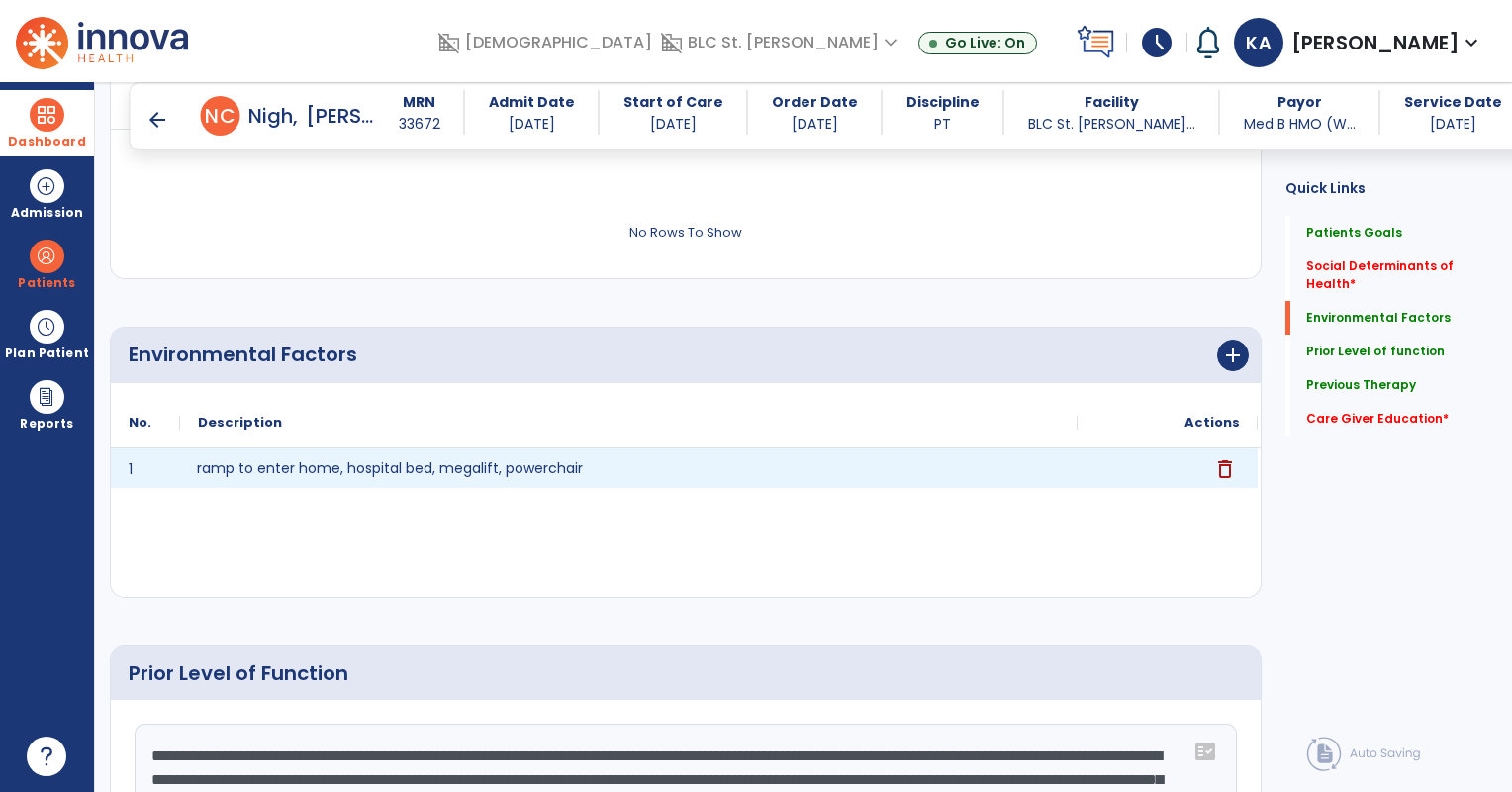 click on "delete" 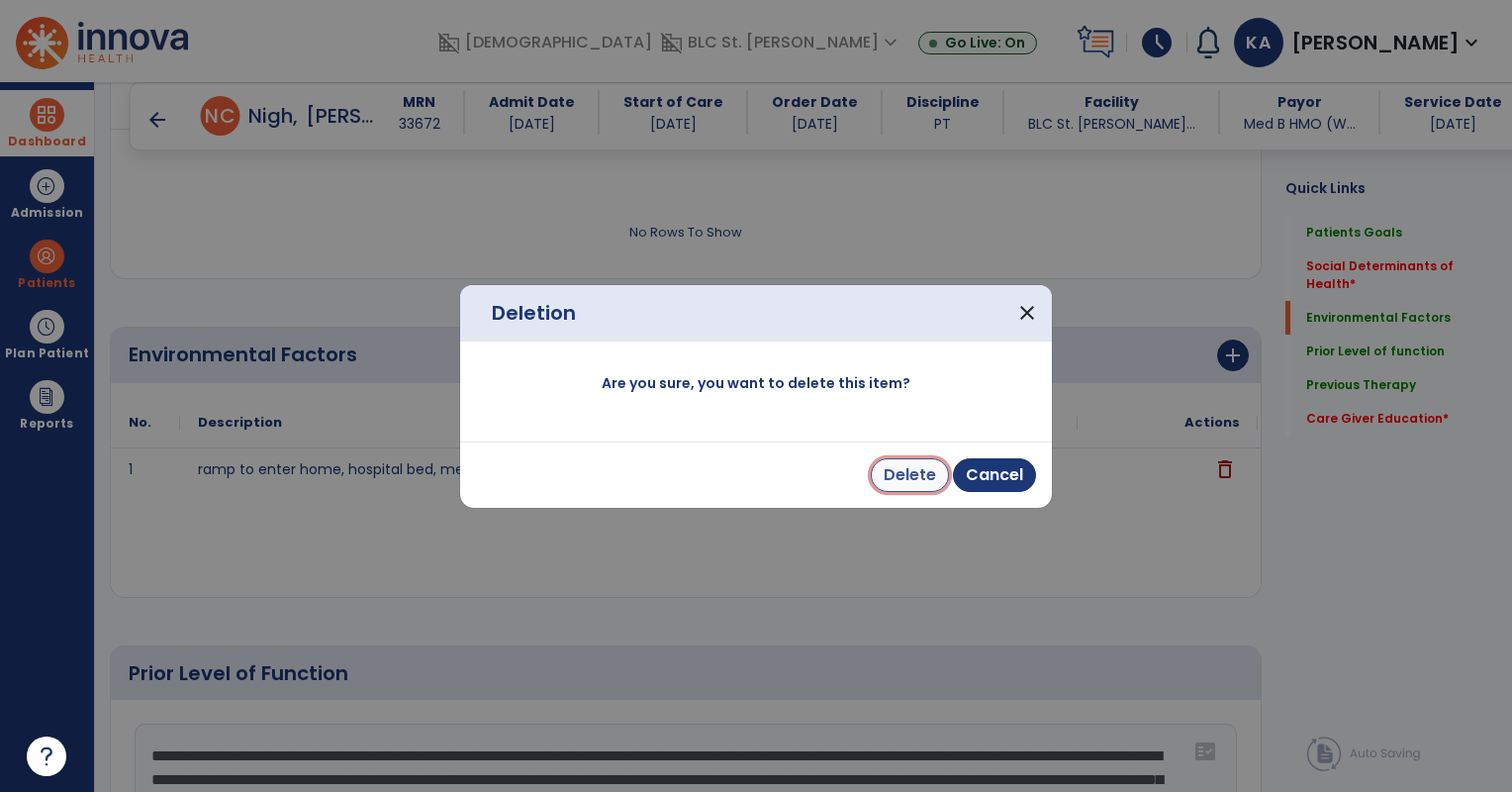 click on "Delete" at bounding box center (909, 475) 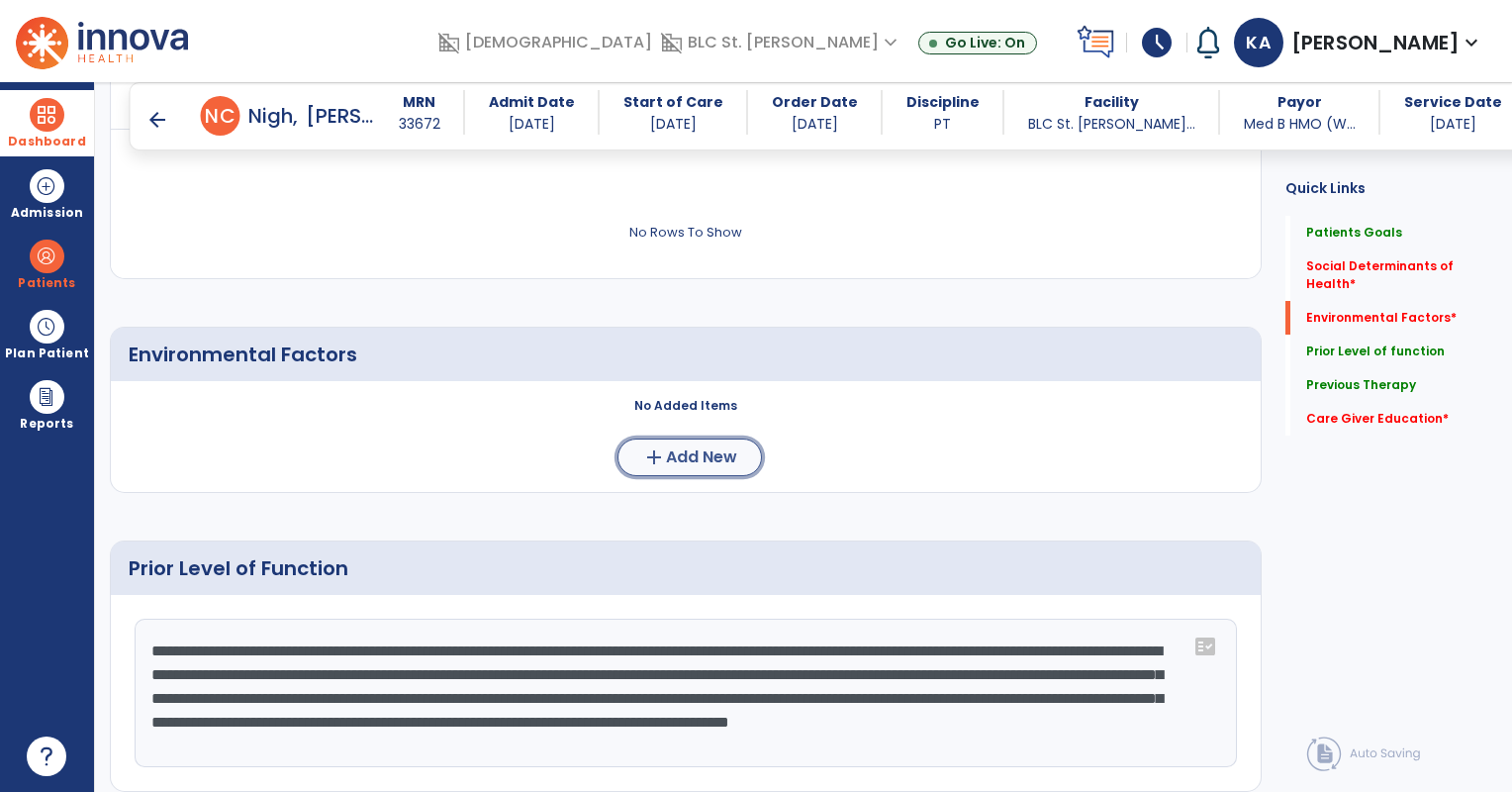 click on "add" 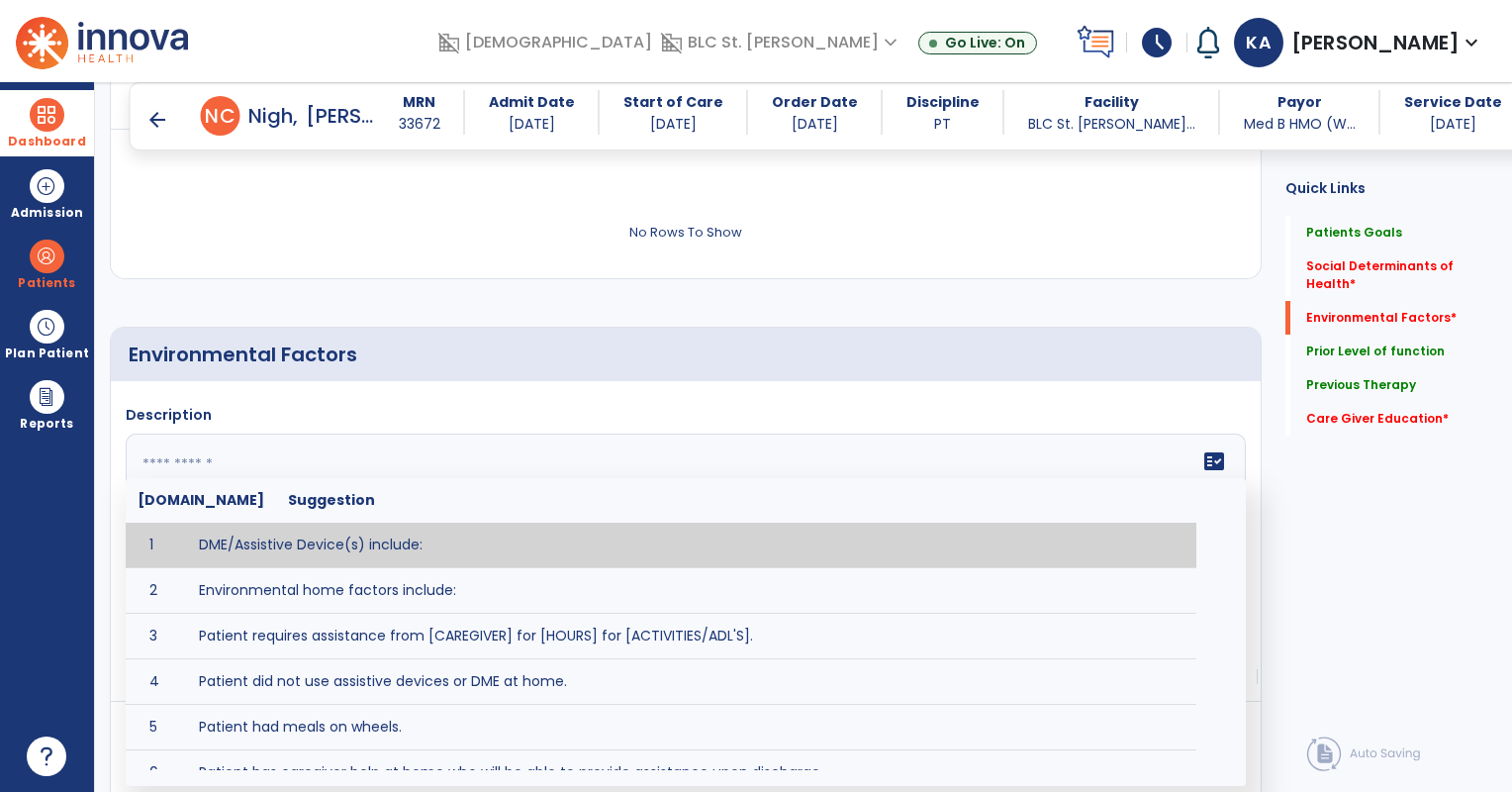 click 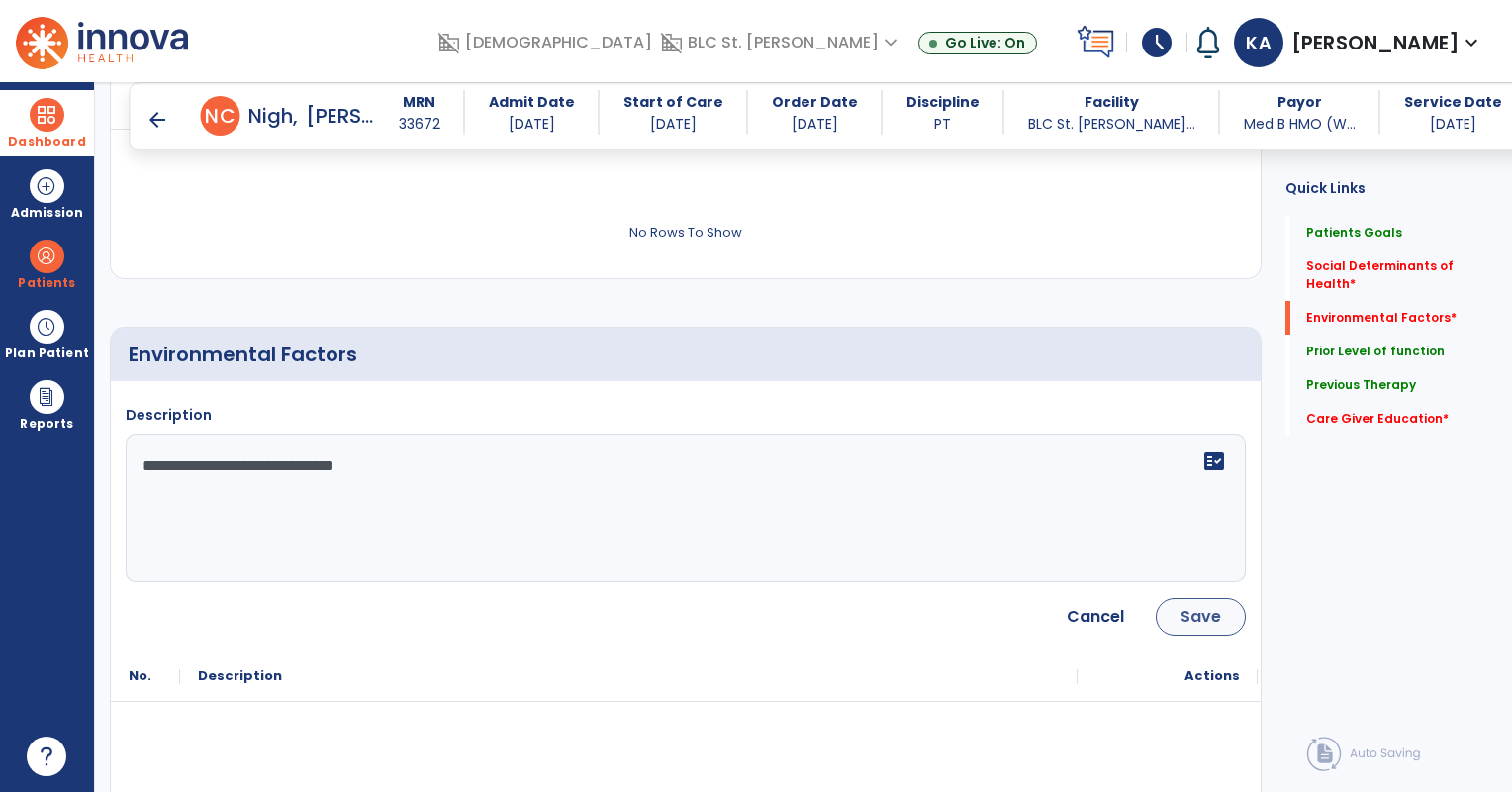 type on "**********" 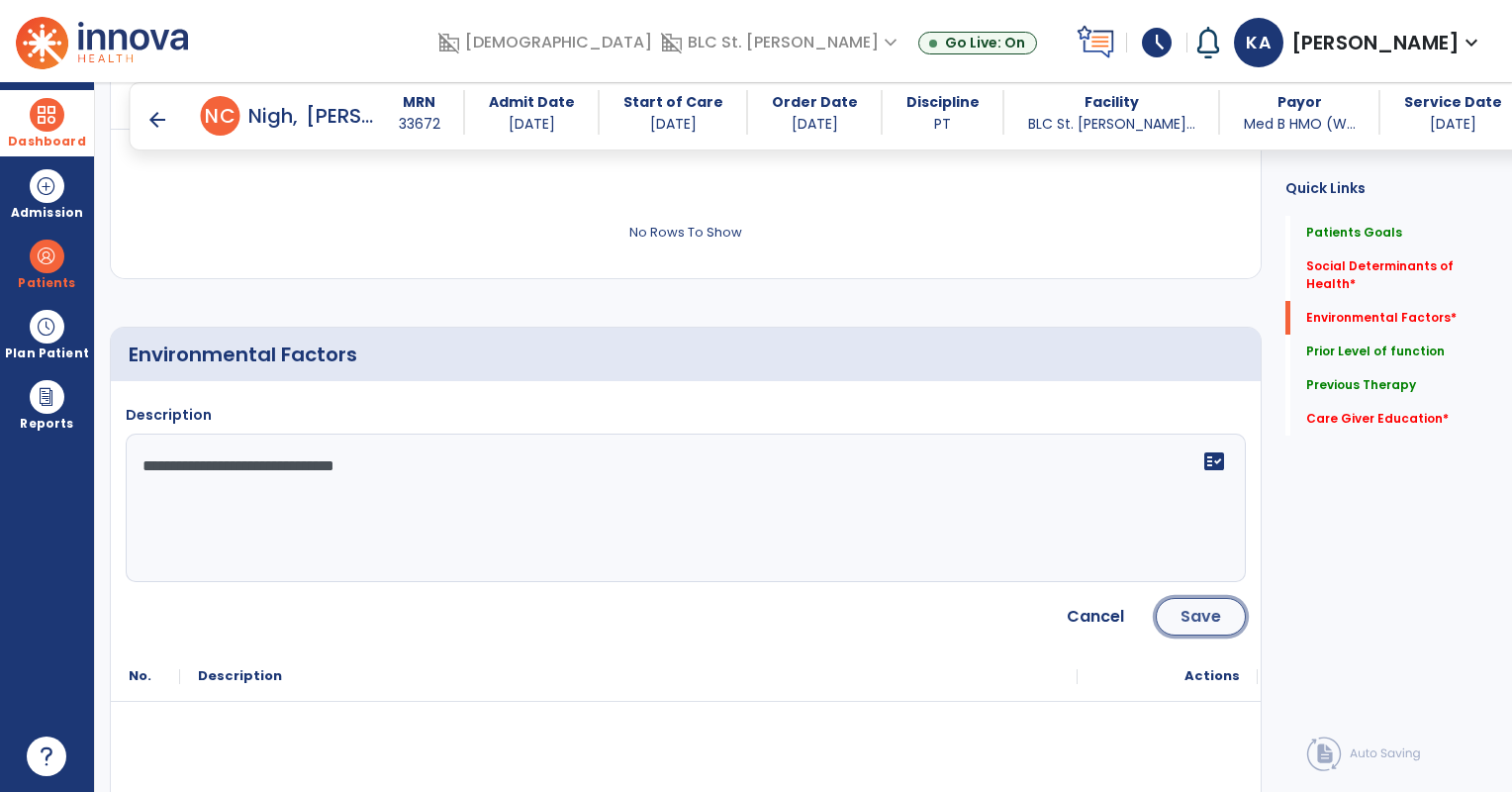 click on "Save" 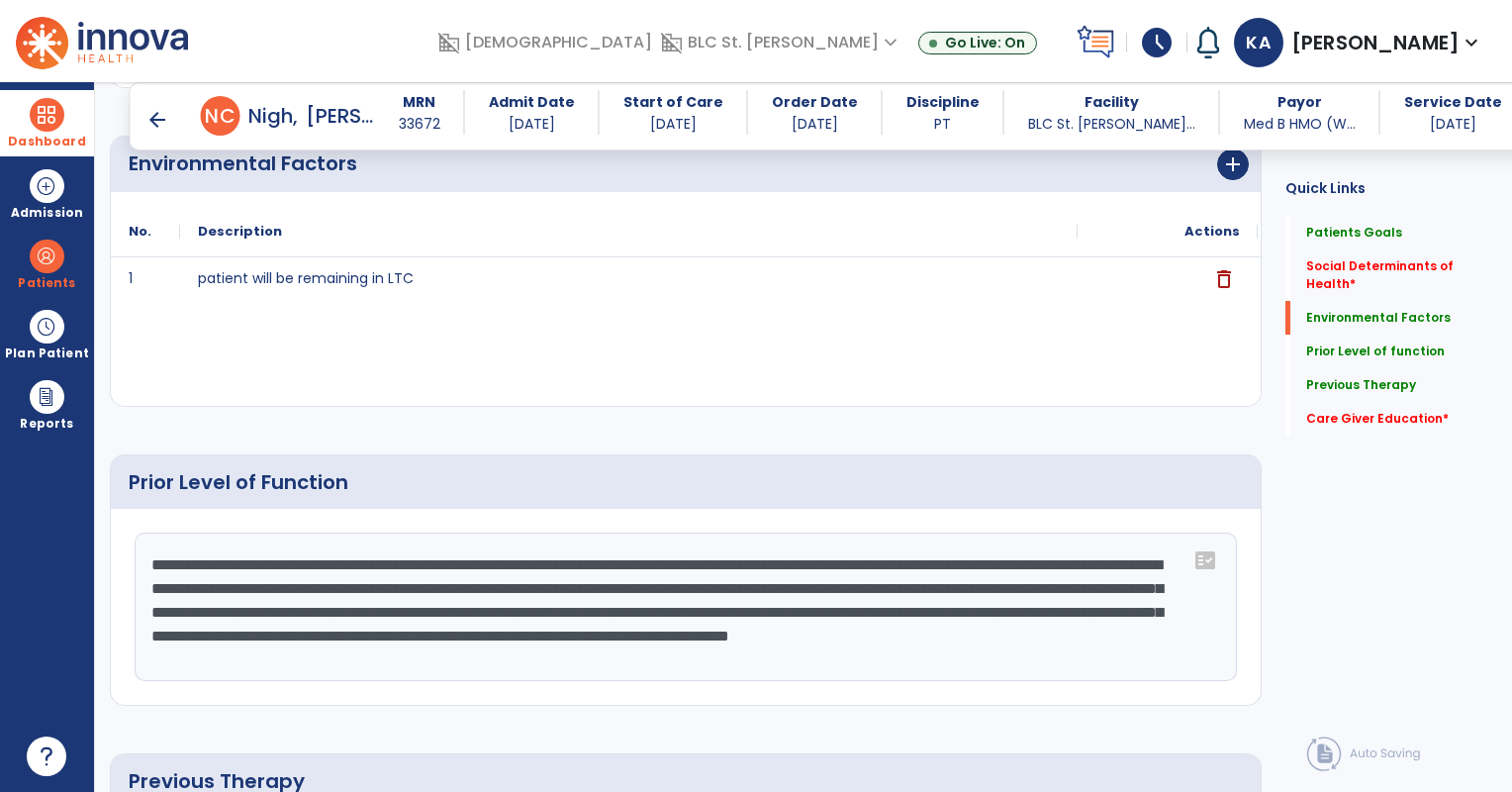 scroll, scrollTop: 1091, scrollLeft: 0, axis: vertical 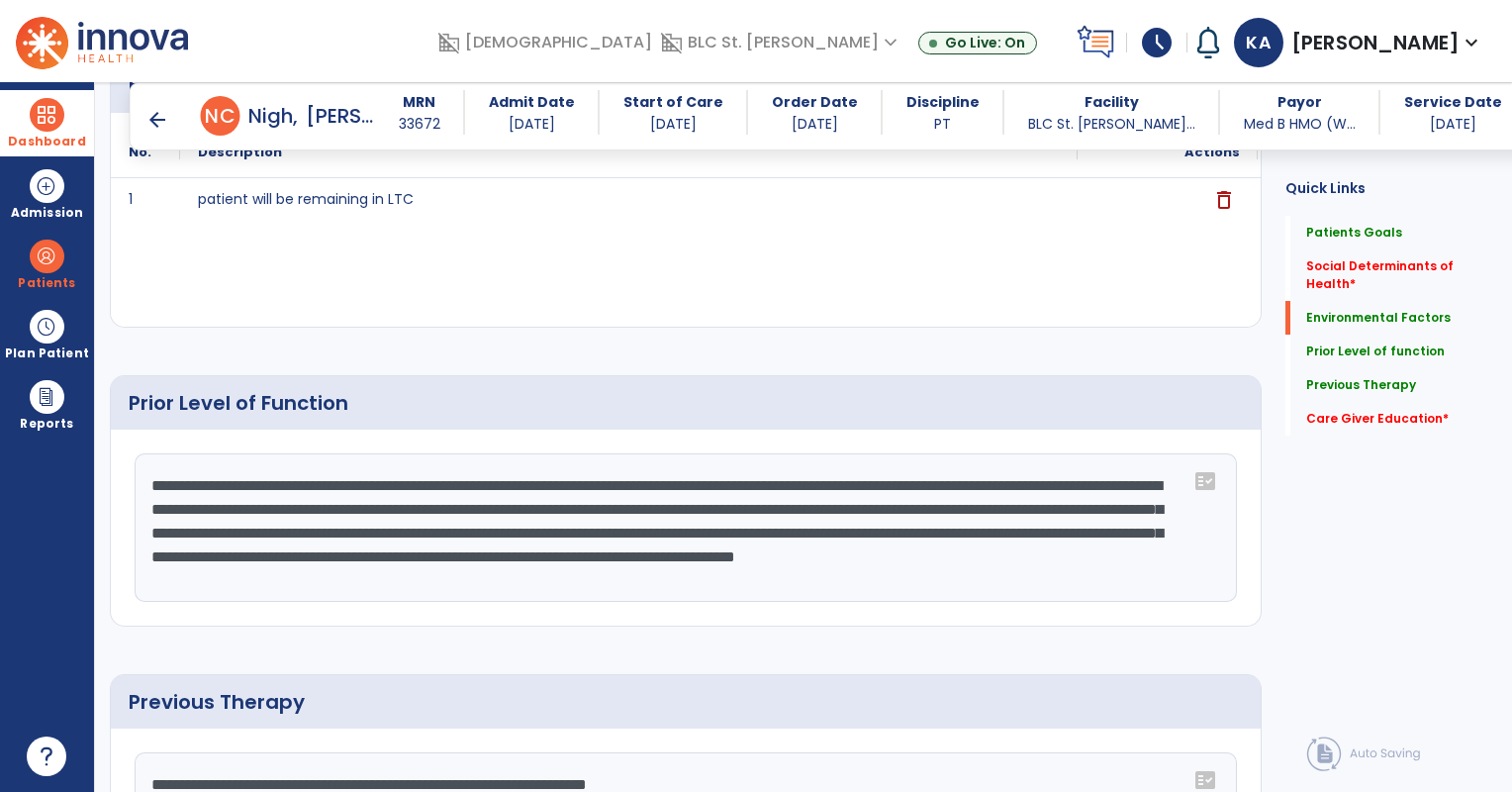 click on "**********" 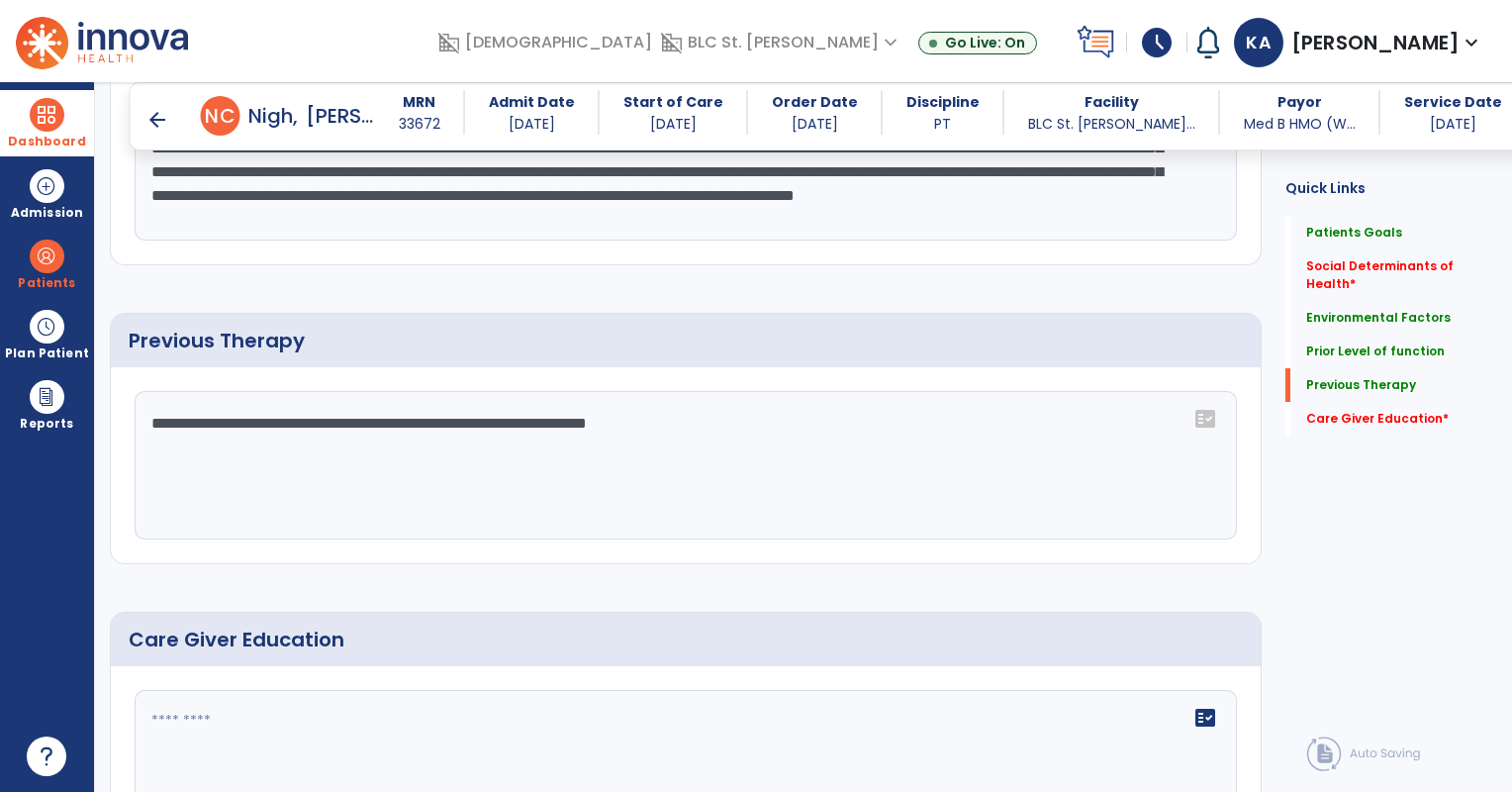 scroll, scrollTop: 1525, scrollLeft: 0, axis: vertical 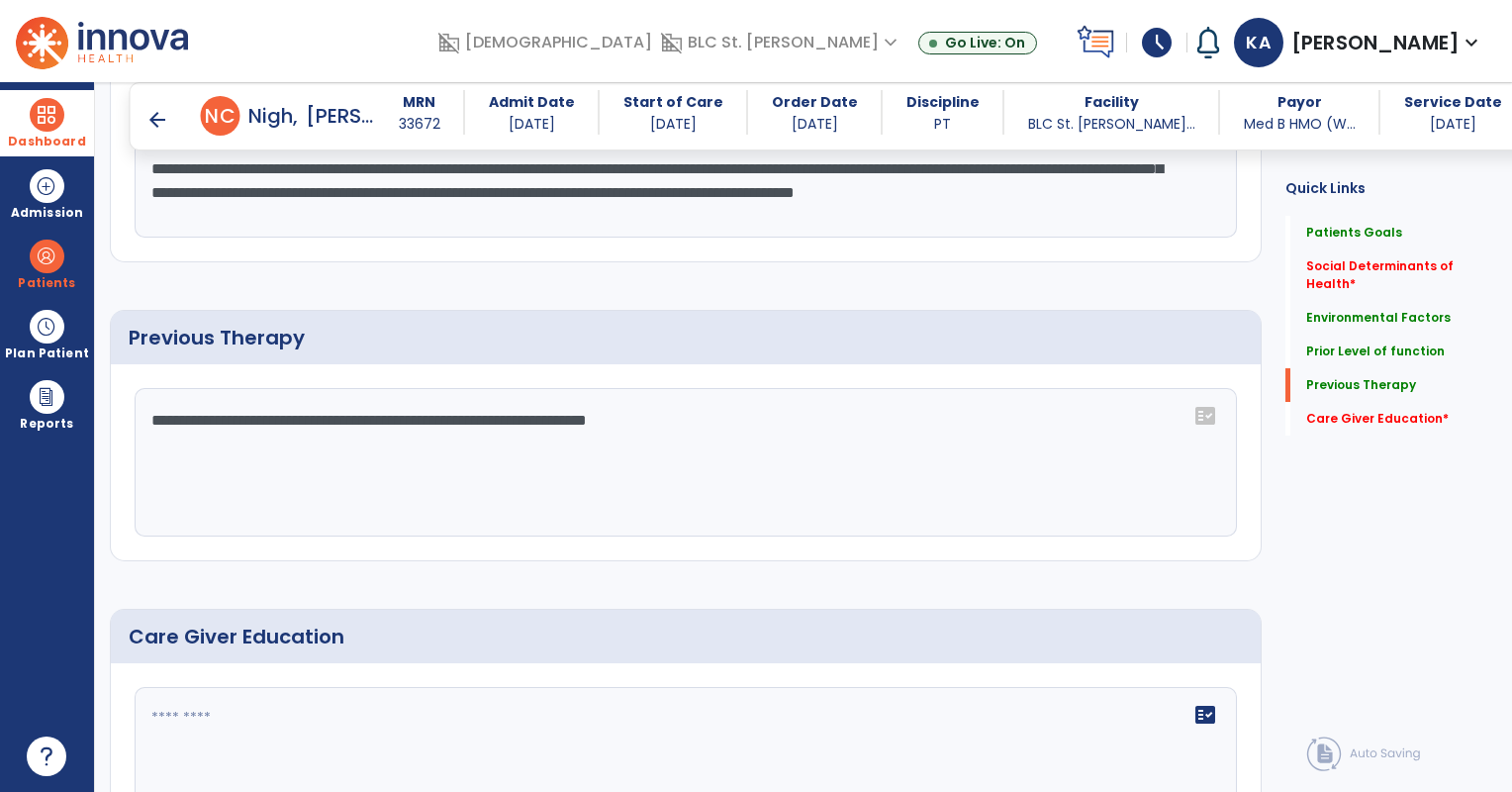 type on "**********" 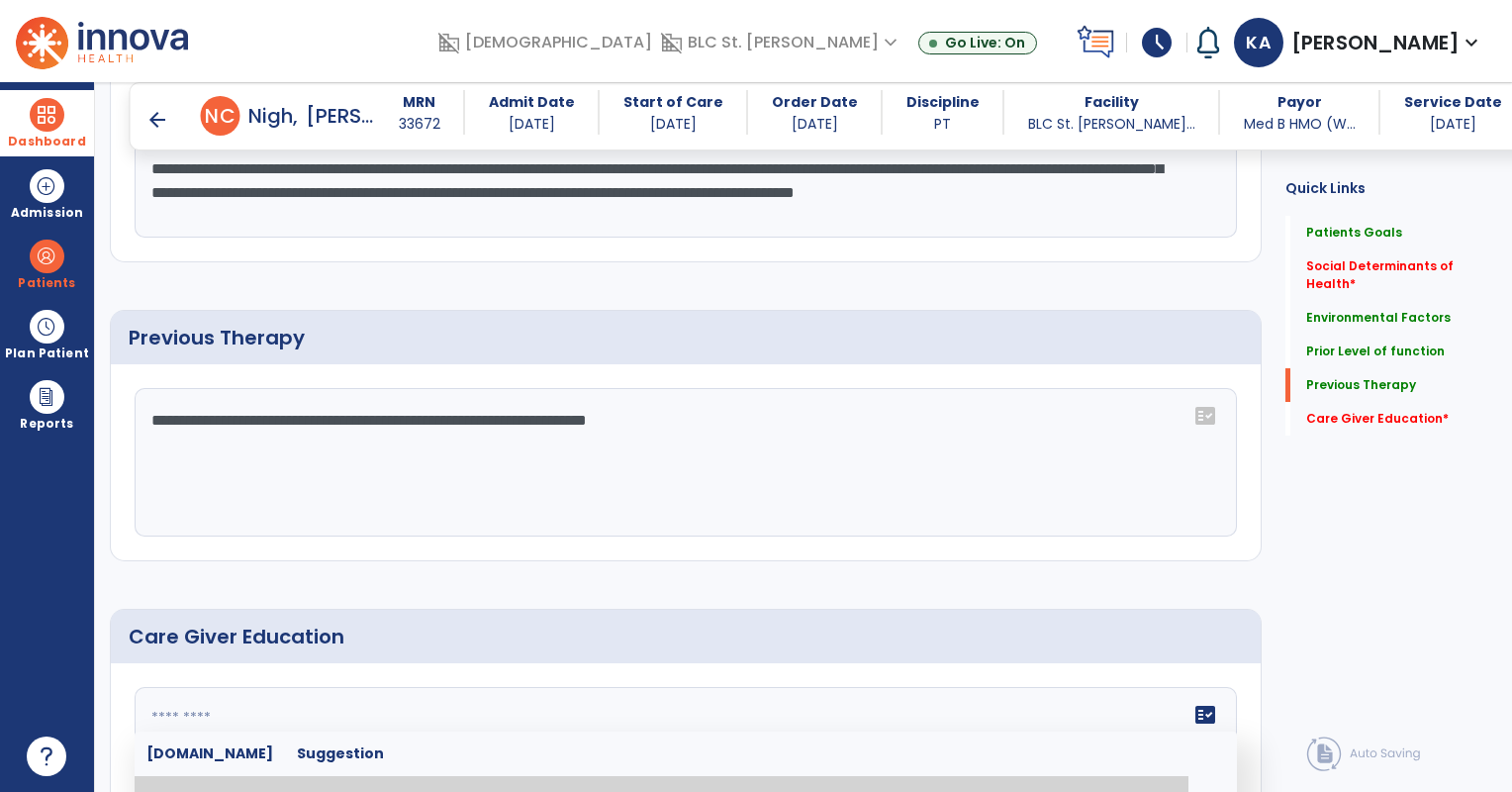 click 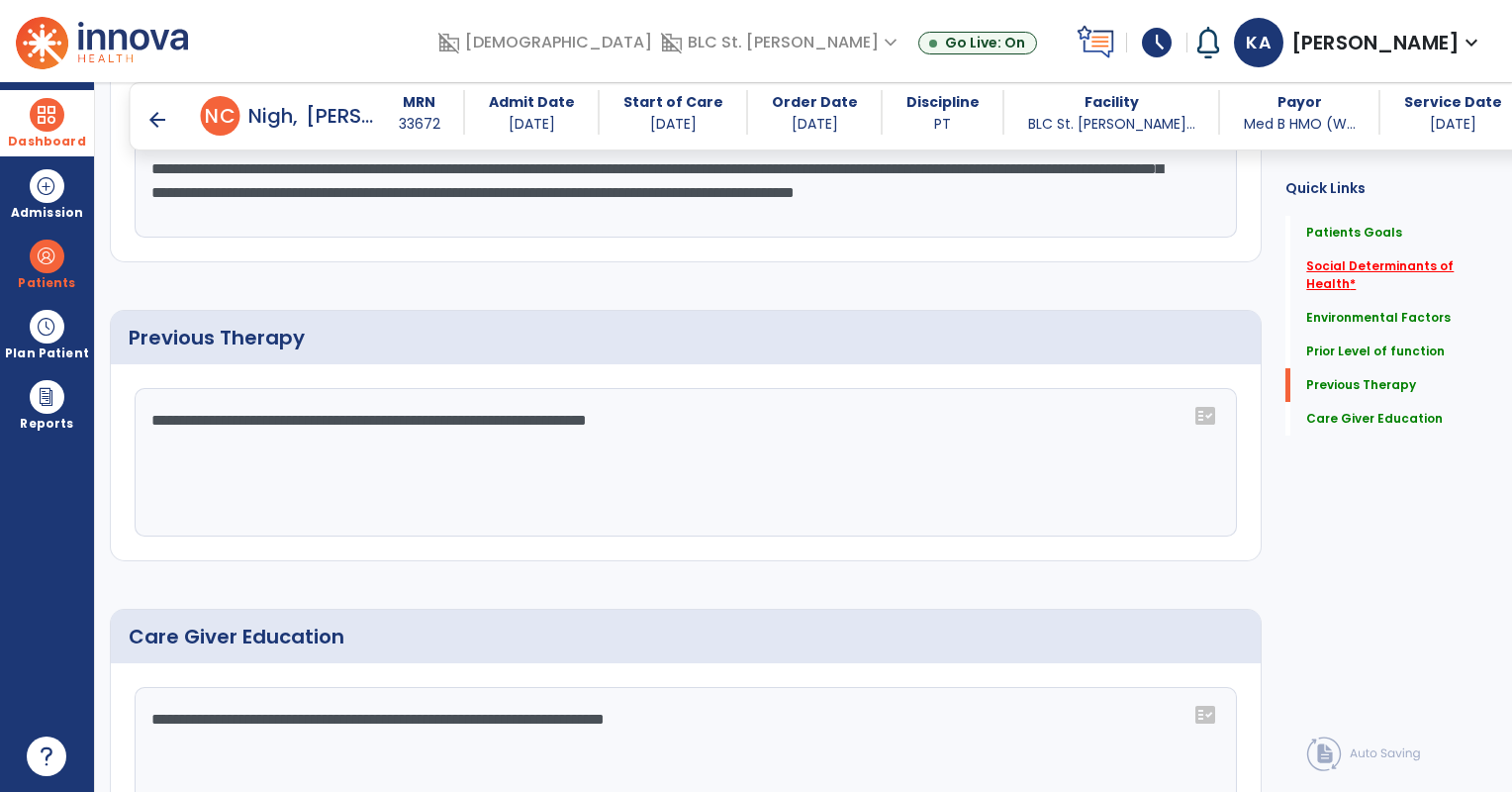 type on "**********" 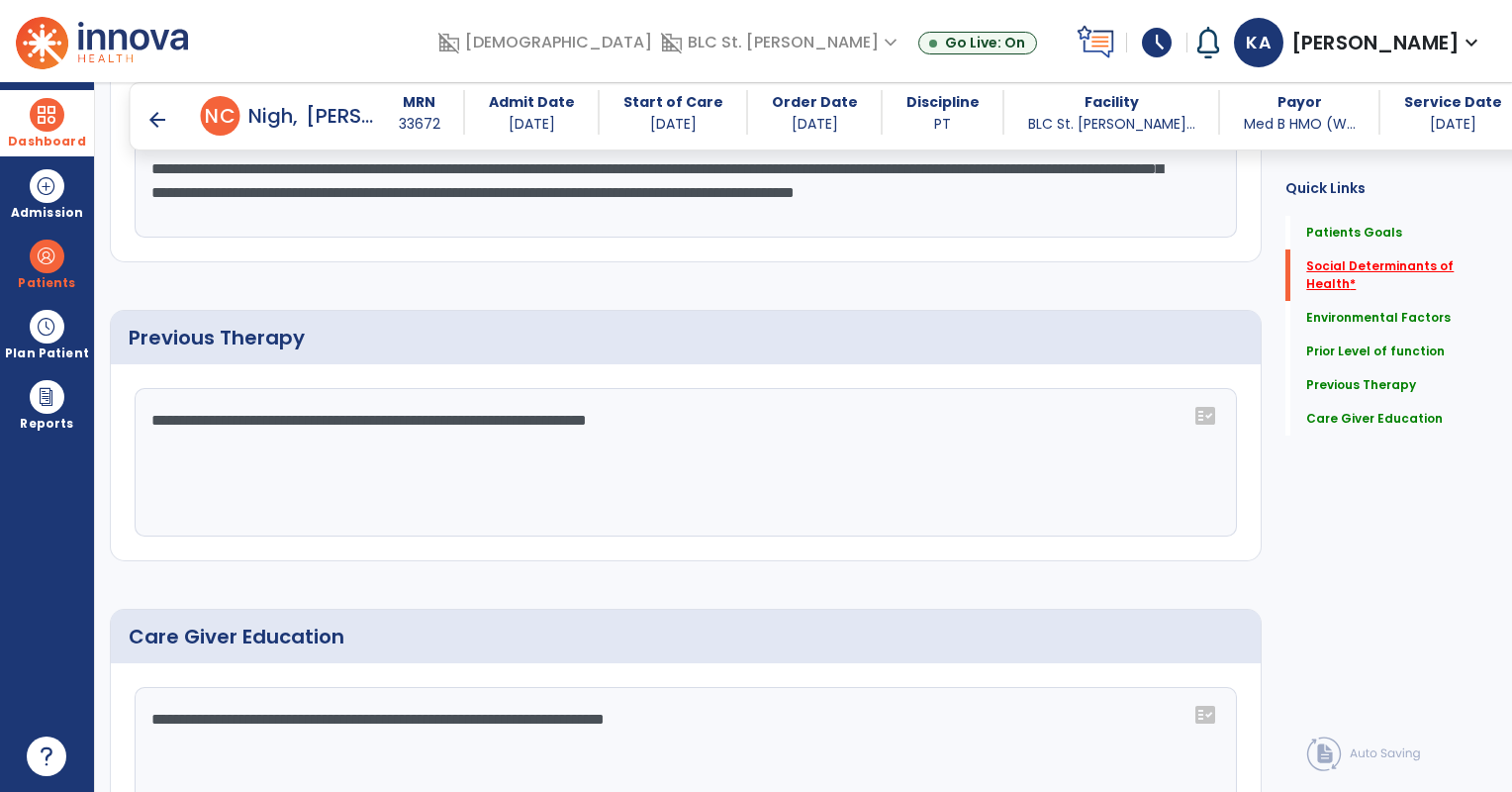 click on "Social Determinants of Health   *" 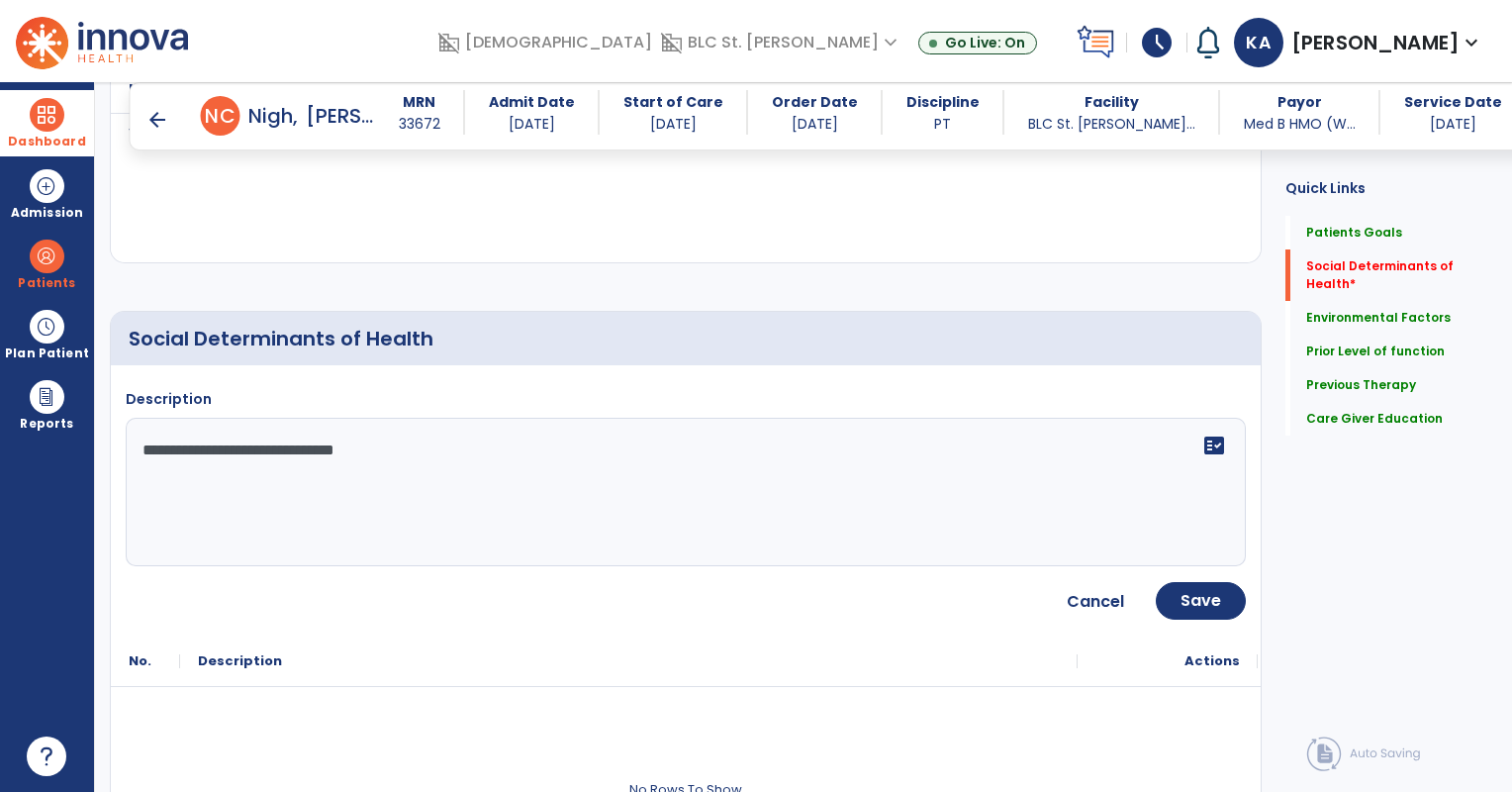 scroll, scrollTop: 328, scrollLeft: 0, axis: vertical 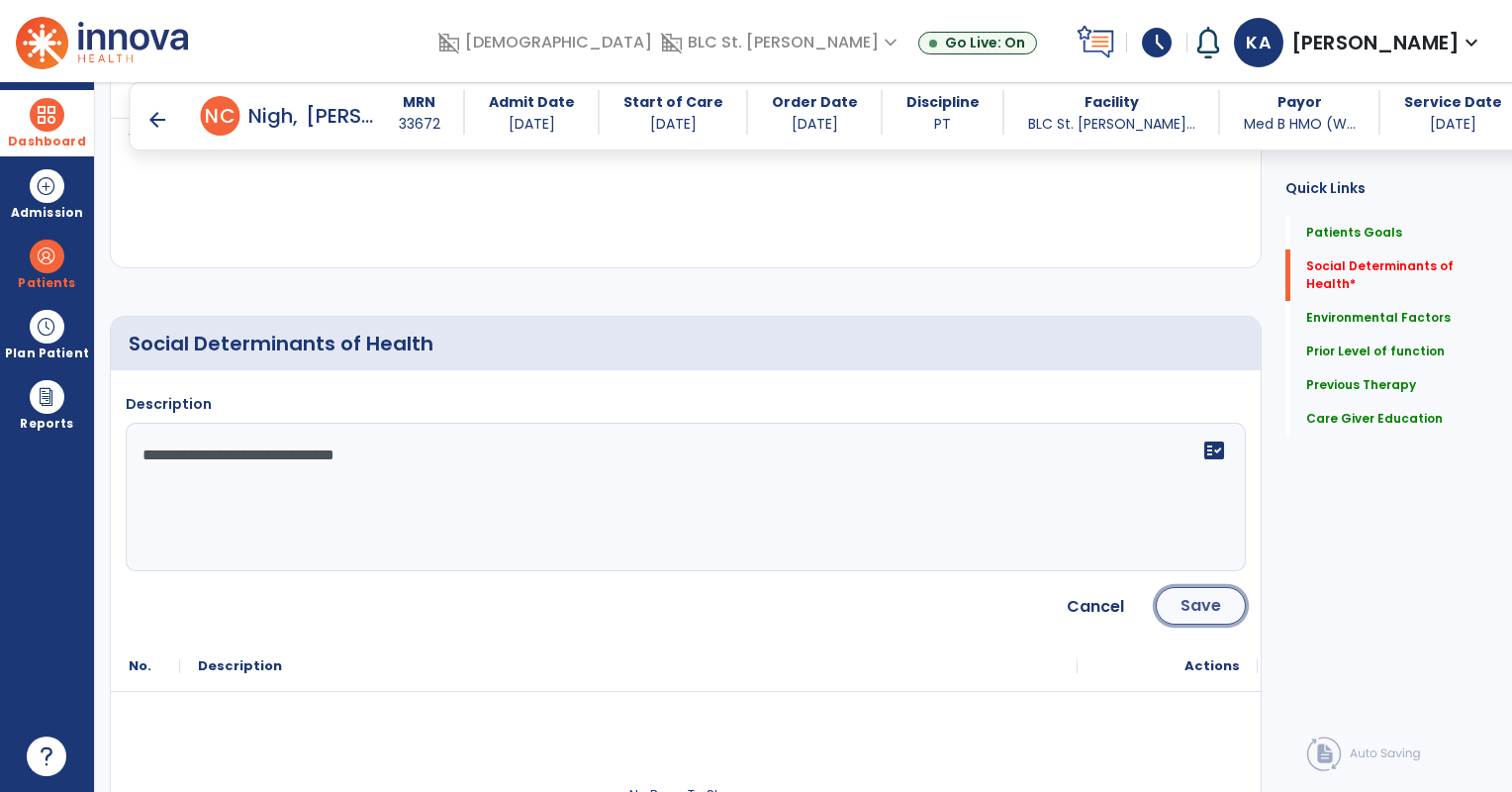 click on "Save" 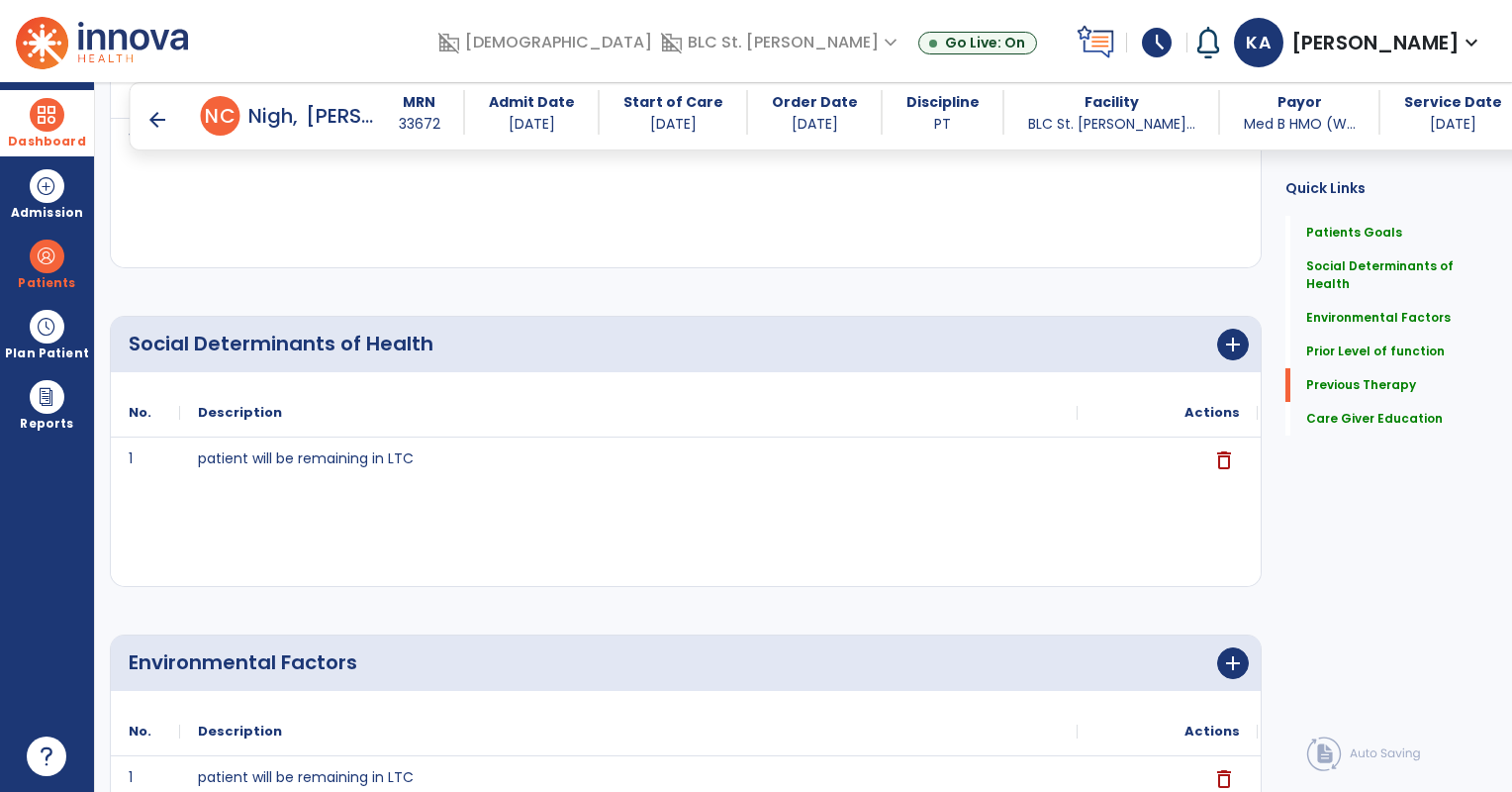 drag, startPoint x: 1506, startPoint y: 400, endPoint x: 1511, endPoint y: 226, distance: 174.07182 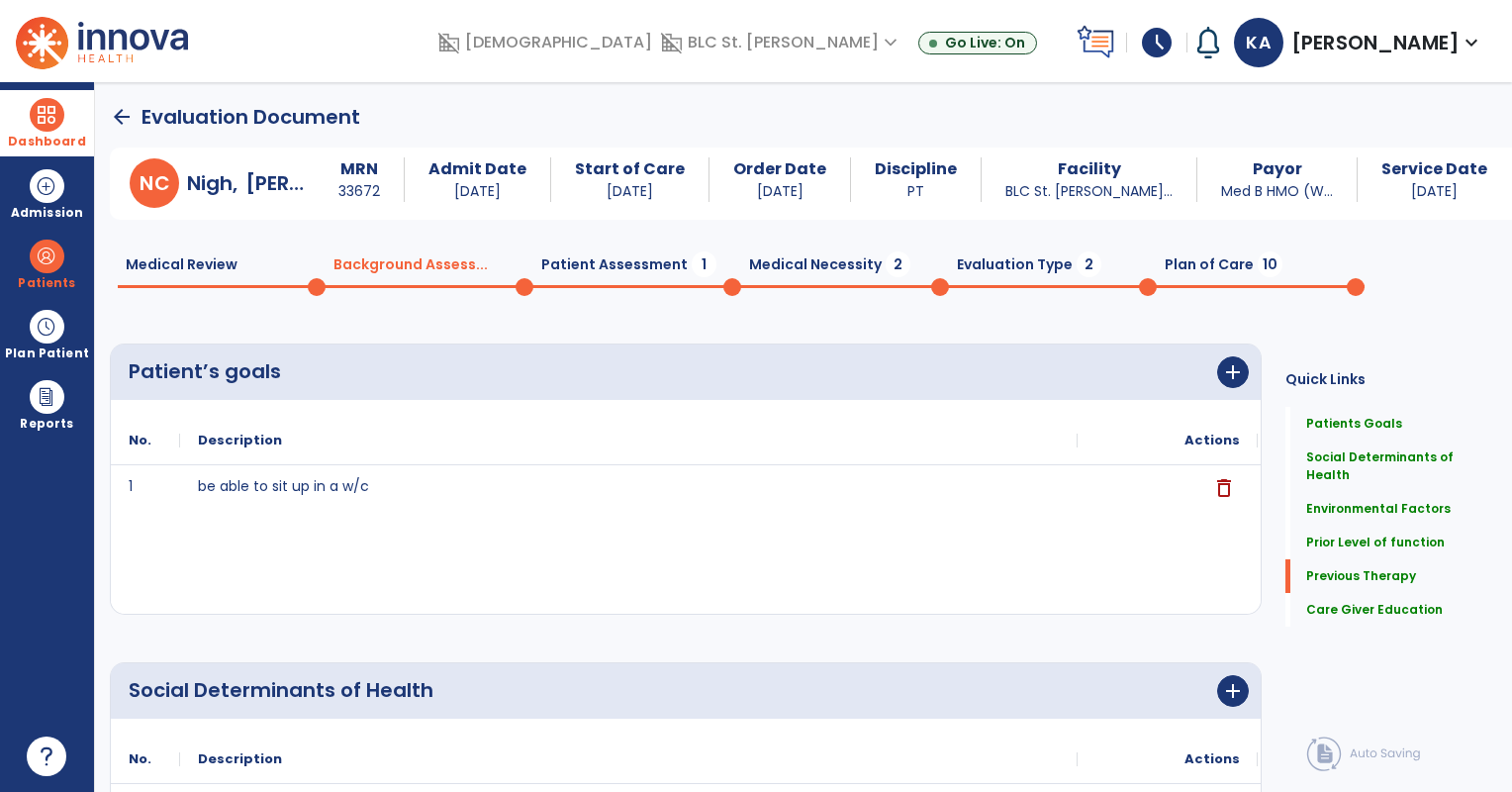 click on "Patient Assessment  1" 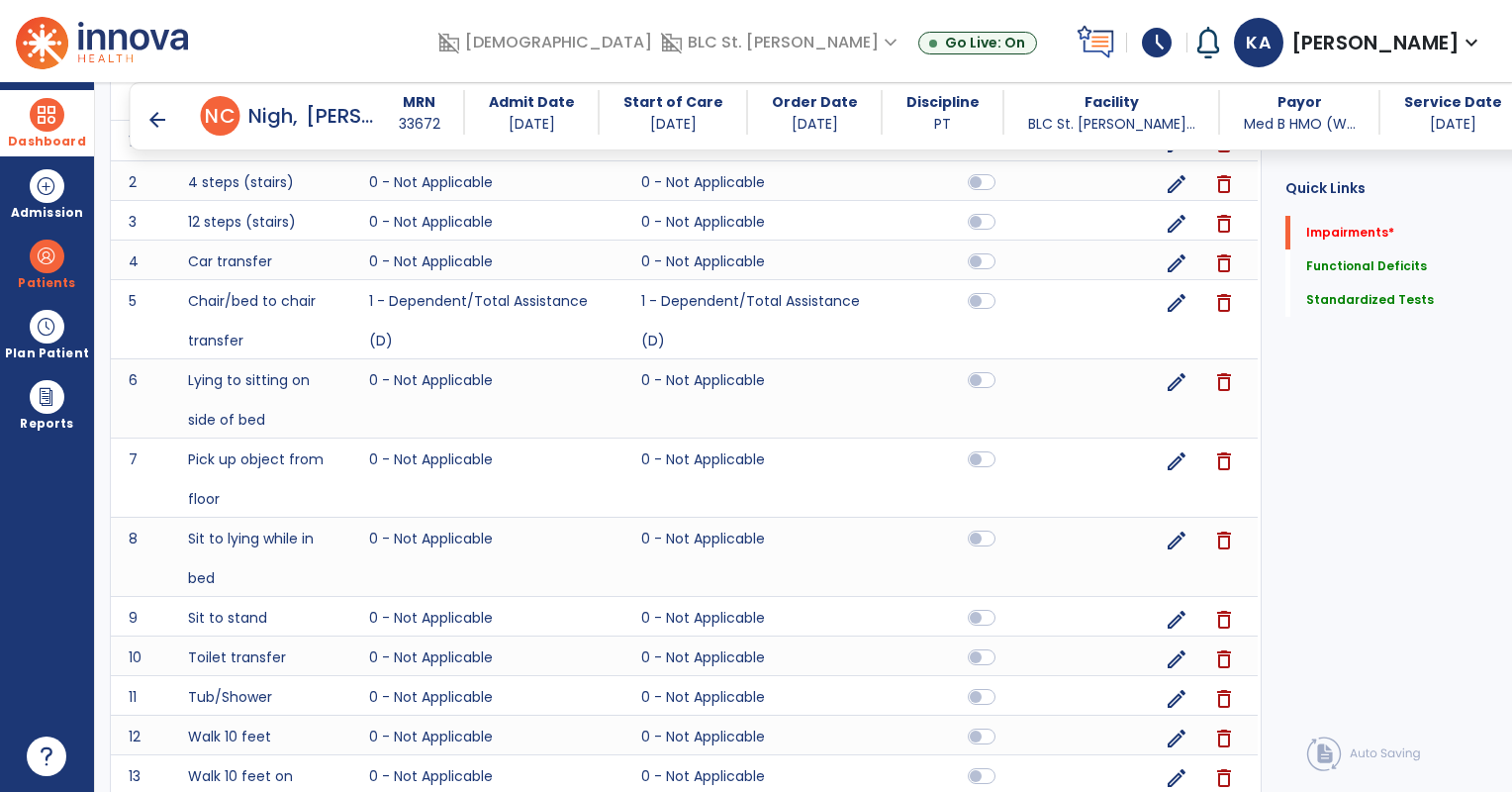 scroll, scrollTop: 286, scrollLeft: 0, axis: vertical 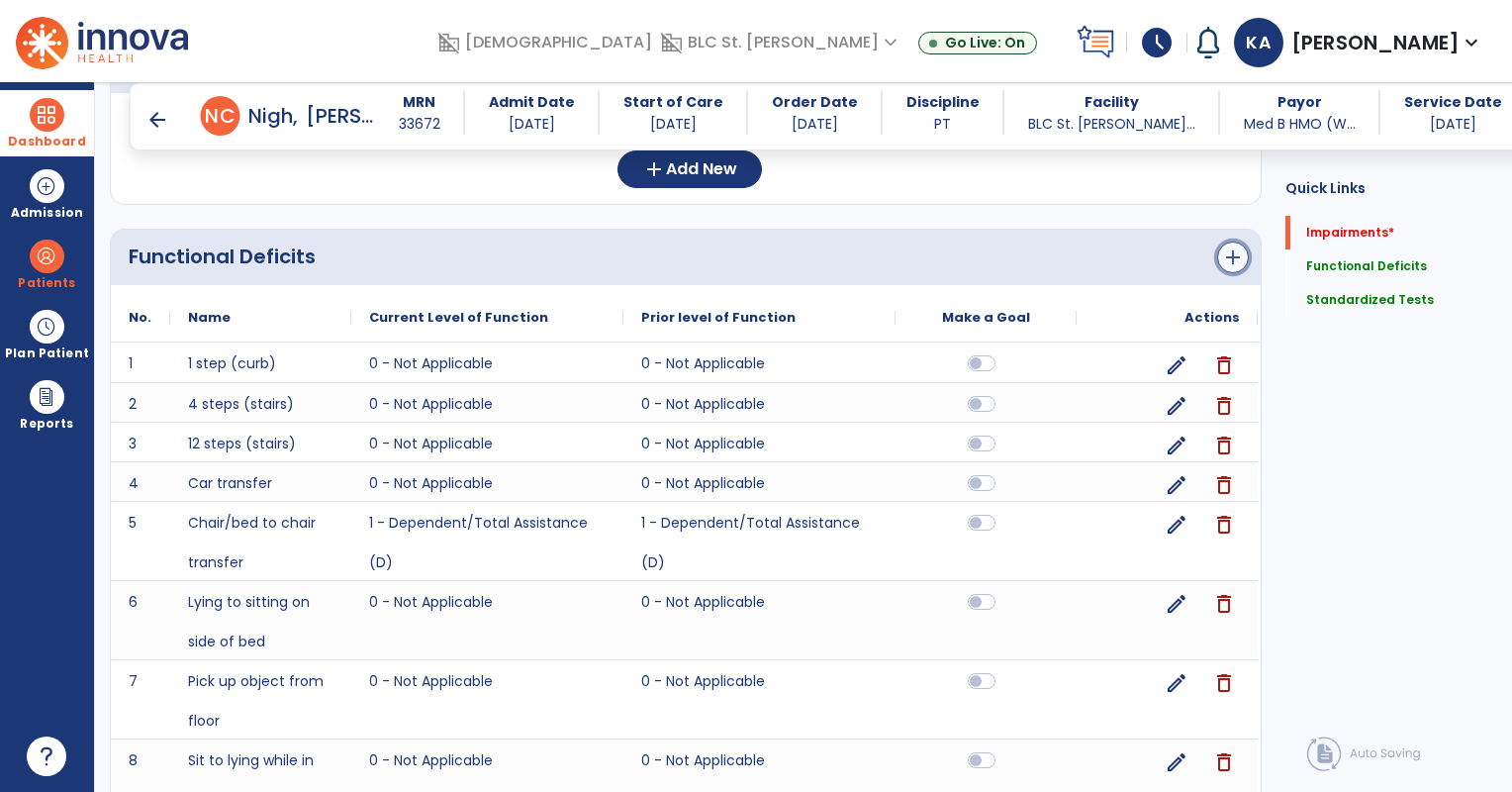 click on "add" 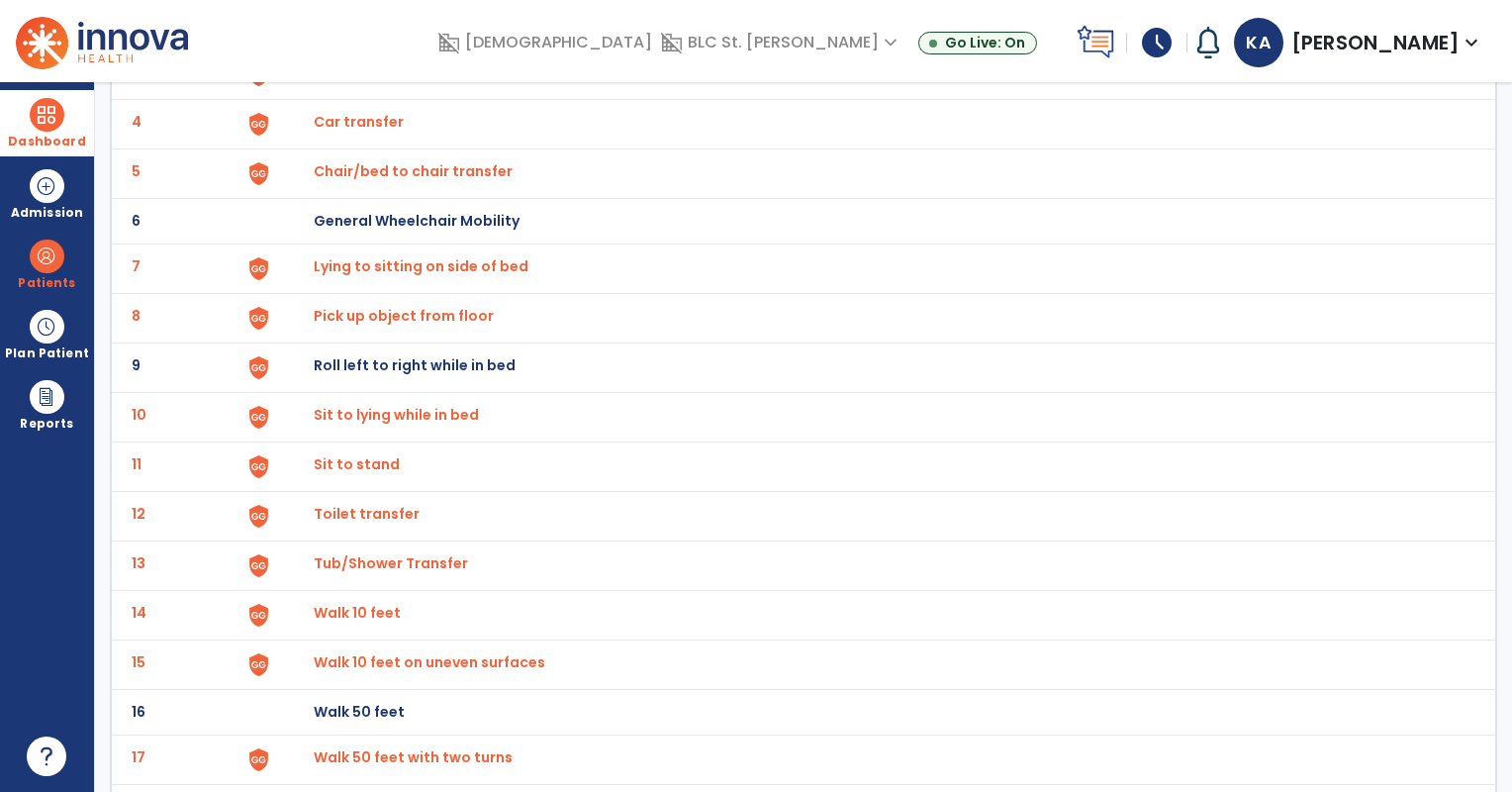 scroll, scrollTop: 0, scrollLeft: 0, axis: both 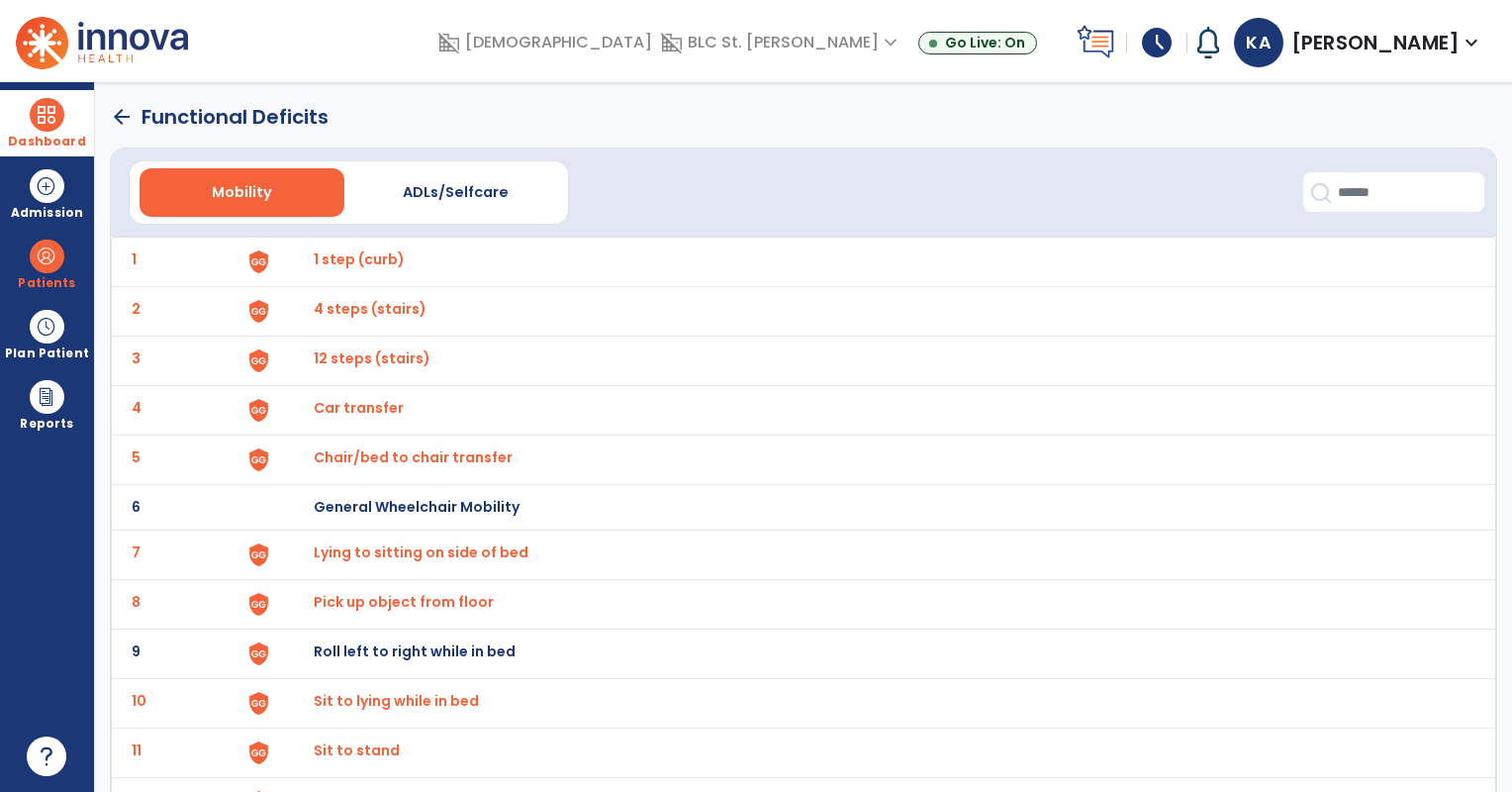 click on "Roll left to right while in bed" at bounding box center (359, 259) 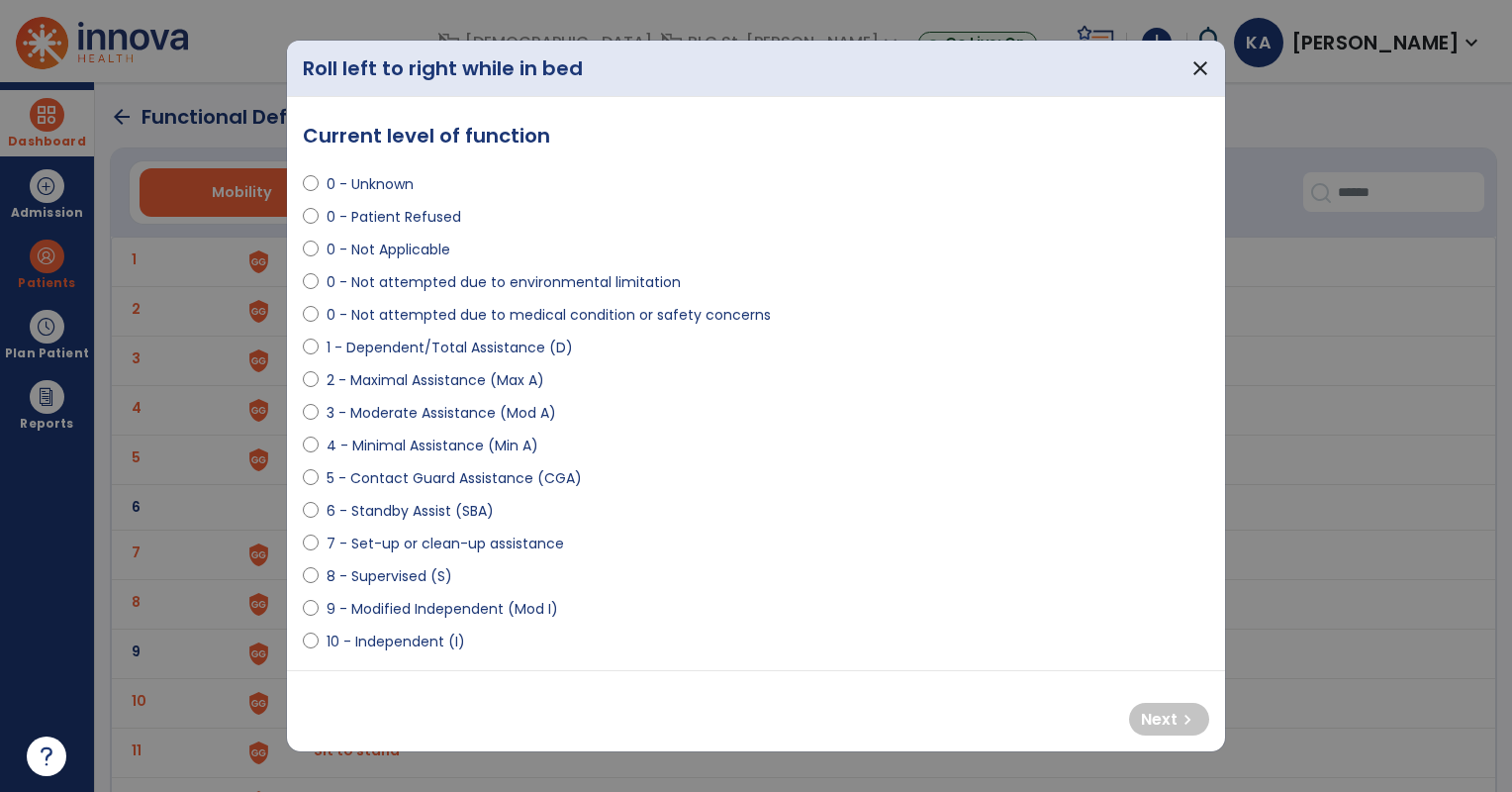 select on "**********" 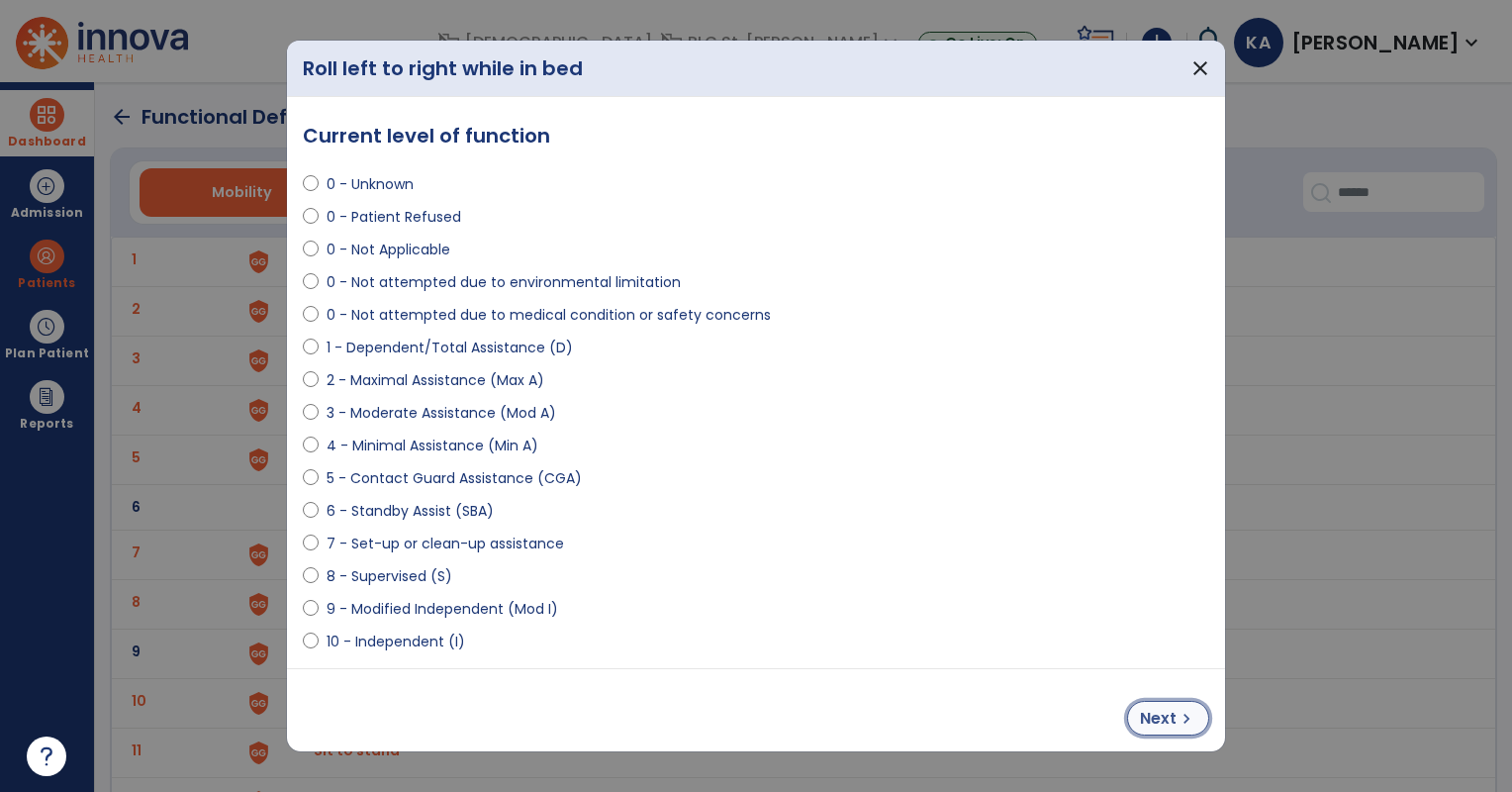 click on "Next" at bounding box center (1158, 719) 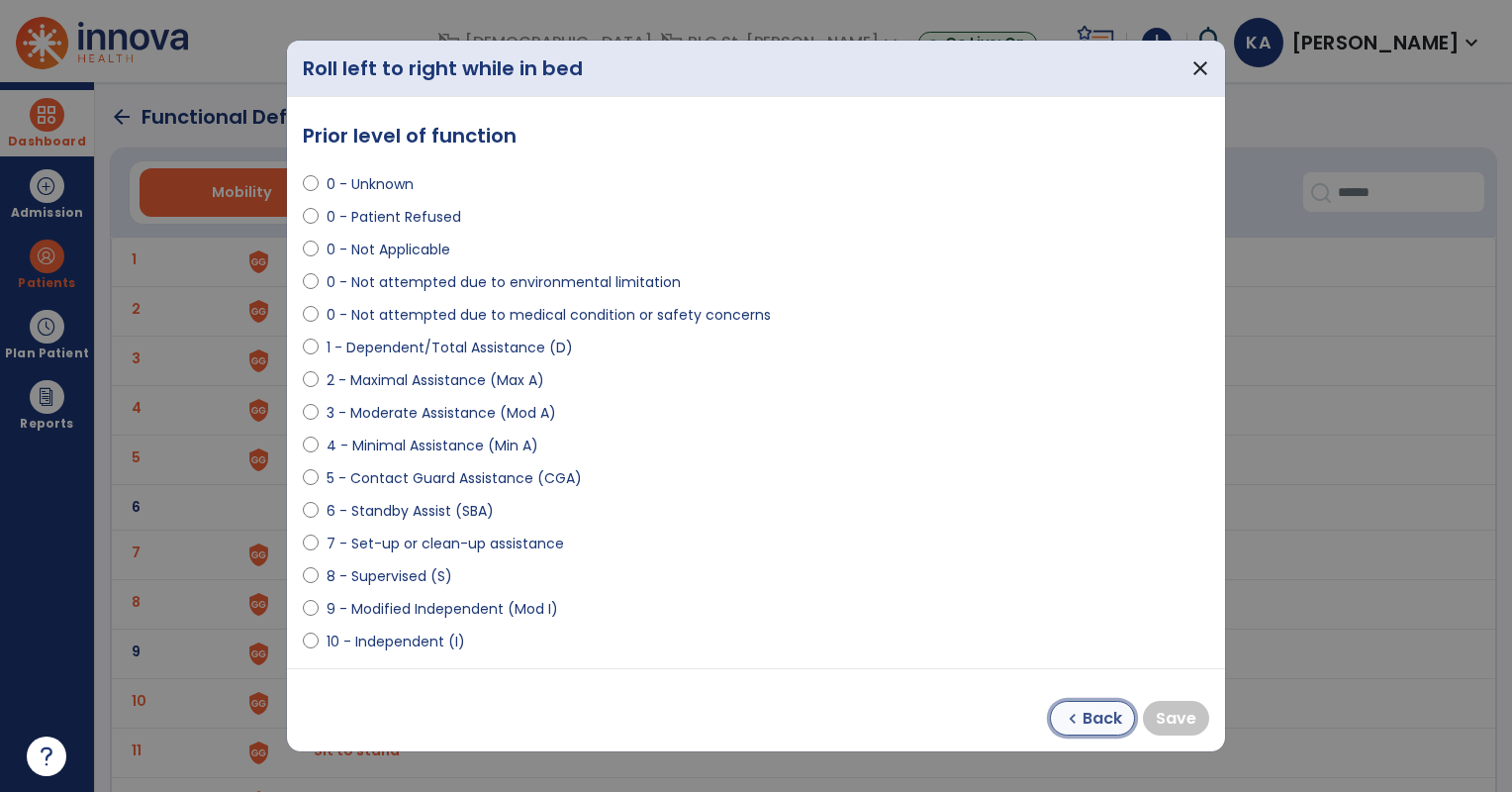 click on "chevron_left" at bounding box center (1073, 719) 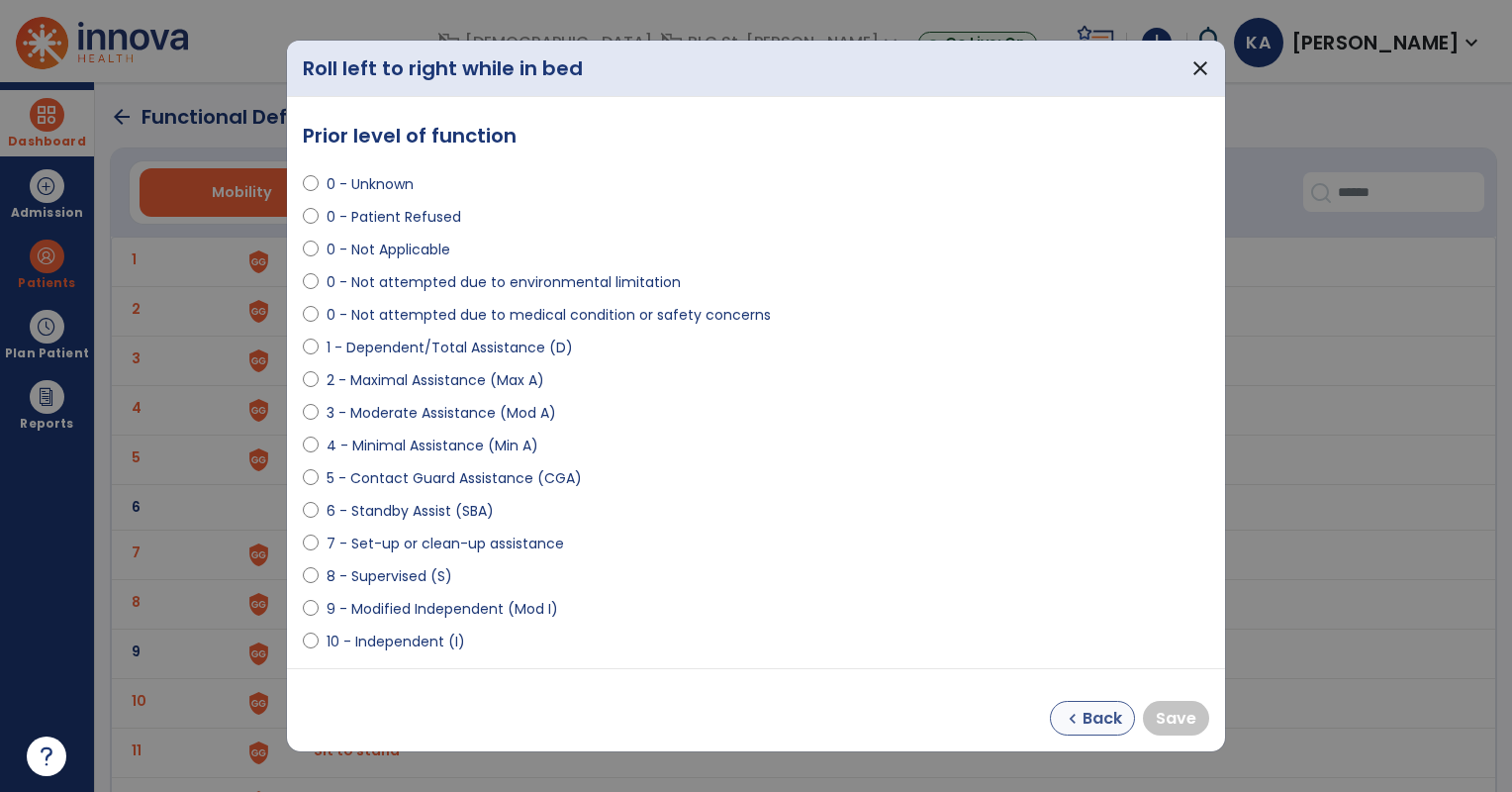 select on "**********" 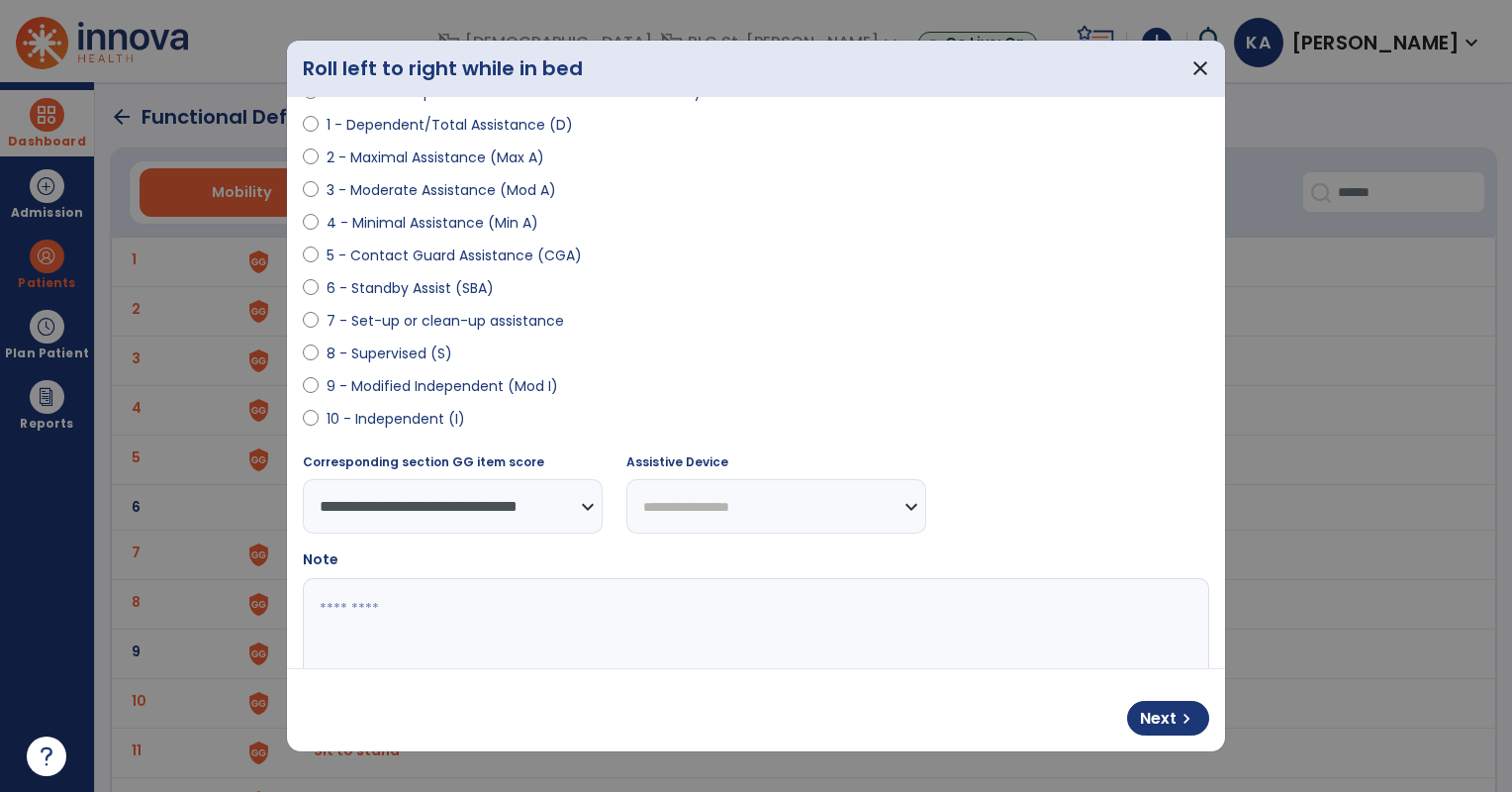 scroll, scrollTop: 256, scrollLeft: 0, axis: vertical 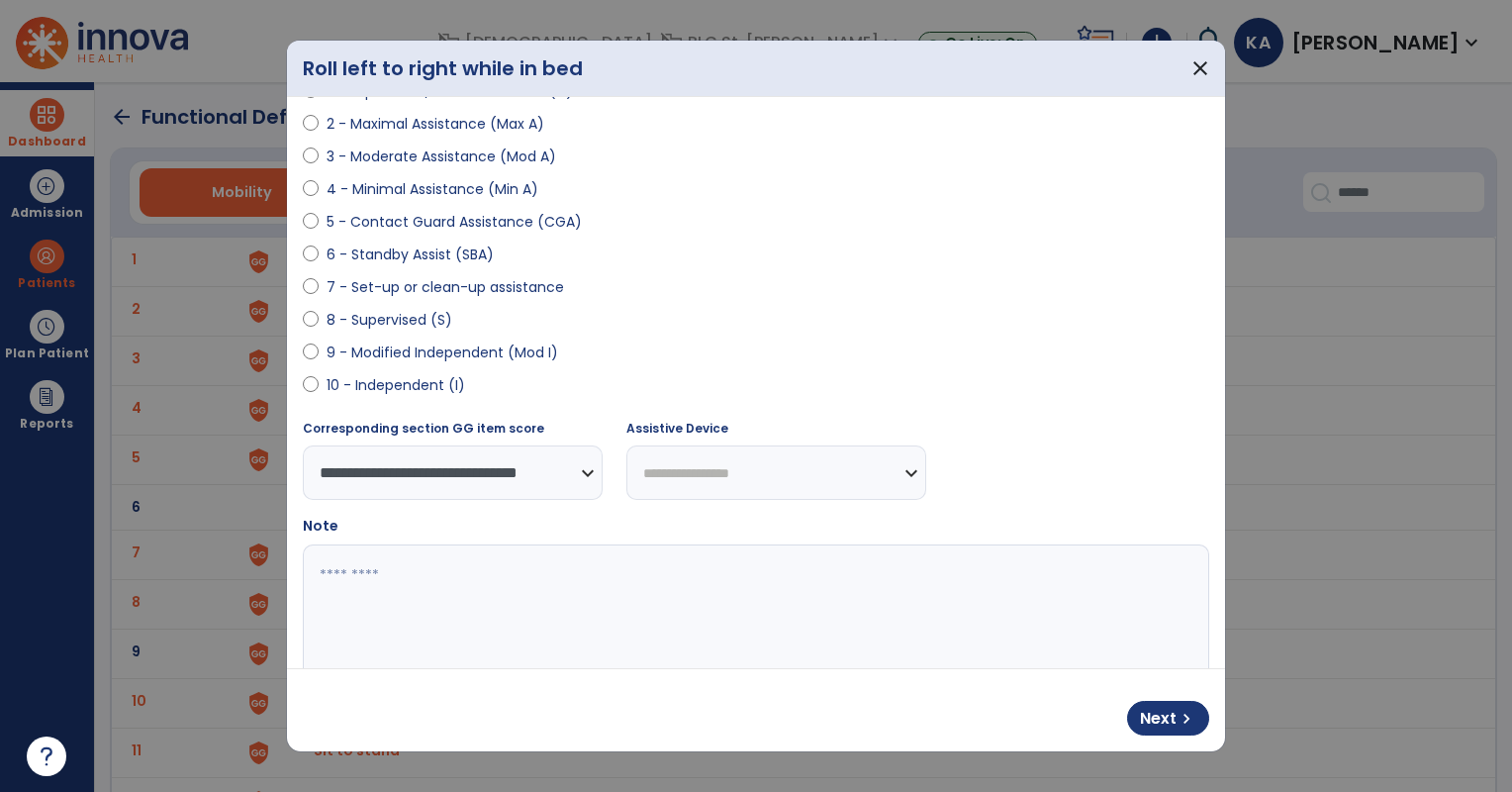 click at bounding box center (754, 619) 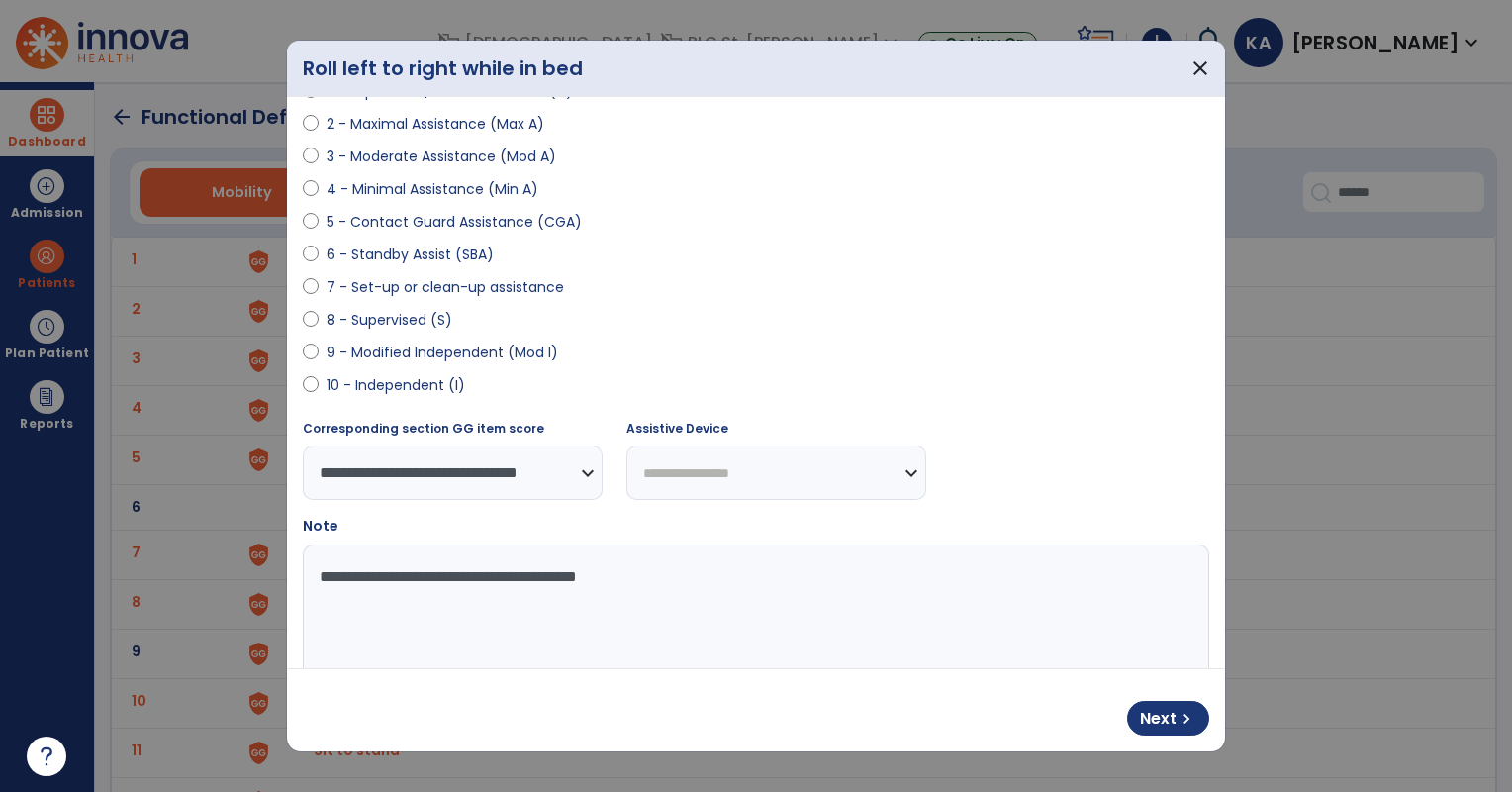 click on "**********" at bounding box center (754, 619) 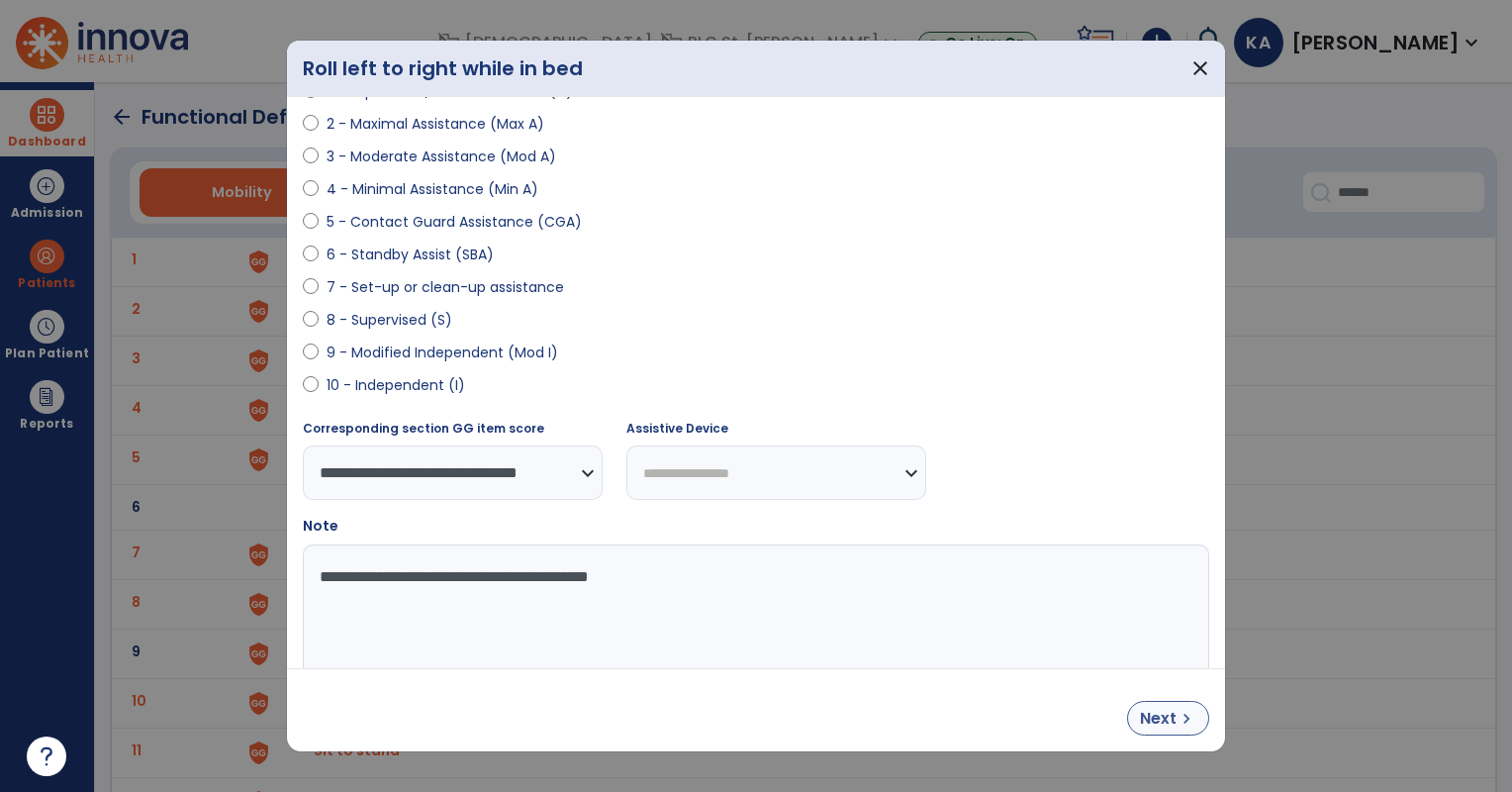 type on "**********" 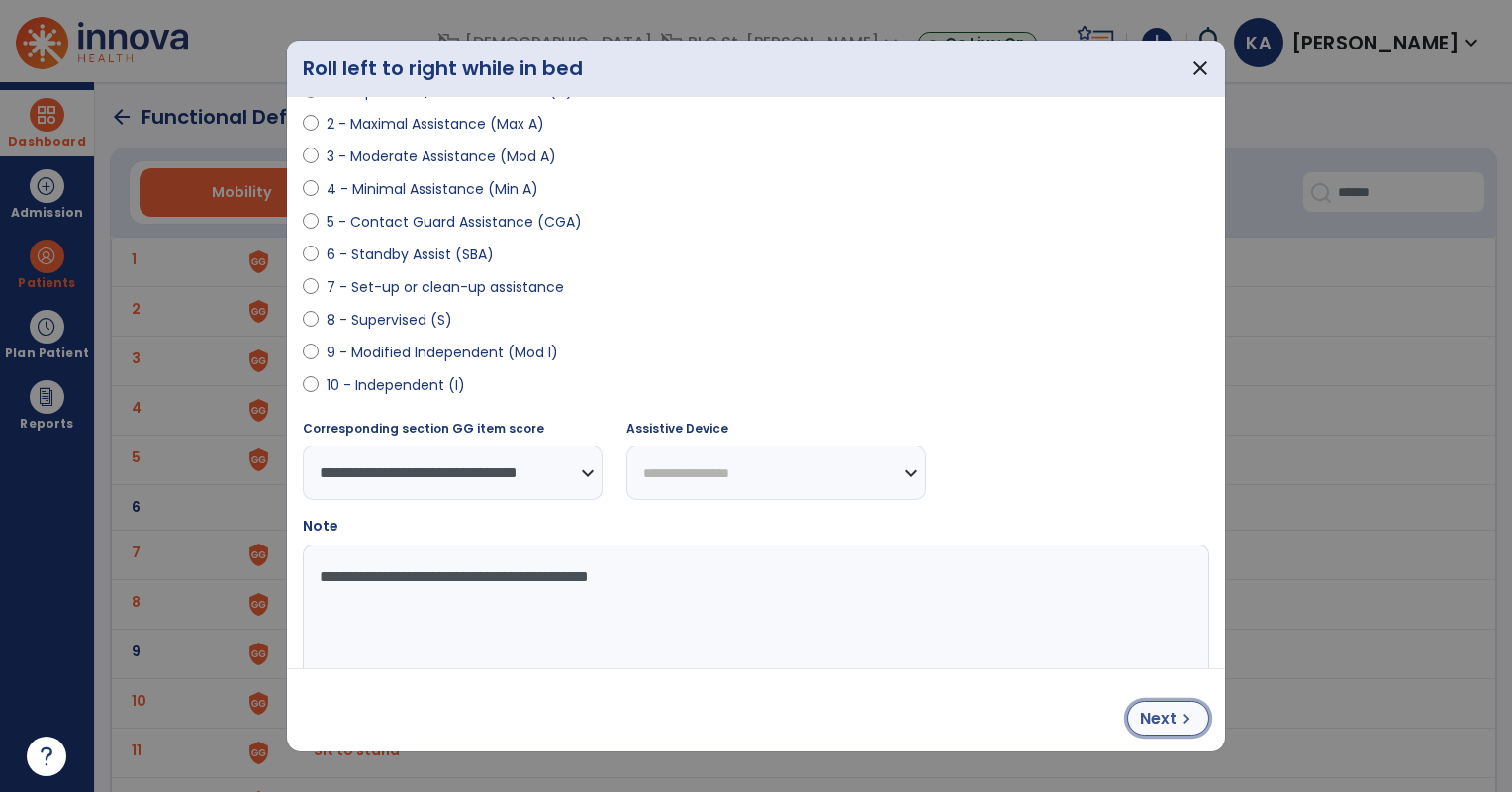 click on "Next  chevron_right" at bounding box center (1168, 718) 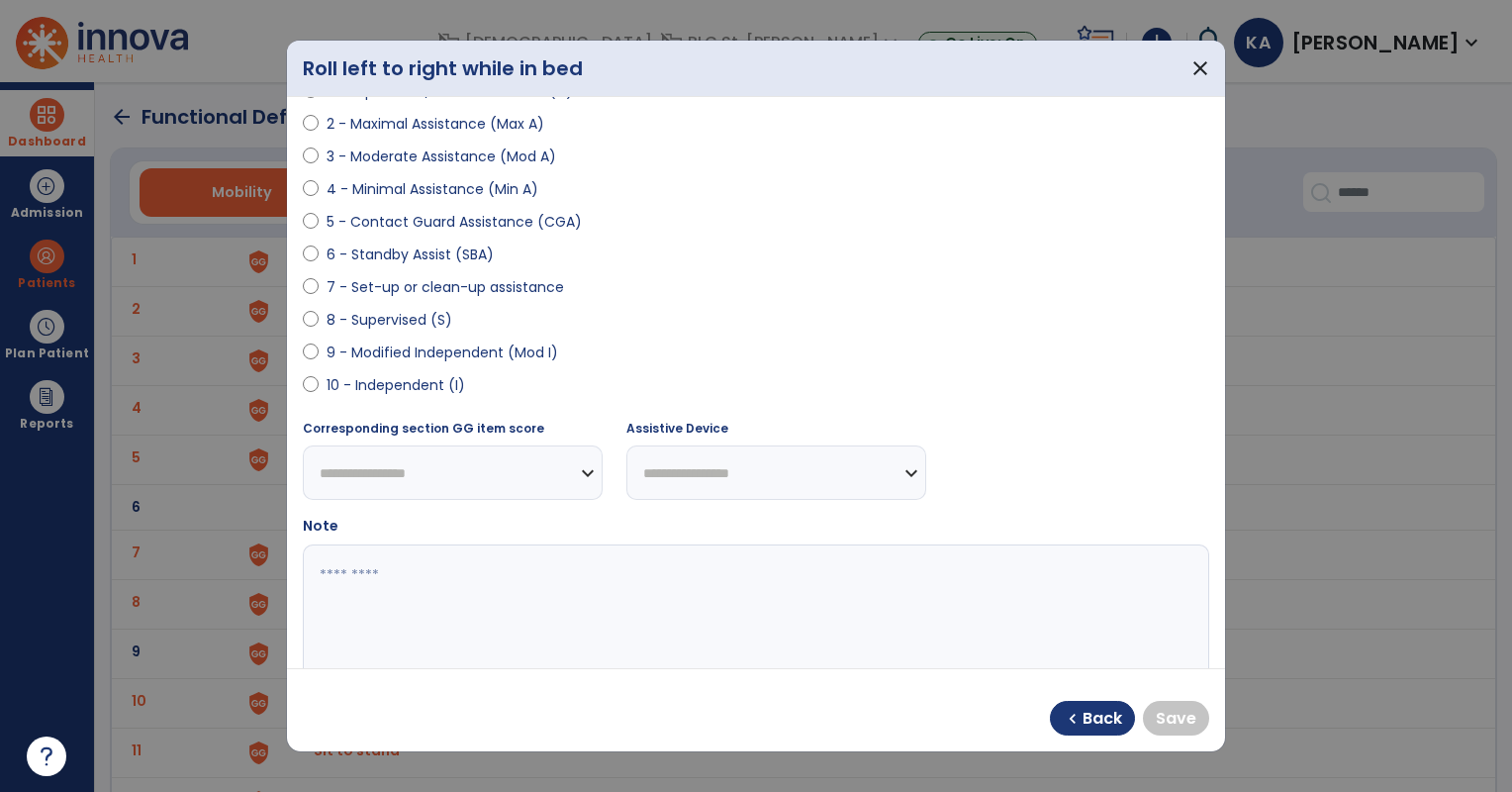 select on "**********" 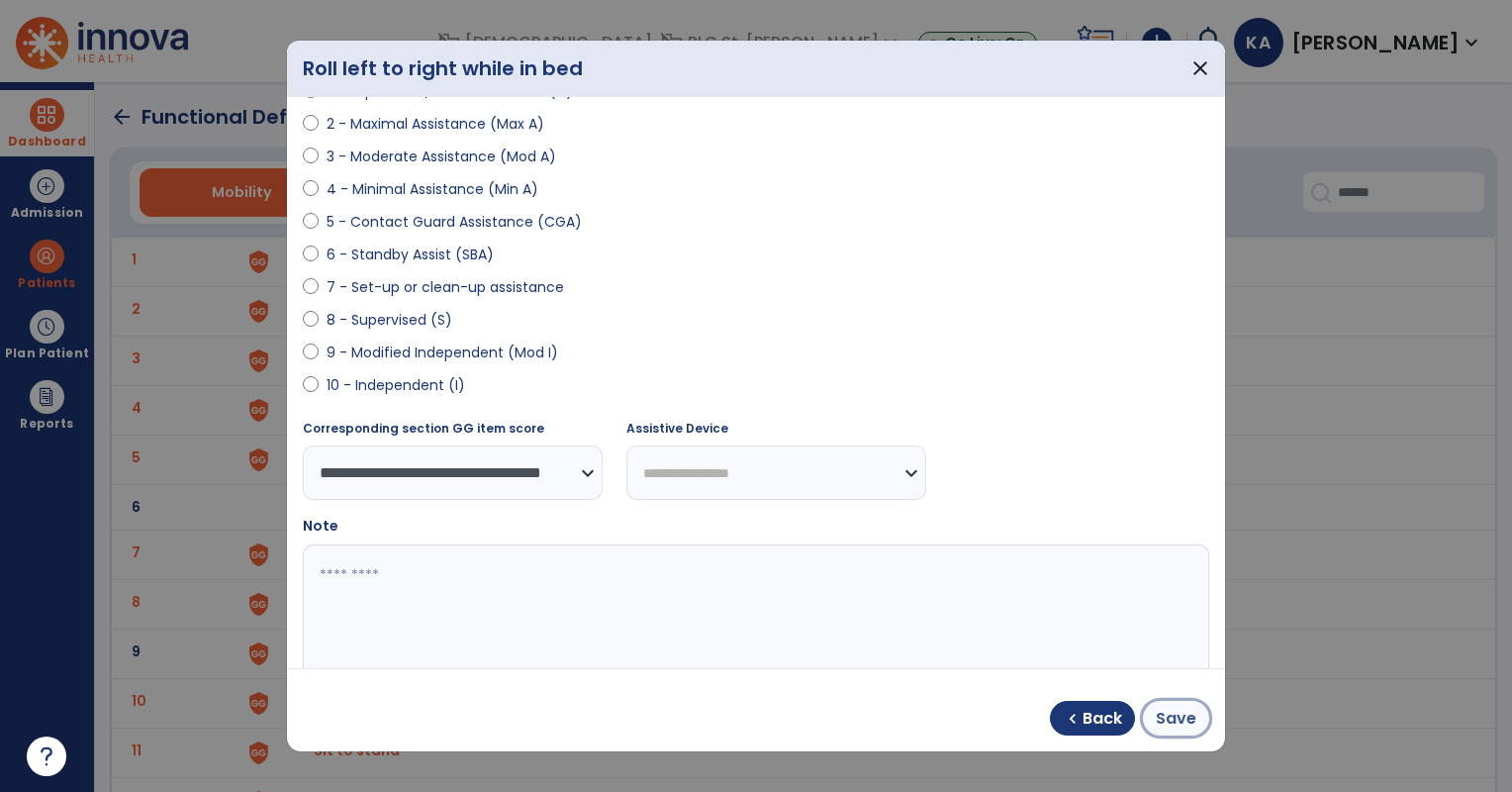 click on "Save" at bounding box center [1176, 719] 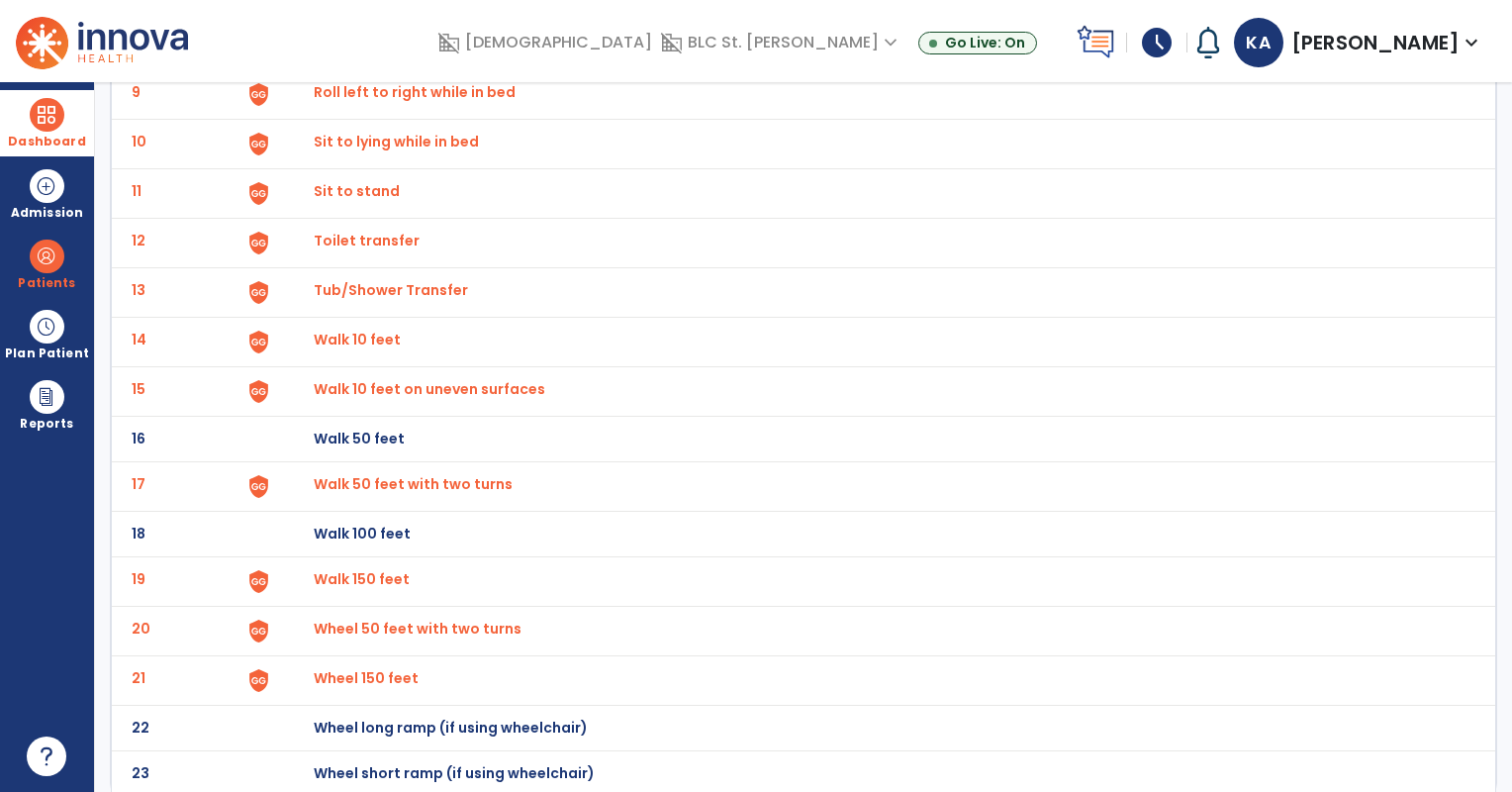 scroll, scrollTop: 0, scrollLeft: 0, axis: both 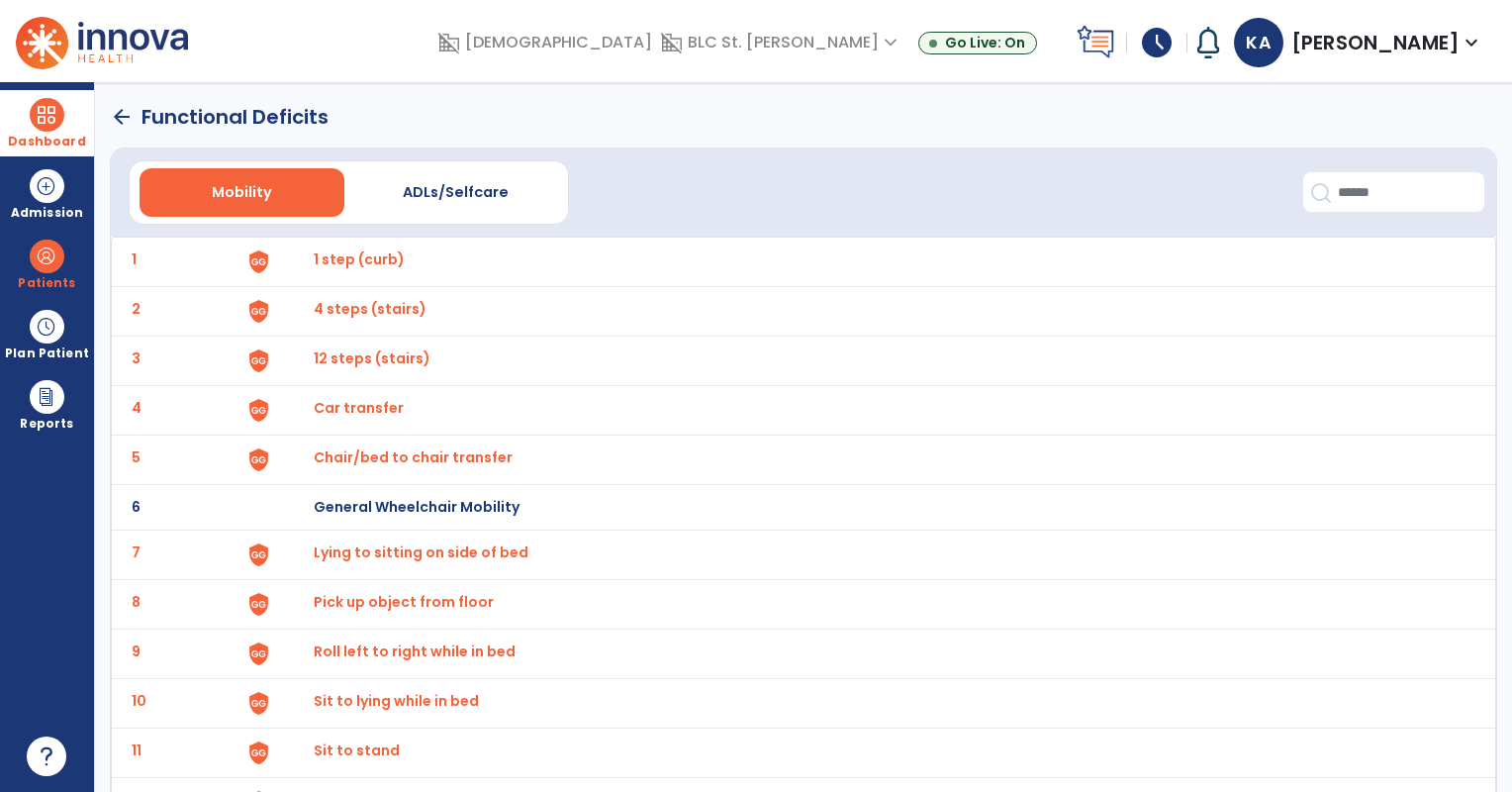 click on "arrow_back" 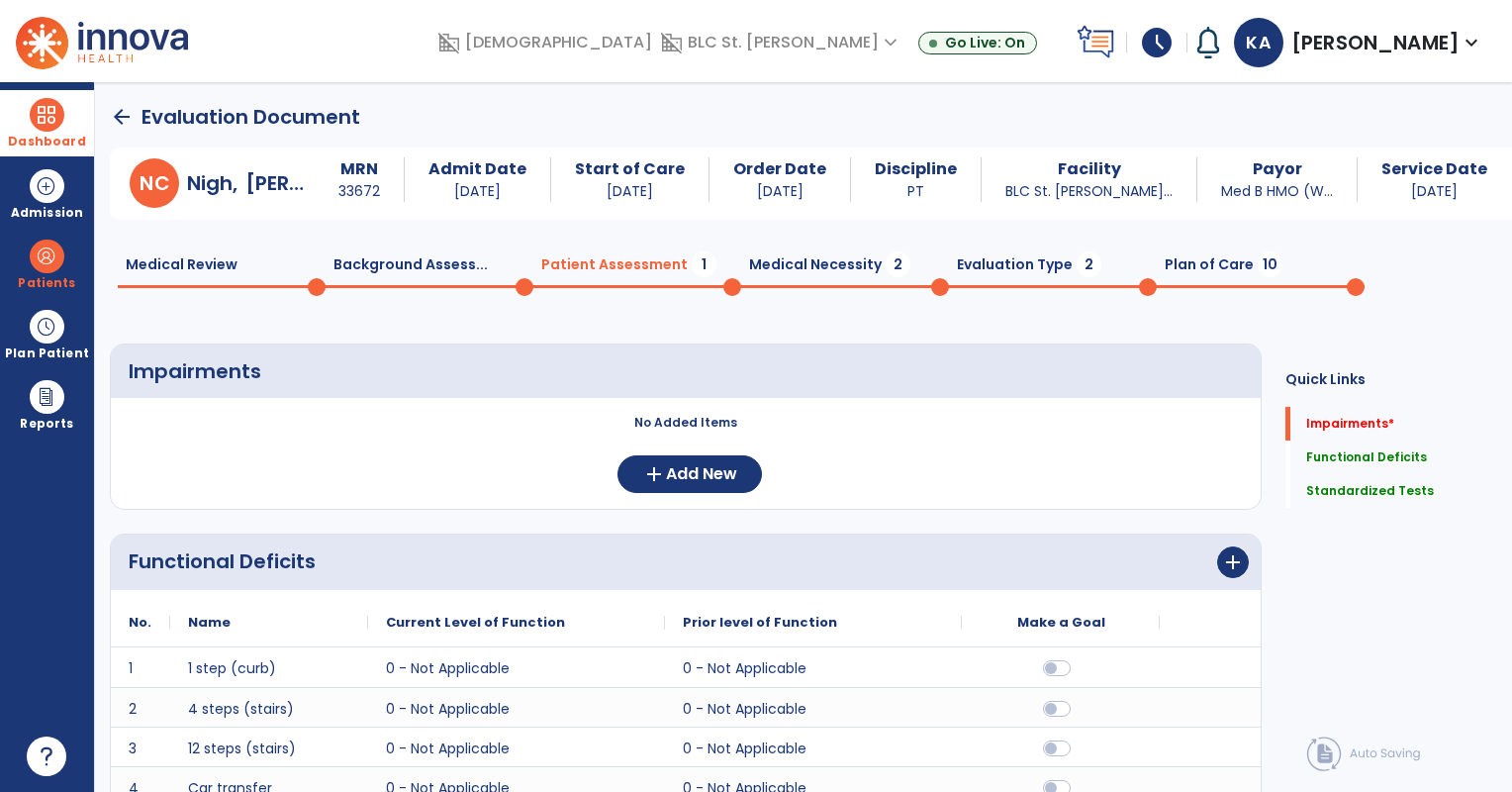 scroll, scrollTop: 0, scrollLeft: 0, axis: both 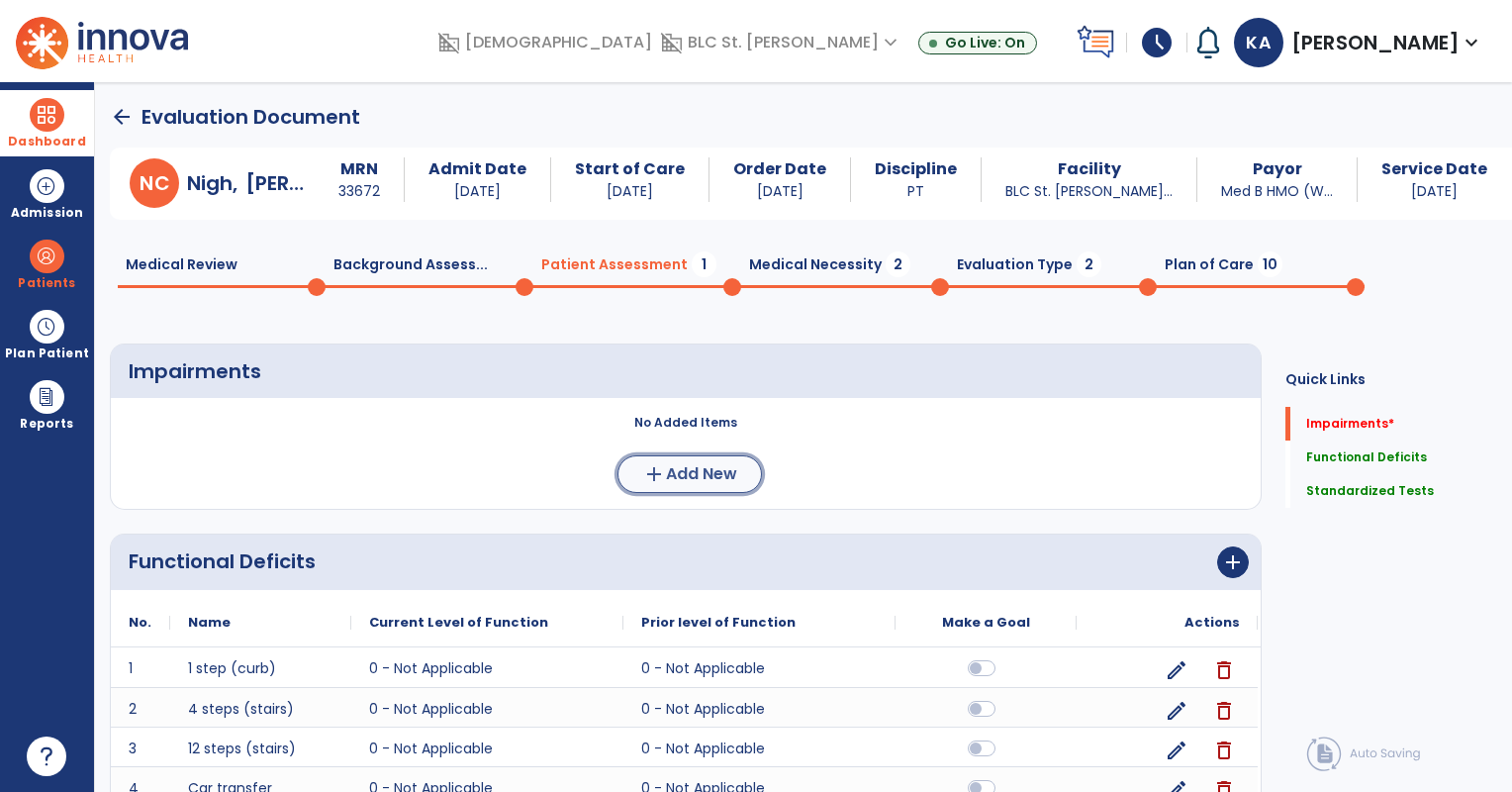 click on "add  Add New" 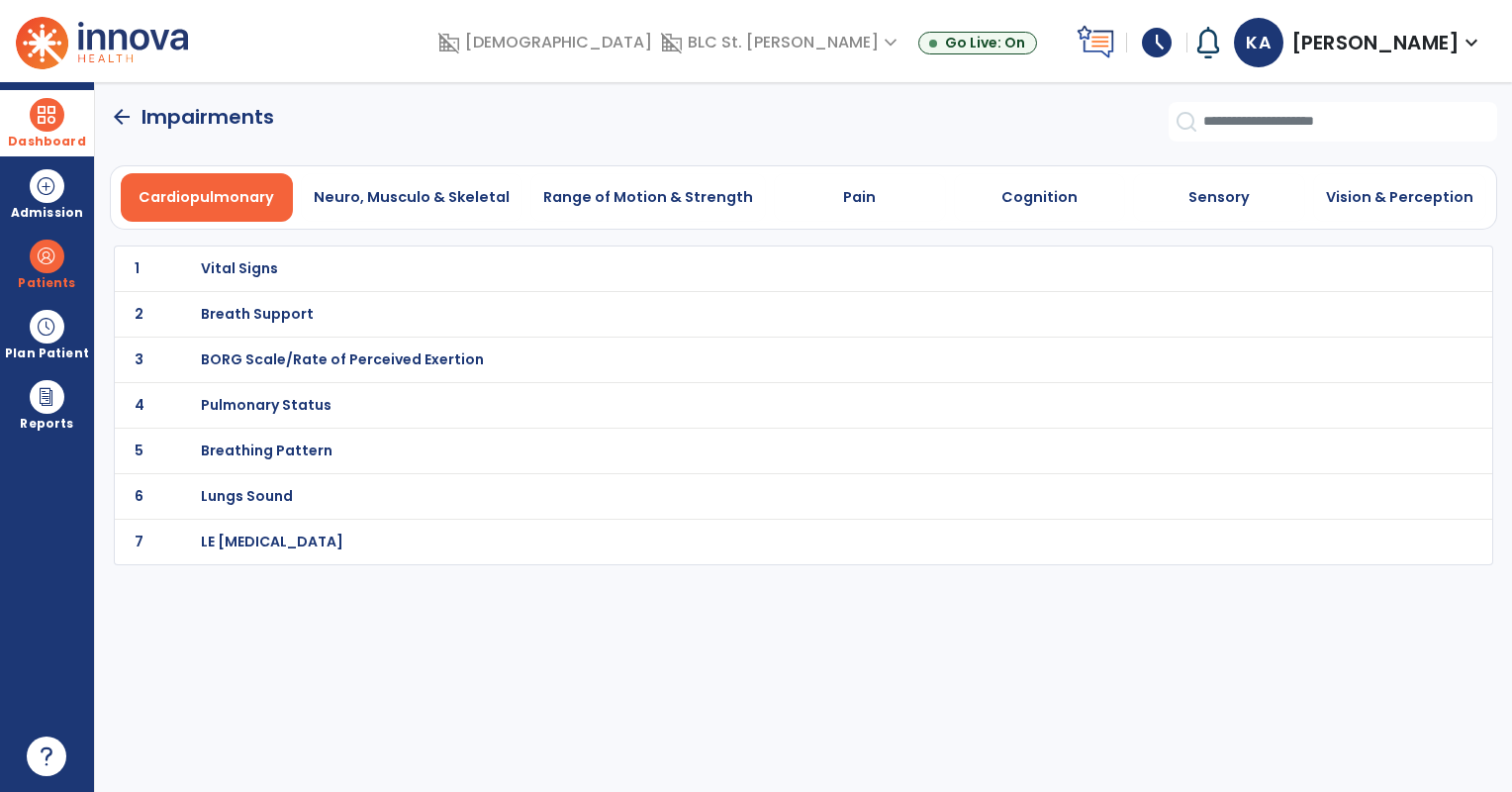 scroll, scrollTop: 0, scrollLeft: 0, axis: both 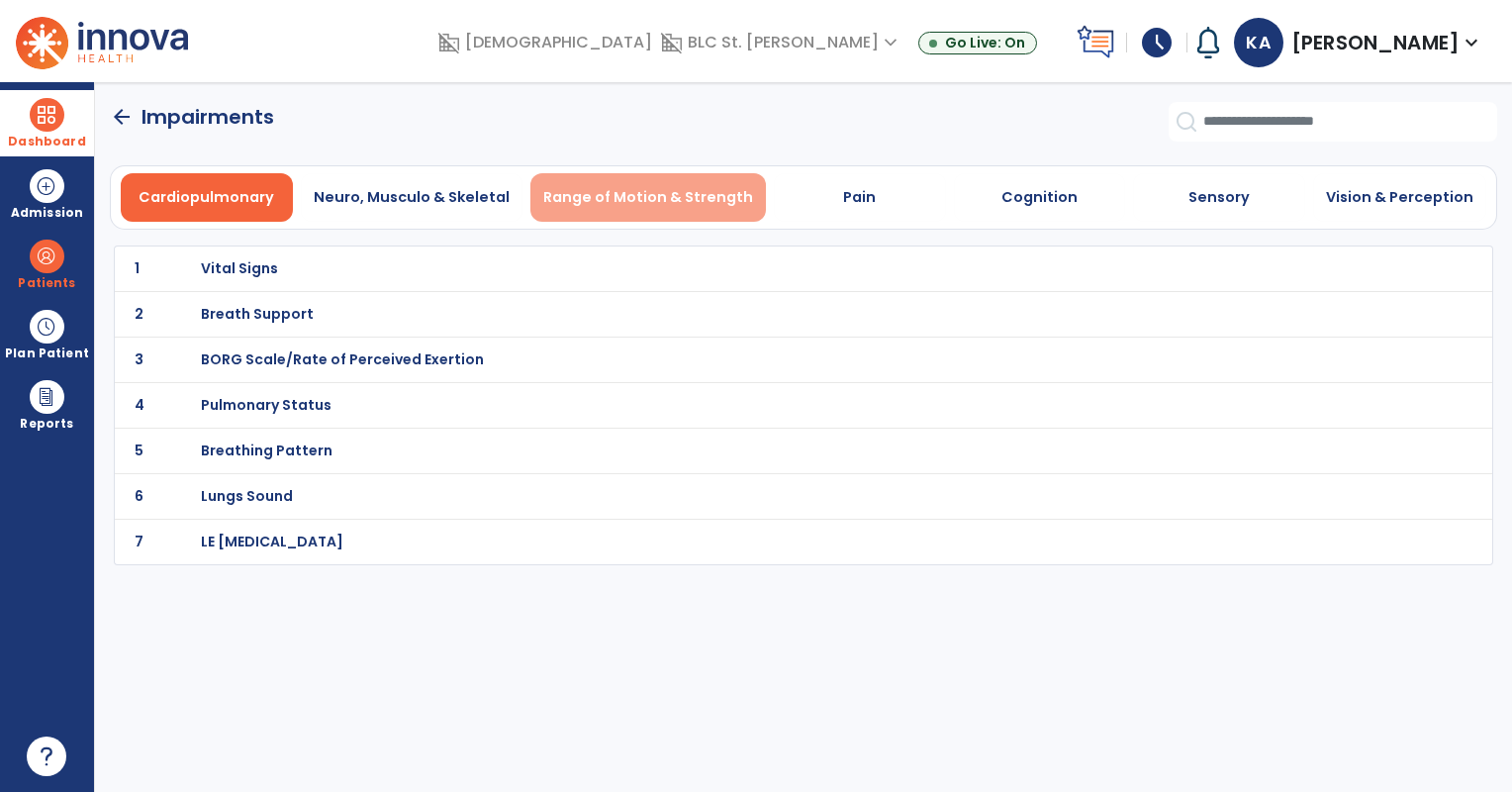 click on "Range of Motion & Strength" at bounding box center (648, 197) 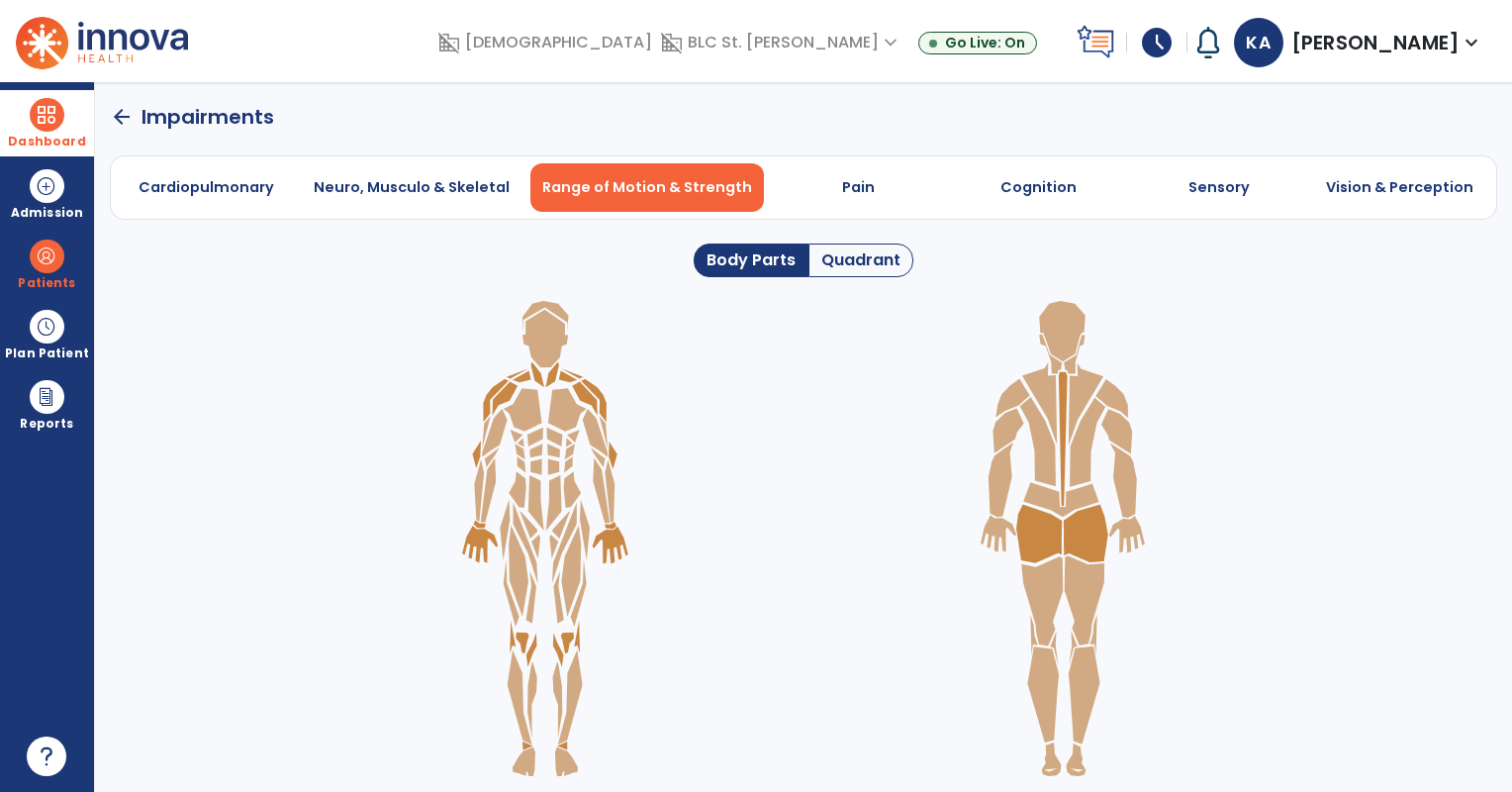 click on "Quadrant" 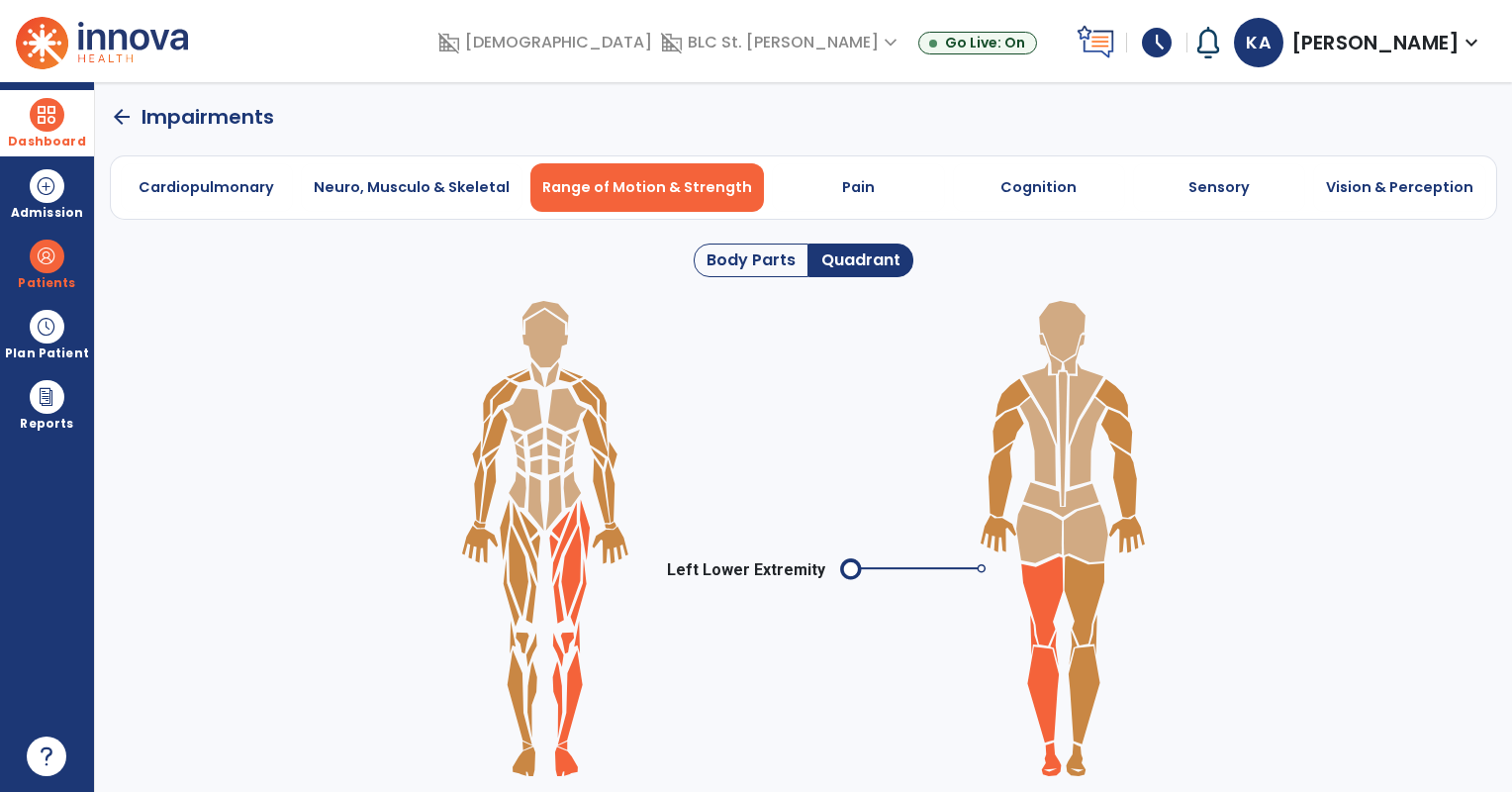 click 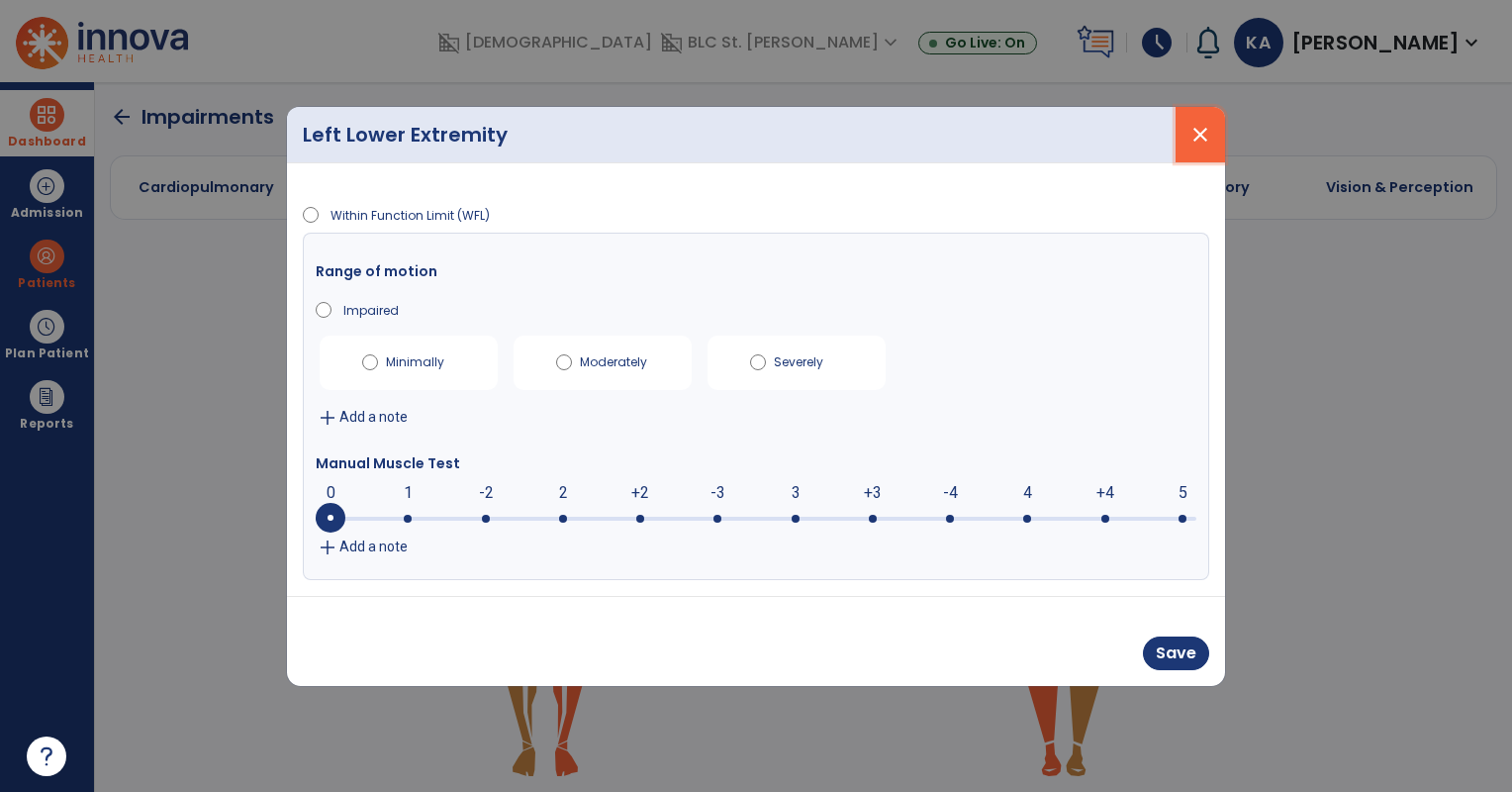 click on "close" at bounding box center (1200, 135) 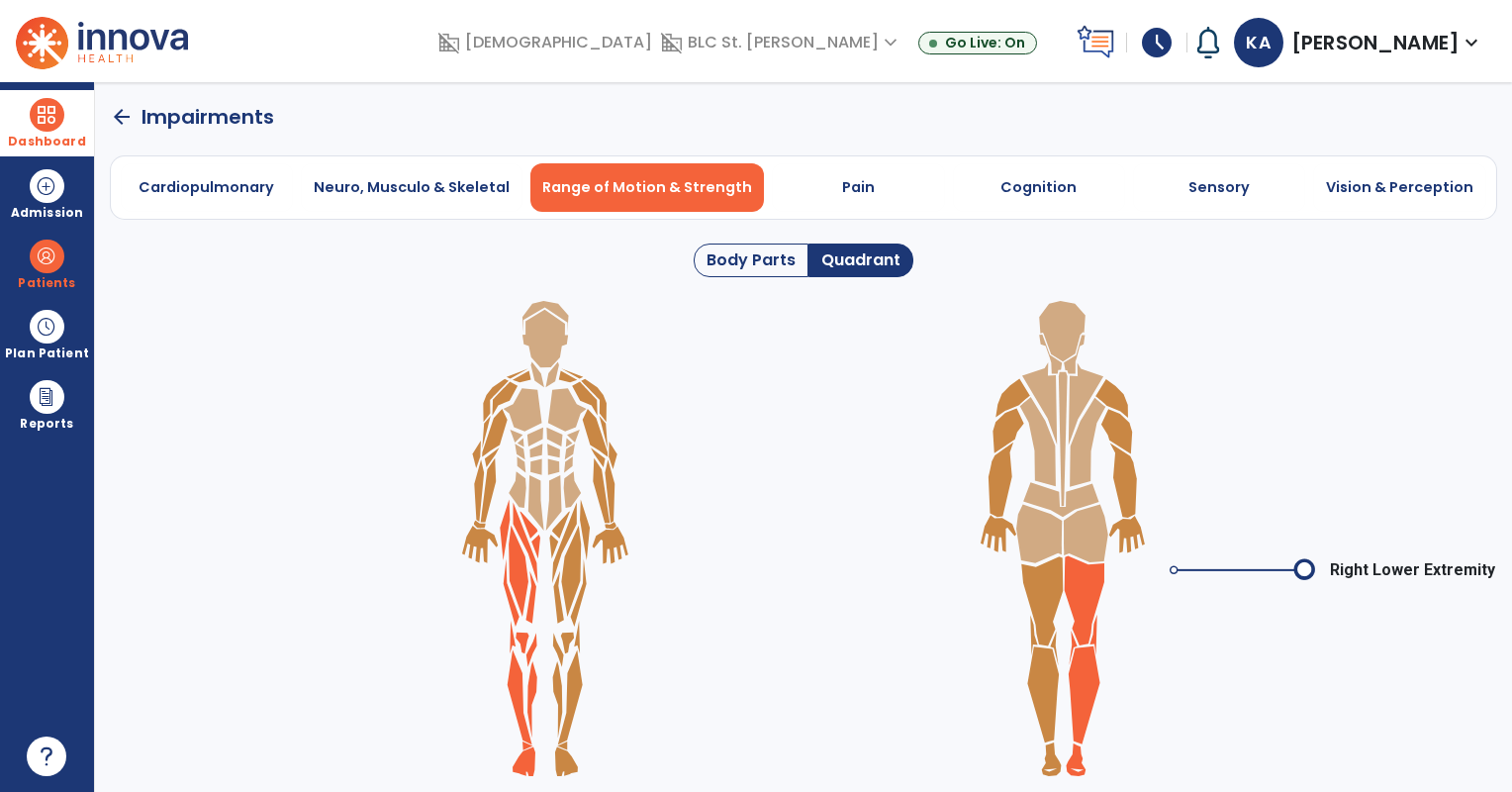 click 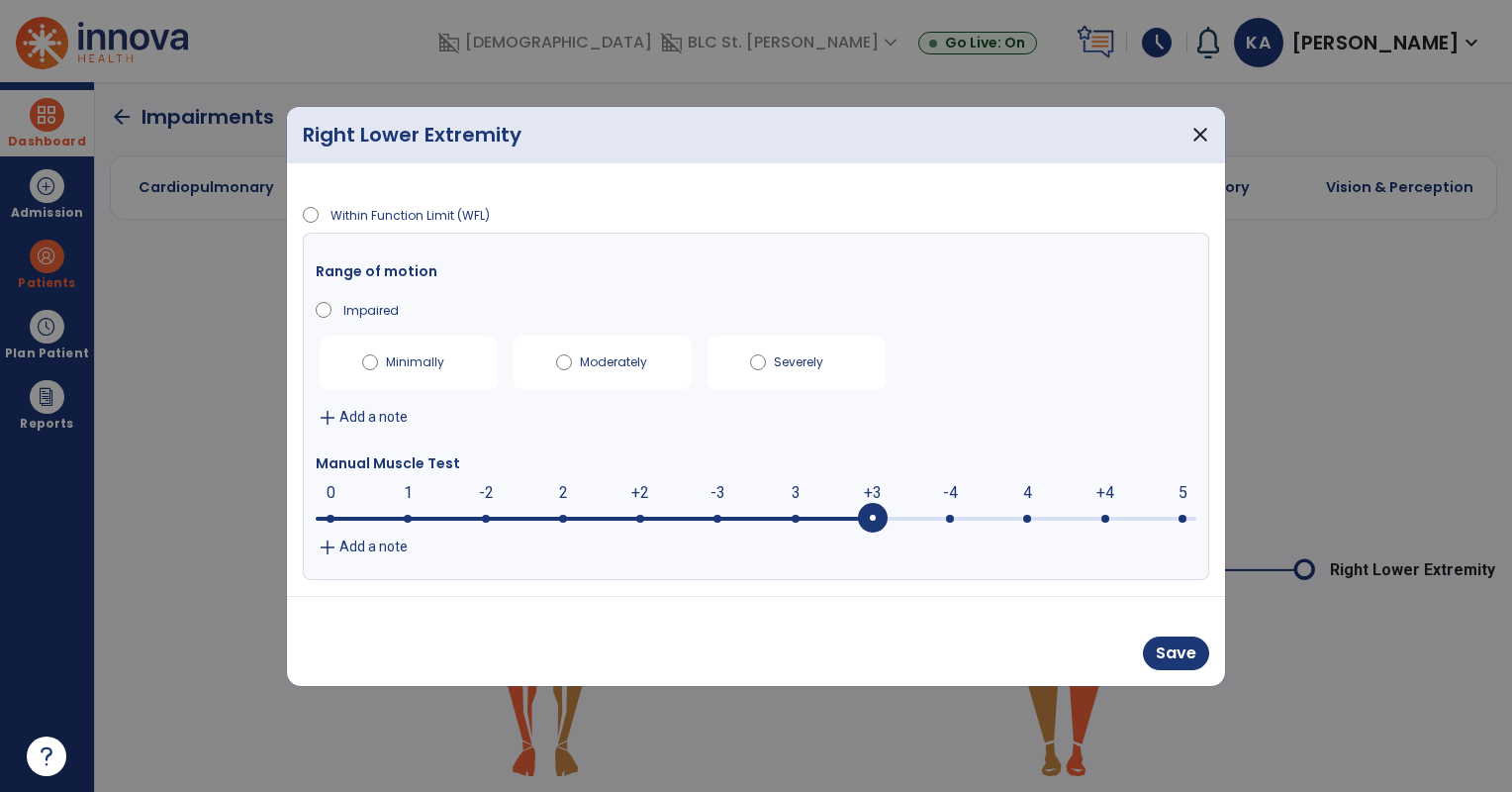 click at bounding box center [873, 519] 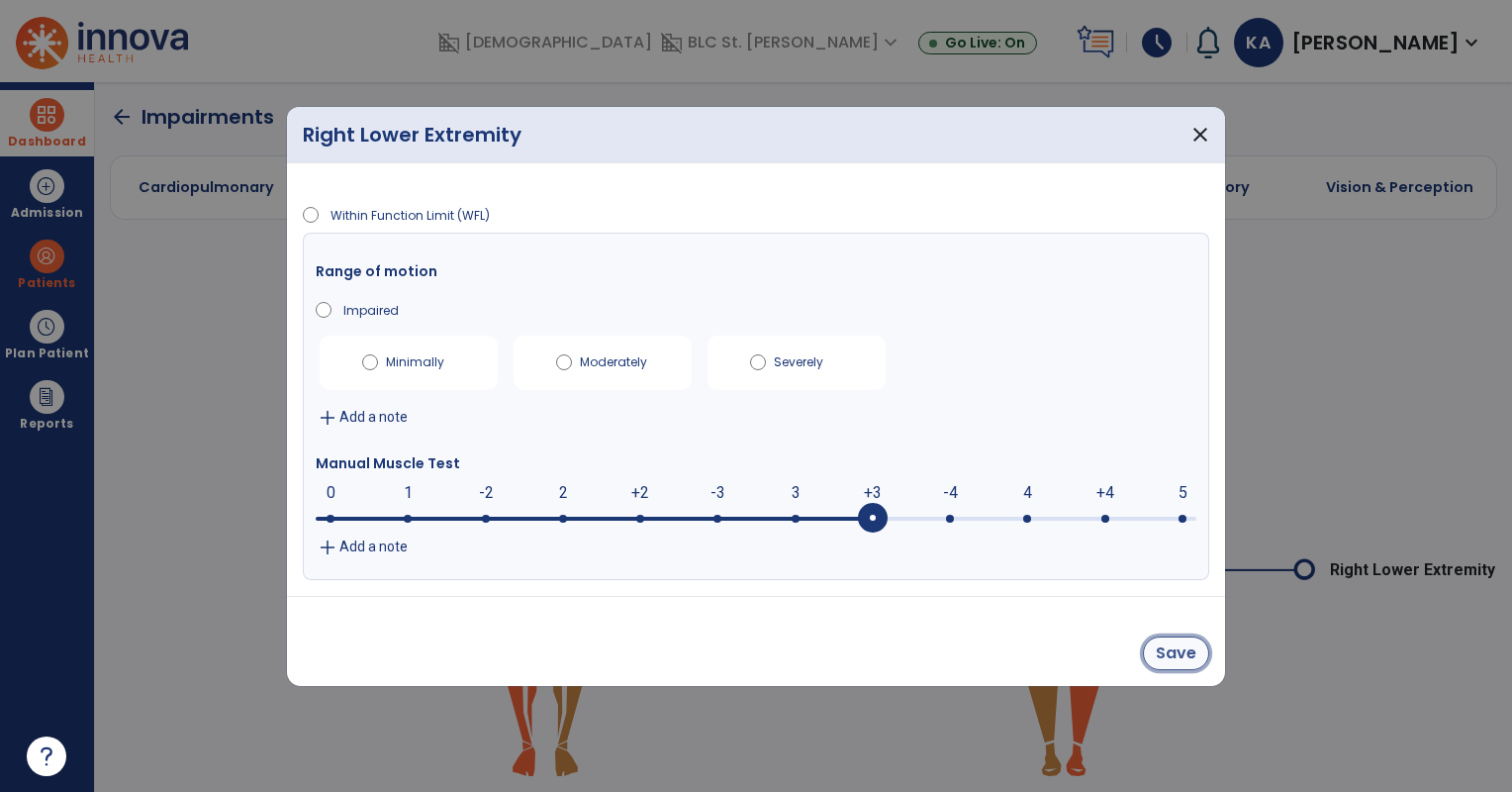 click on "Save" at bounding box center (1176, 653) 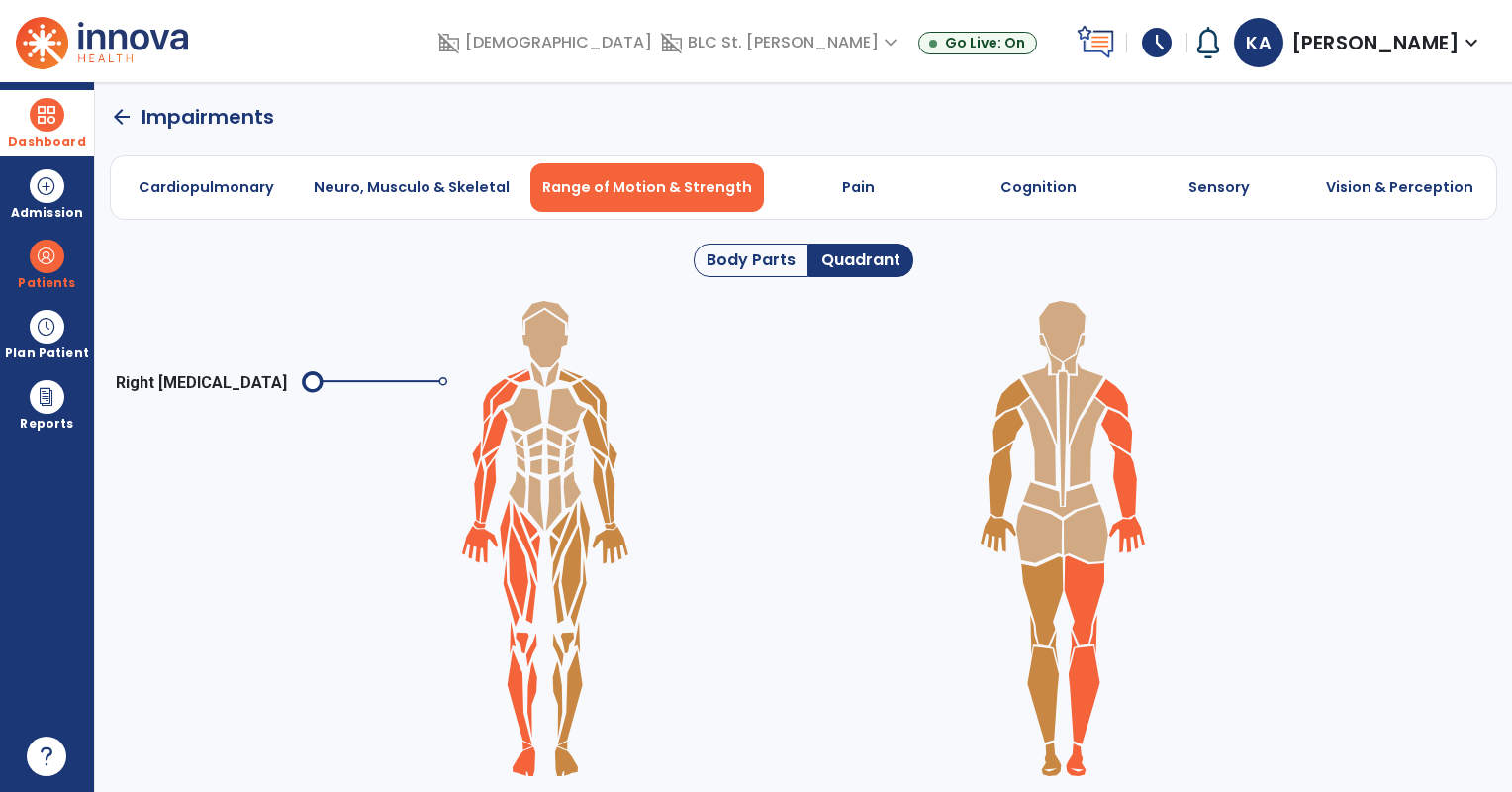 click 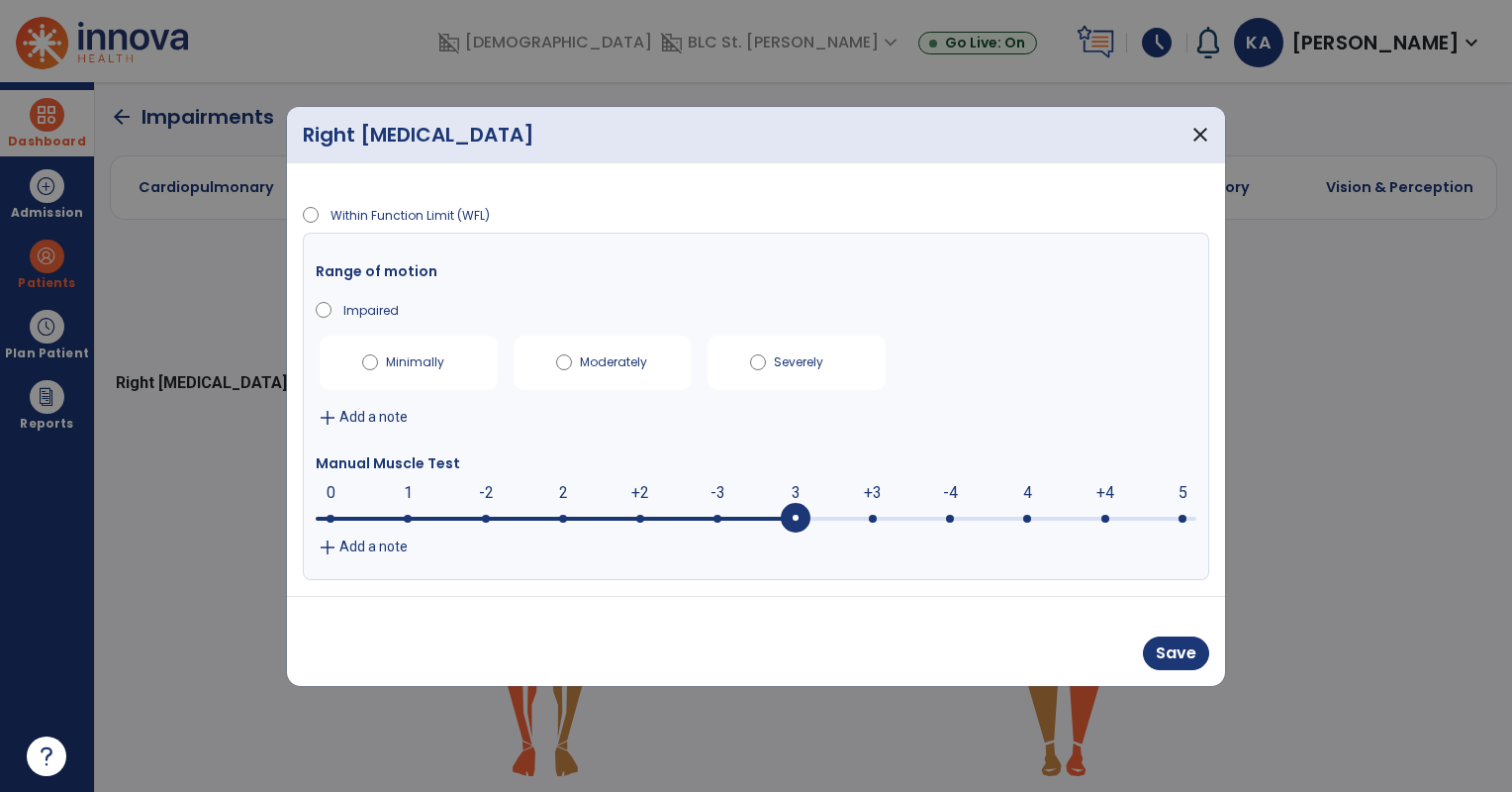 click at bounding box center [796, 519] 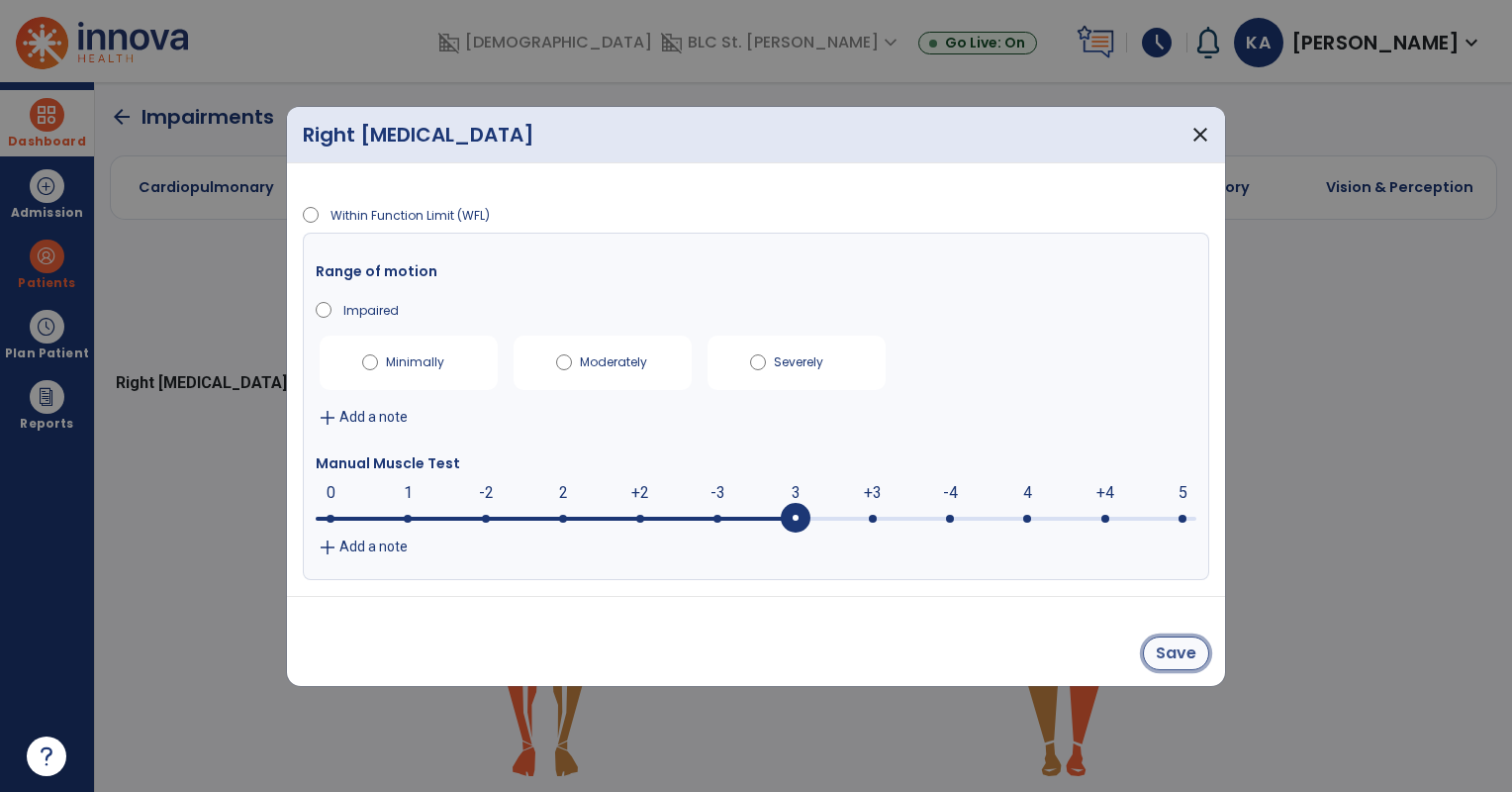 click on "Save" at bounding box center [1176, 653] 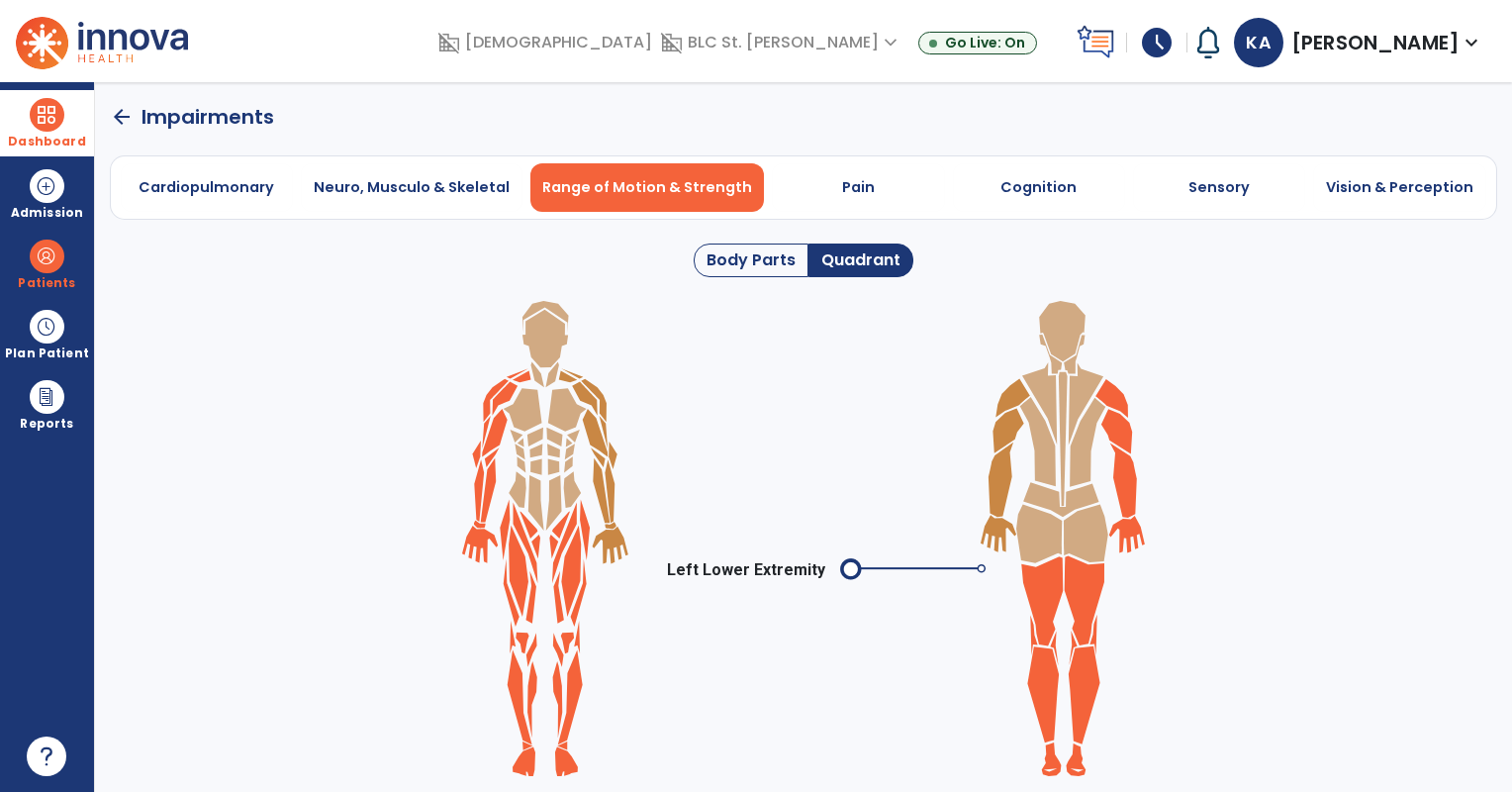 click 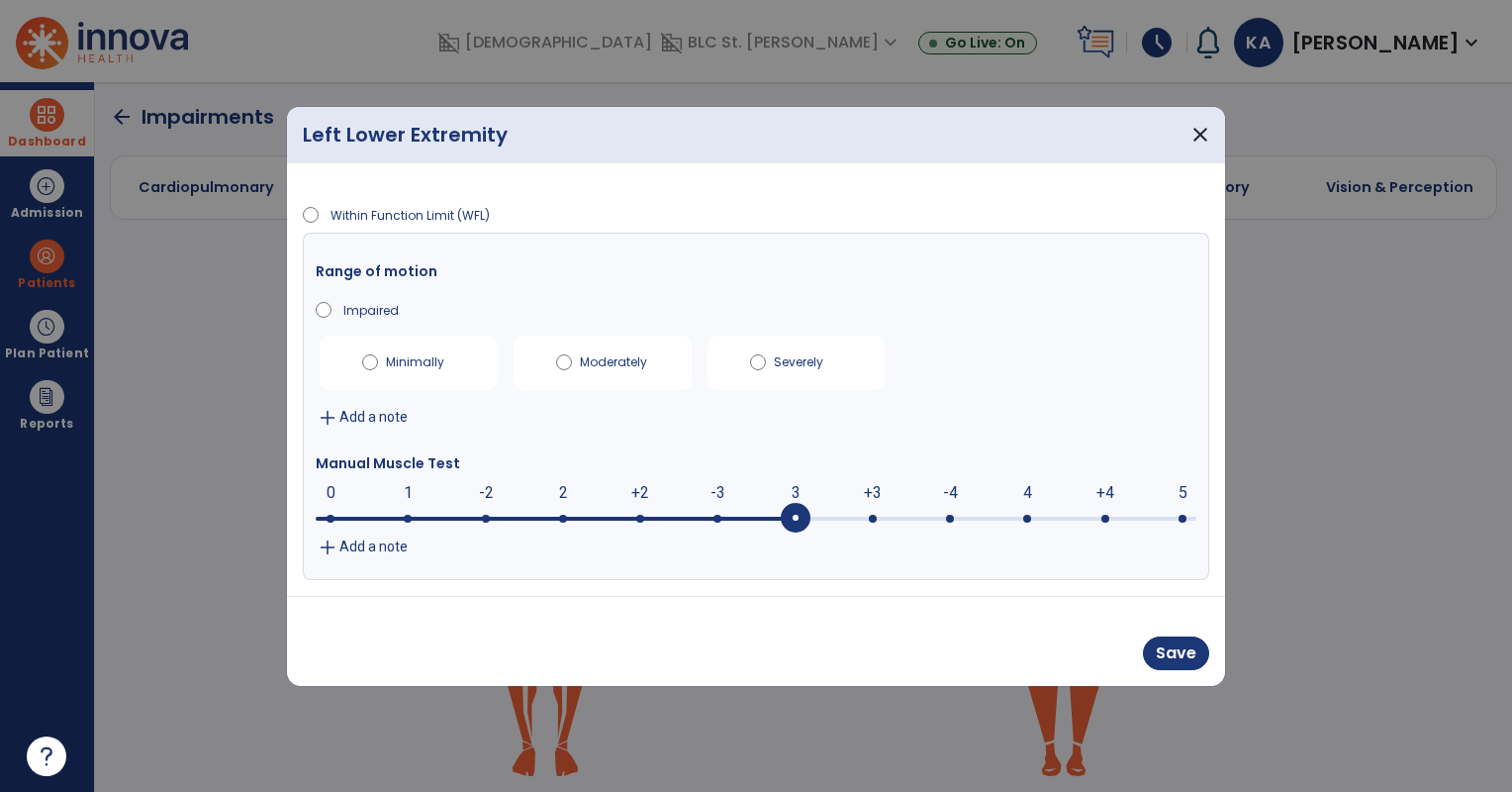 click at bounding box center [796, 519] 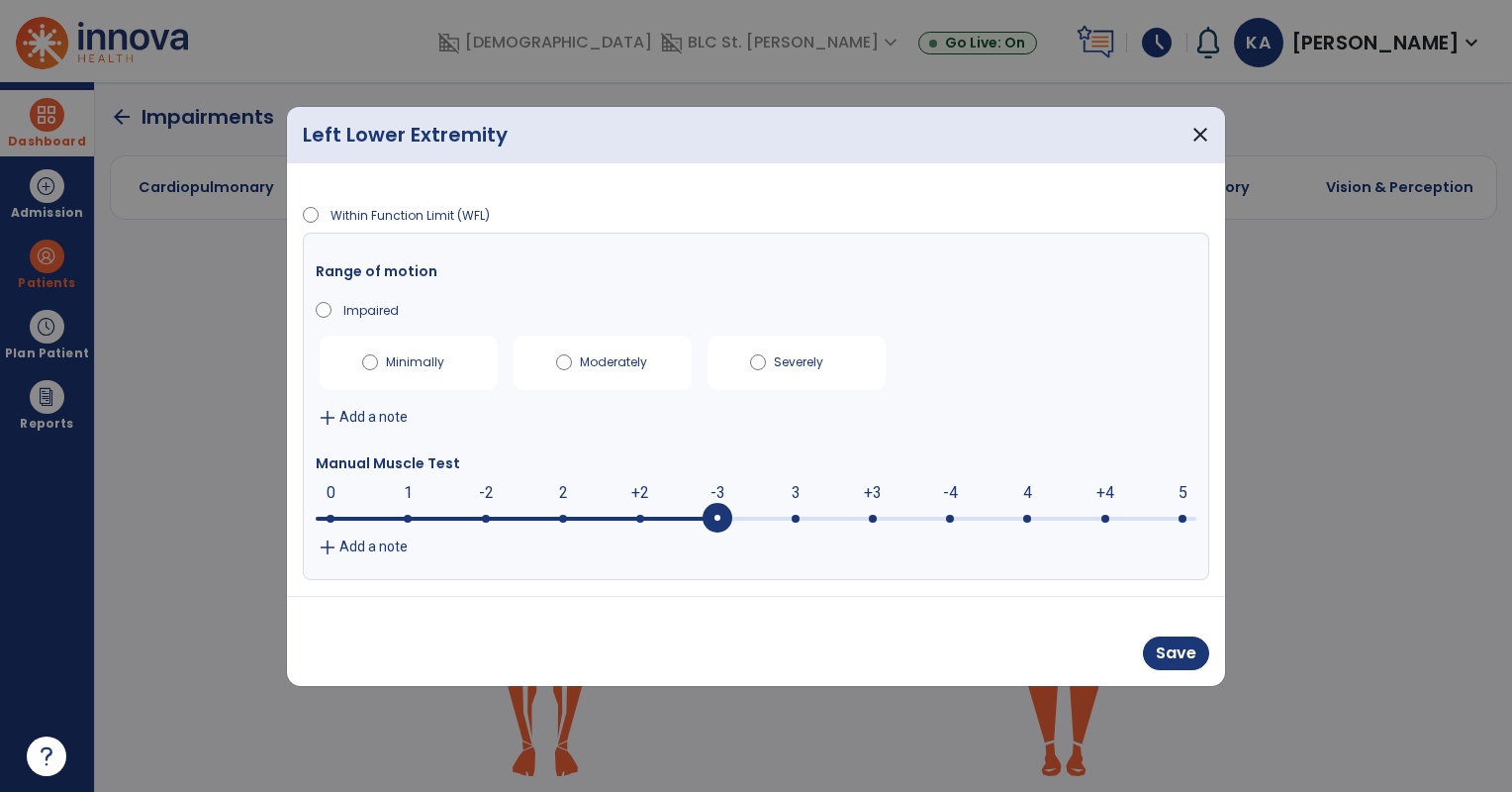 click at bounding box center [717, 519] 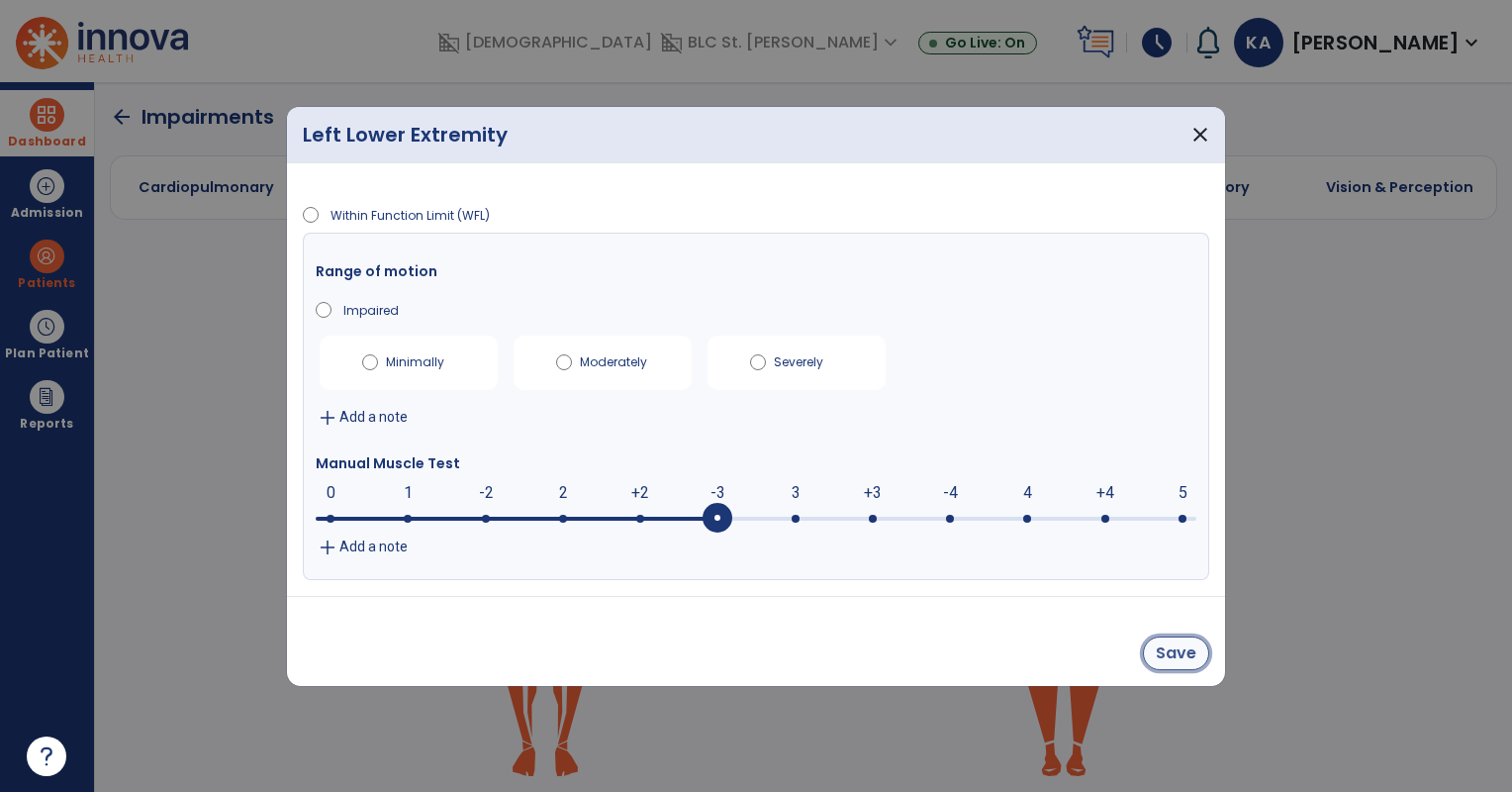 click on "Save" at bounding box center (1176, 653) 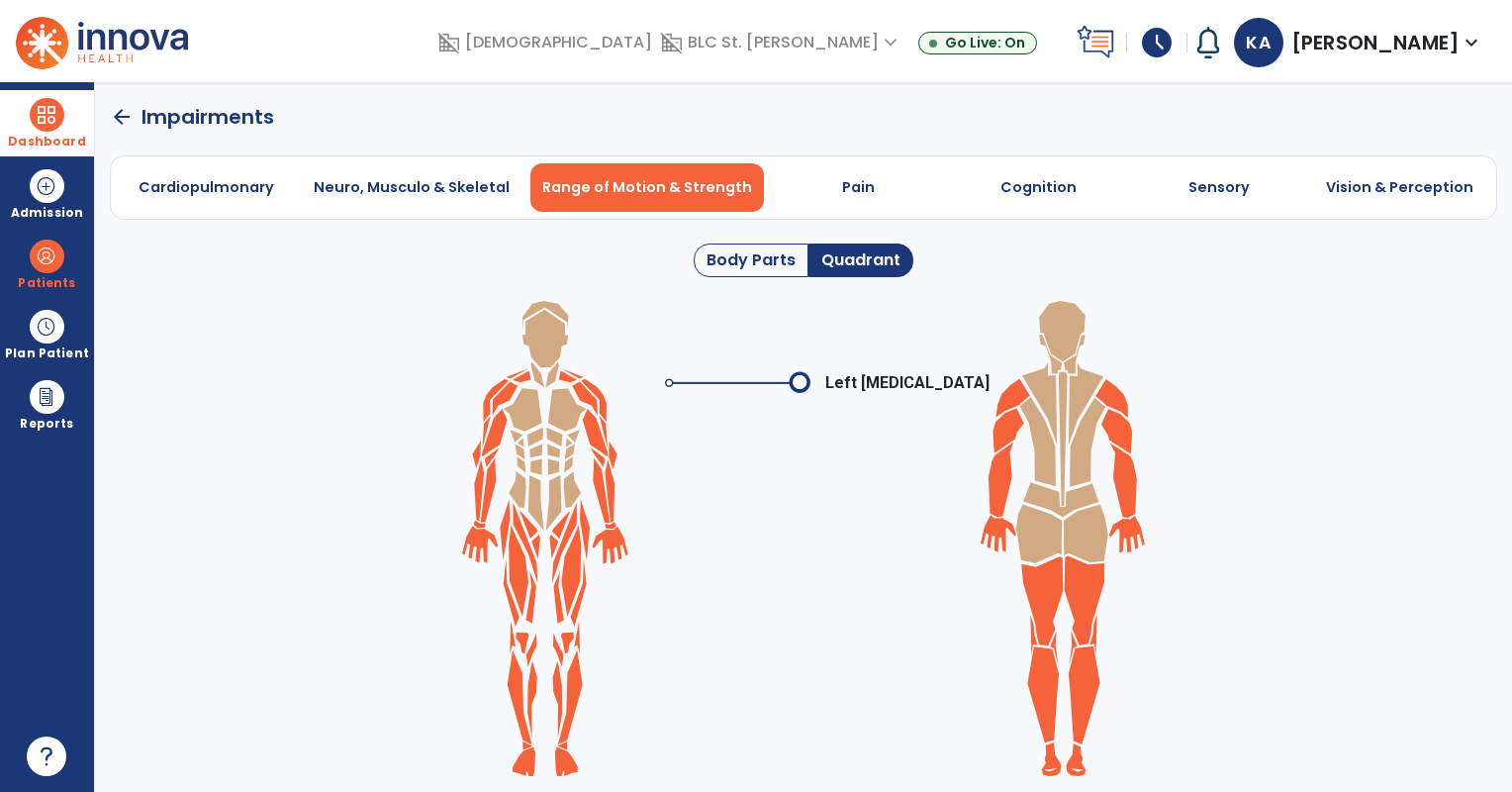 click 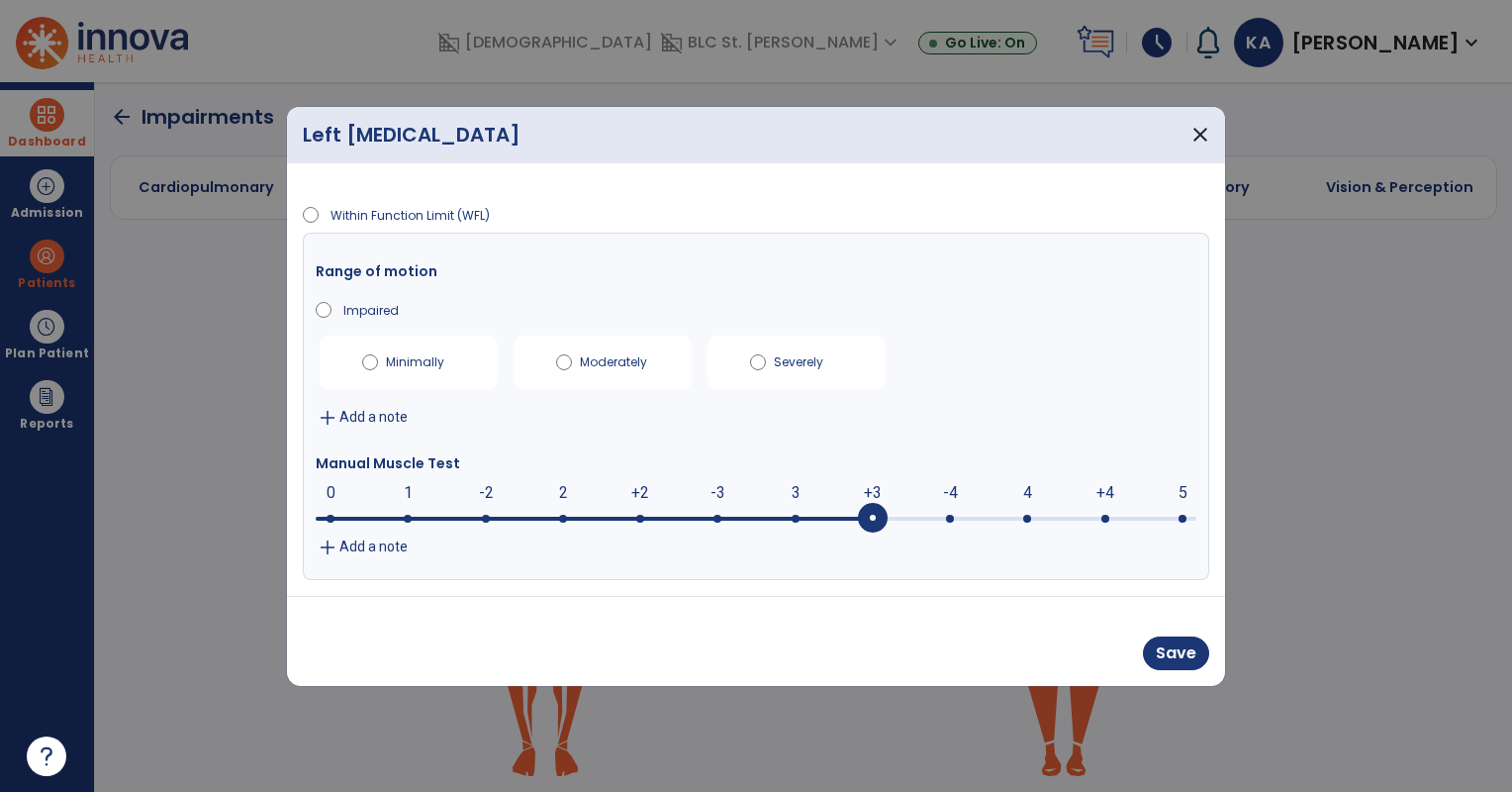 click at bounding box center [873, 519] 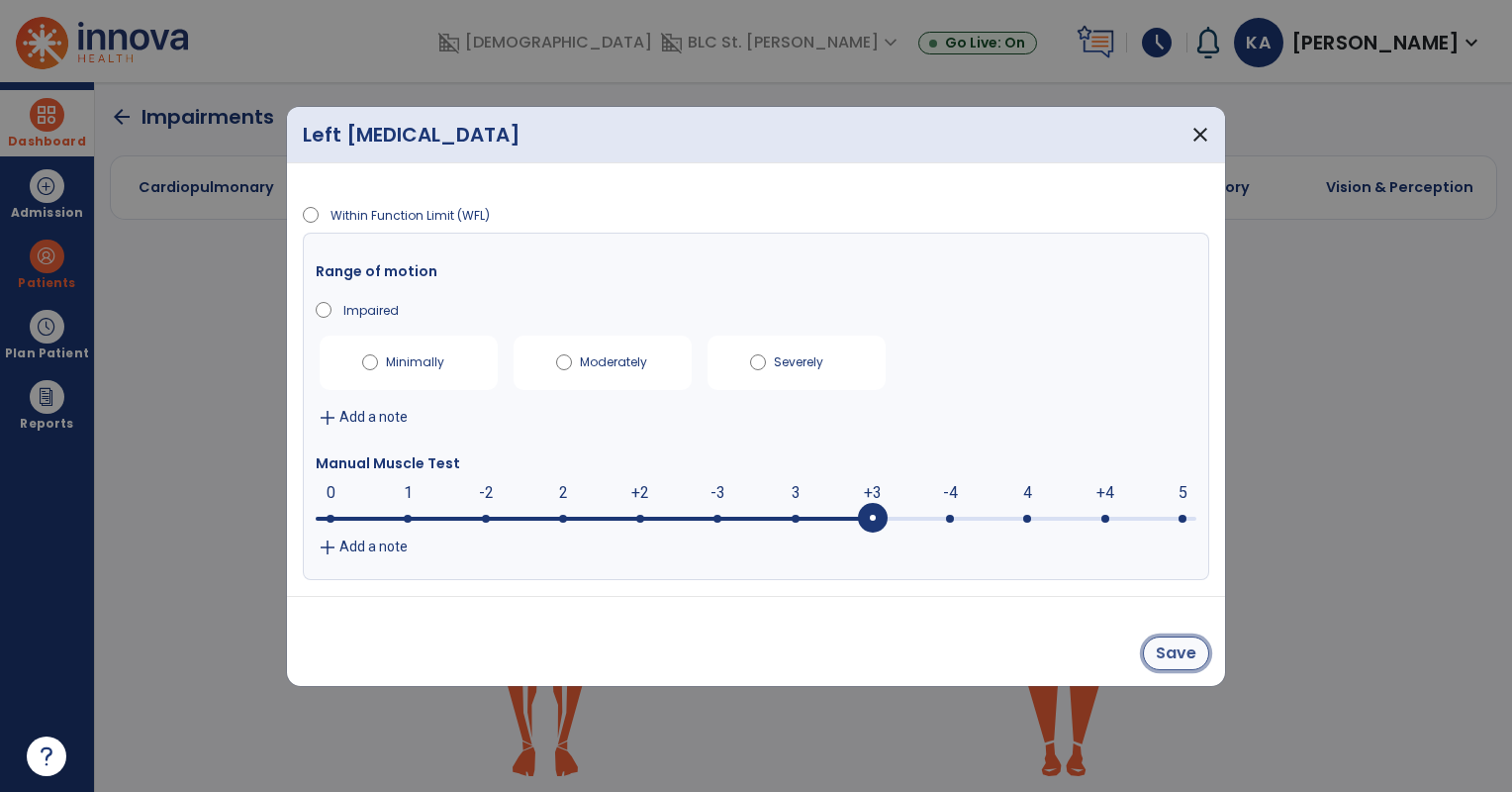 click on "Save" at bounding box center (1176, 653) 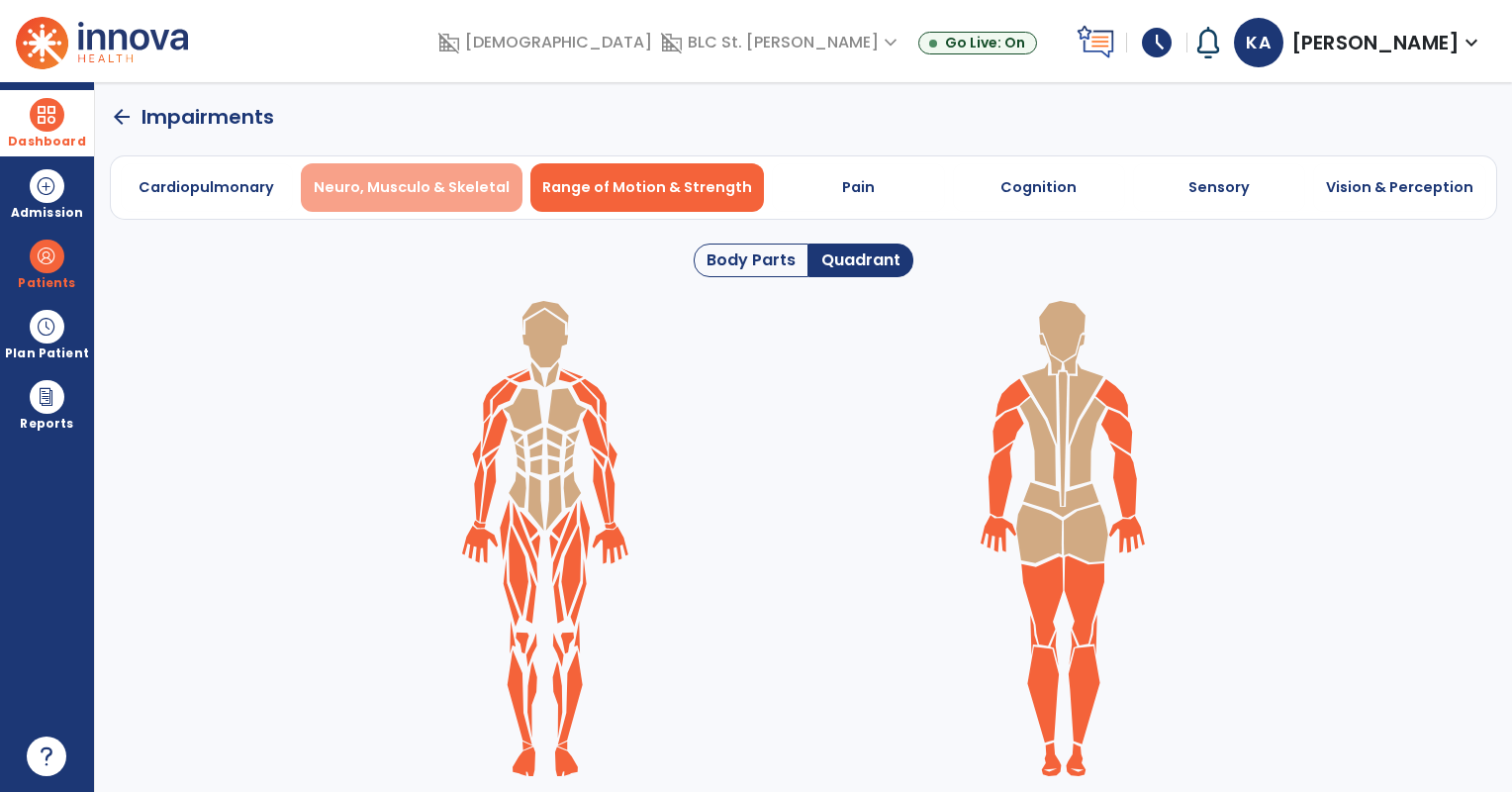 click on "Neuro, Musculo & Skeletal" at bounding box center (412, 187) 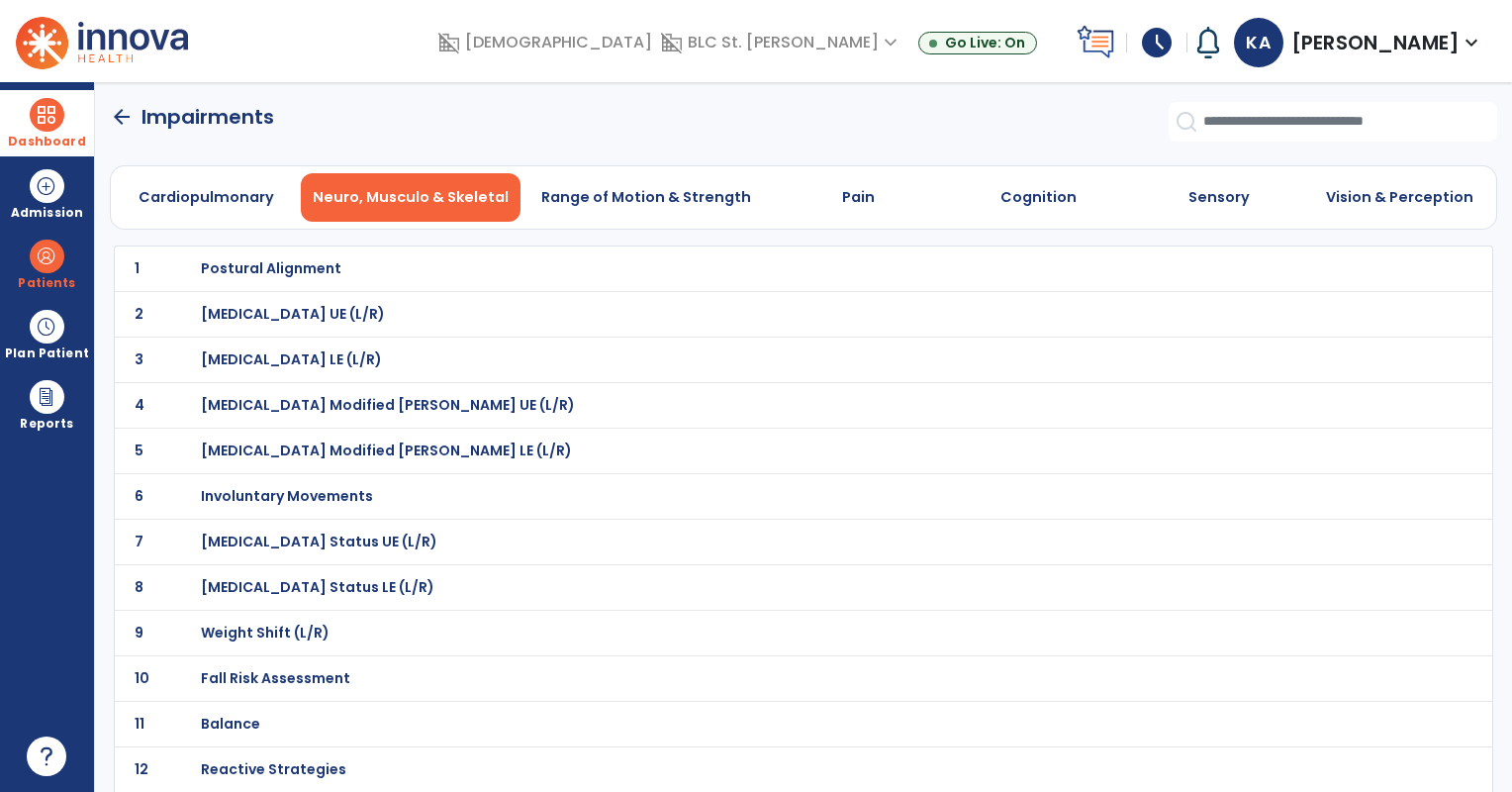 click on "Neuro, Musculo & Skeletal" at bounding box center [411, 197] 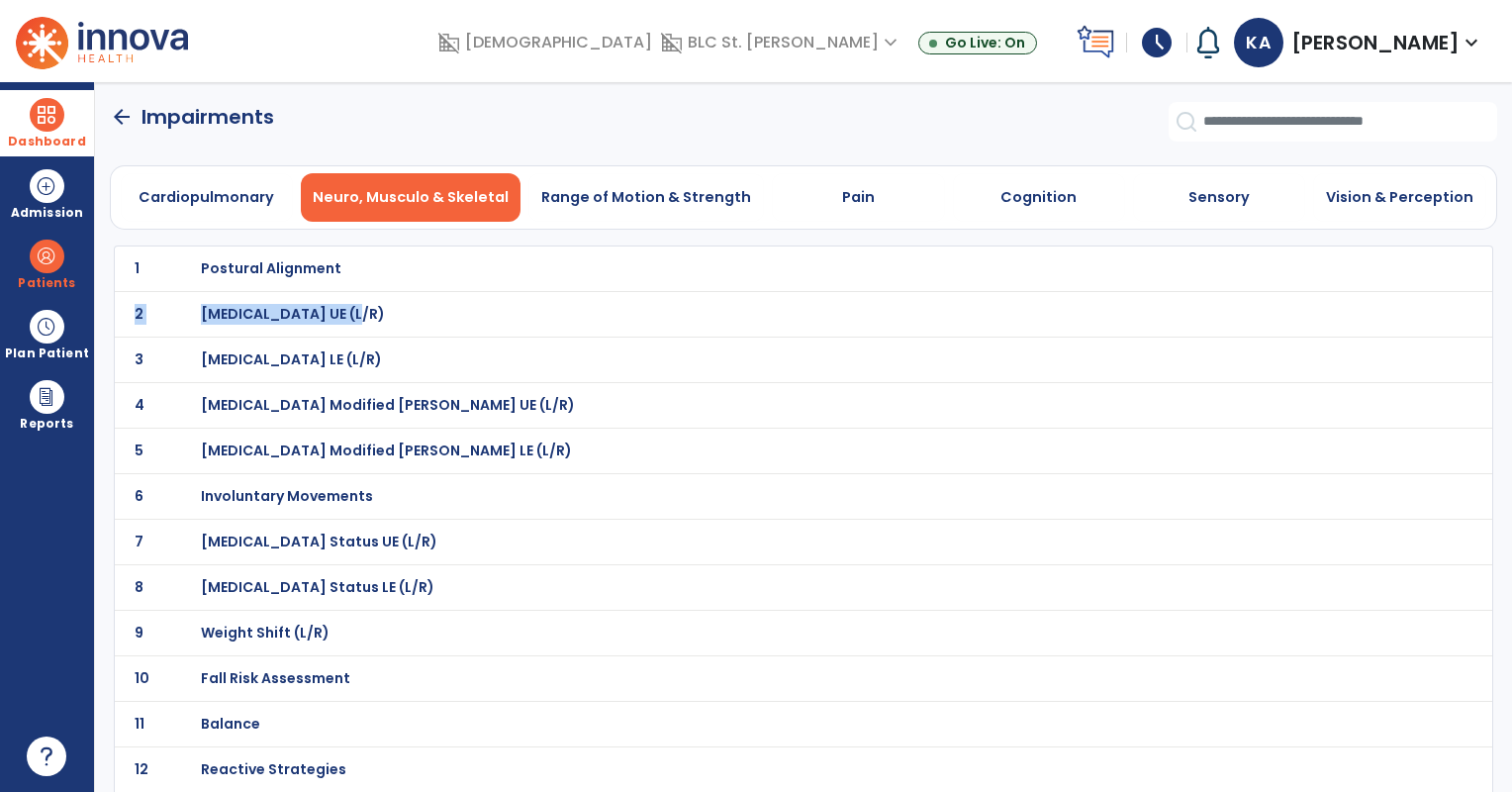 drag, startPoint x: 1506, startPoint y: 268, endPoint x: 1505, endPoint y: 310, distance: 42.0119 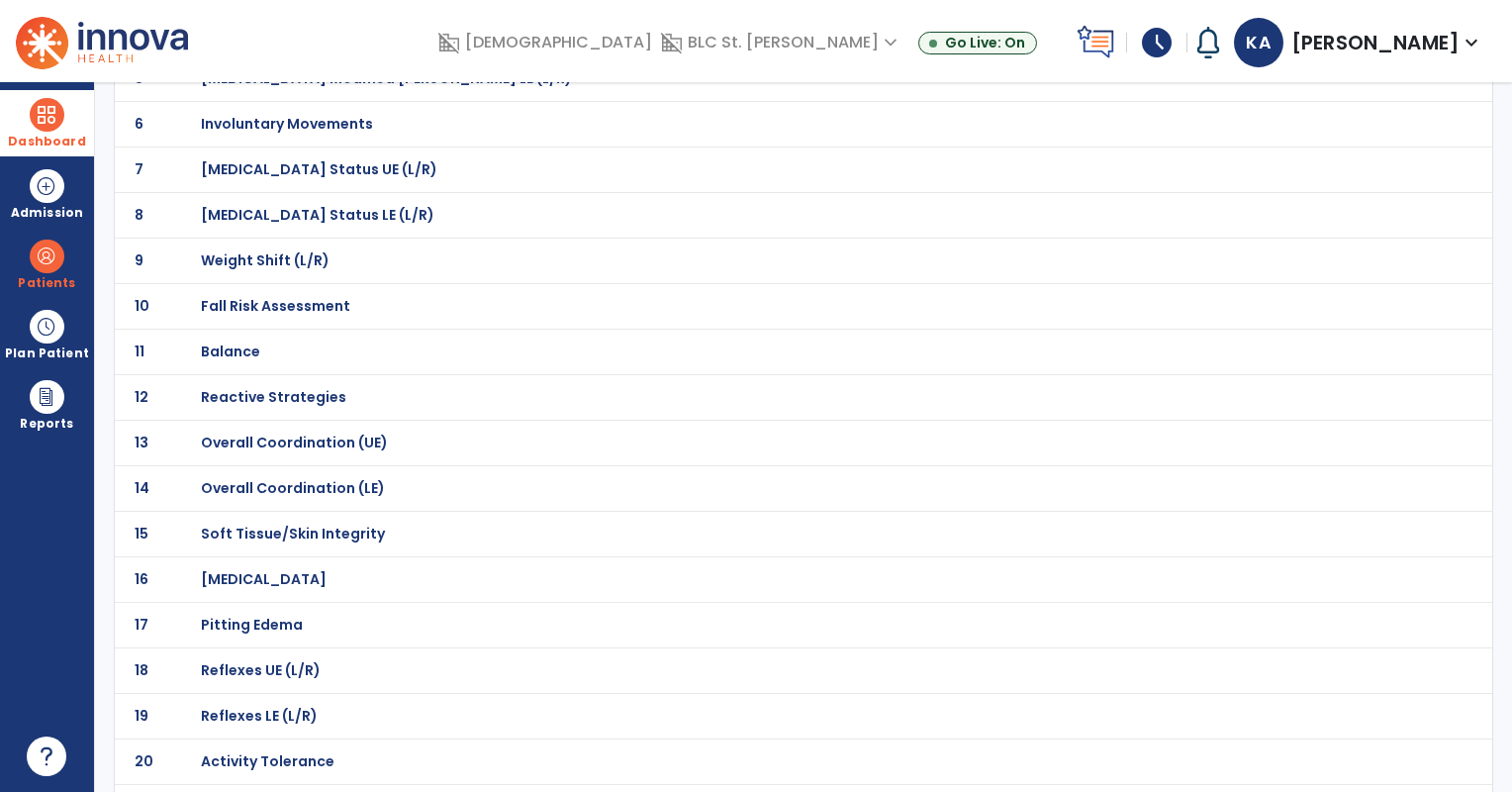 scroll, scrollTop: 408, scrollLeft: 0, axis: vertical 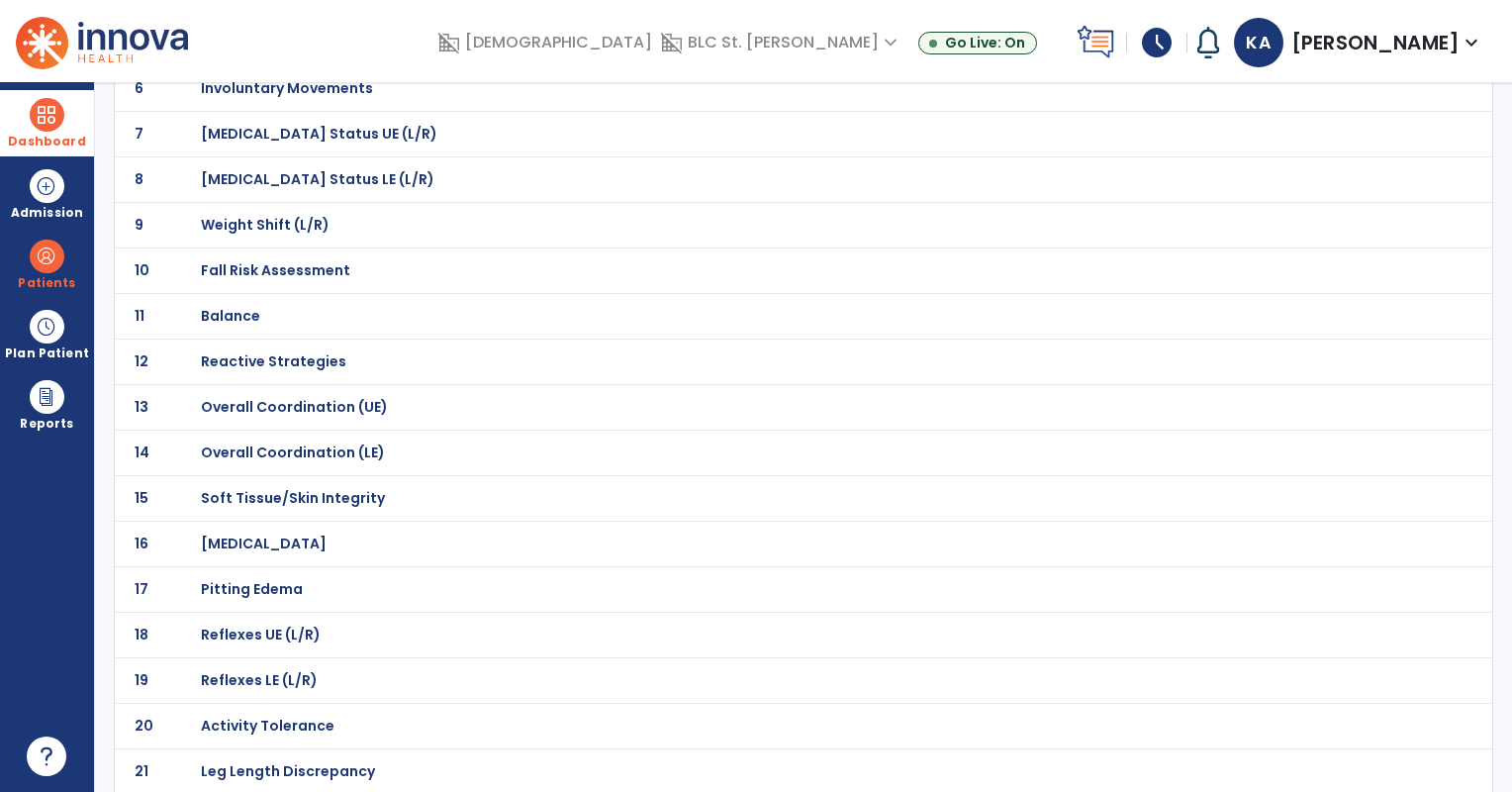 click on "Activity Tolerance" at bounding box center [271, -140] 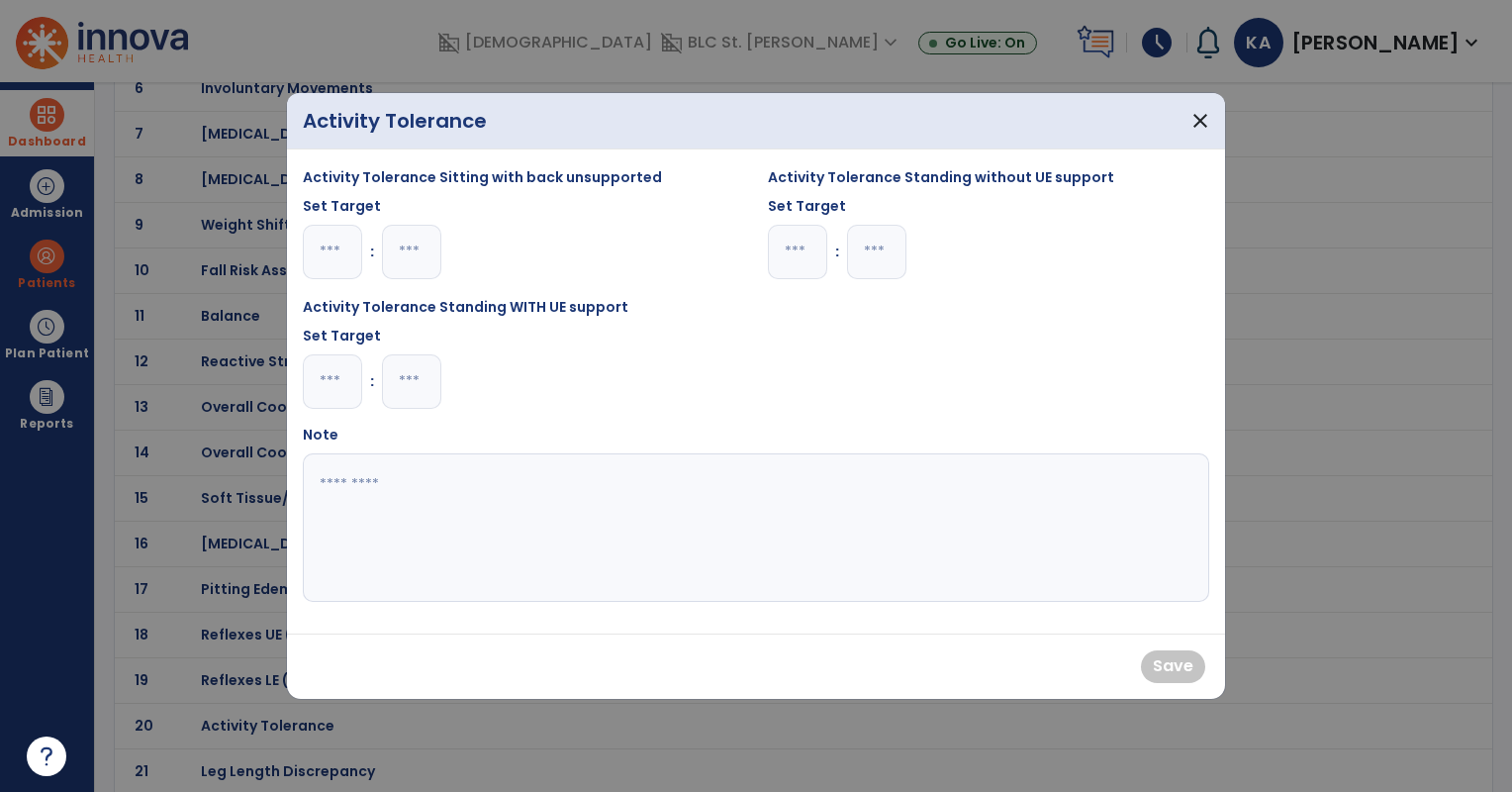 click at bounding box center (412, 251) 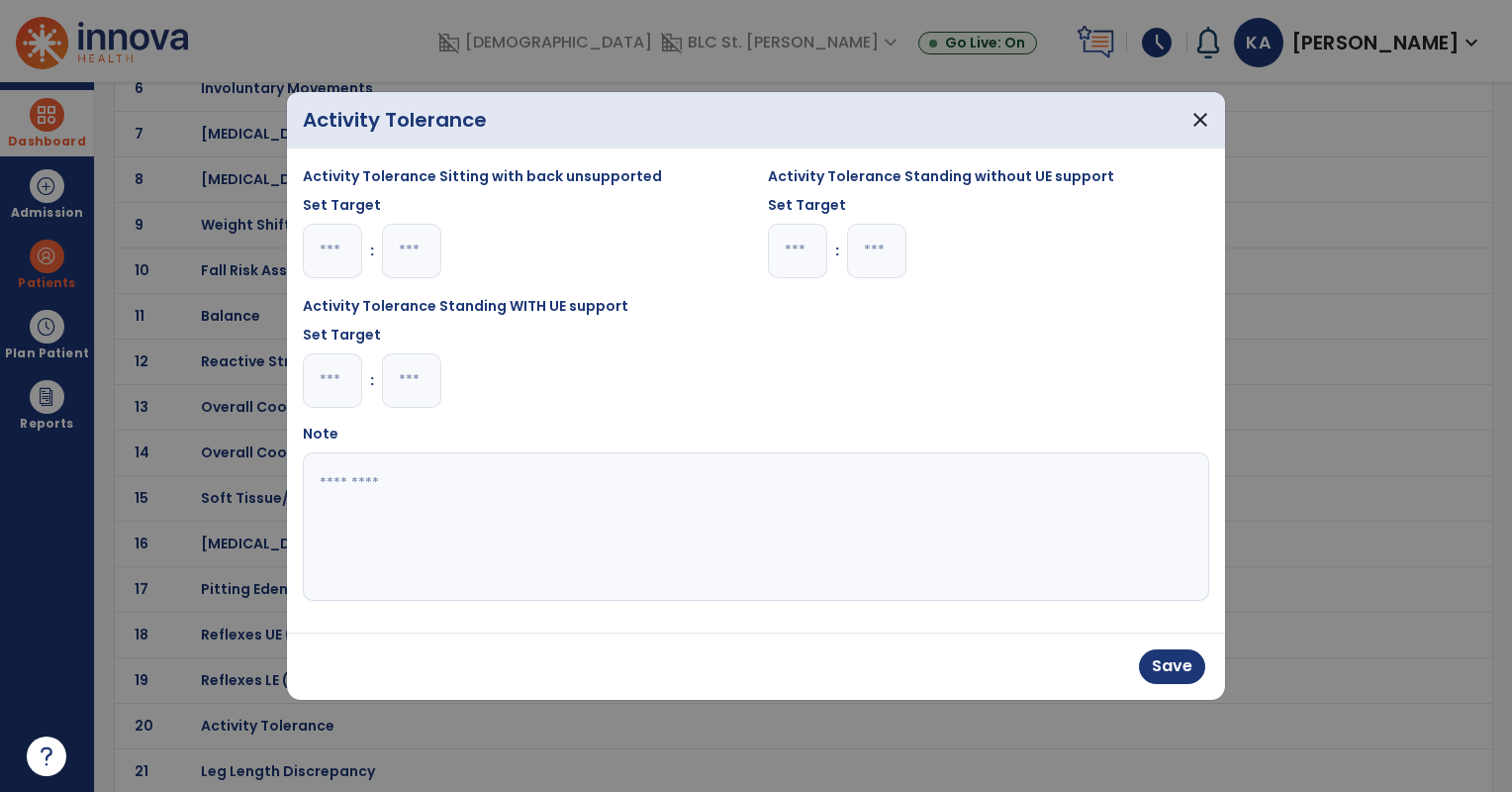 type on "*" 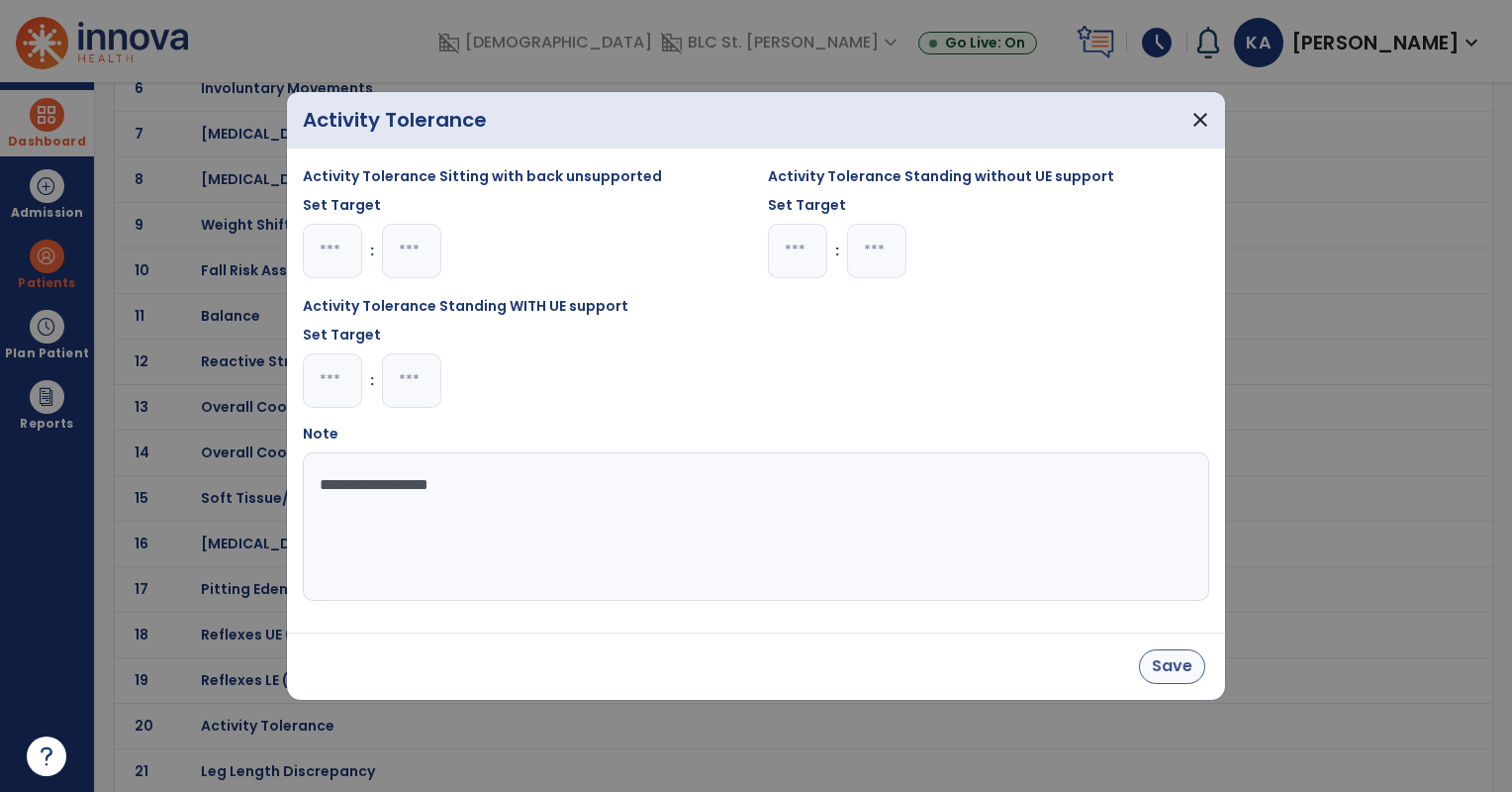 type on "**********" 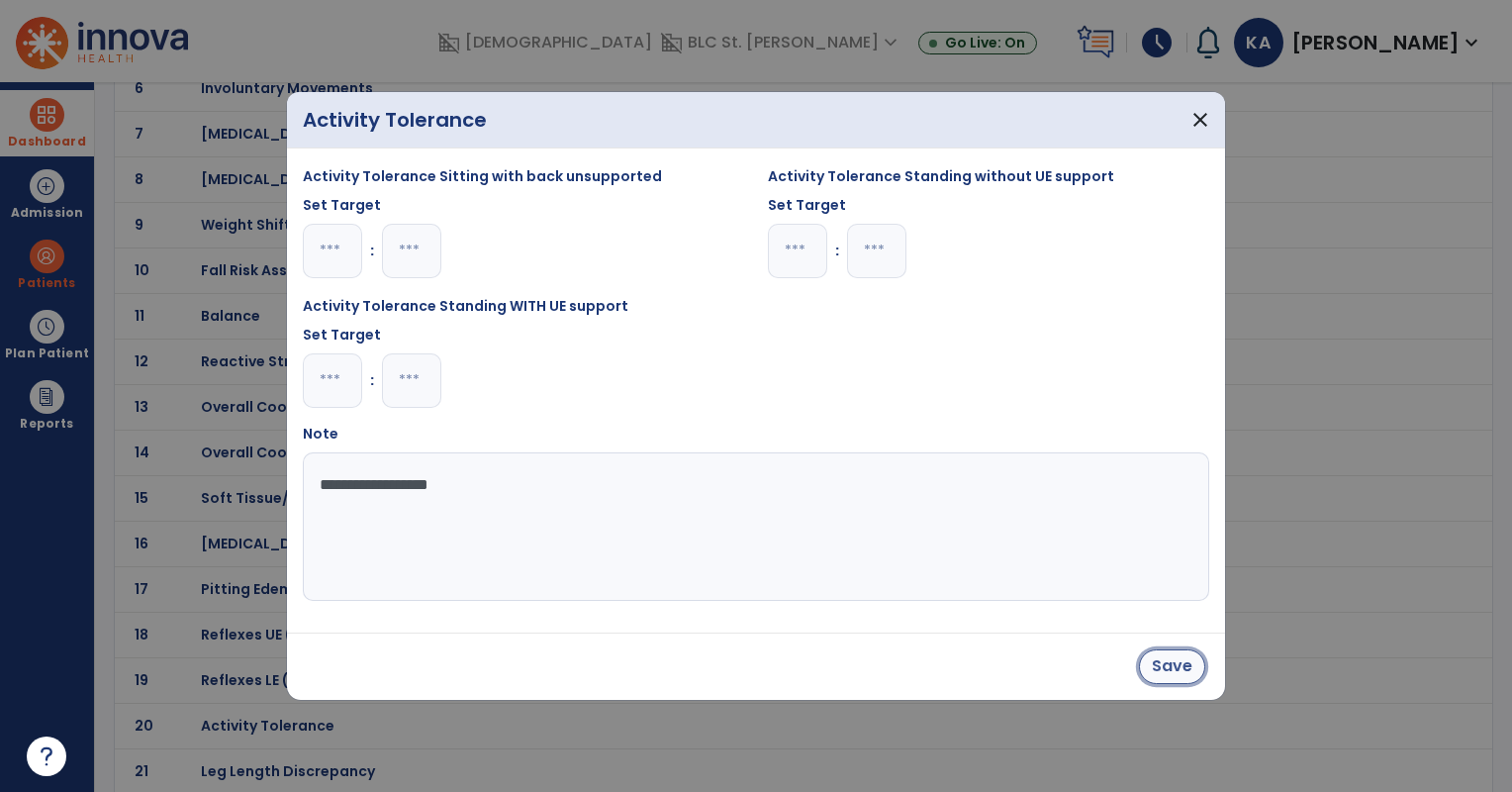 click on "Save" at bounding box center (1172, 666) 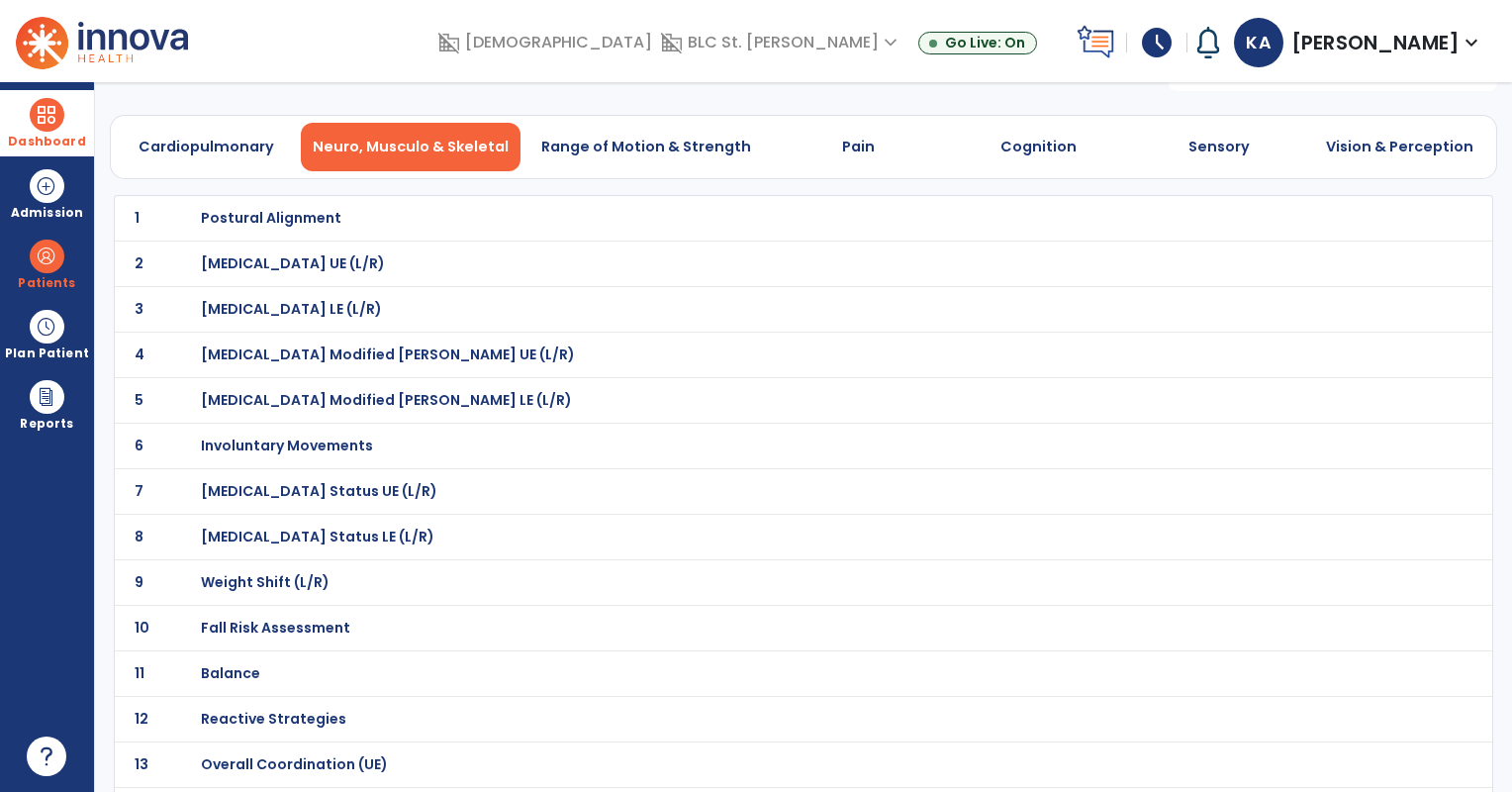 scroll, scrollTop: 0, scrollLeft: 0, axis: both 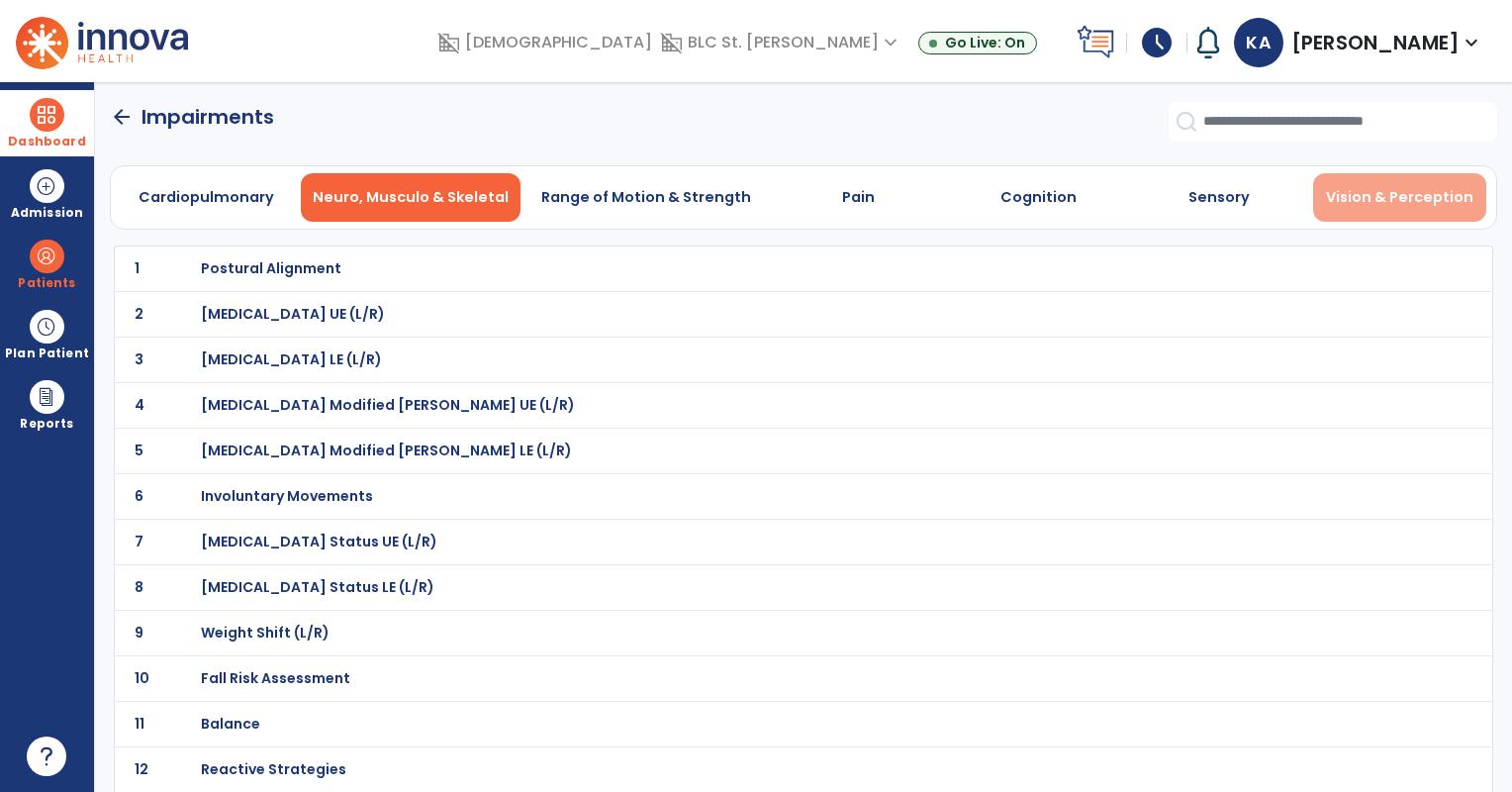 click on "Vision & Perception" at bounding box center [1399, 197] 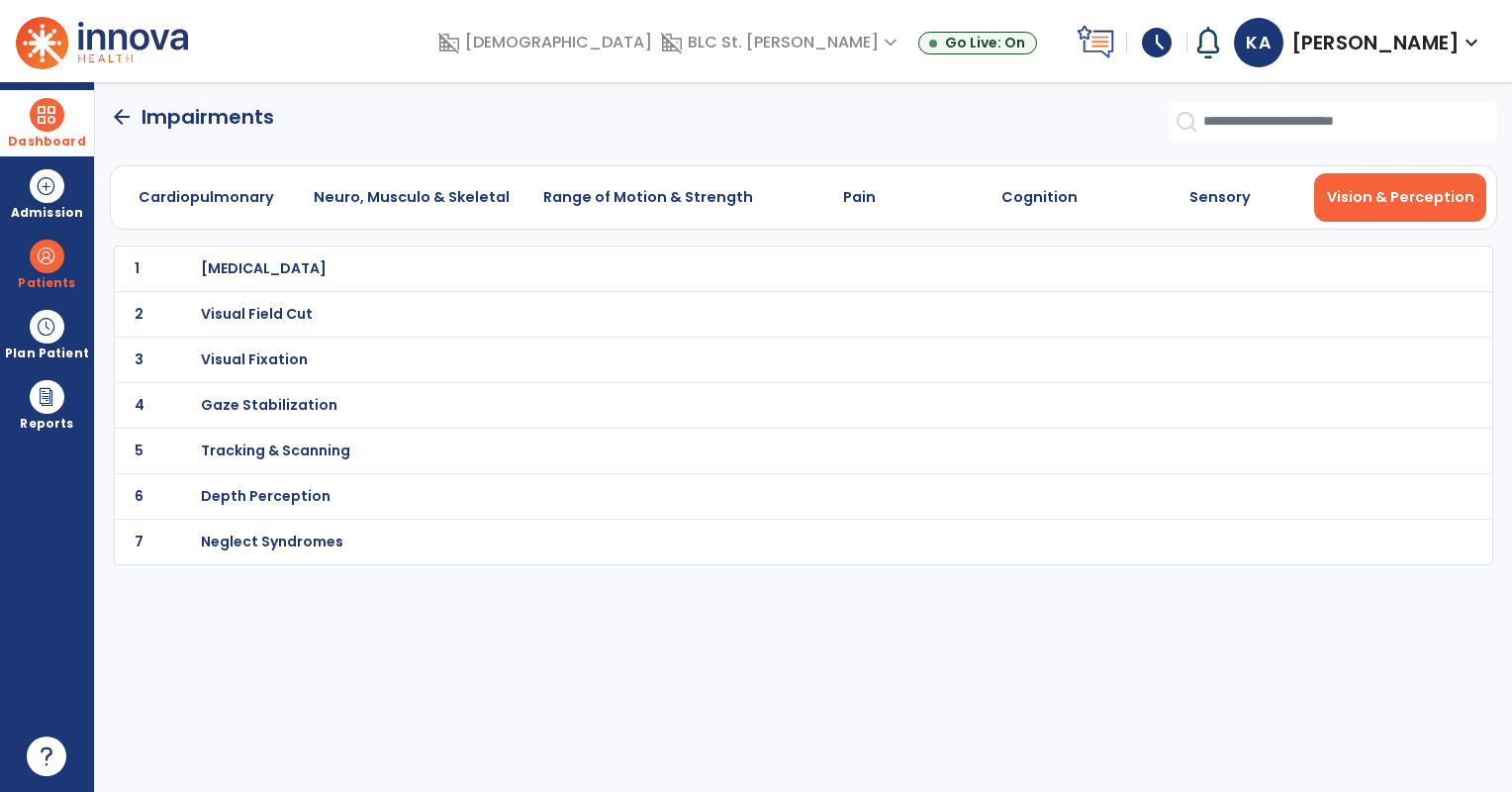 click on "[MEDICAL_DATA]" at bounding box center [263, 268] 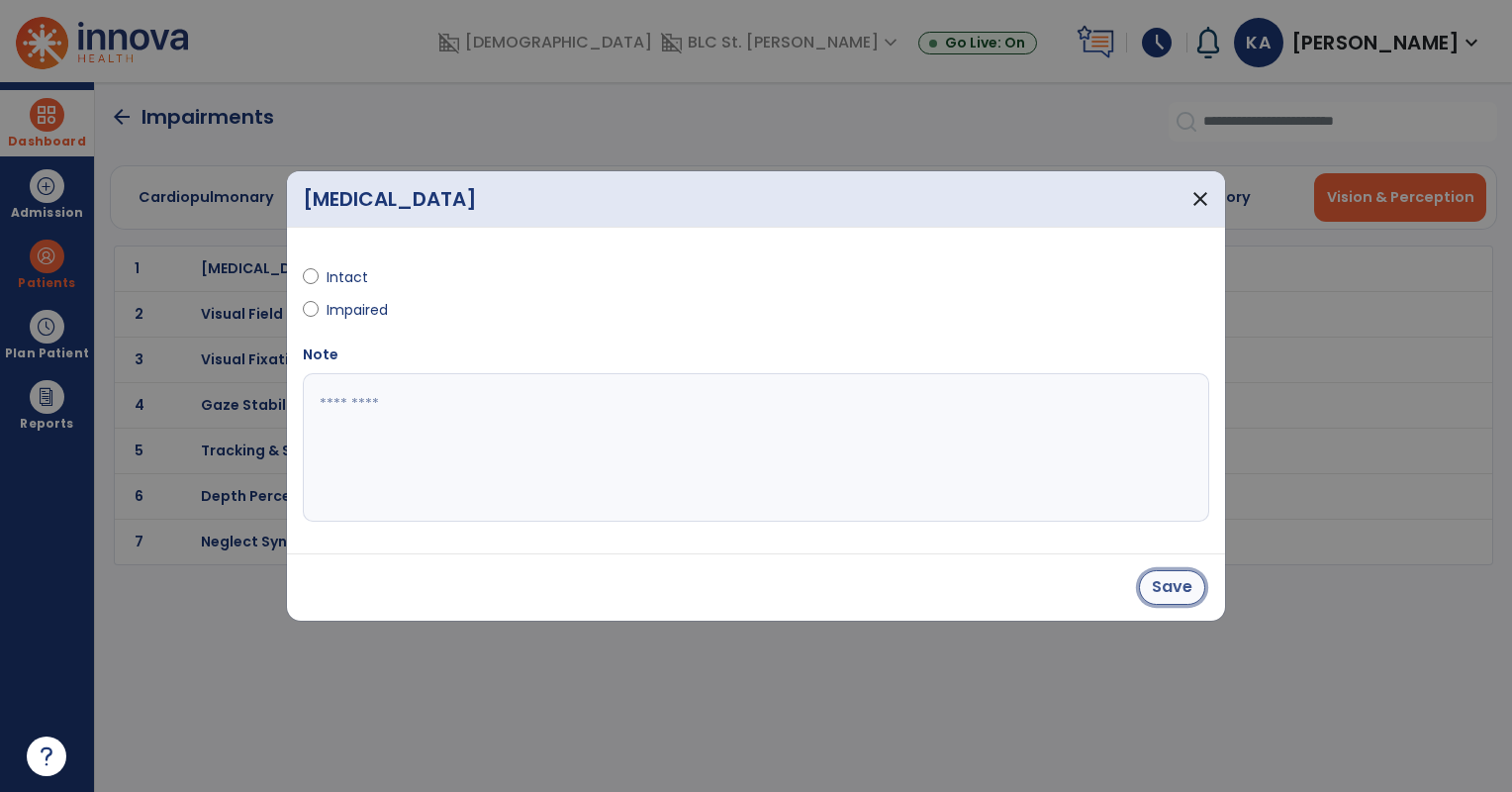 click on "Save" at bounding box center (1172, 587) 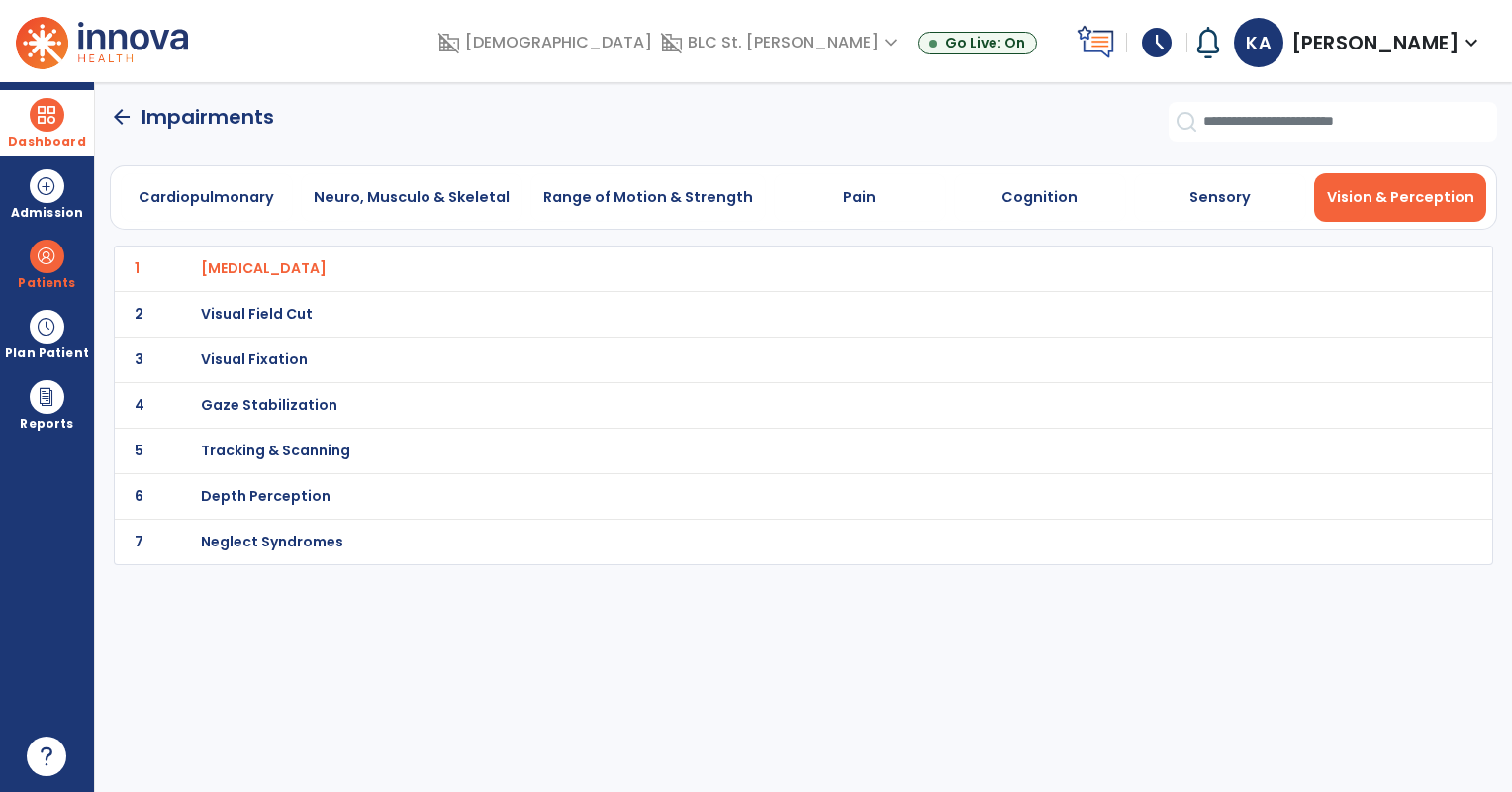 click on "arrow_back" 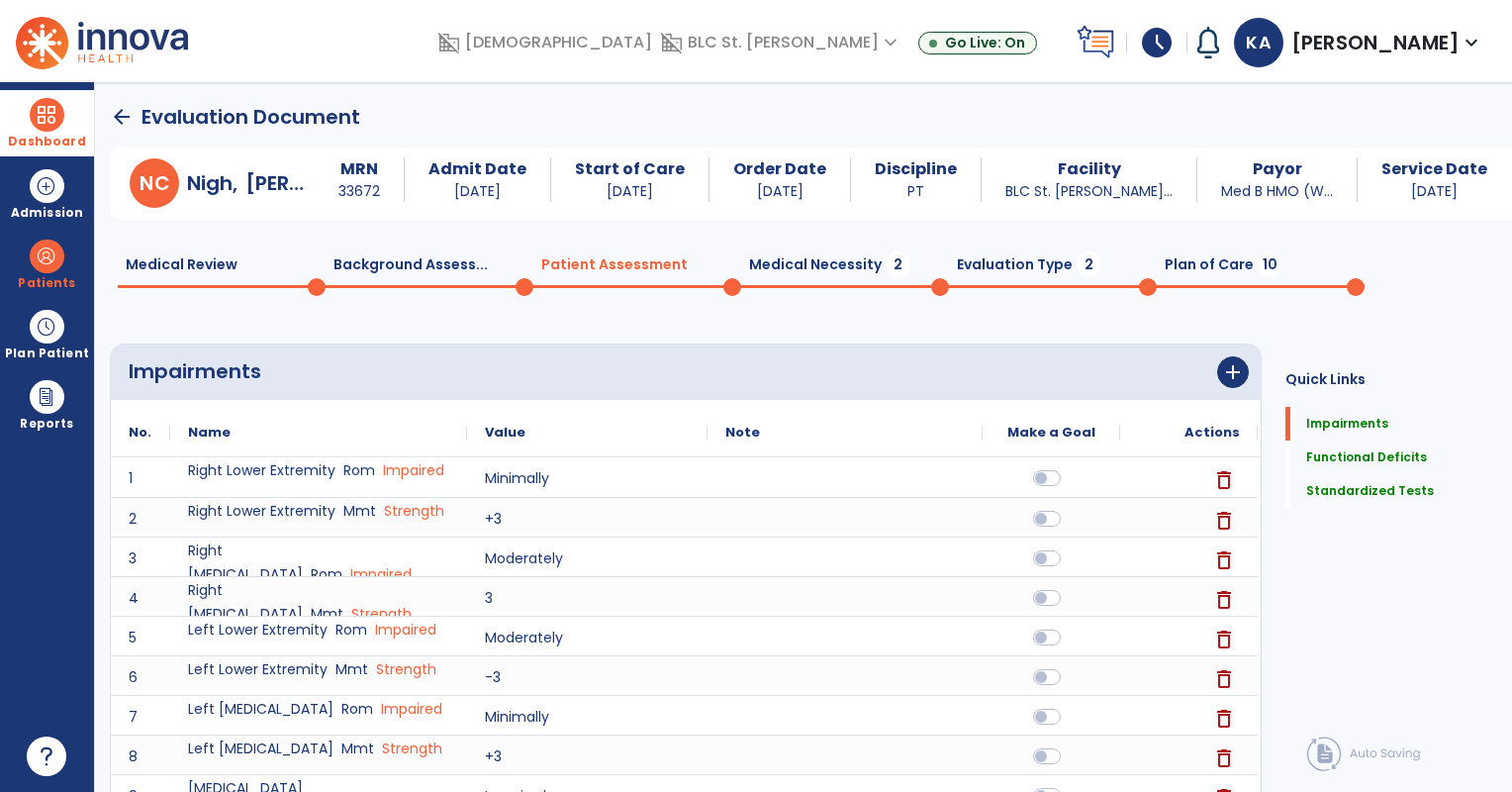 click on "Medical Necessity  2" 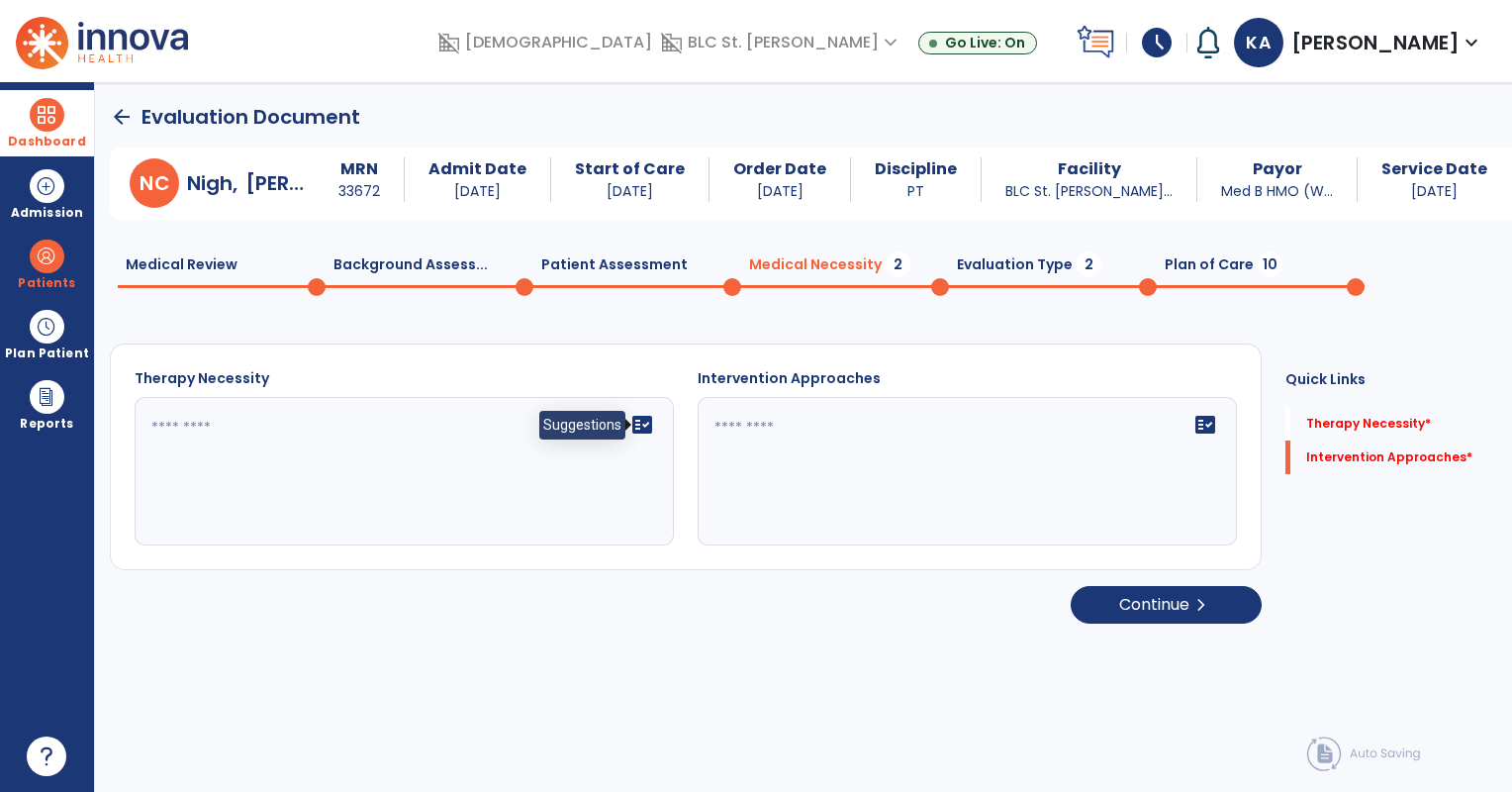 click on "fact_check" 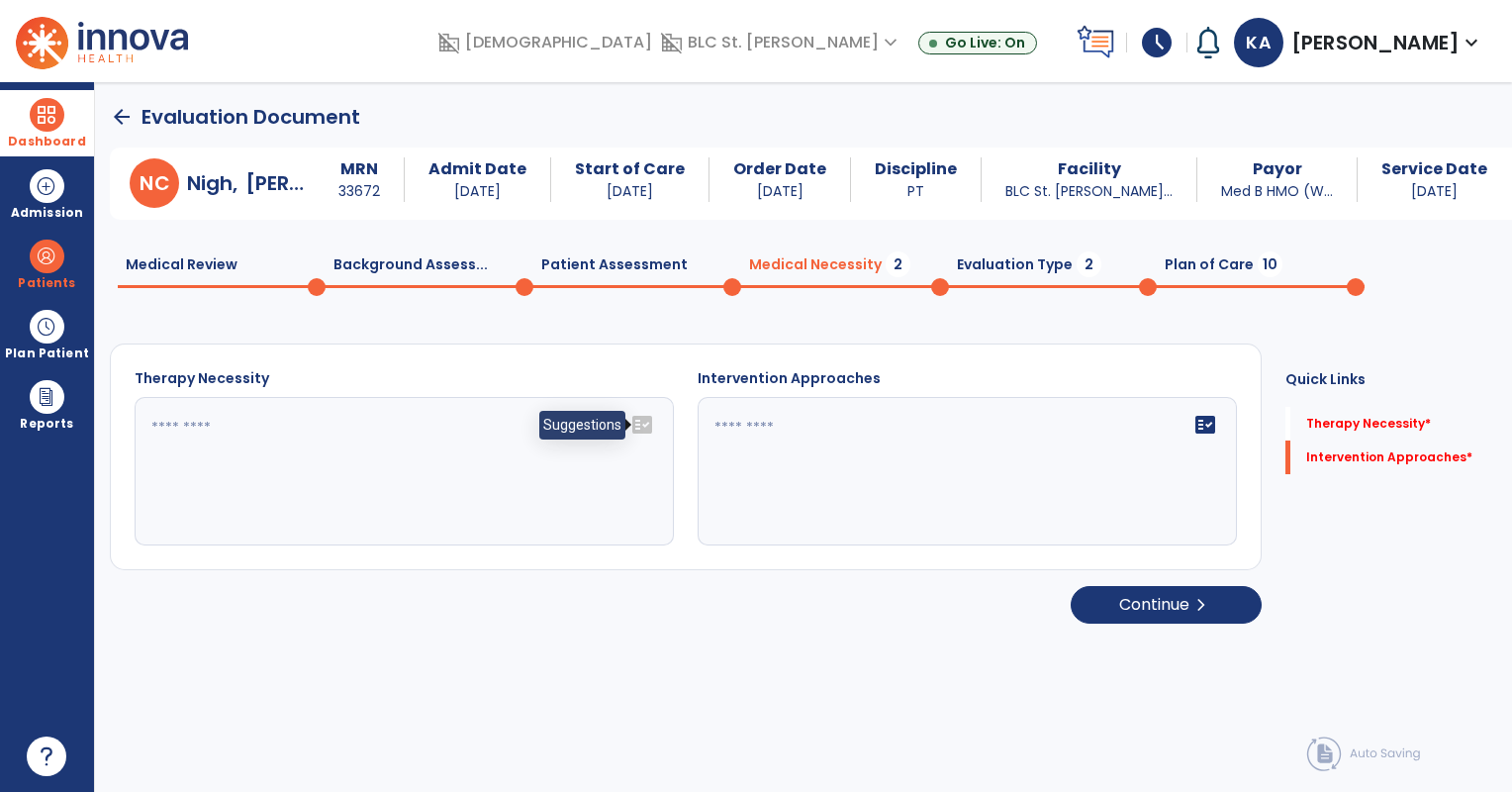 click on "fact_check" 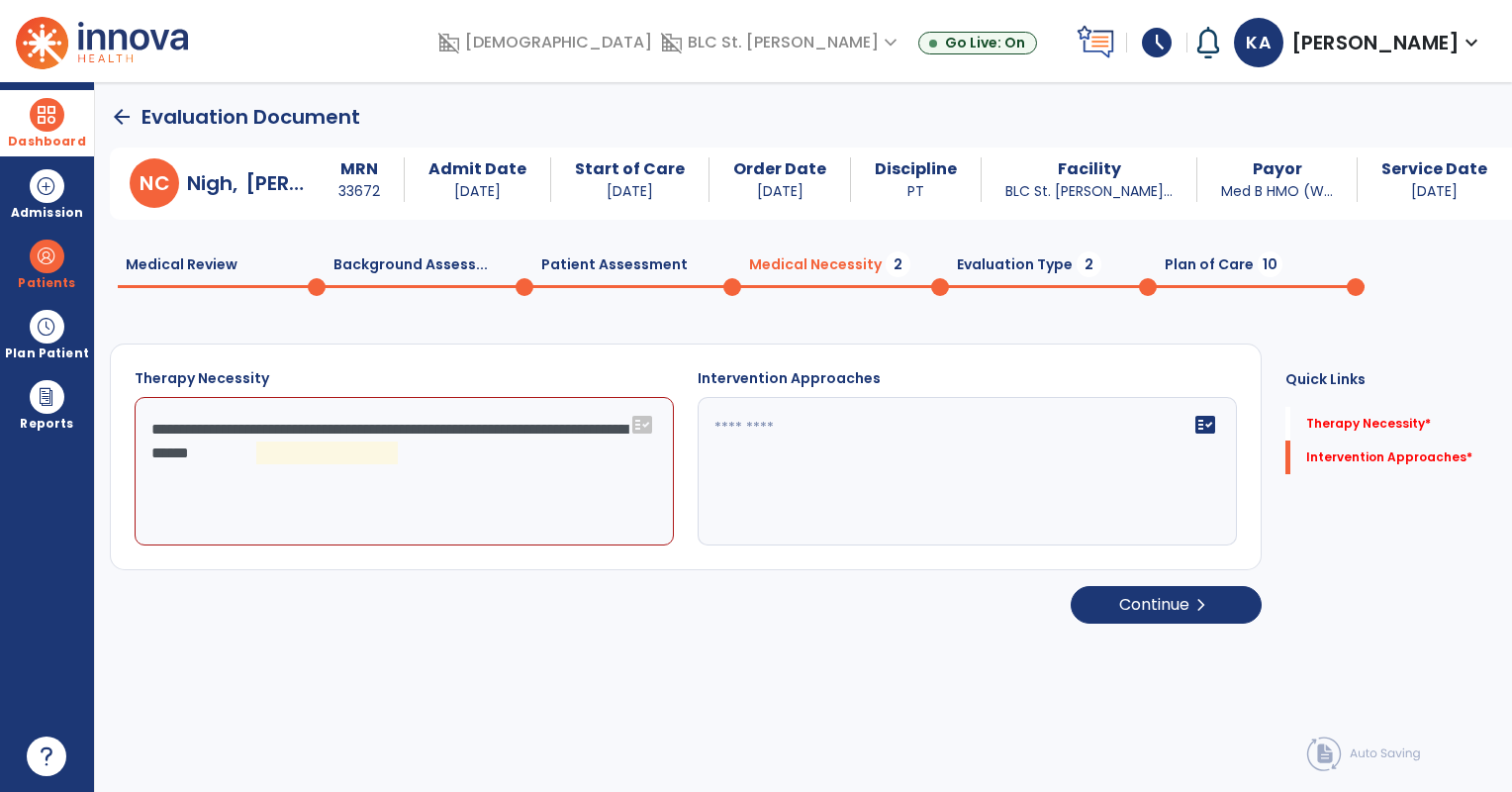 click on "**********" 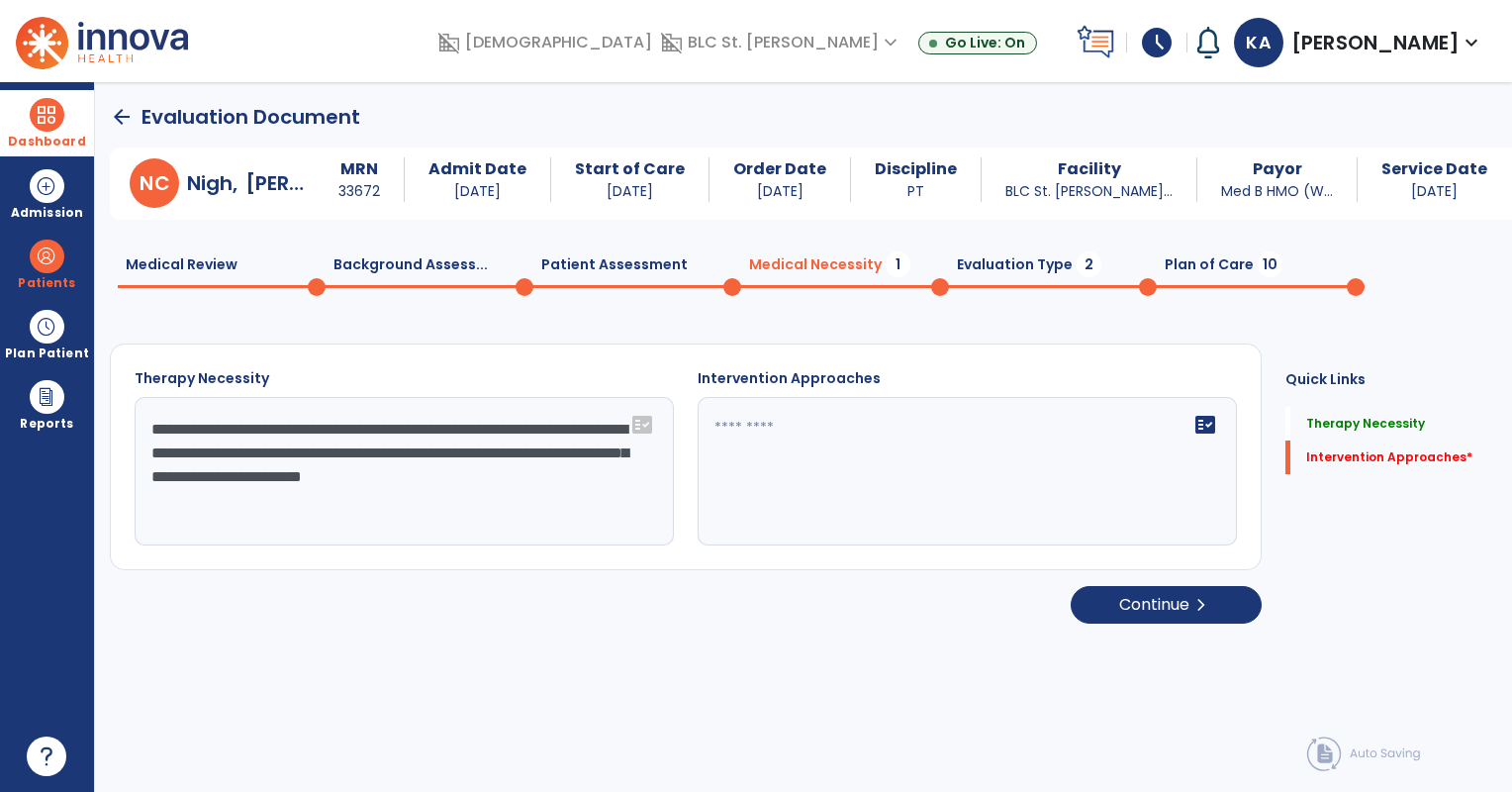 type on "**********" 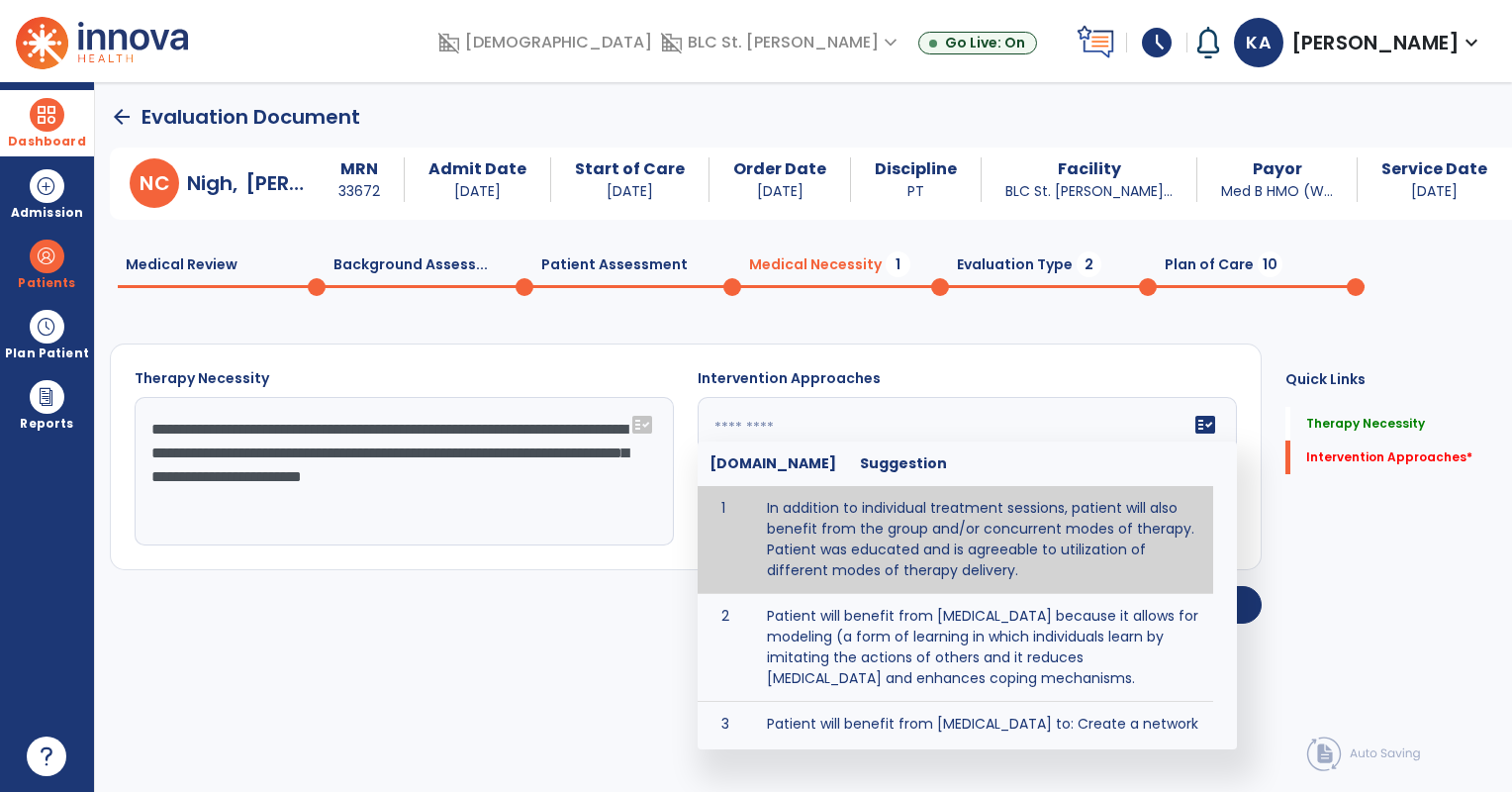click on "fact_check  [DOMAIN_NAME] Suggestion 1 In addition to individual treatment sessions, patient will also benefit from the group and/or concurrent modes of therapy. Patient was educated and is agreeable to utilization of different modes of therapy delivery. 2 Patient will benefit from [MEDICAL_DATA] because it allows for modeling (a form of learning in which individuals learn by imitating the actions of others and it reduces [MEDICAL_DATA] and enhances coping mechanisms. 3 Patient will benefit from [MEDICAL_DATA] to: Create a network that promotes growth and learning by enabling patients to receive and give support and to share experiences from different points of view. 4 Patient will benefit from group/concurrent therapy because it is supported by evidence to promote increased patient engagement and sustainable outcomes. 5 Patient will benefit from group/concurrent therapy to: Promote independence and minimize dependence." 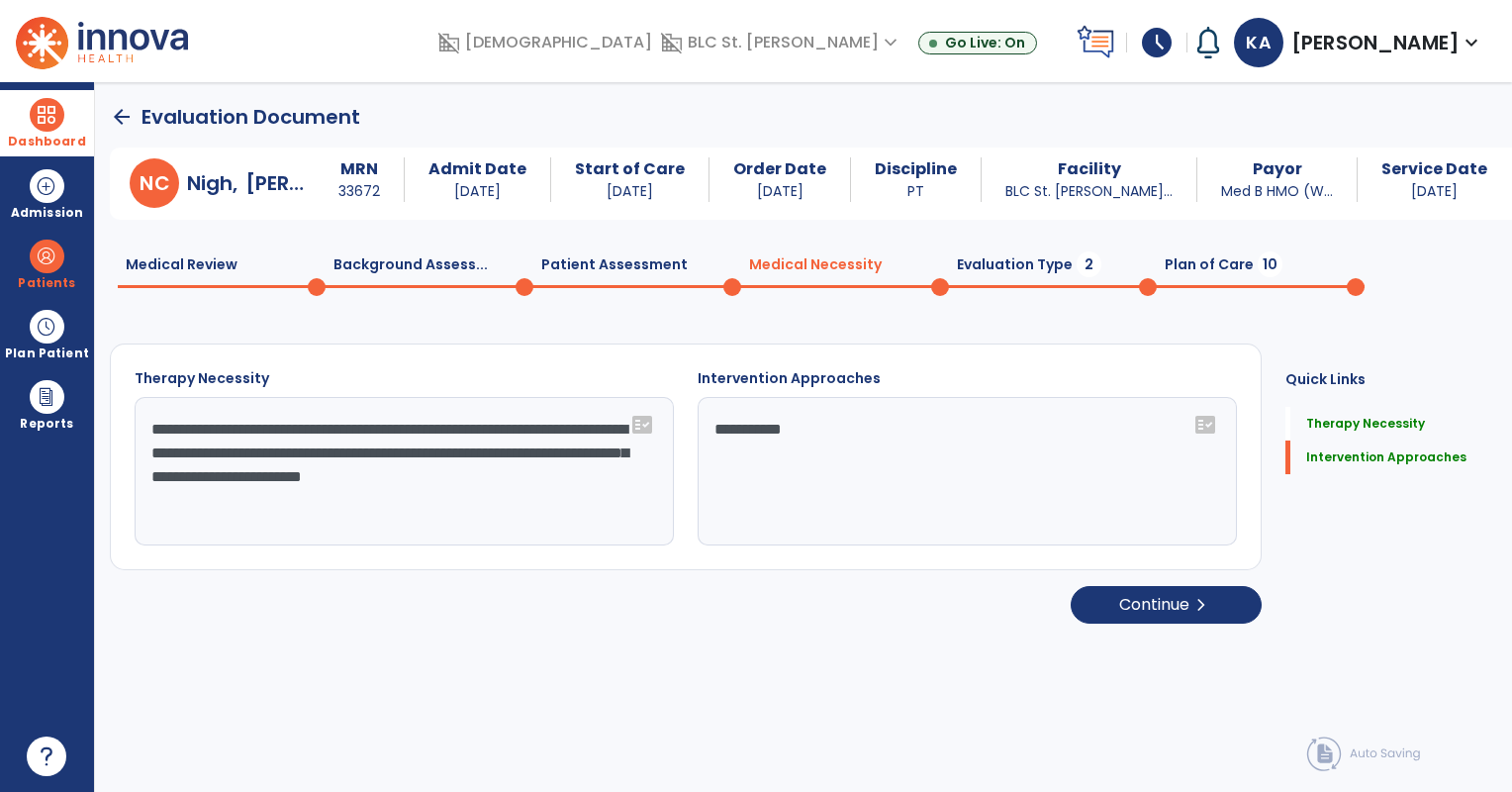 type on "**********" 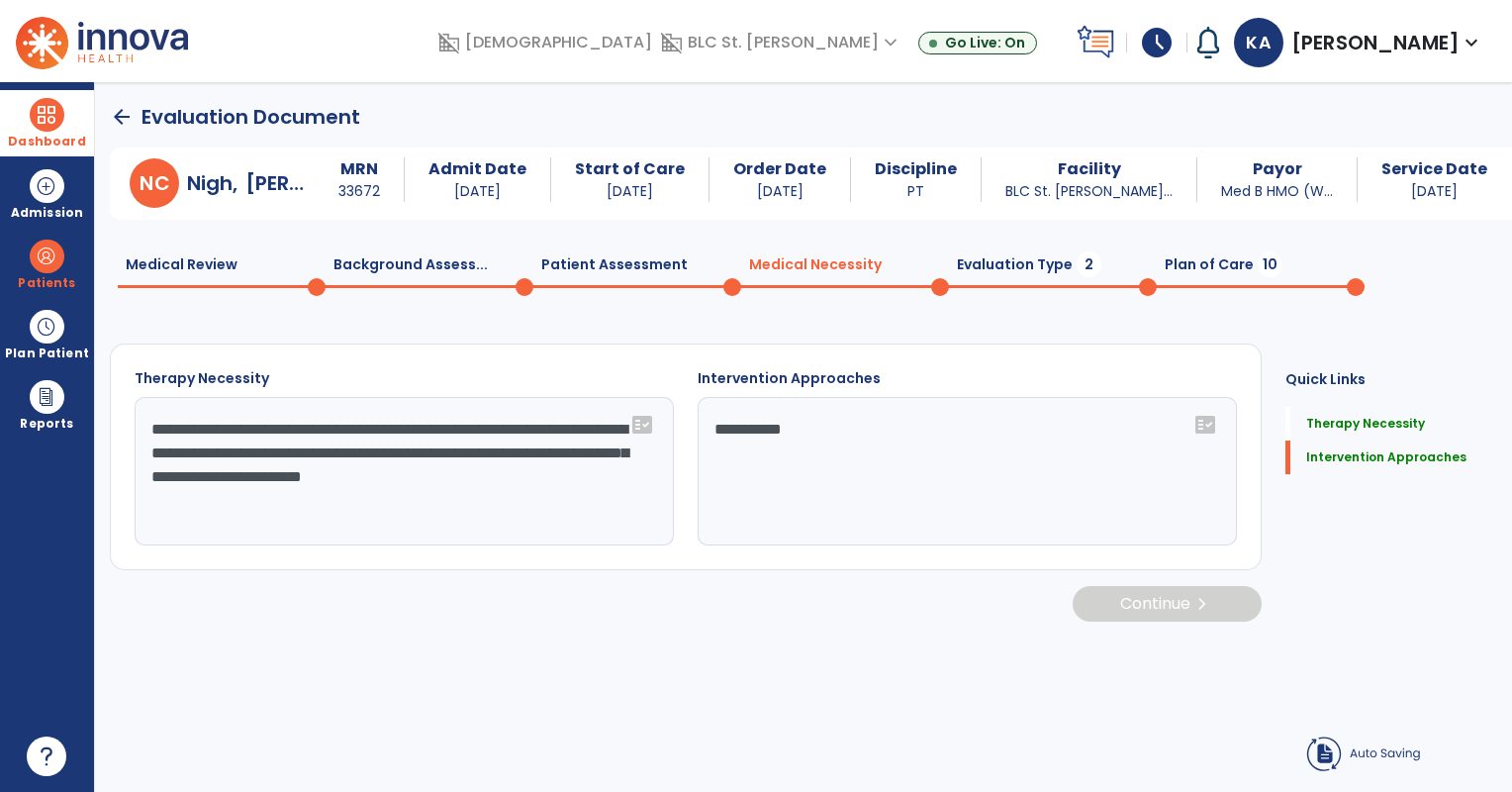 click on "Evaluation Type  2" 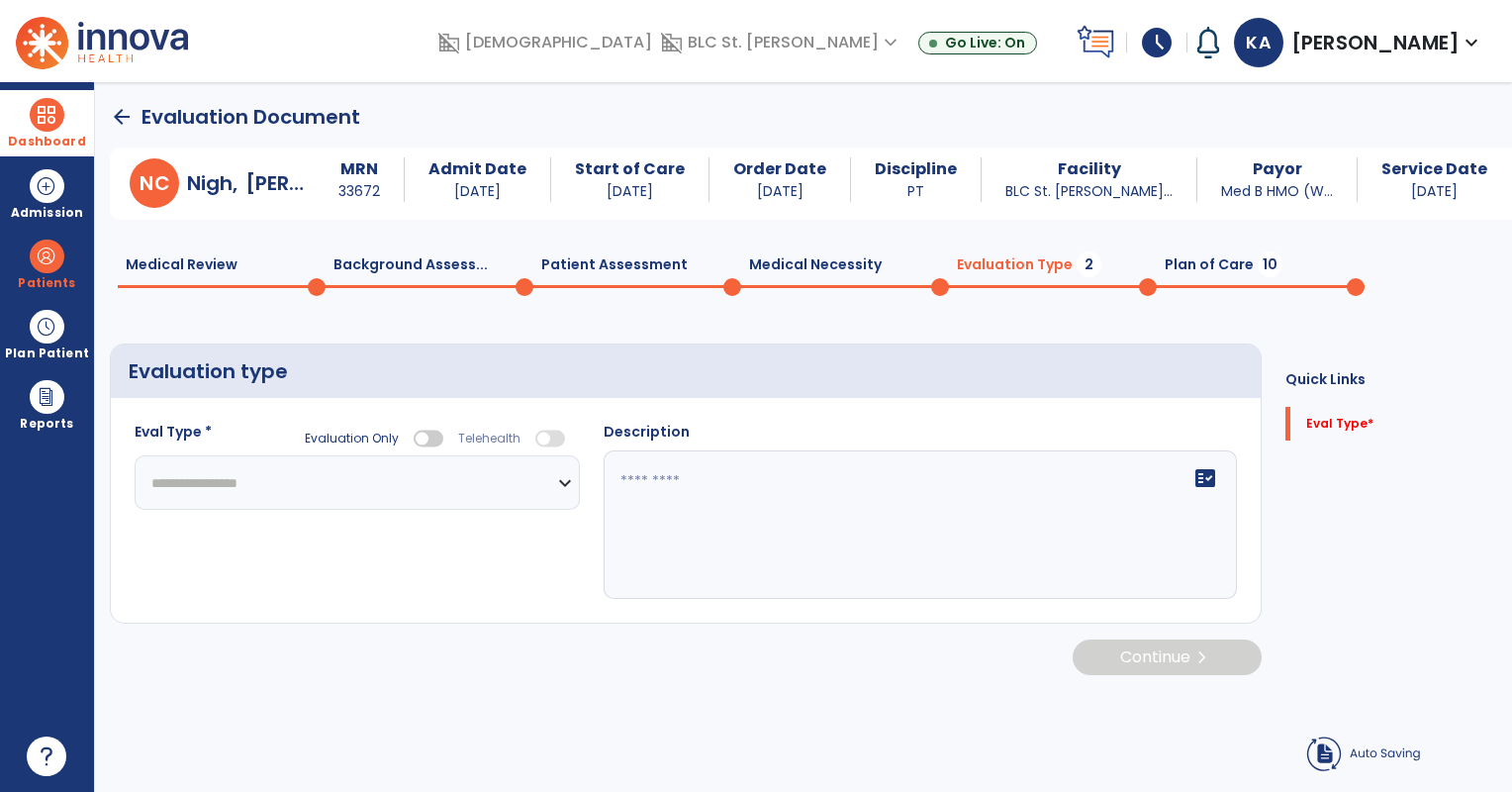 select 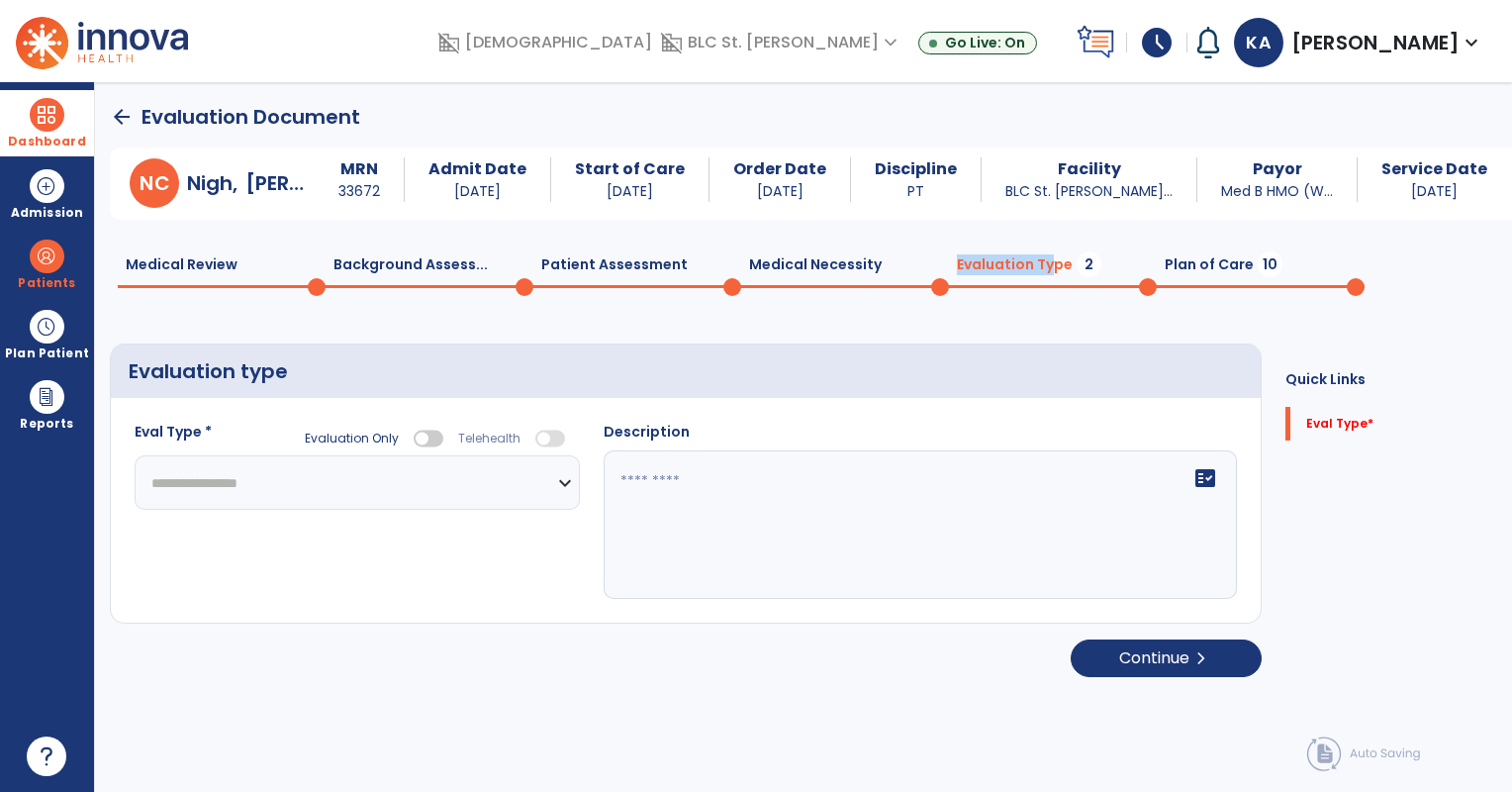 drag, startPoint x: 1040, startPoint y: 261, endPoint x: 798, endPoint y: 277, distance: 242.5283 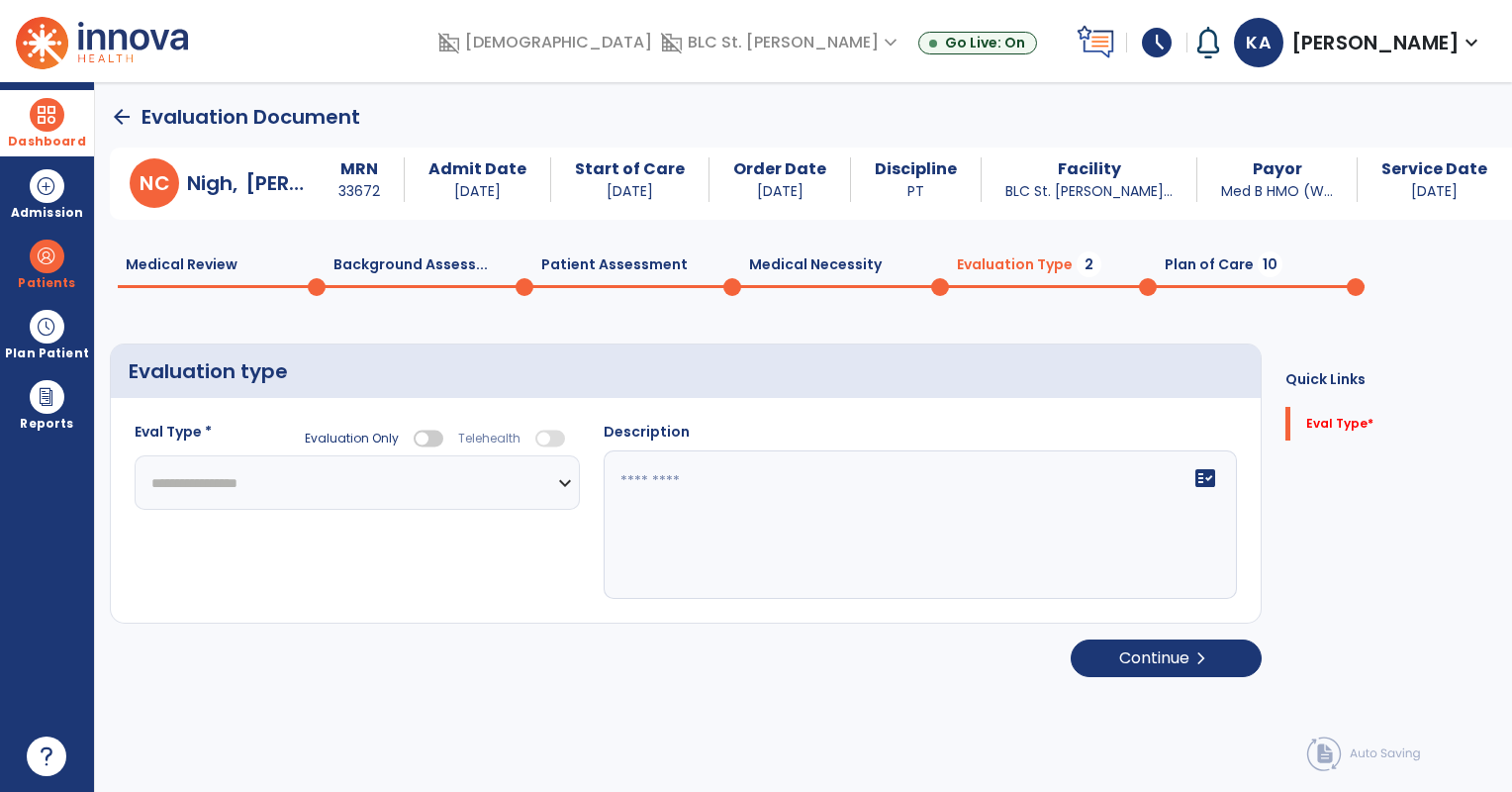 click on "Medical Necessity  0" 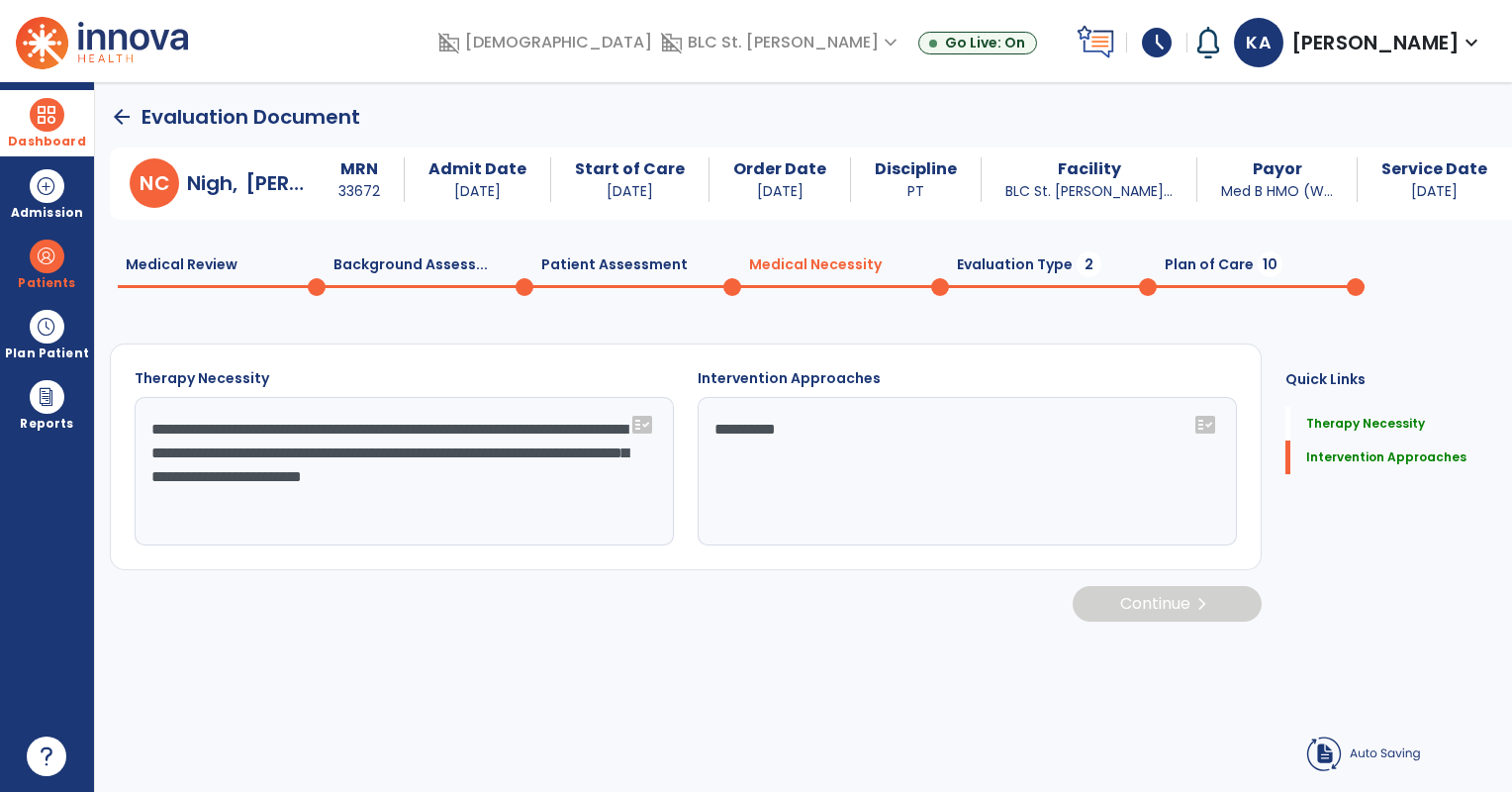 type on "**********" 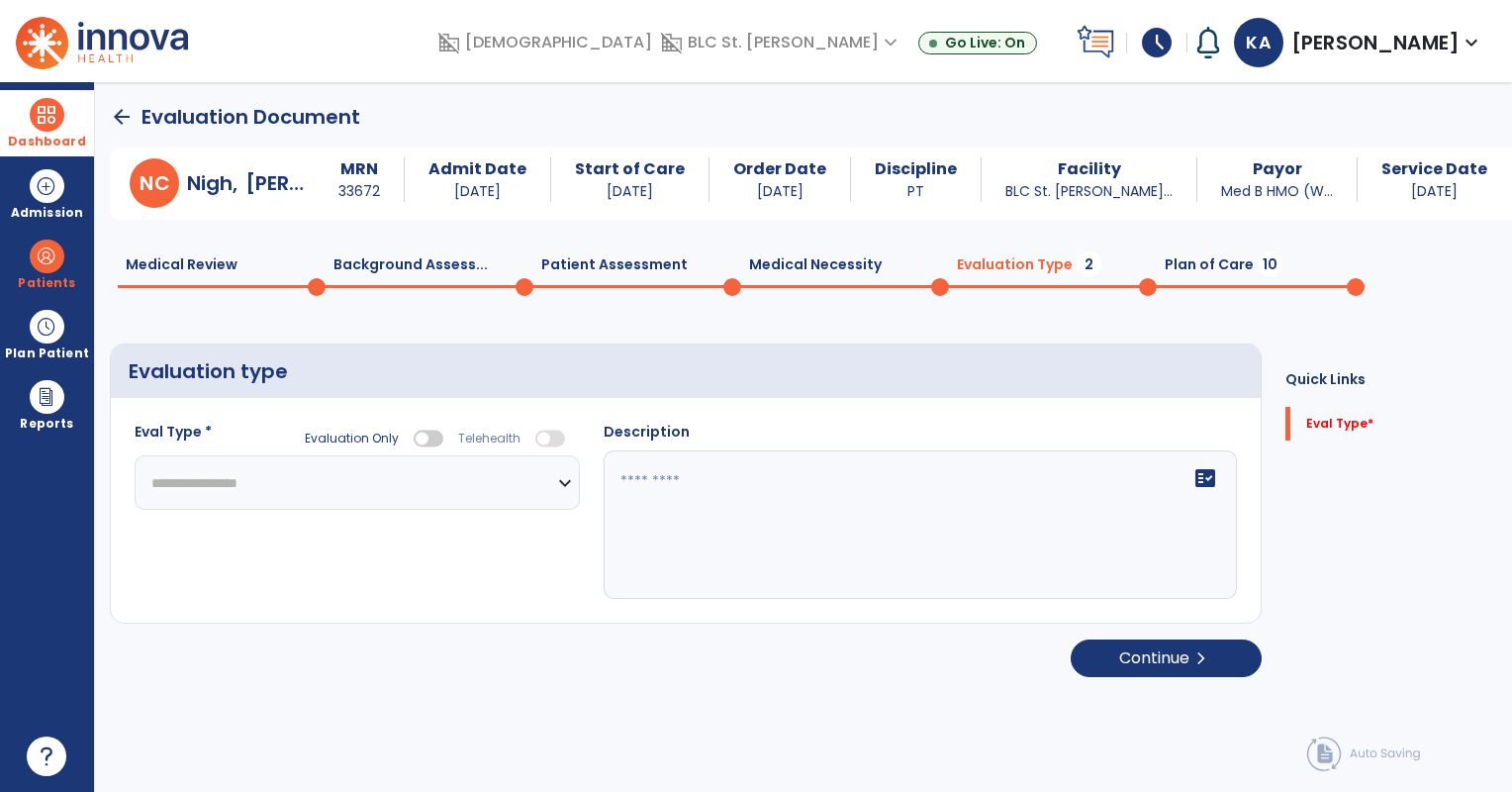 click on "**********" 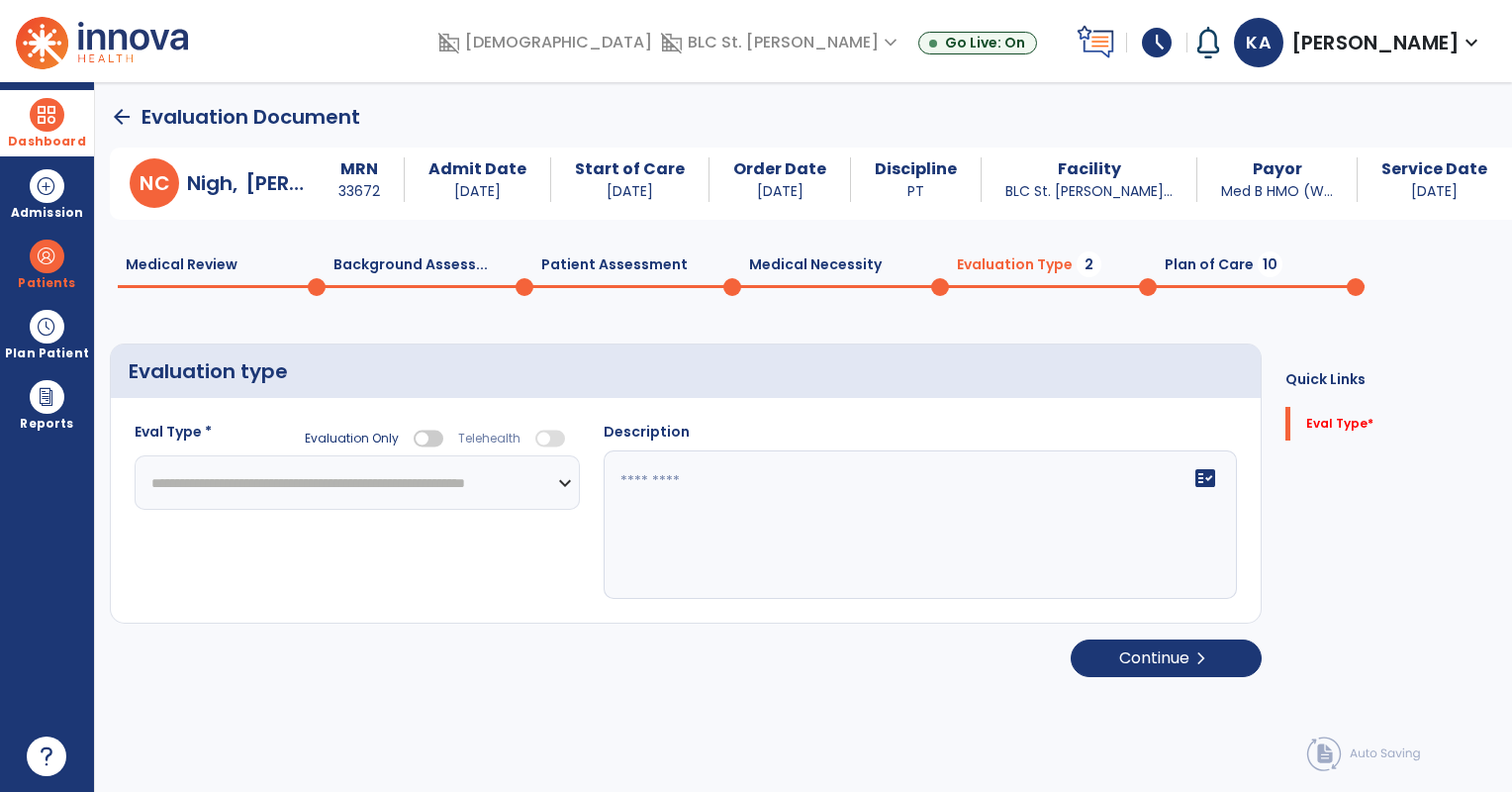 click on "**********" 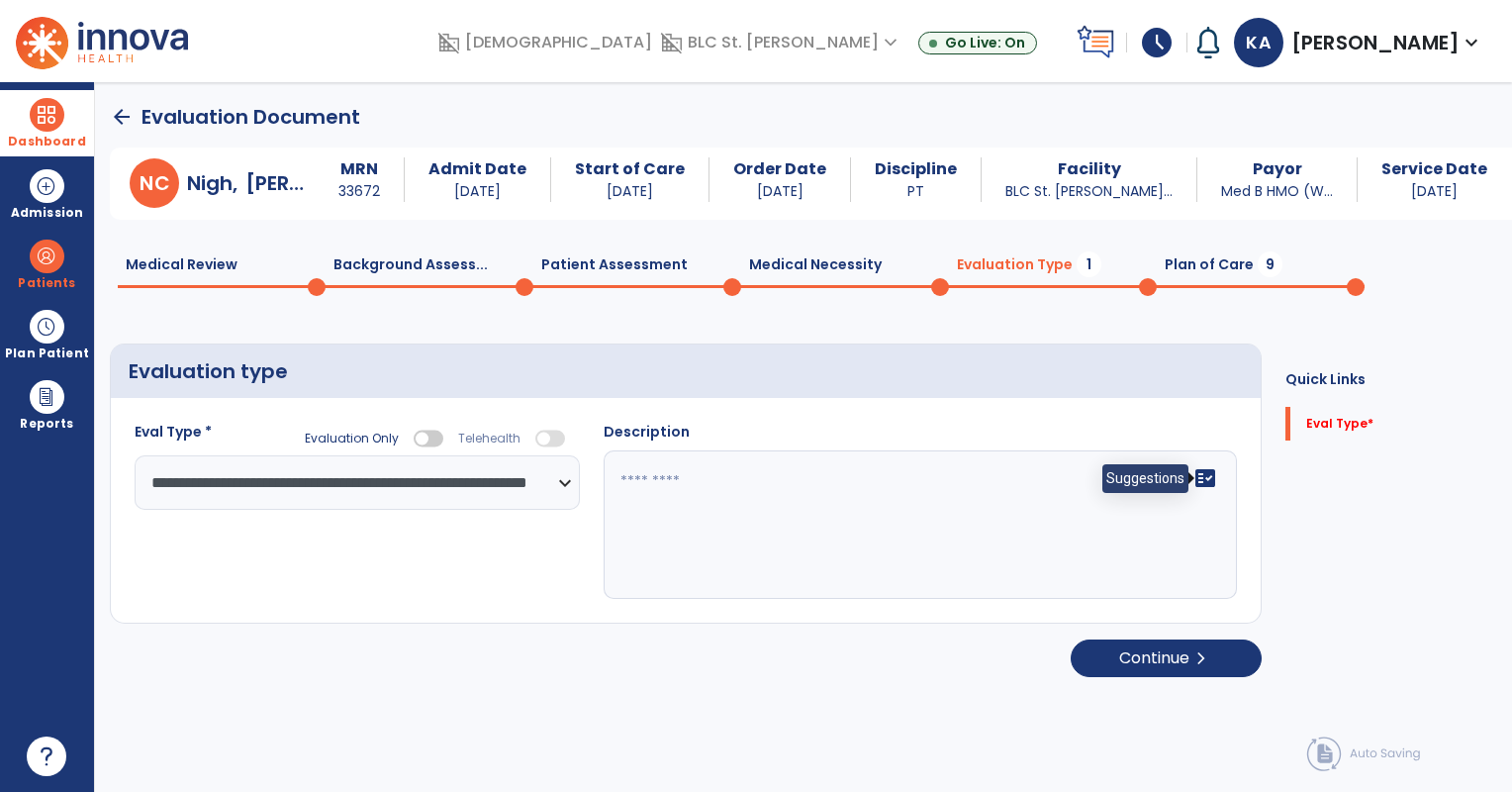 click on "fact_check" 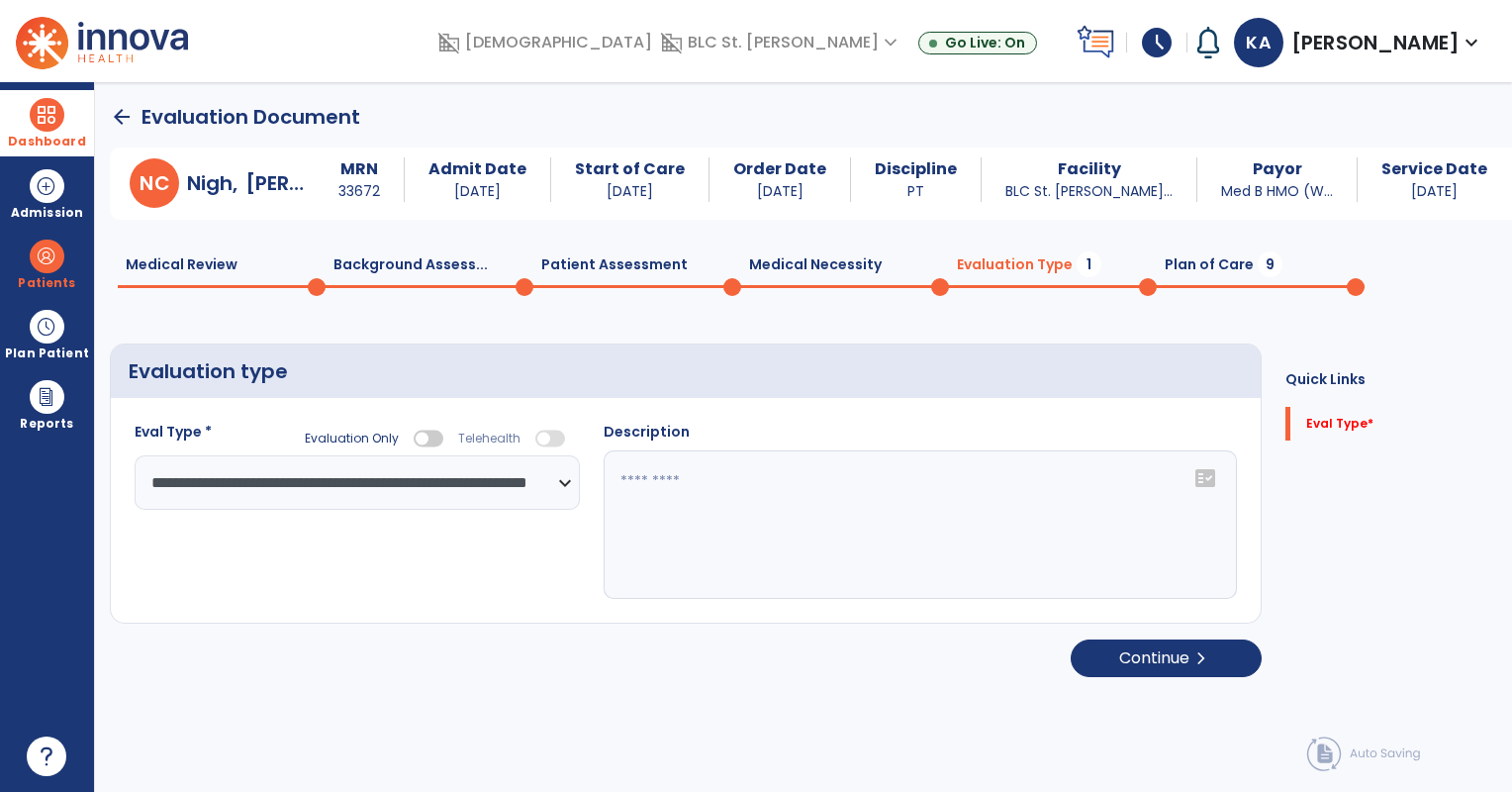 click on "Medical Necessity  0" 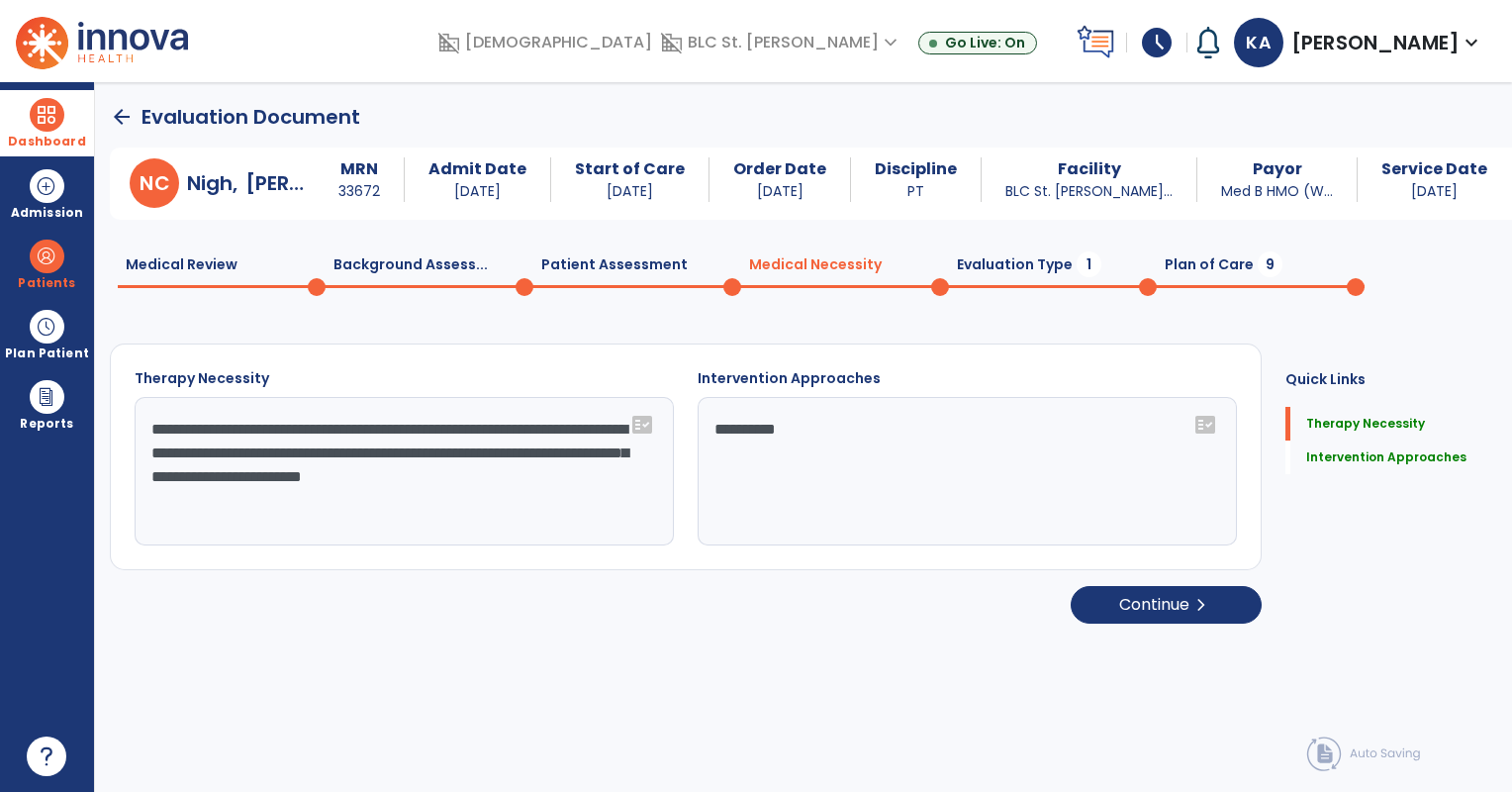 drag, startPoint x: 264, startPoint y: 452, endPoint x: 348, endPoint y: 437, distance: 85.328776 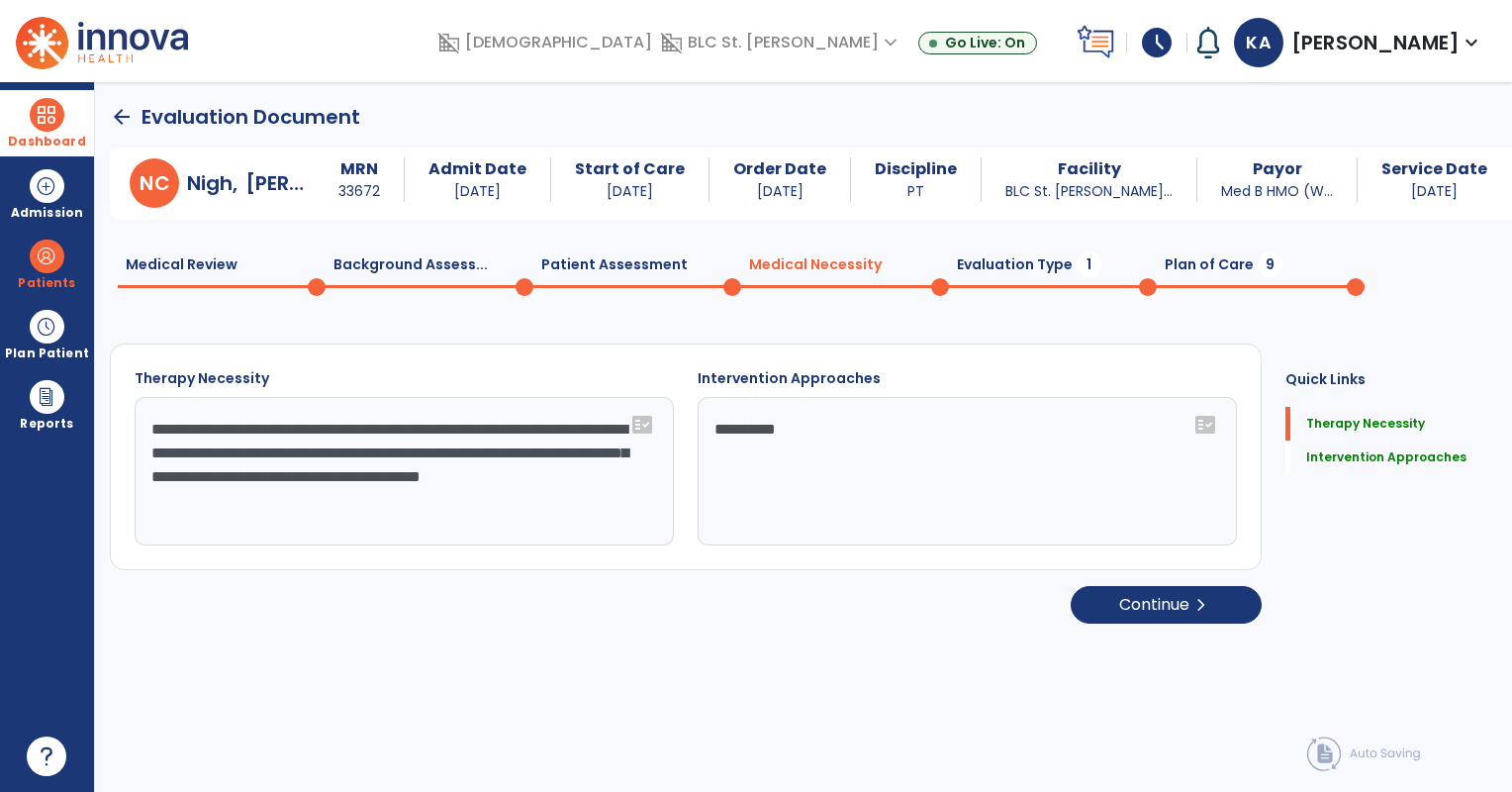 drag, startPoint x: 265, startPoint y: 449, endPoint x: 387, endPoint y: 506, distance: 134.65883 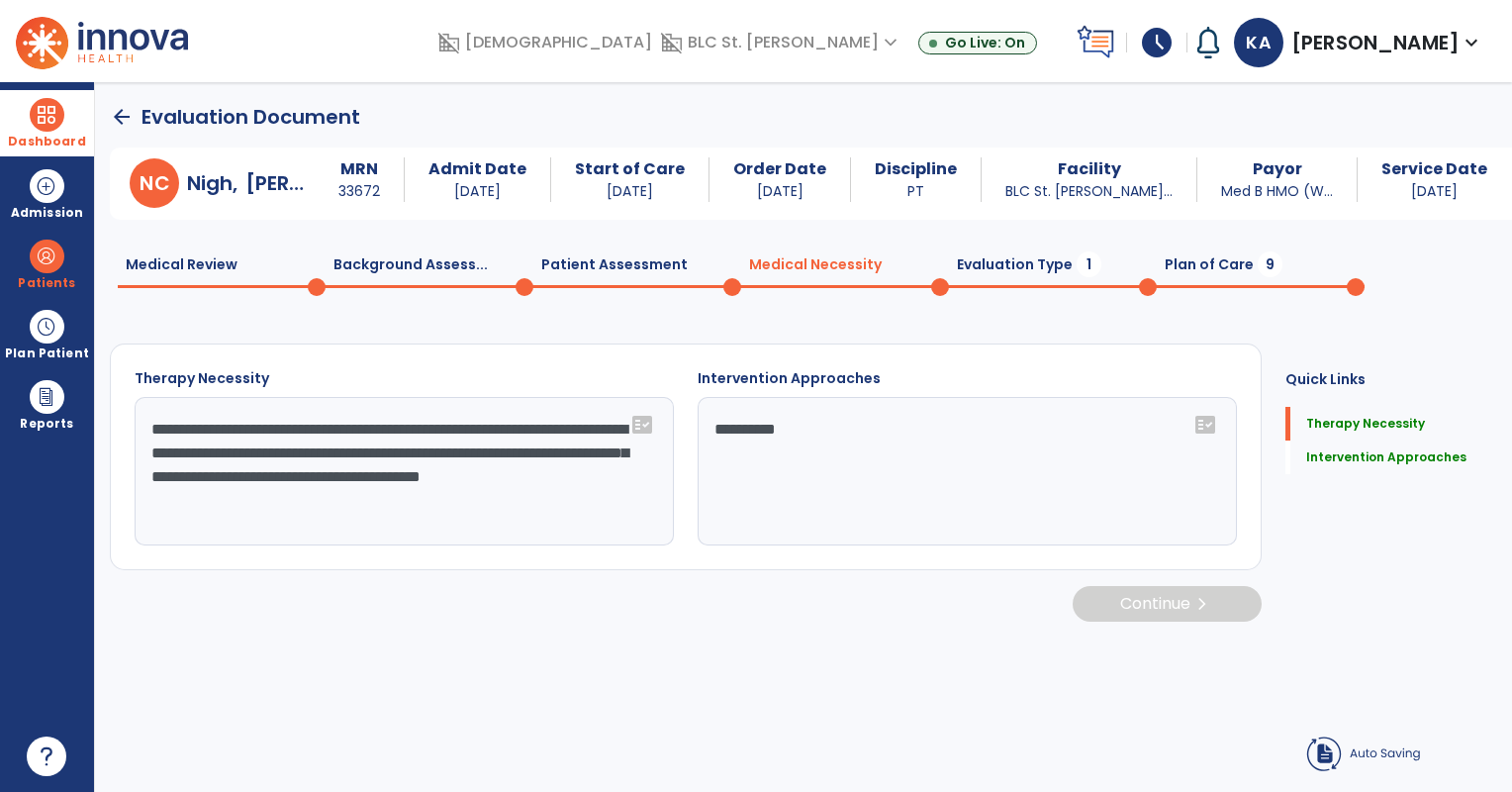 type on "**********" 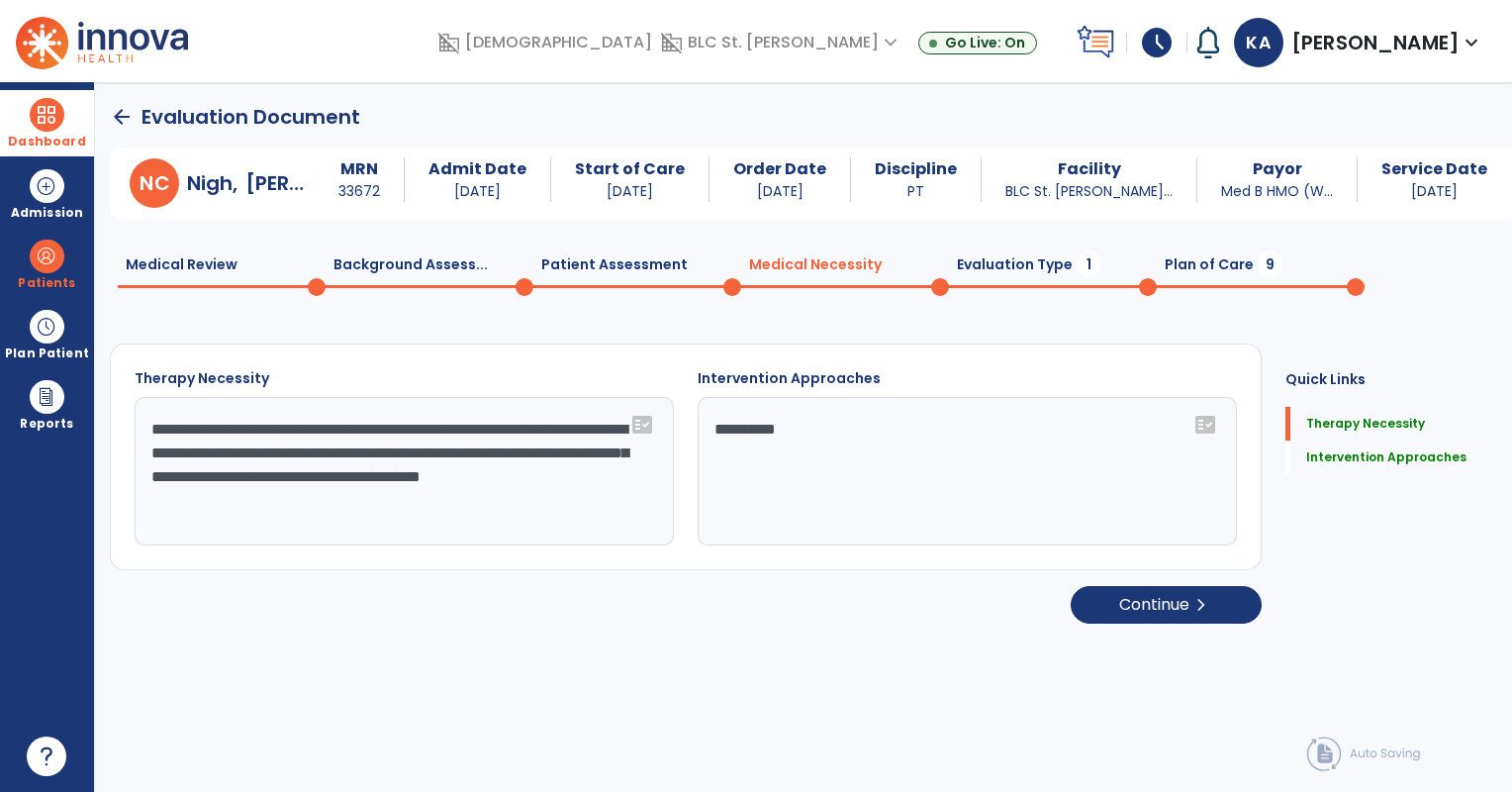 click on "Evaluation Type  1" 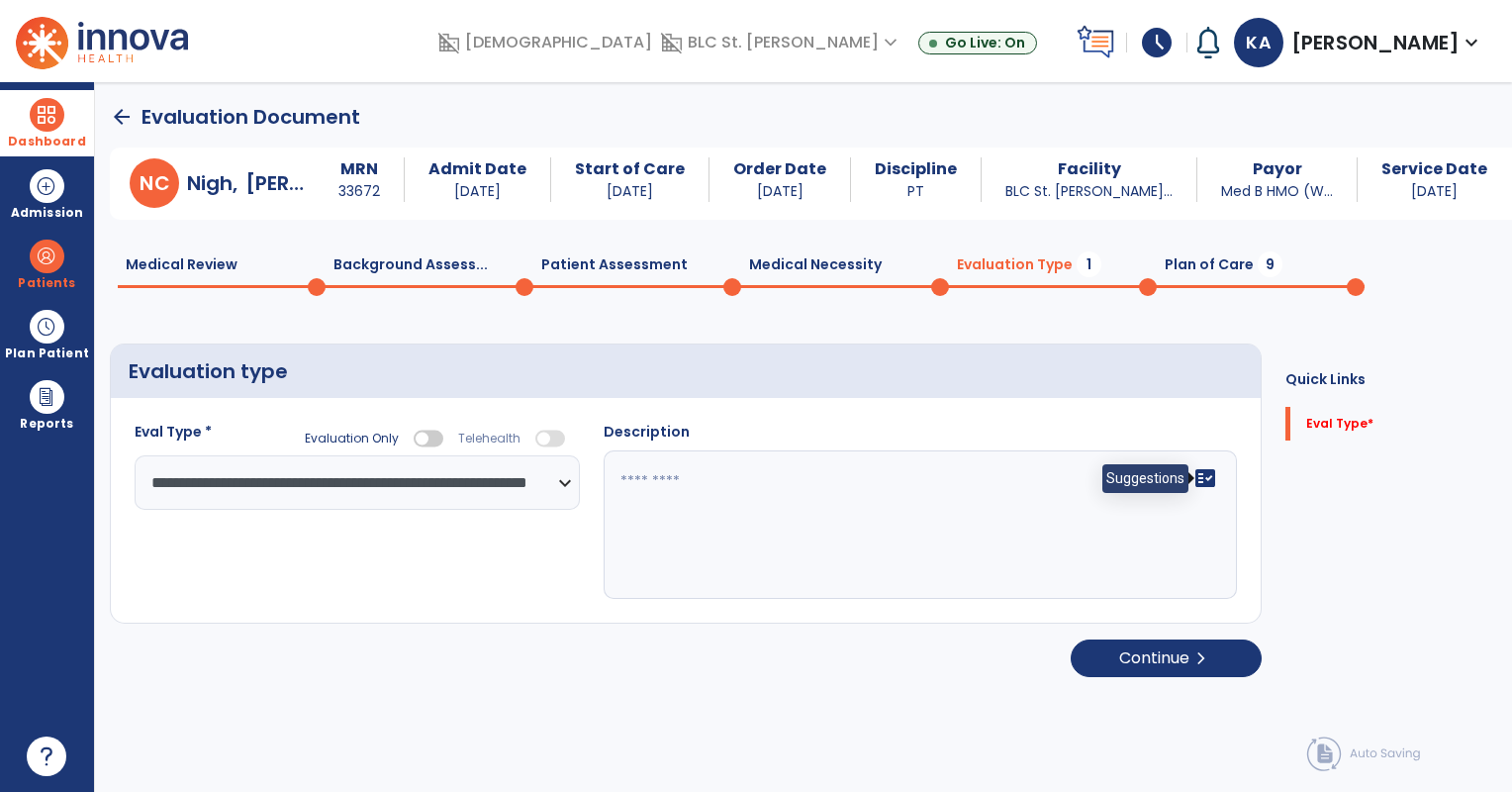 click on "fact_check" 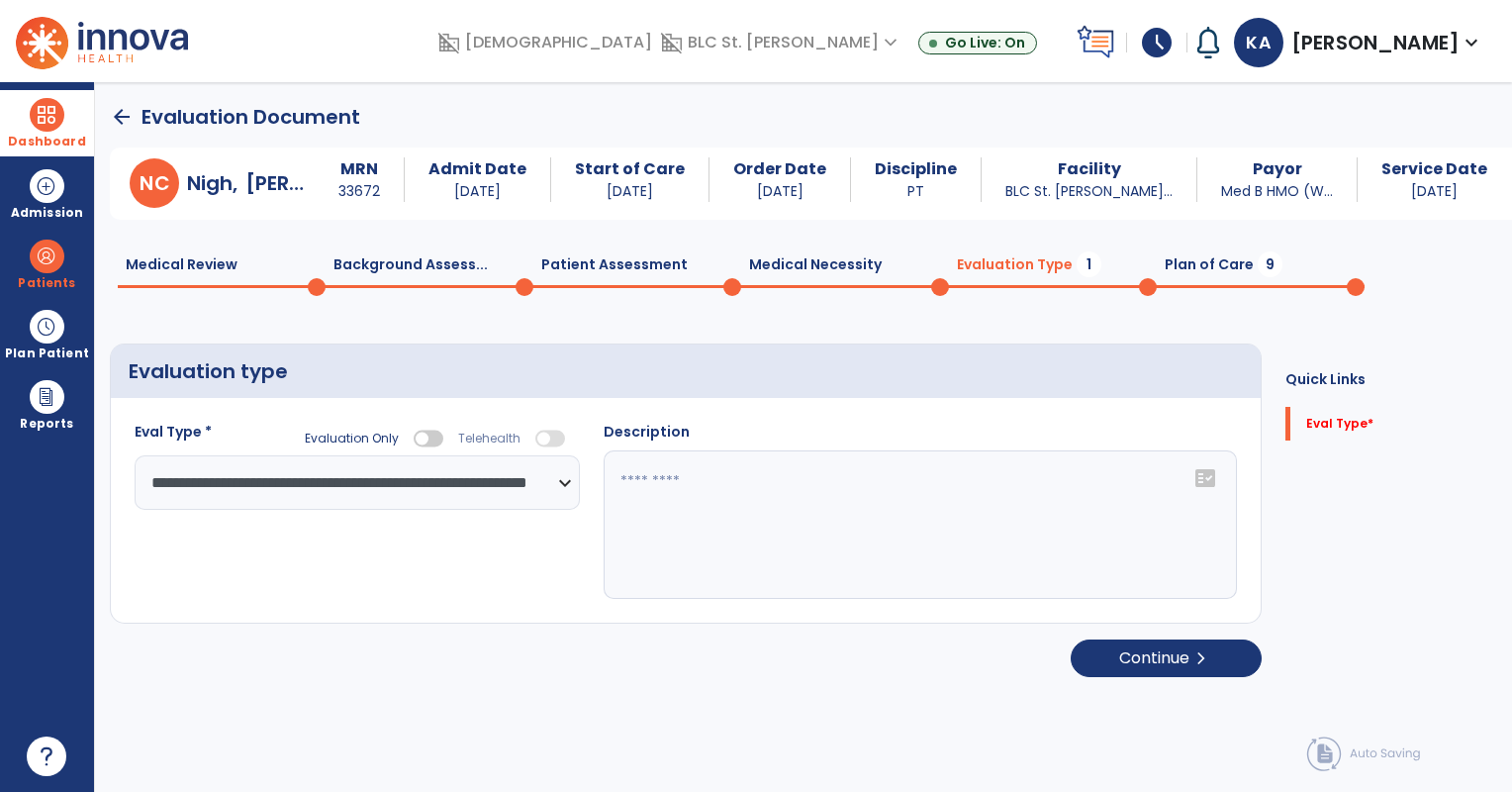 click on "fact_check" 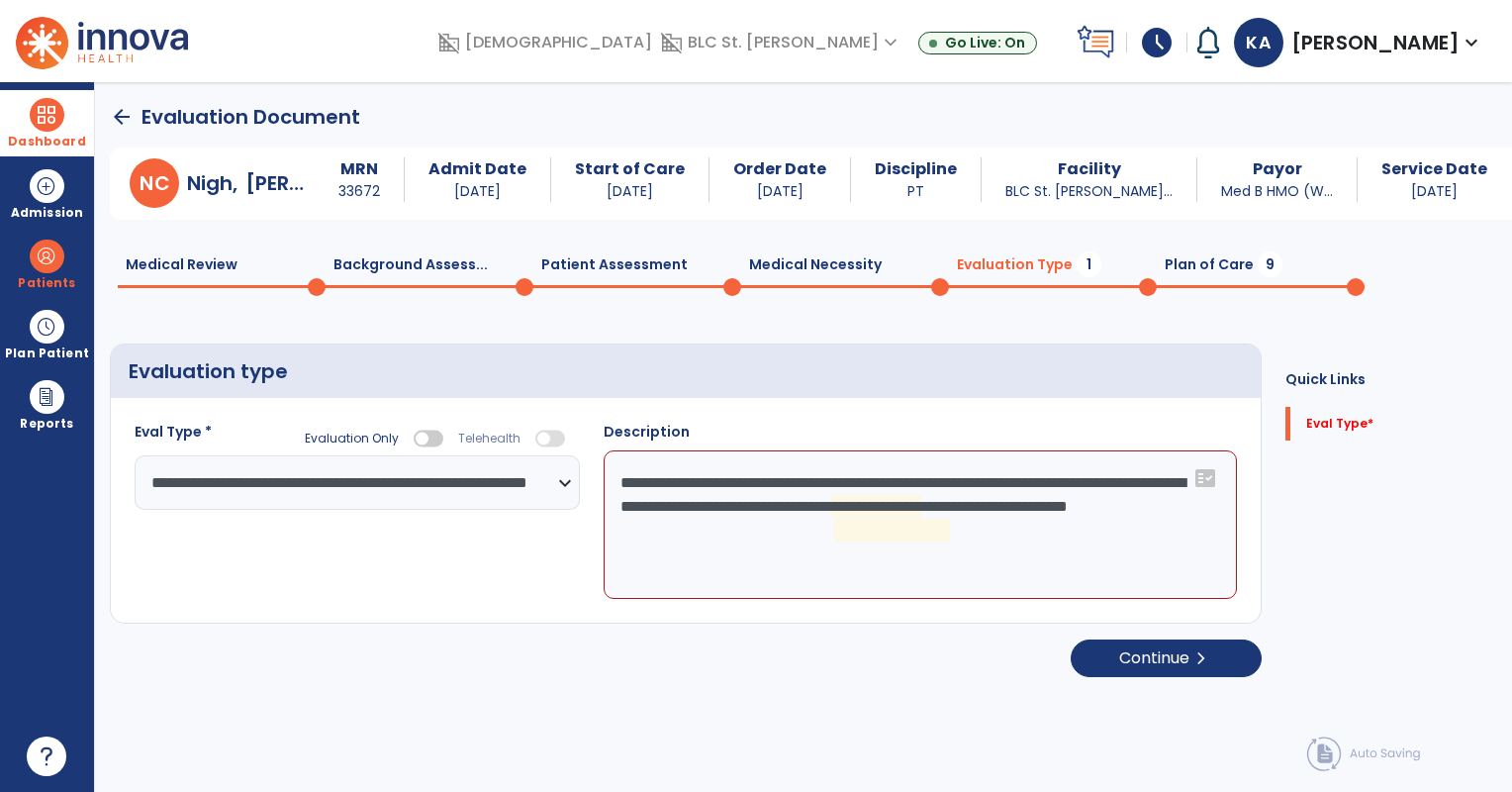 click on "**********" 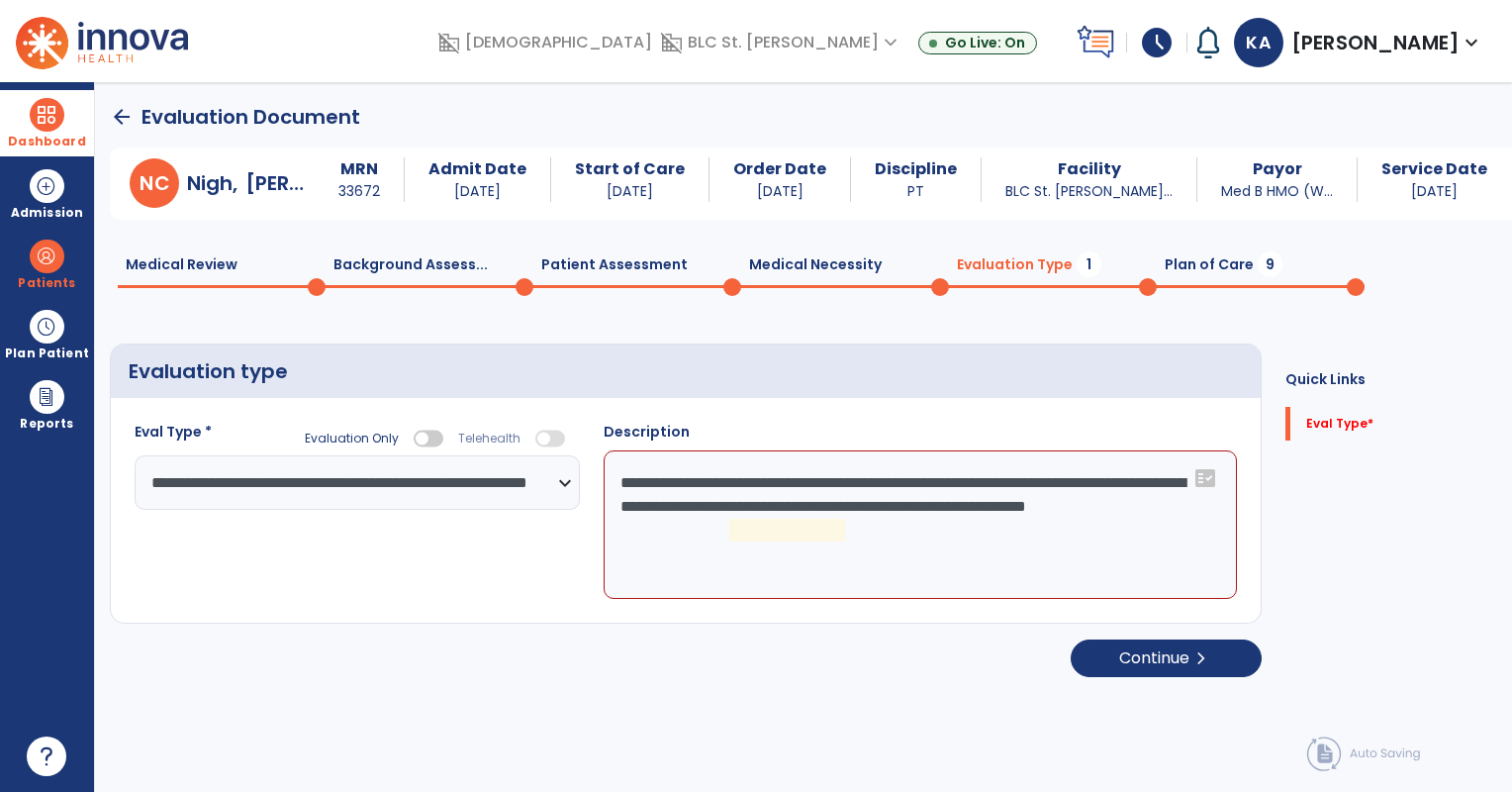 click on "**********" 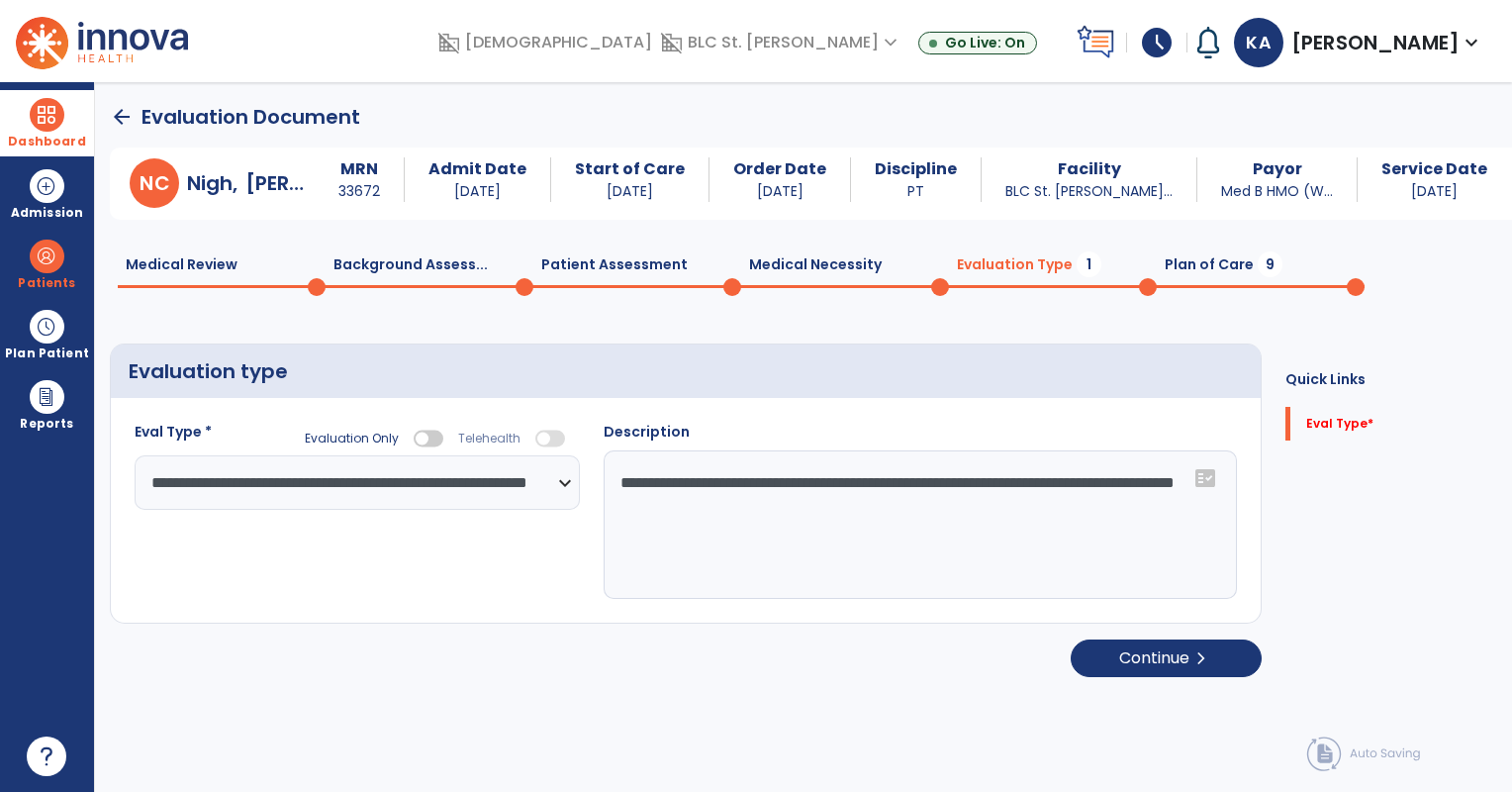 paste on "**********" 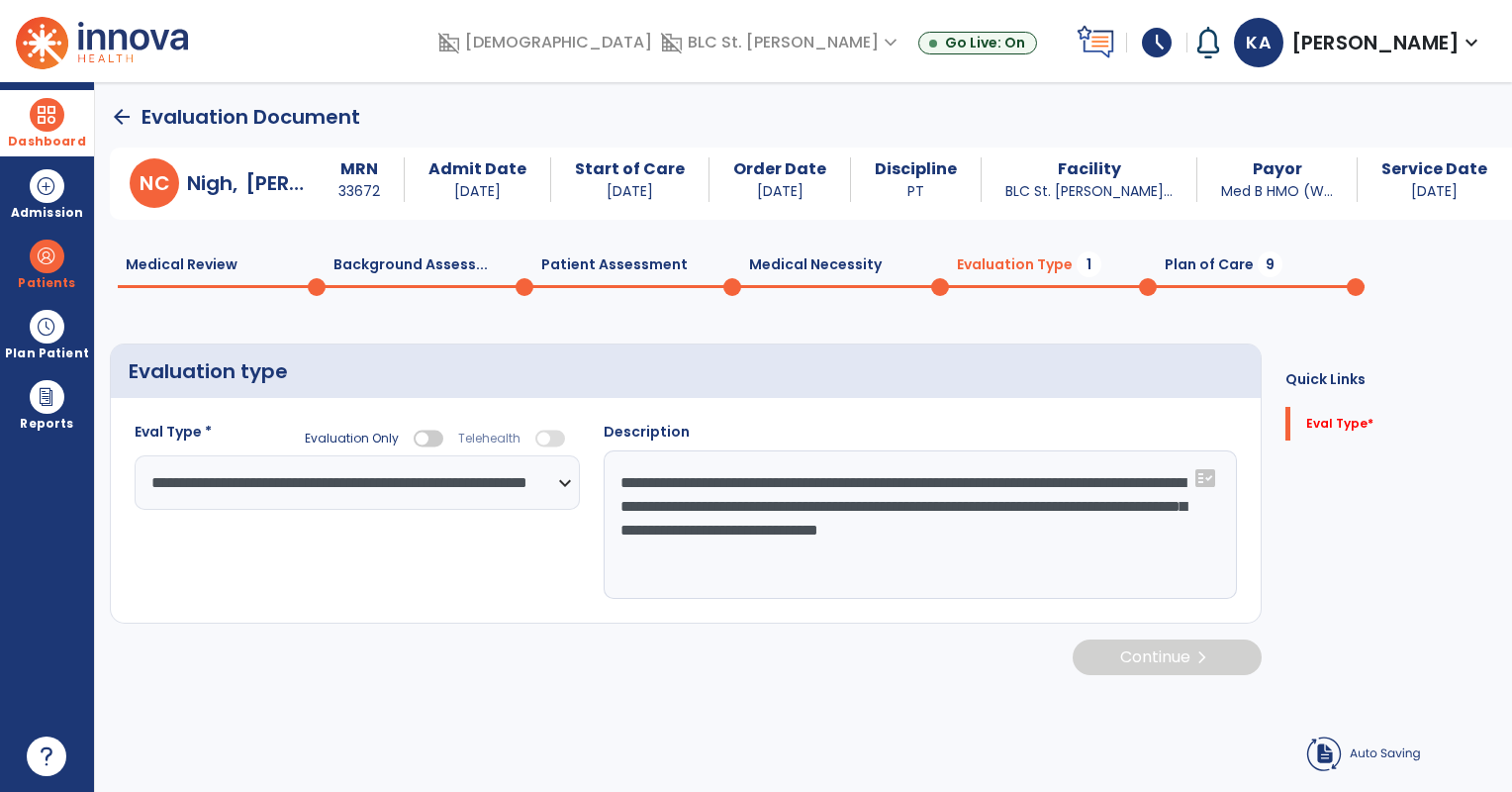 type on "**********" 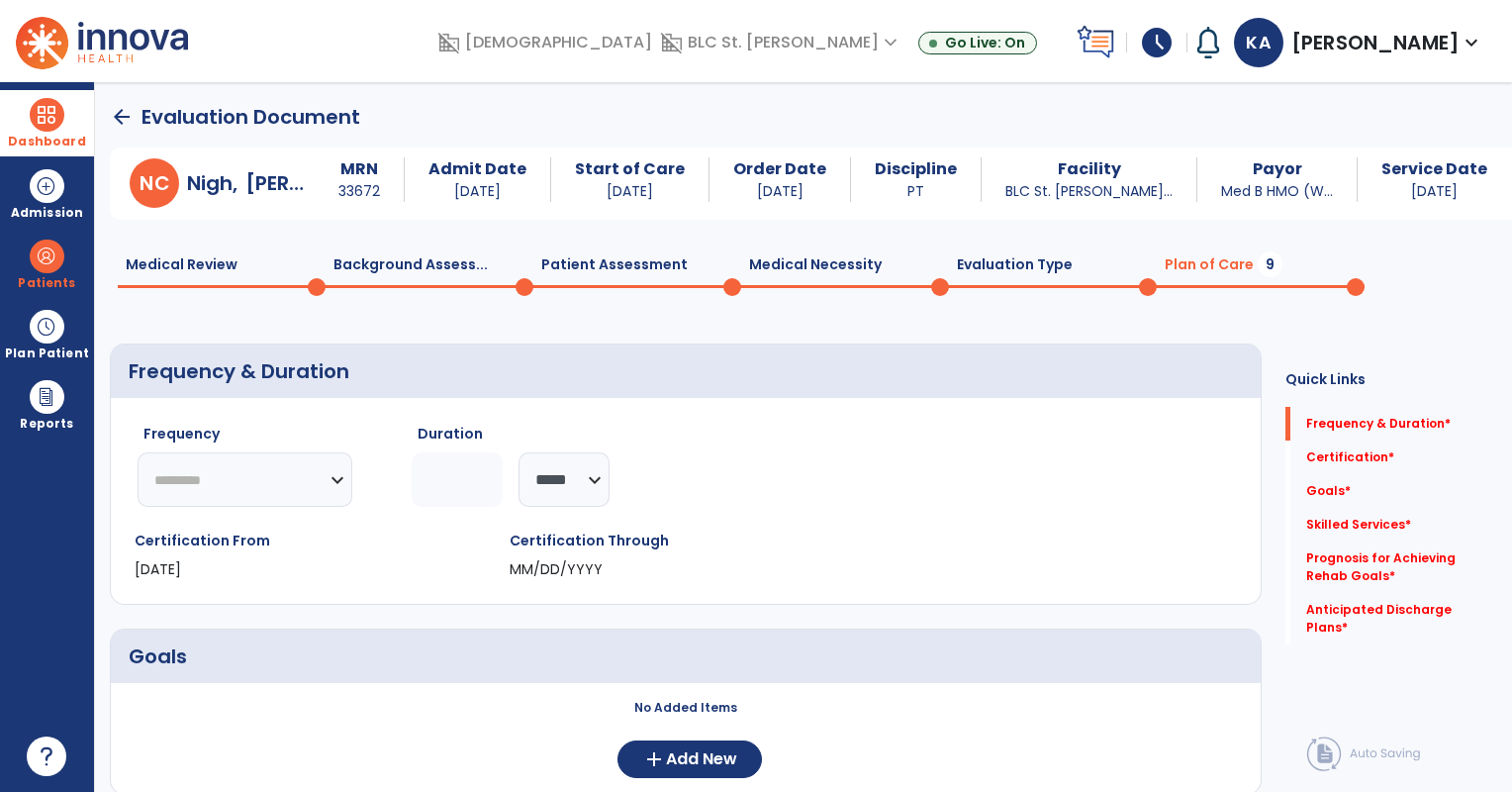 click on "********* ** ** ** ** ** ** **" 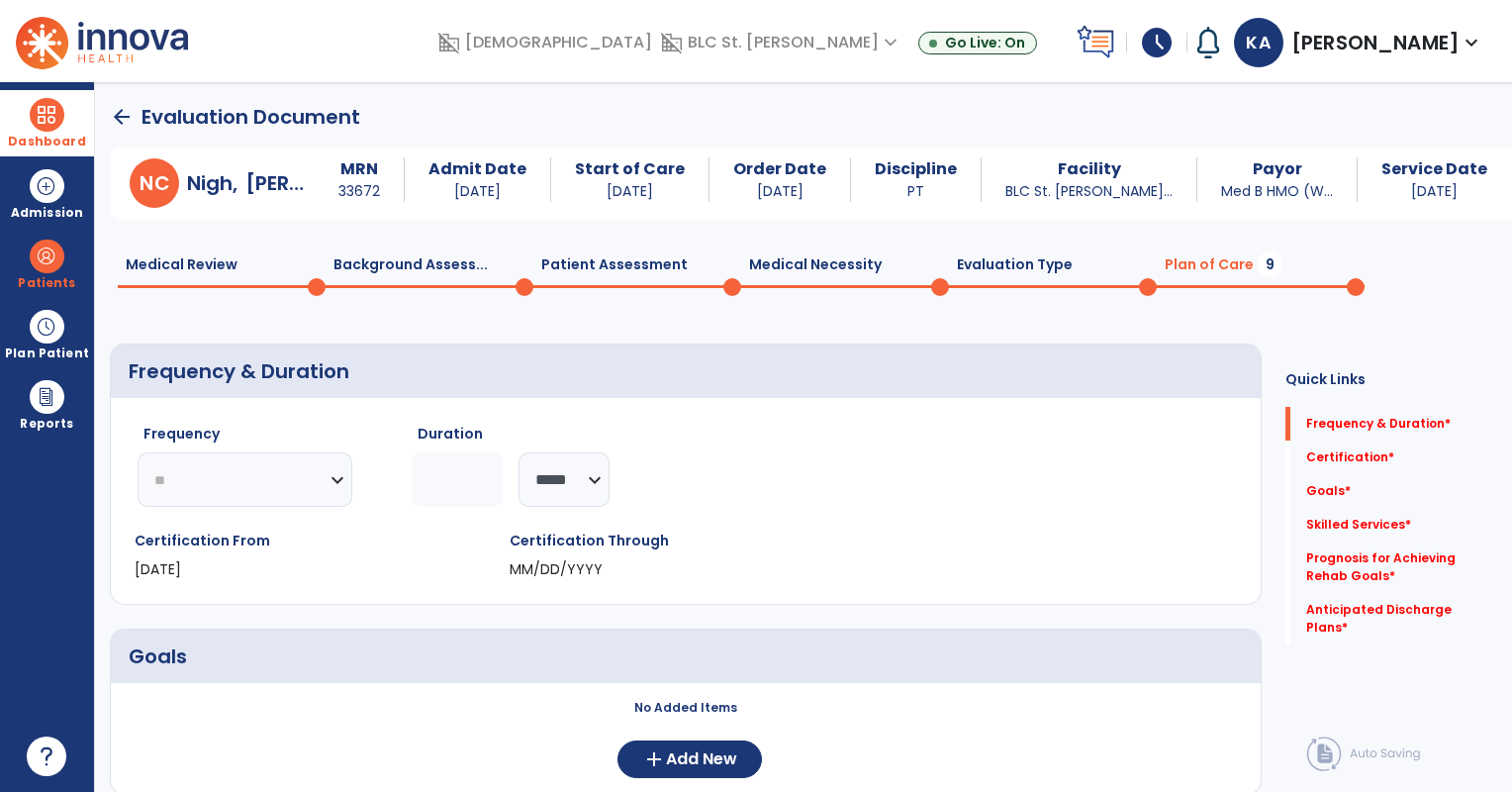 click on "********* ** ** ** ** ** ** **" 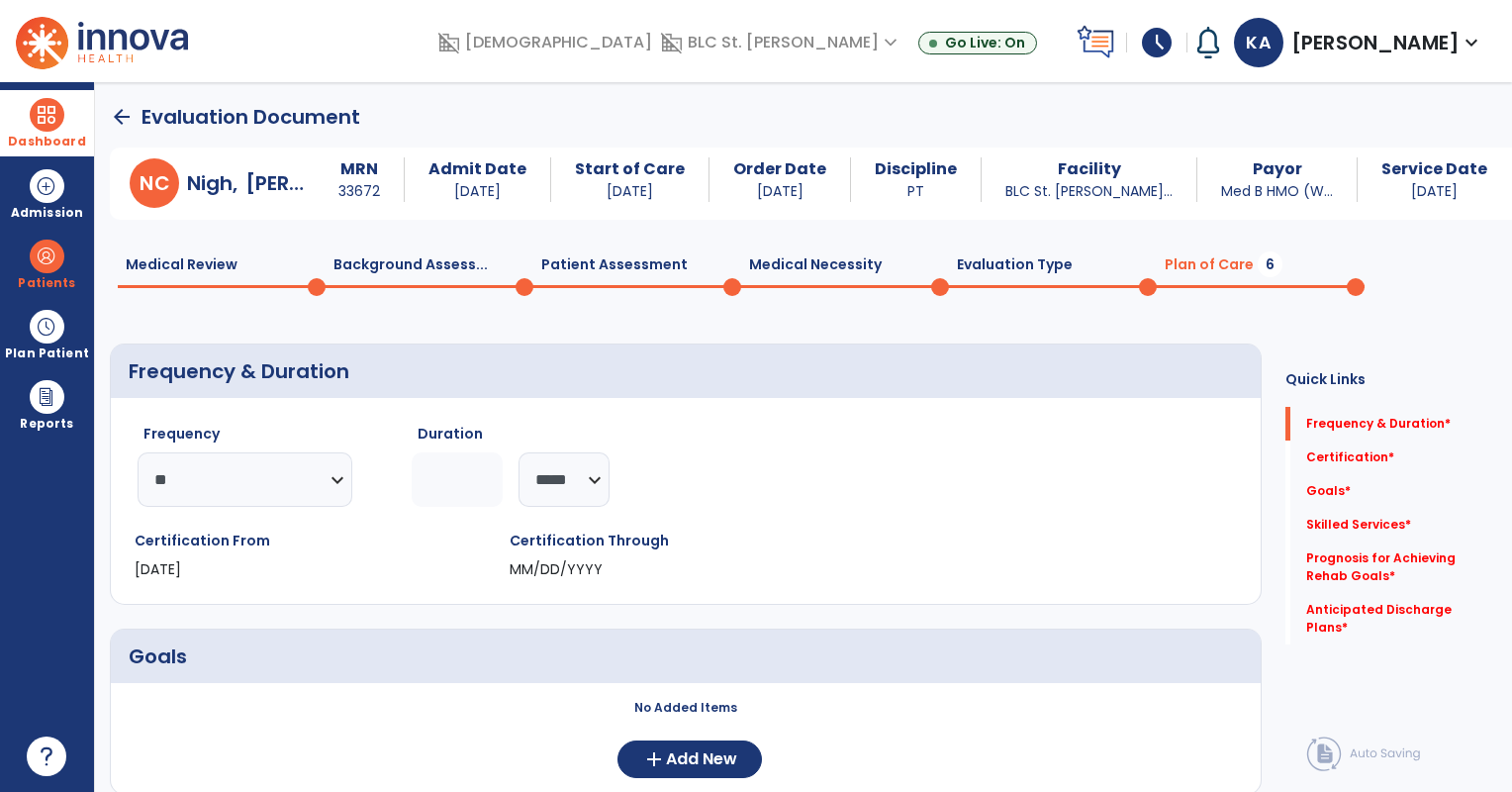 click 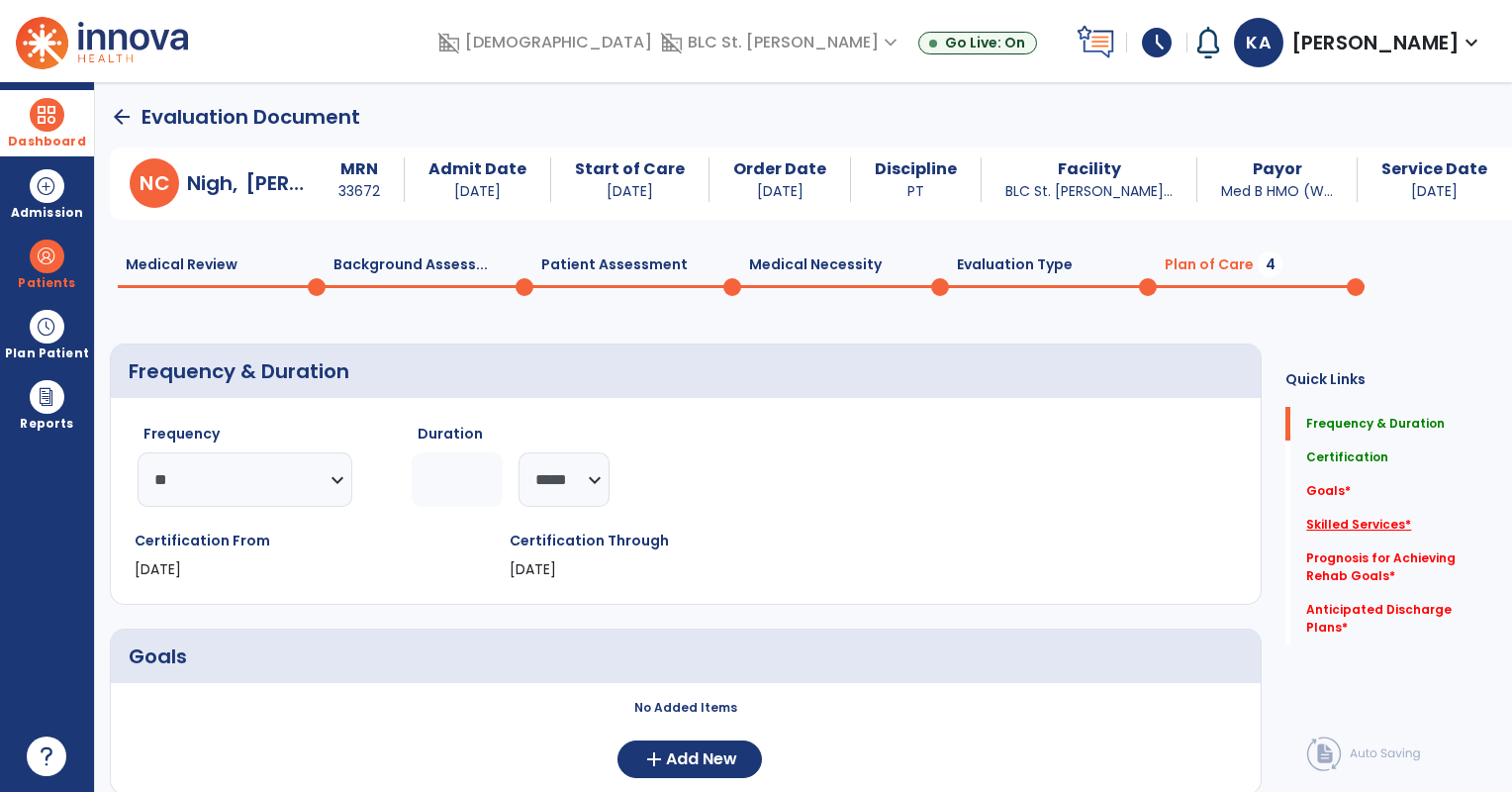 type on "*" 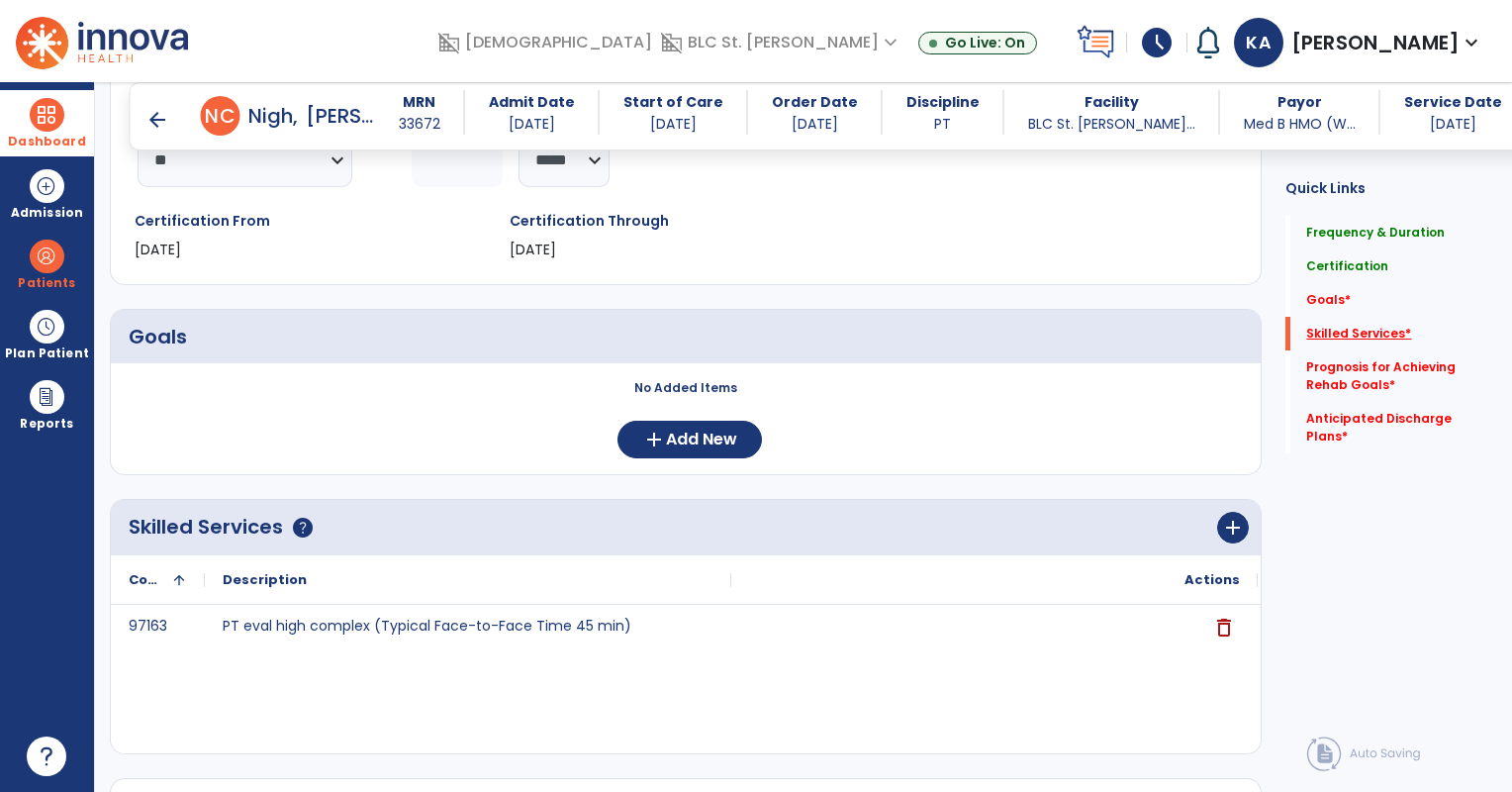 scroll, scrollTop: 510, scrollLeft: 0, axis: vertical 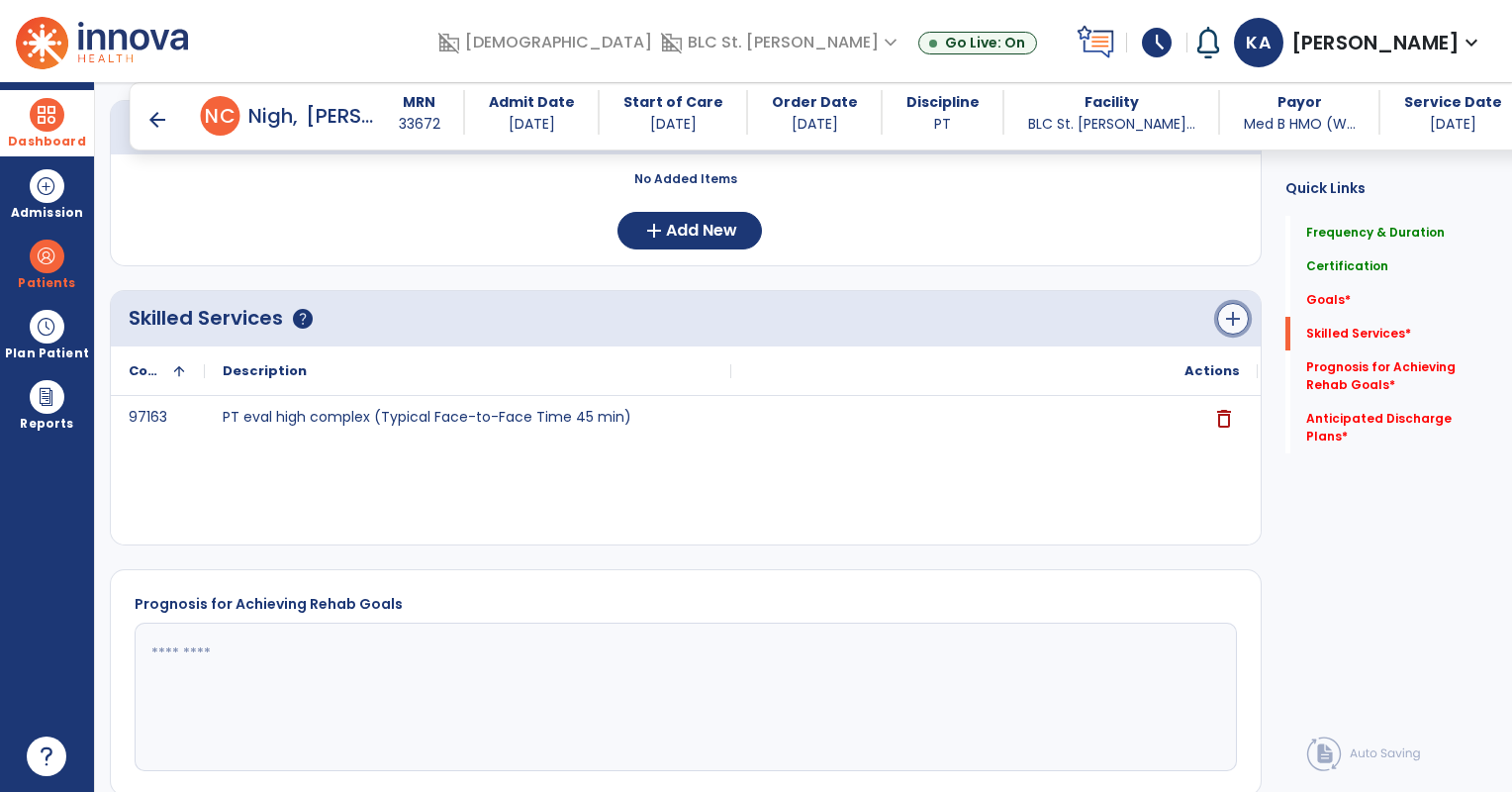 click on "add" 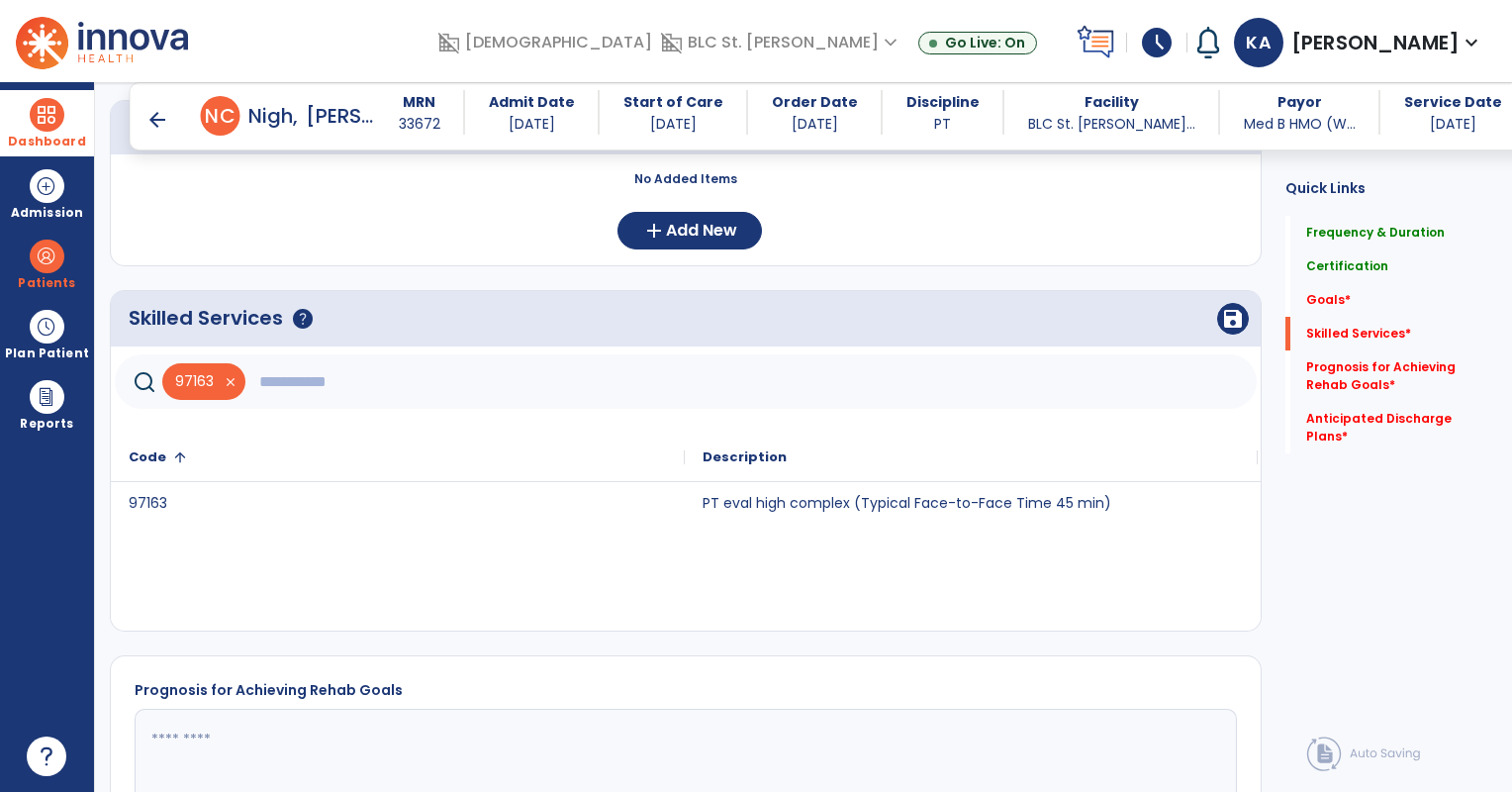 click 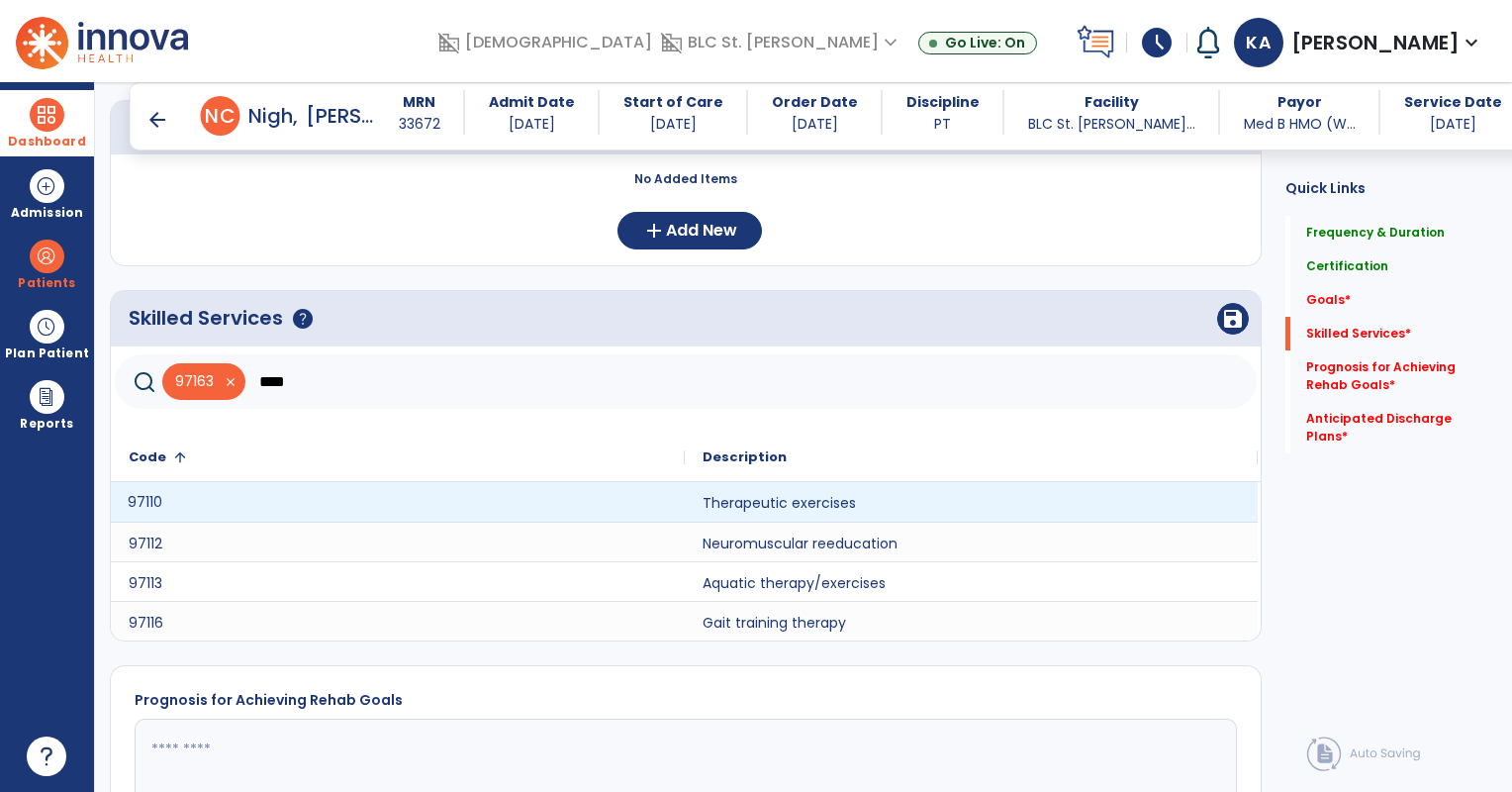 click on "97110" 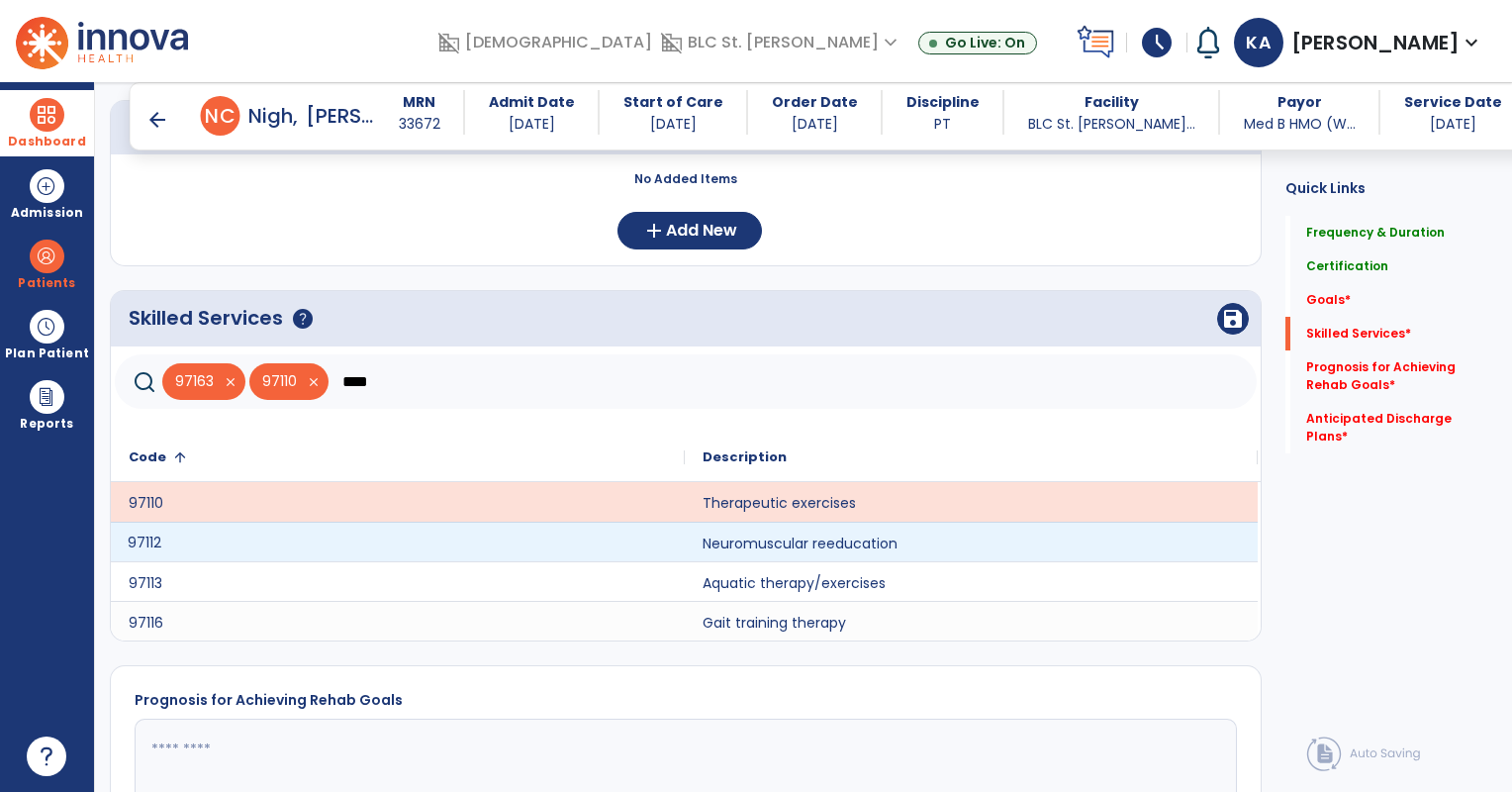 click on "97112" 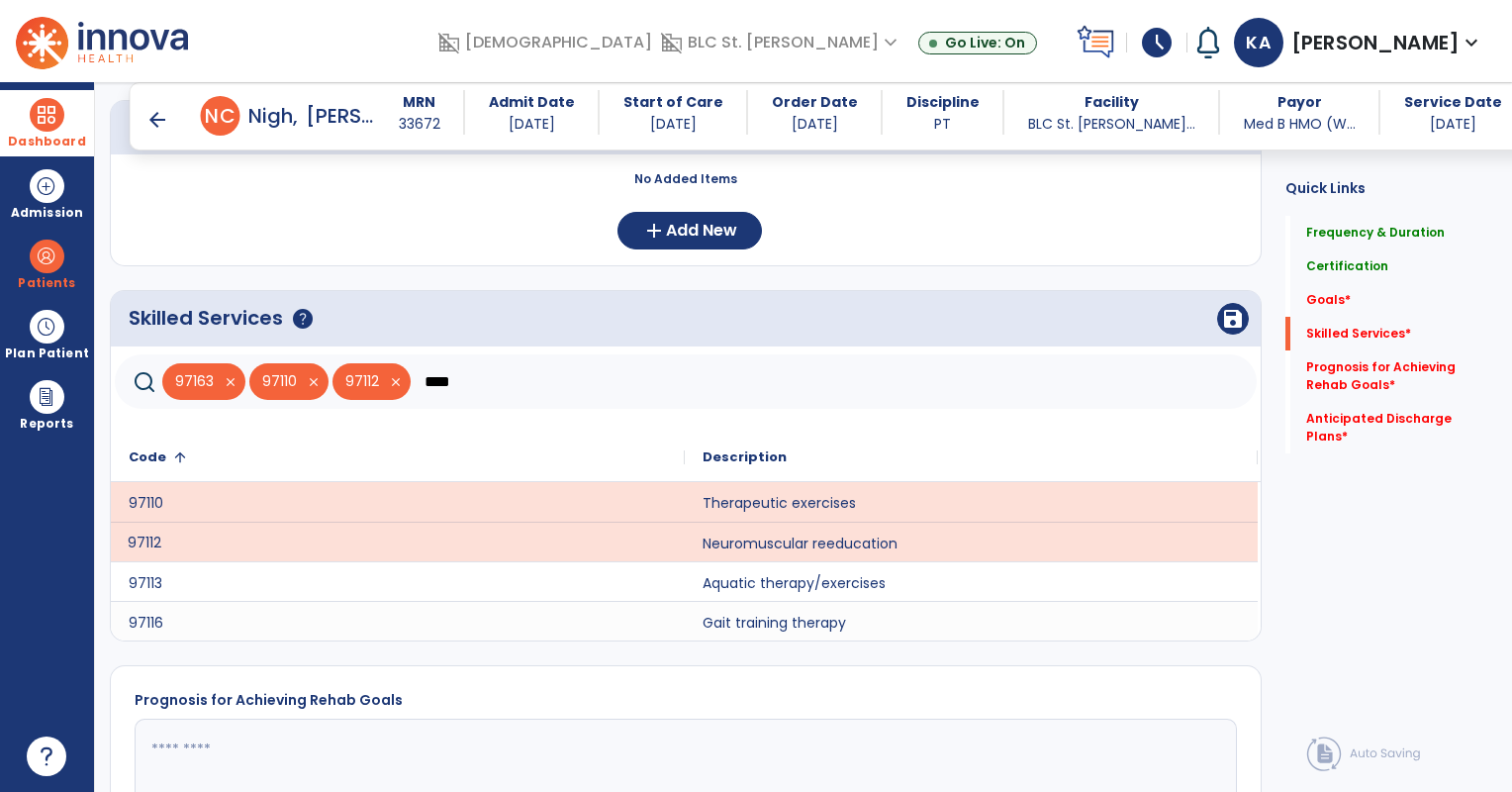 click on "****" 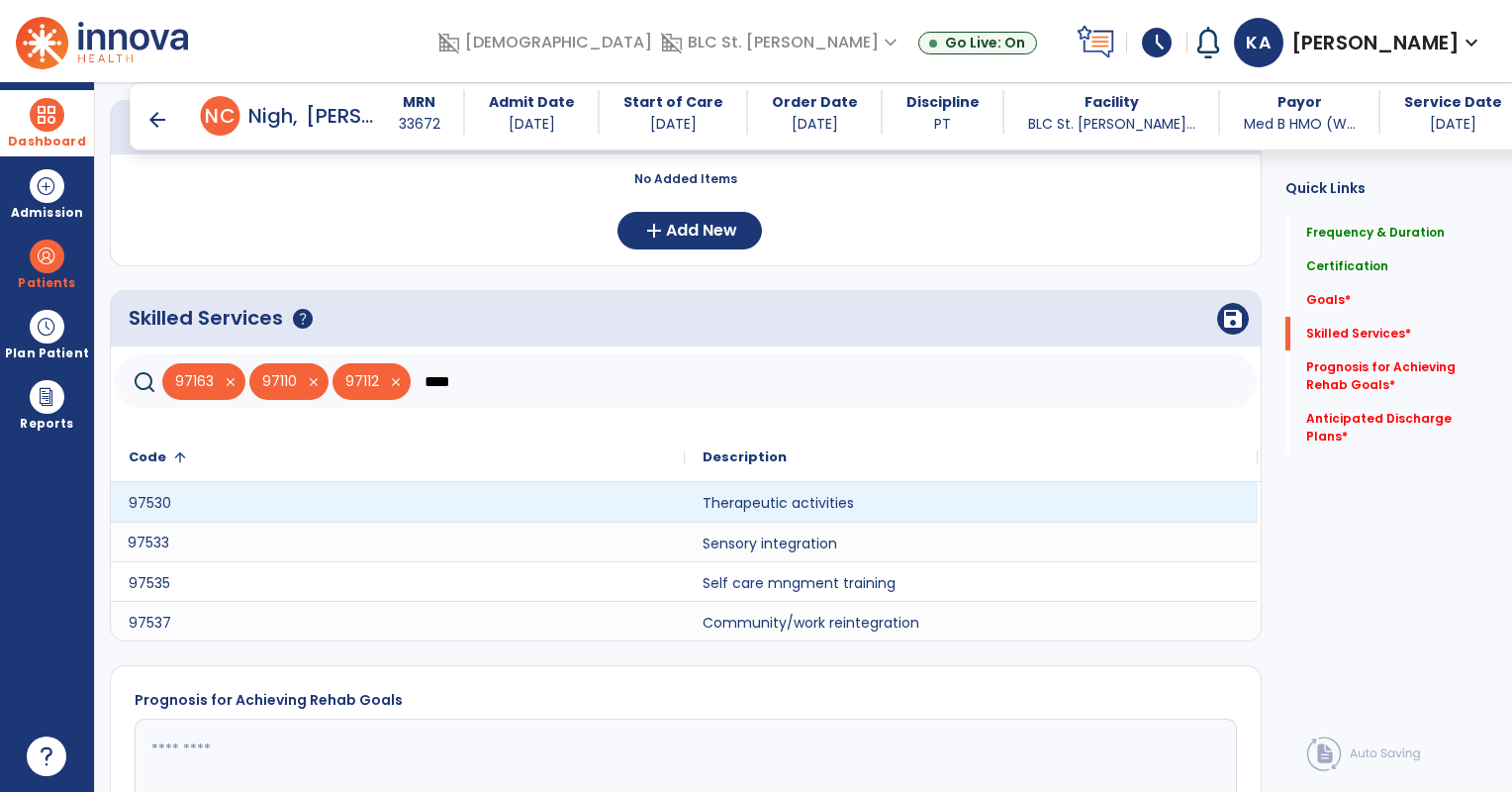 type on "****" 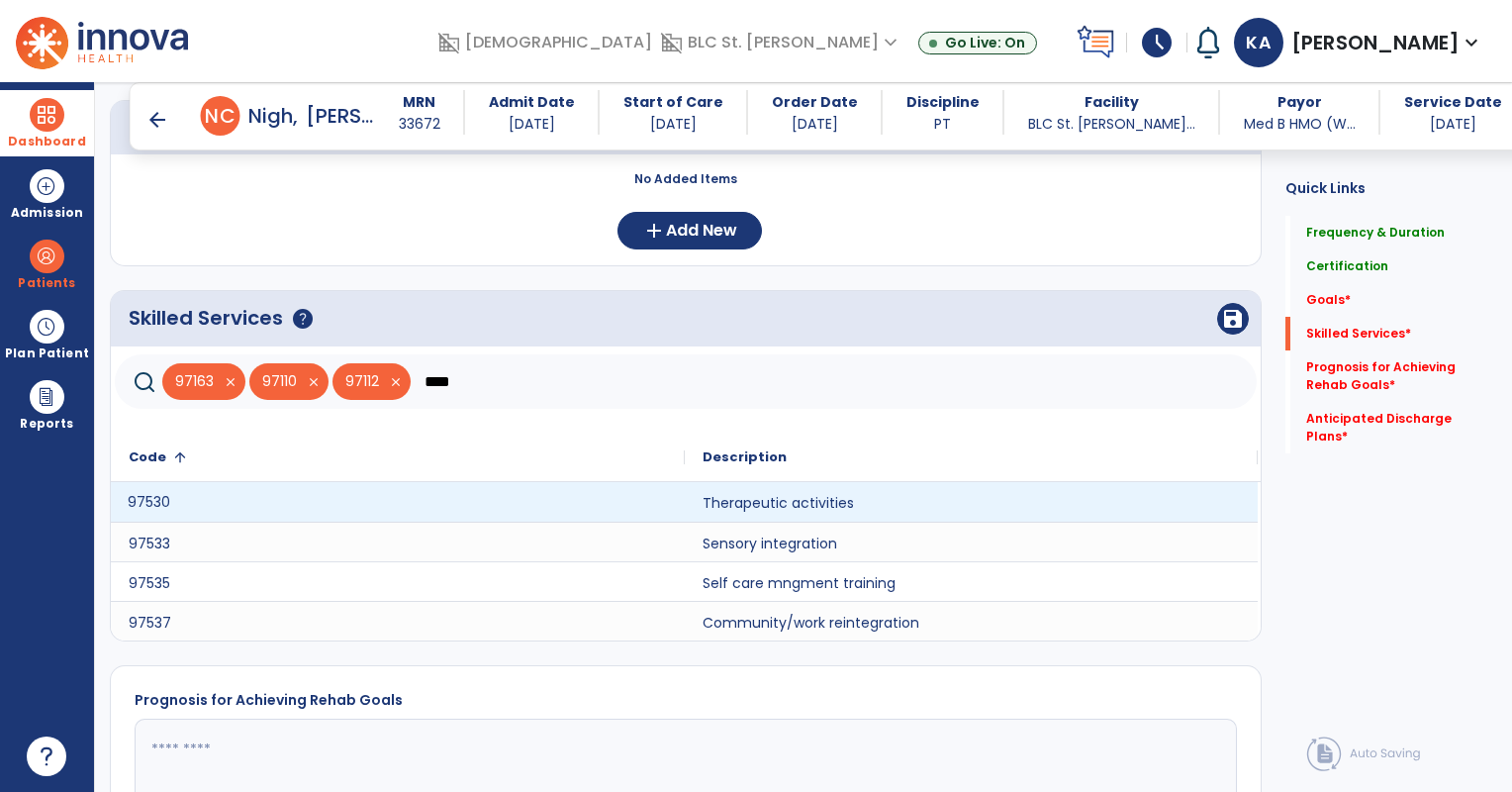click on "97530" 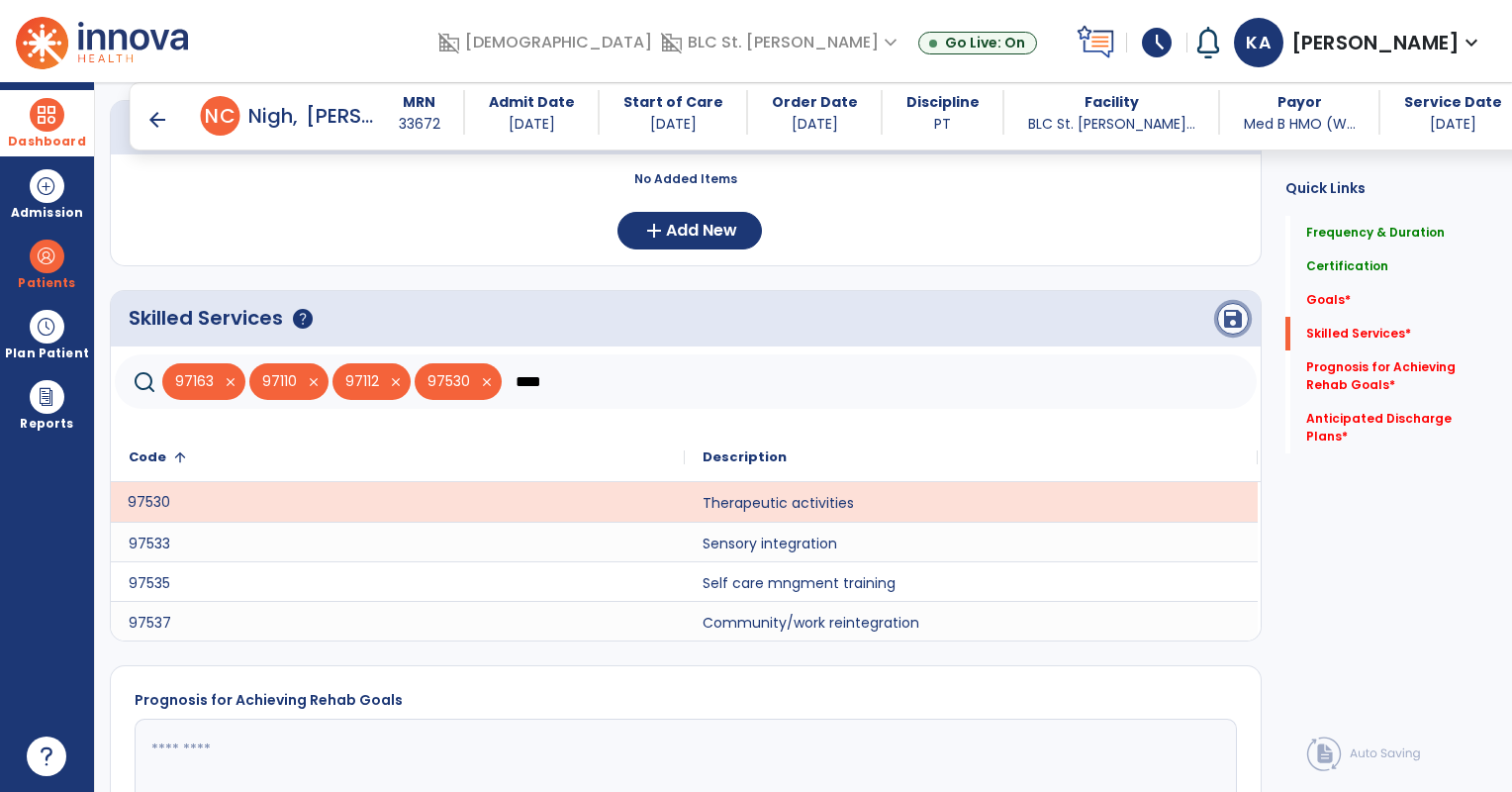 click on "save" 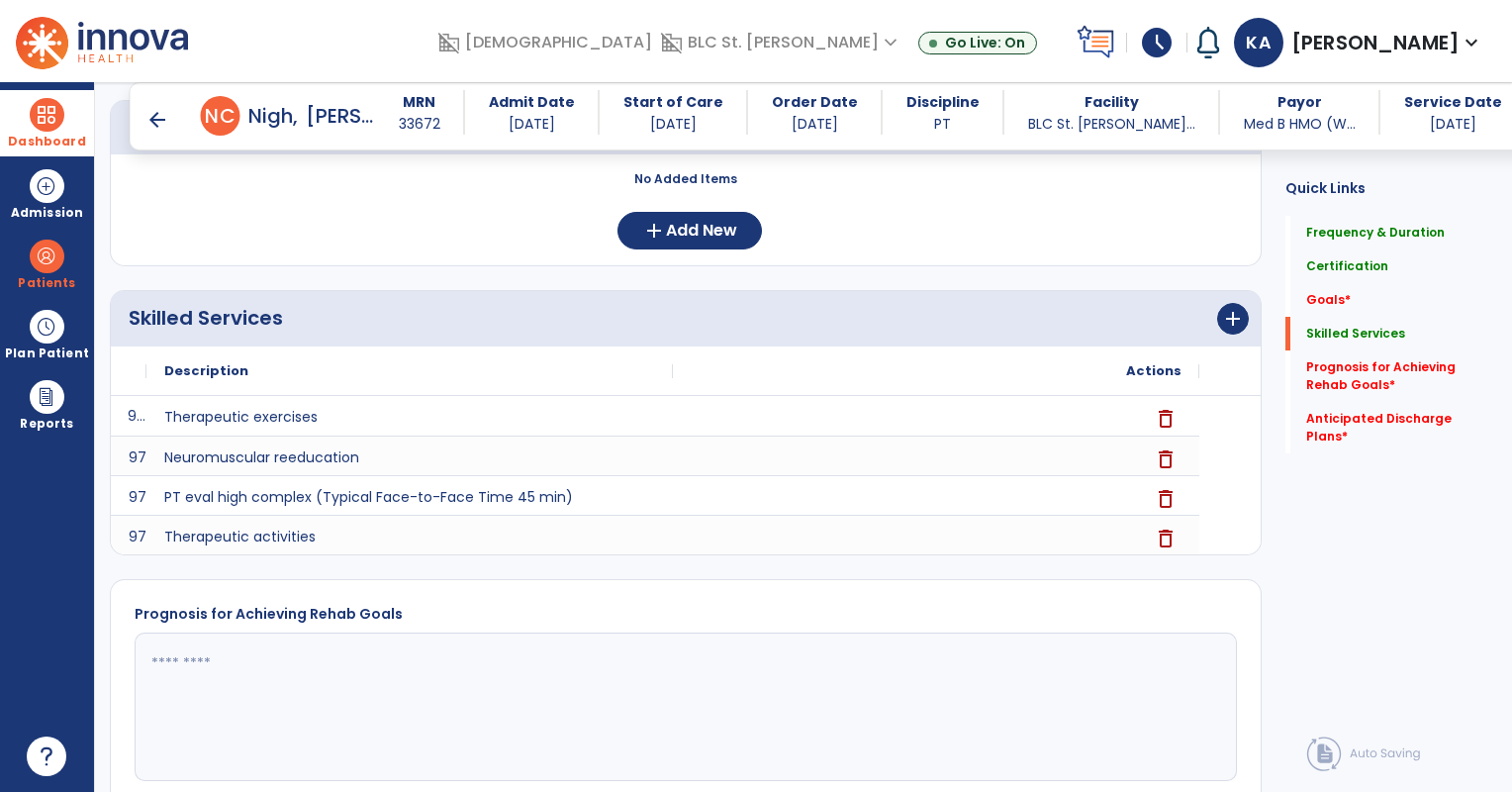 click 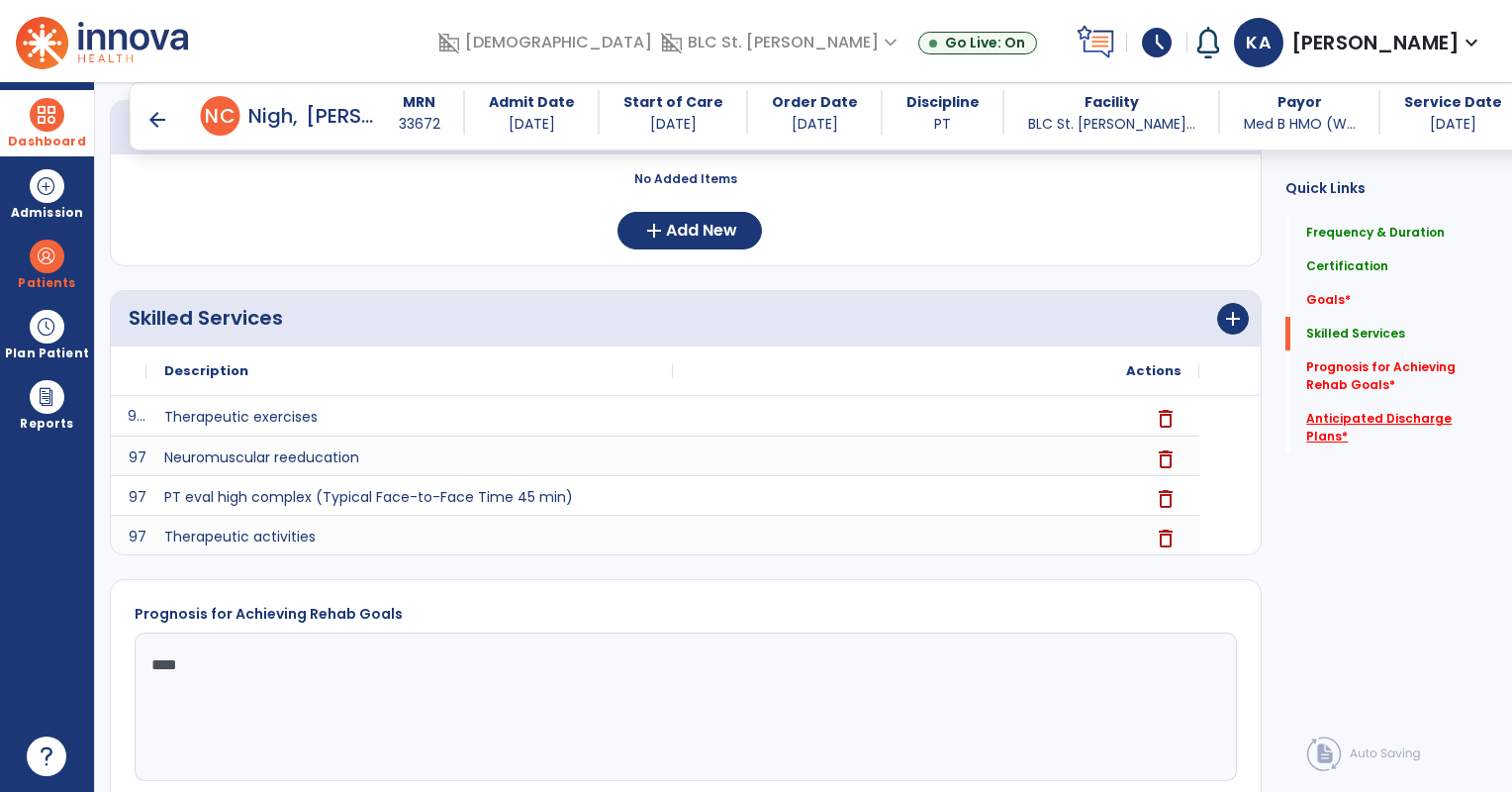 type on "****" 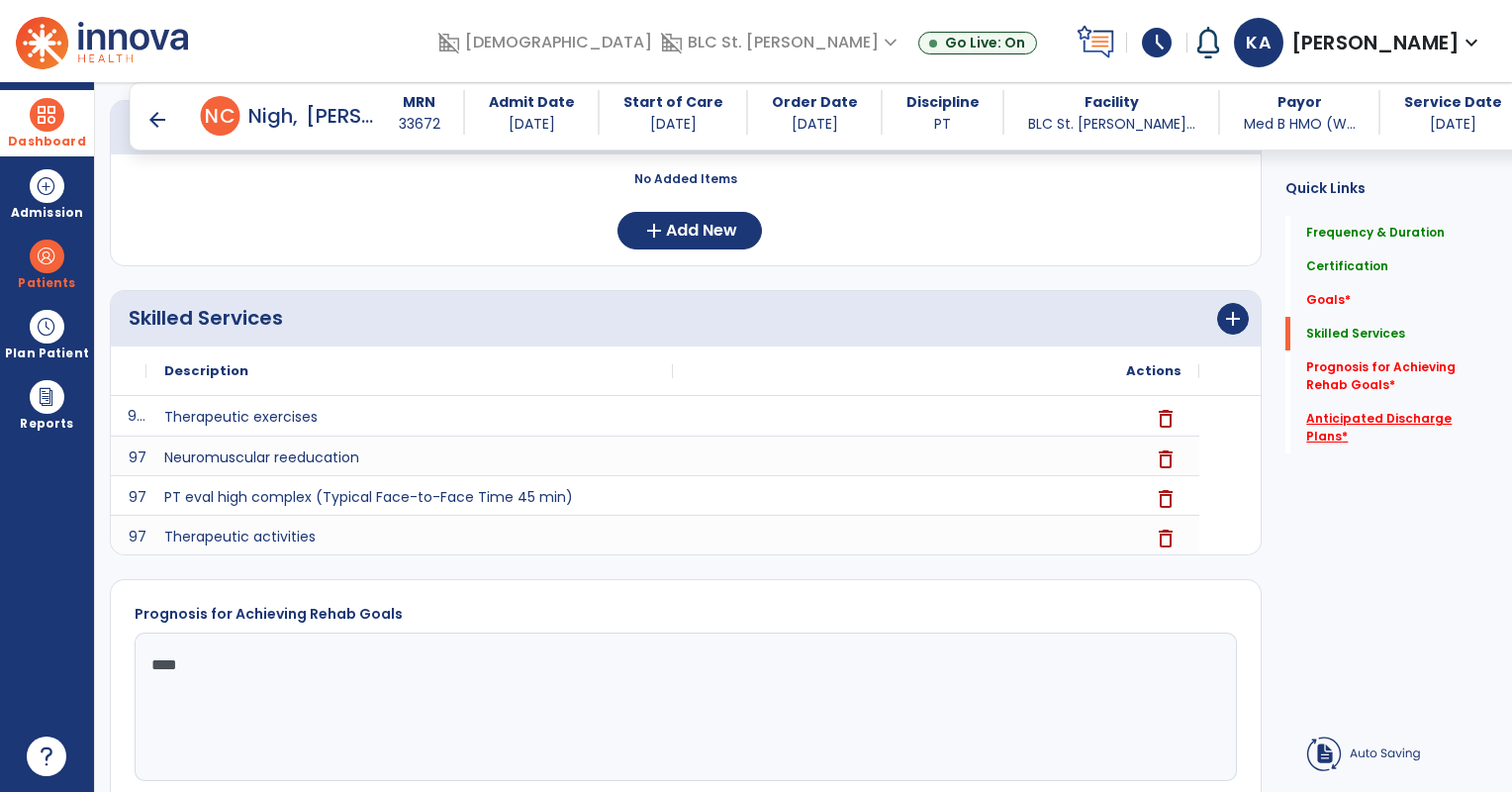 click on "Anticipated Discharge Plans   *" 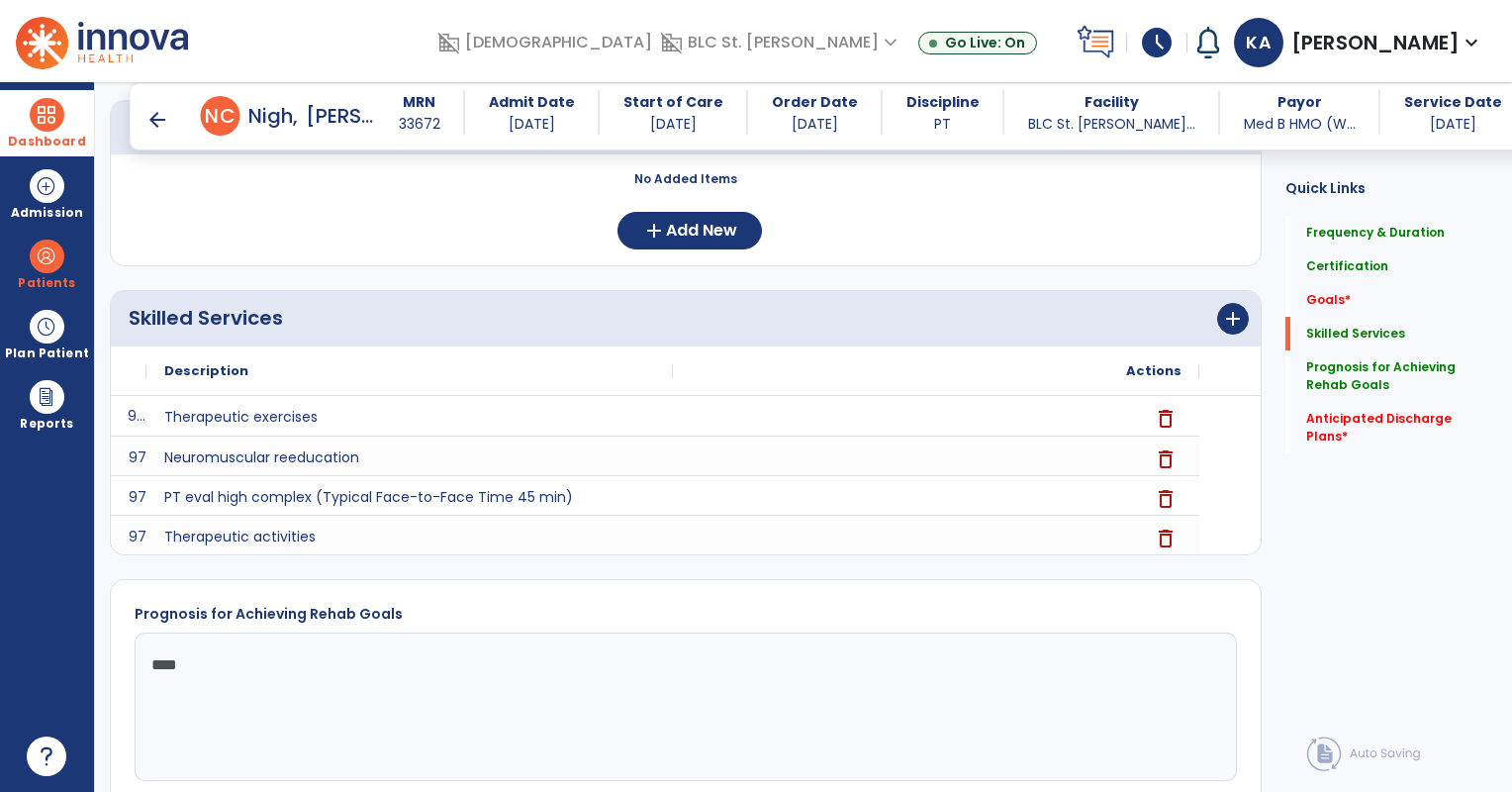 click on "Anticipated Discharge Plans   *" 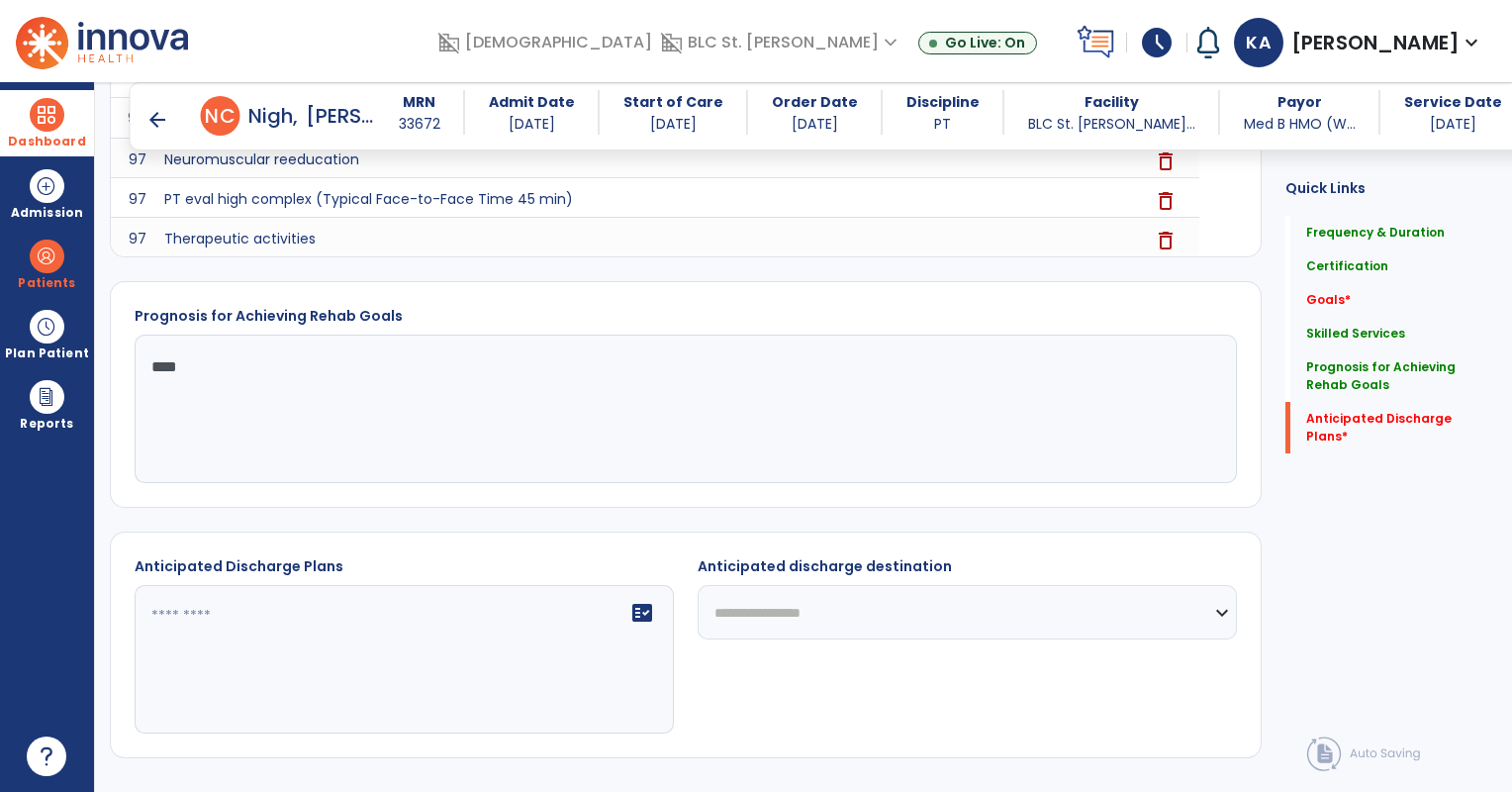 scroll, scrollTop: 867, scrollLeft: 0, axis: vertical 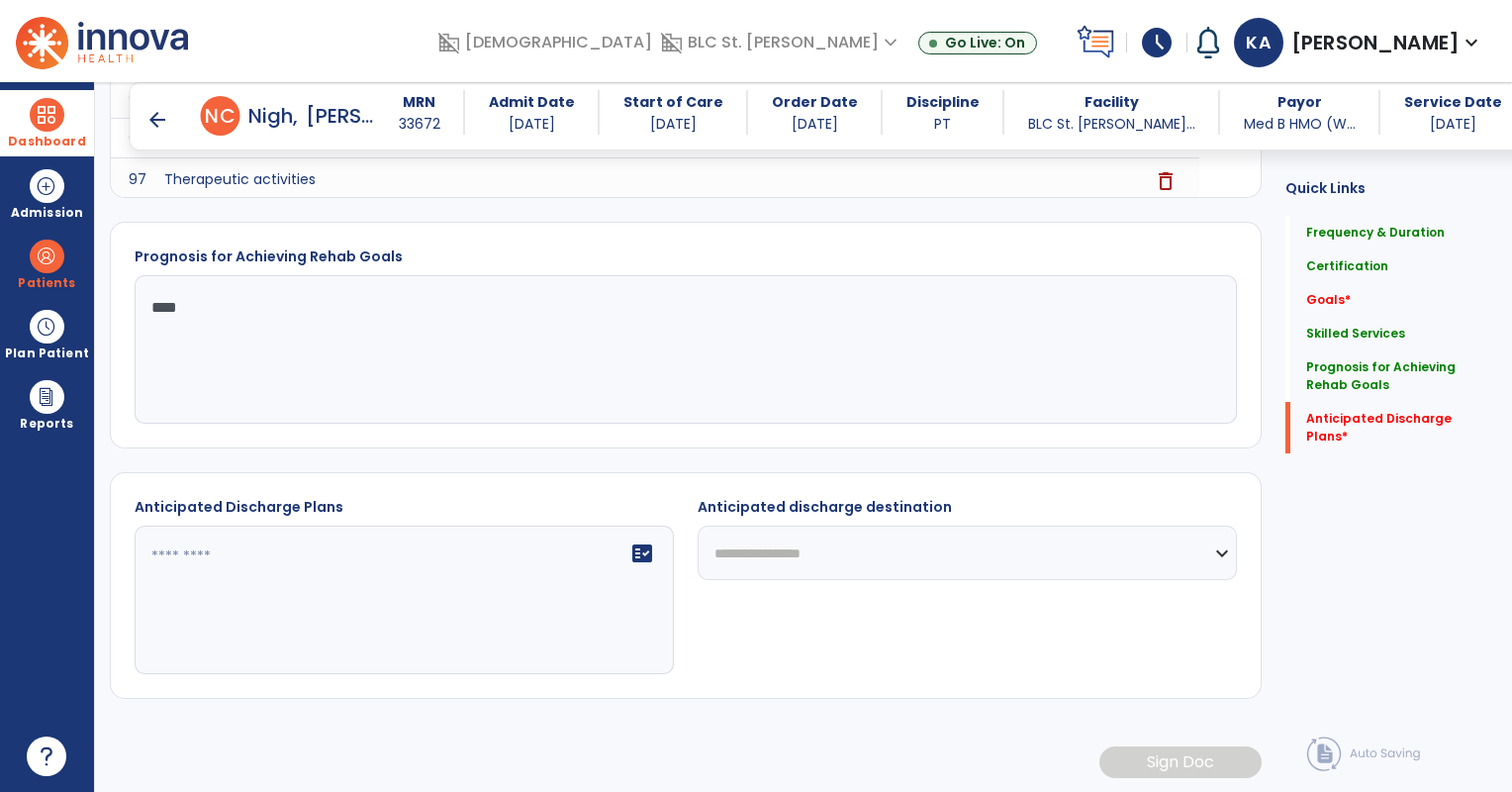 click on "fact_check" 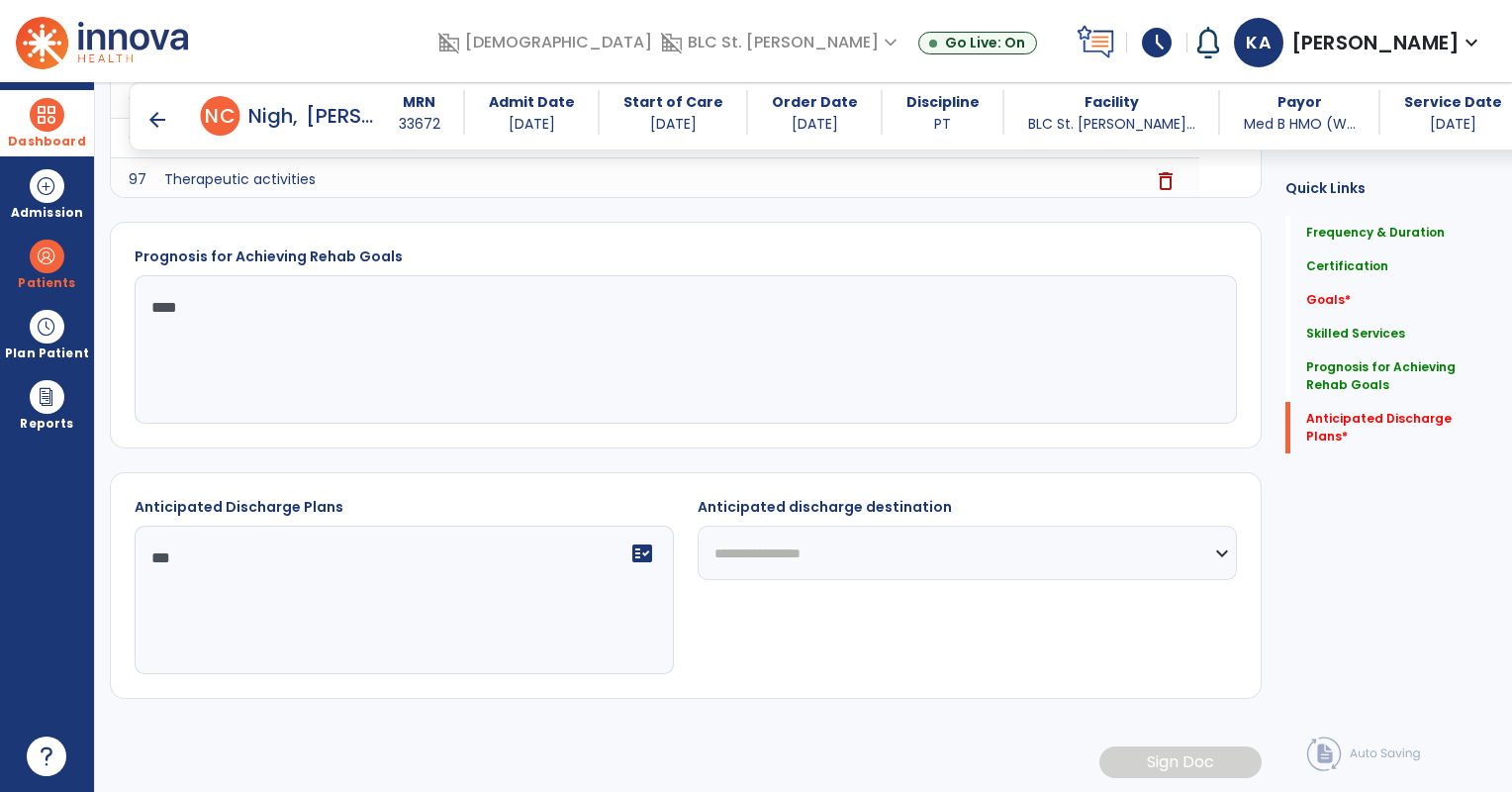 type on "***" 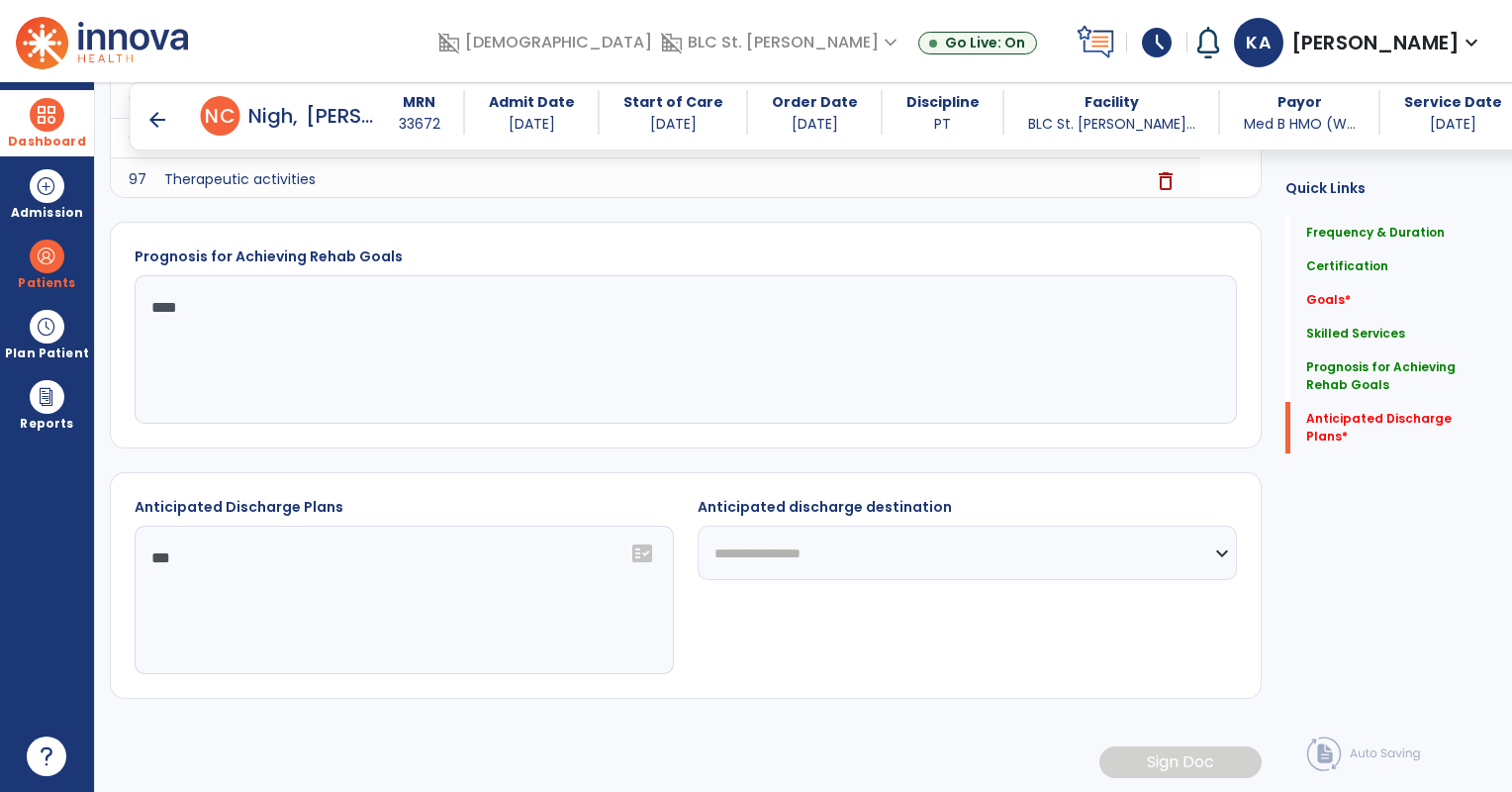 select on "***" 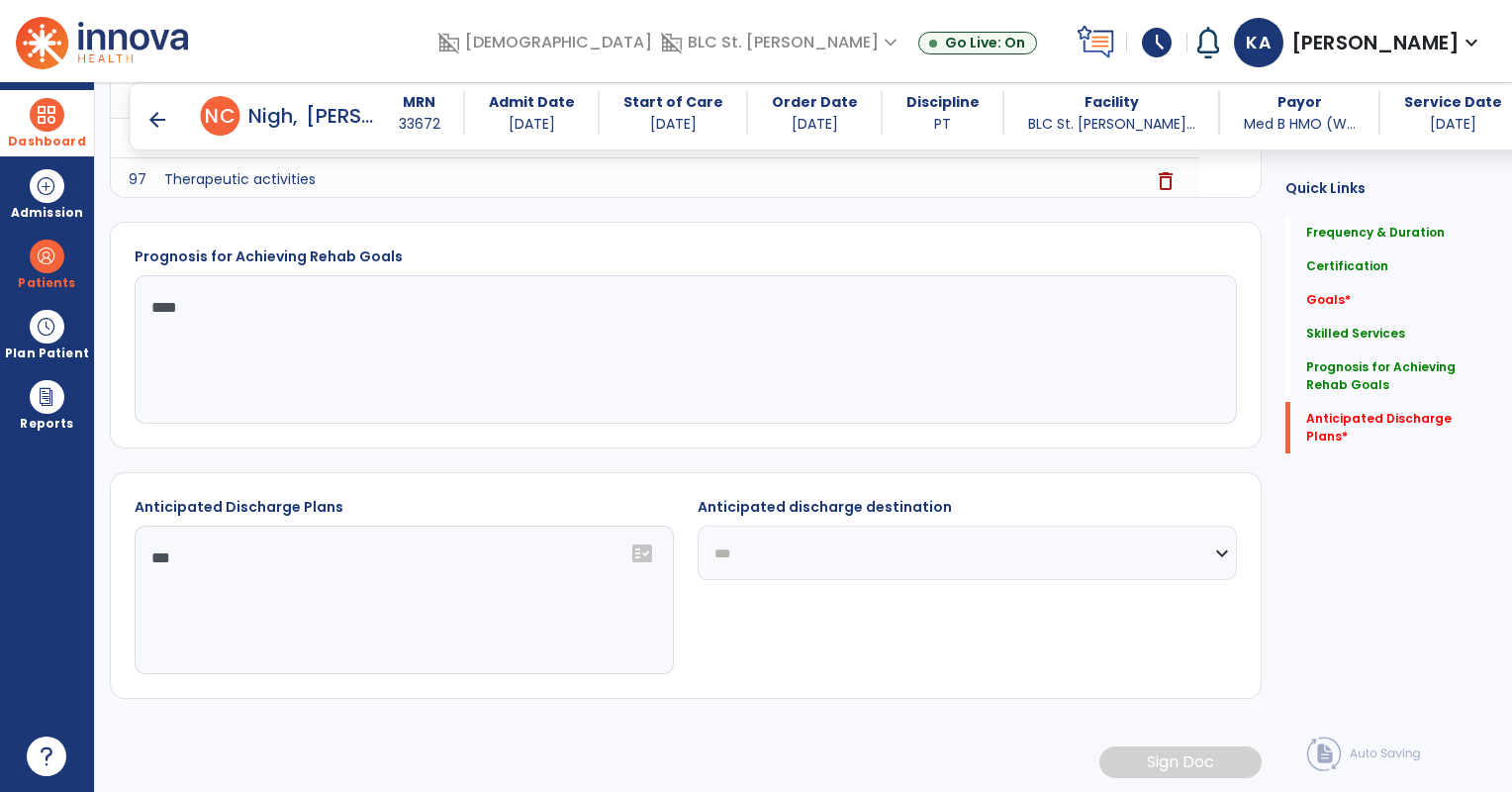 click on "**********" 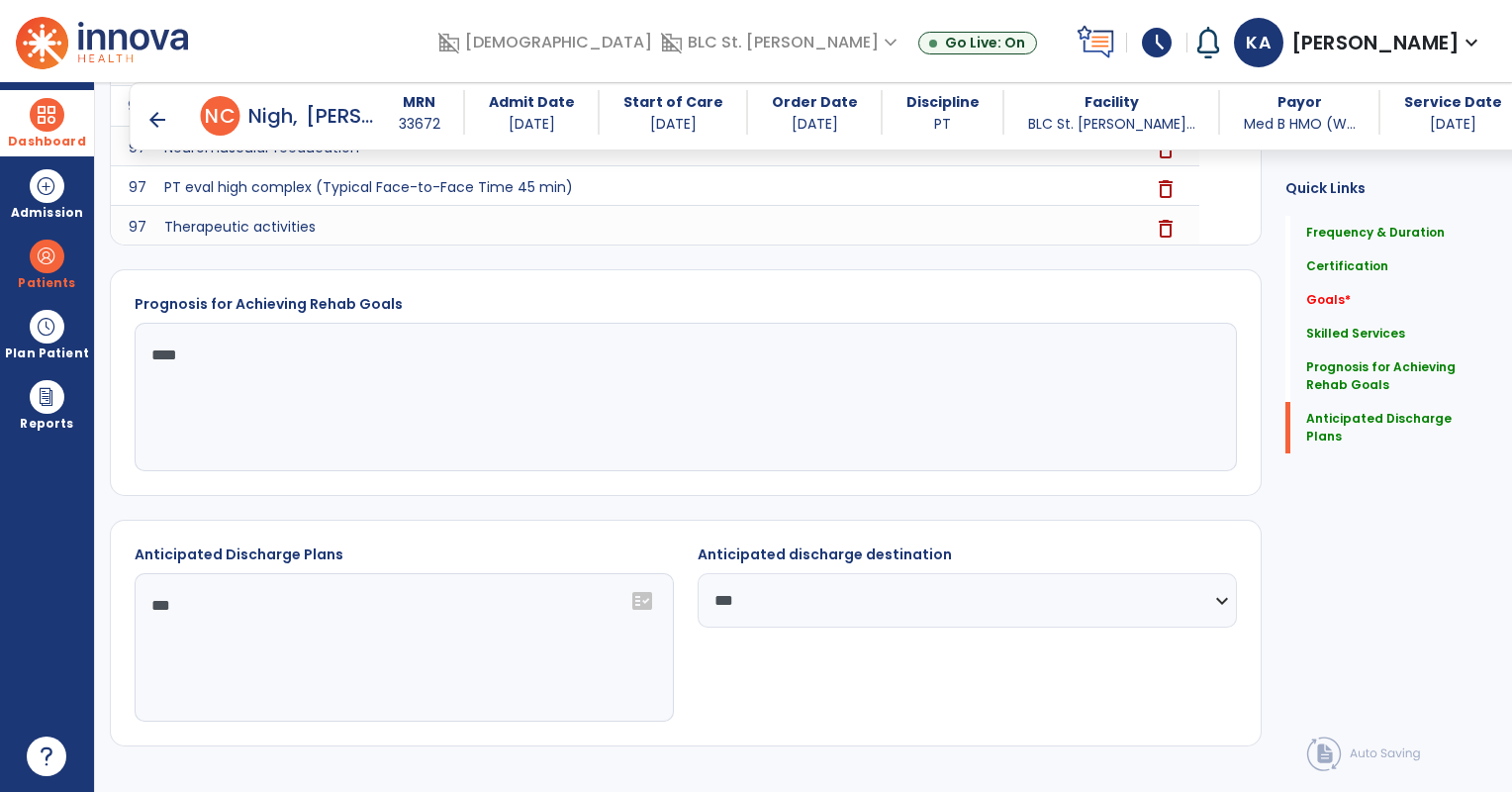scroll, scrollTop: 816, scrollLeft: 0, axis: vertical 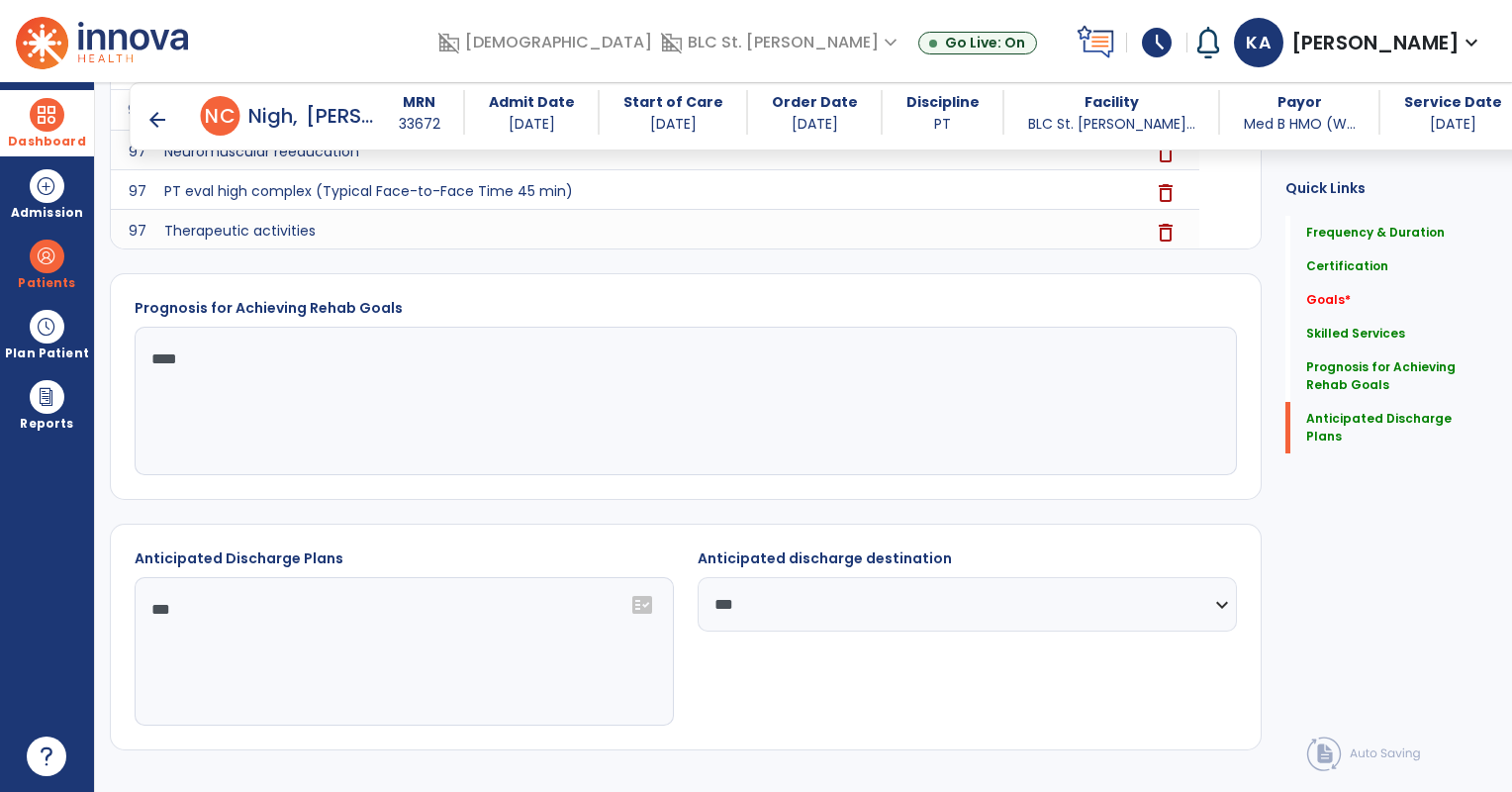 click on "***" 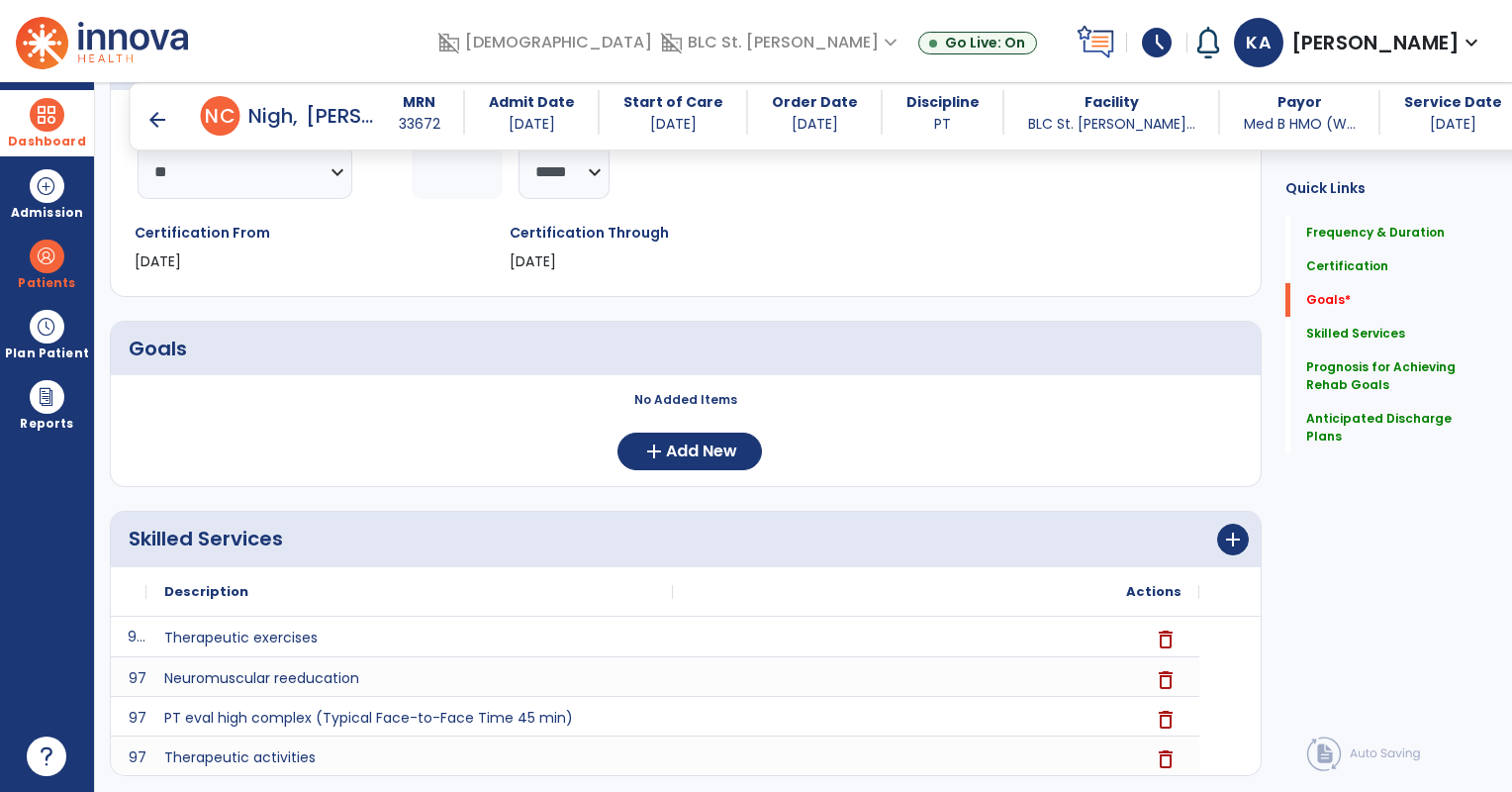 scroll, scrollTop: 283, scrollLeft: 0, axis: vertical 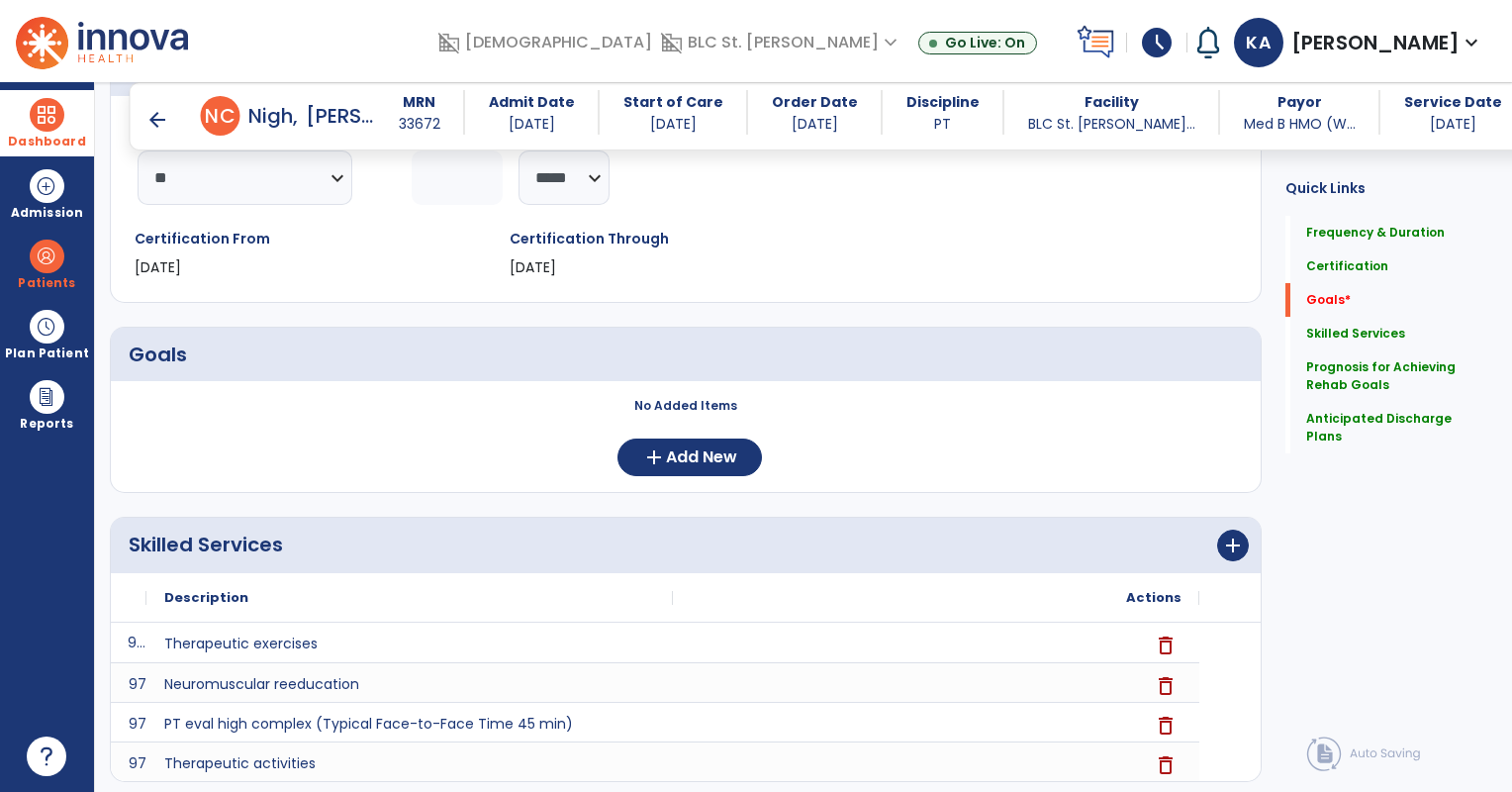 type on "**********" 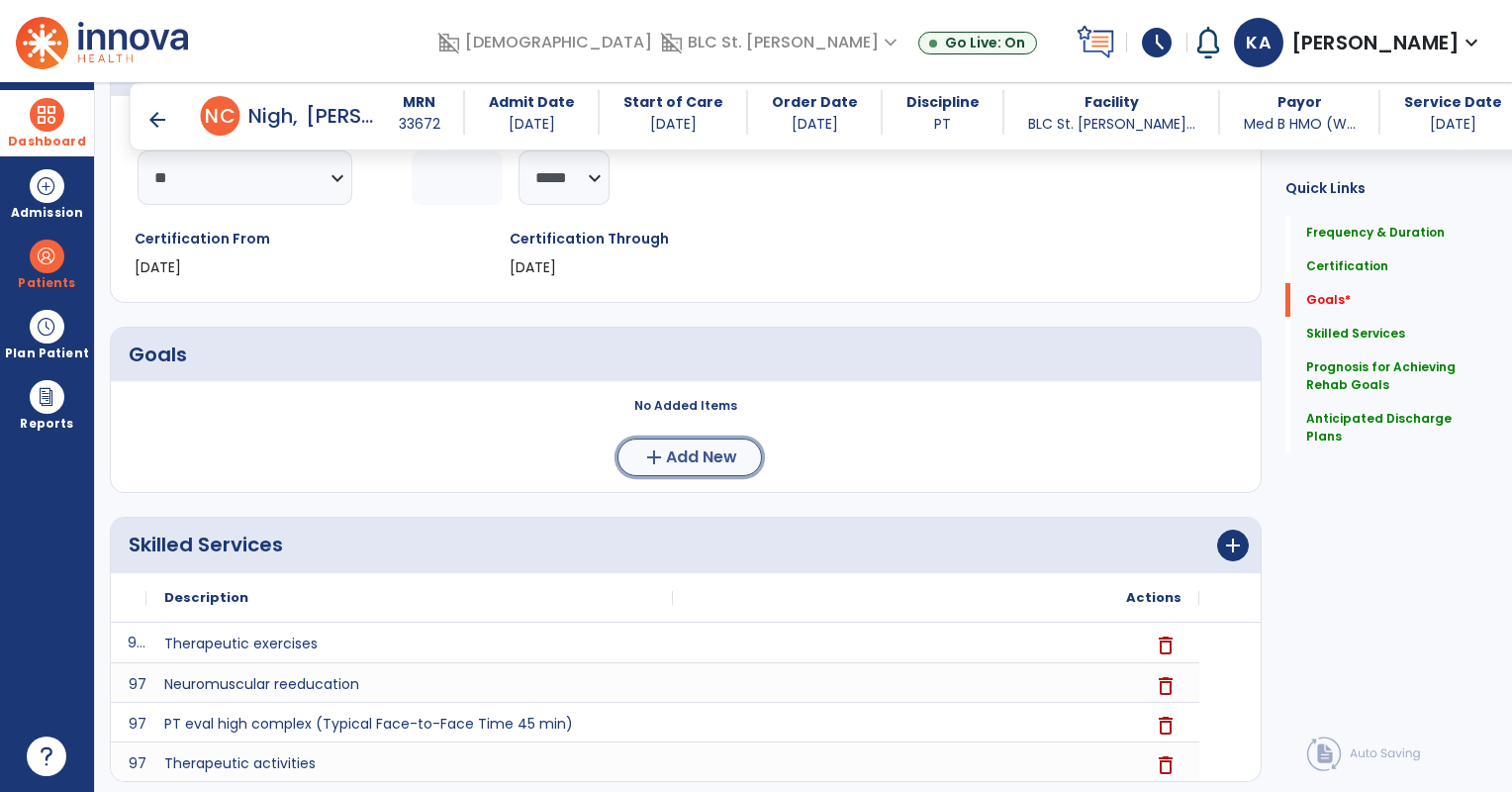click on "add" at bounding box center (654, 457) 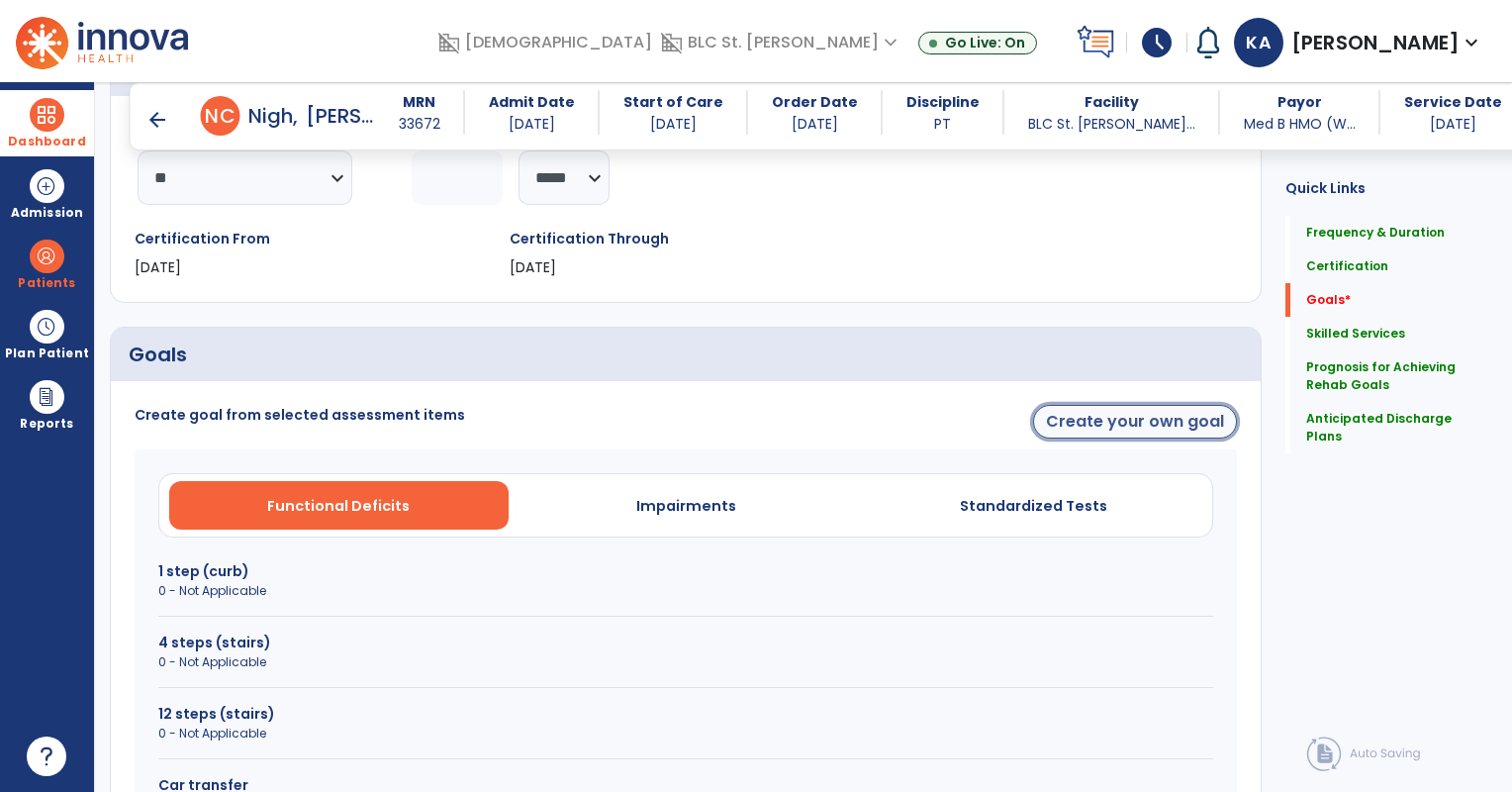 click on "Create your own goal" at bounding box center (1135, 422) 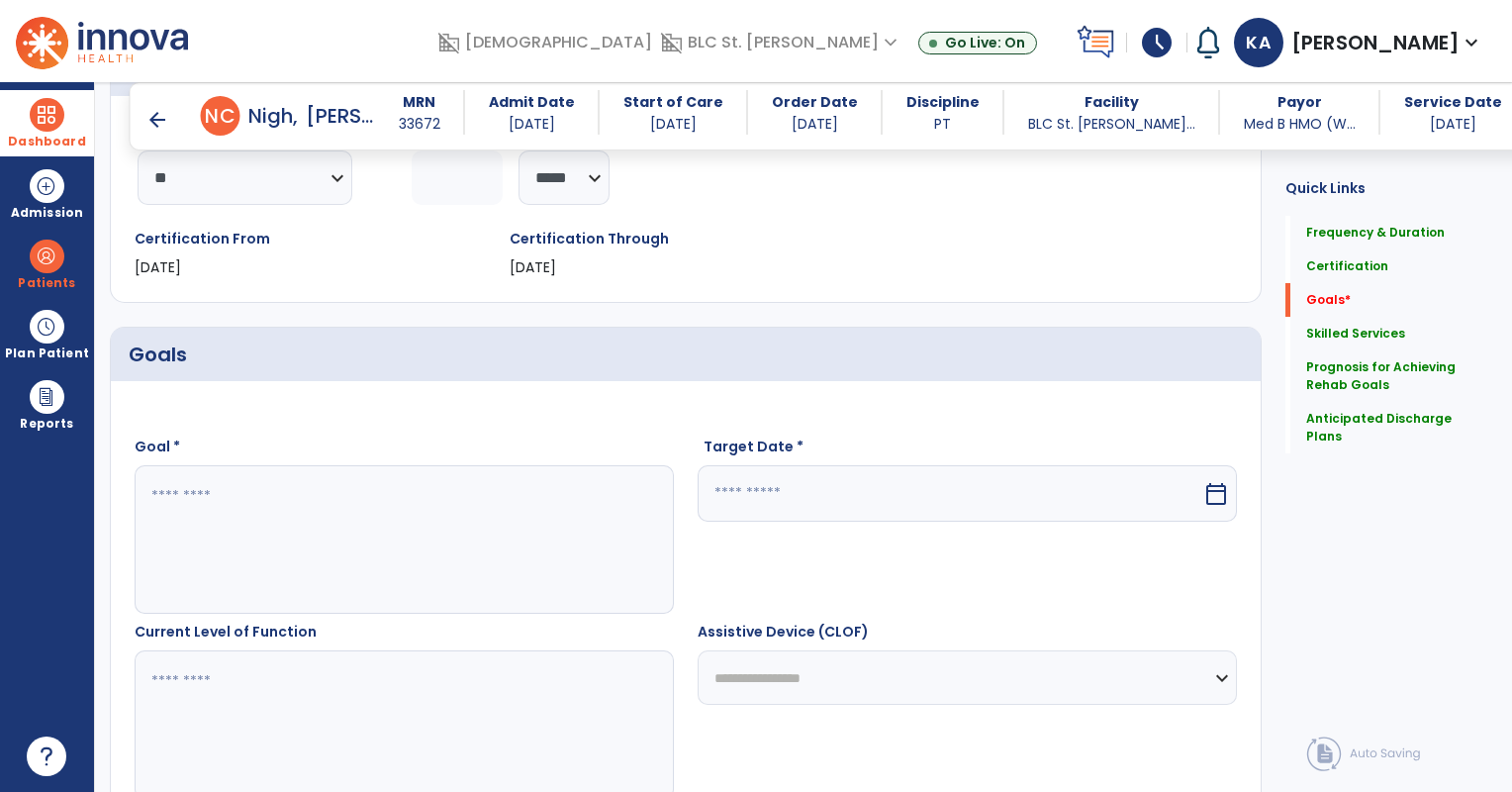 click at bounding box center [404, 540] 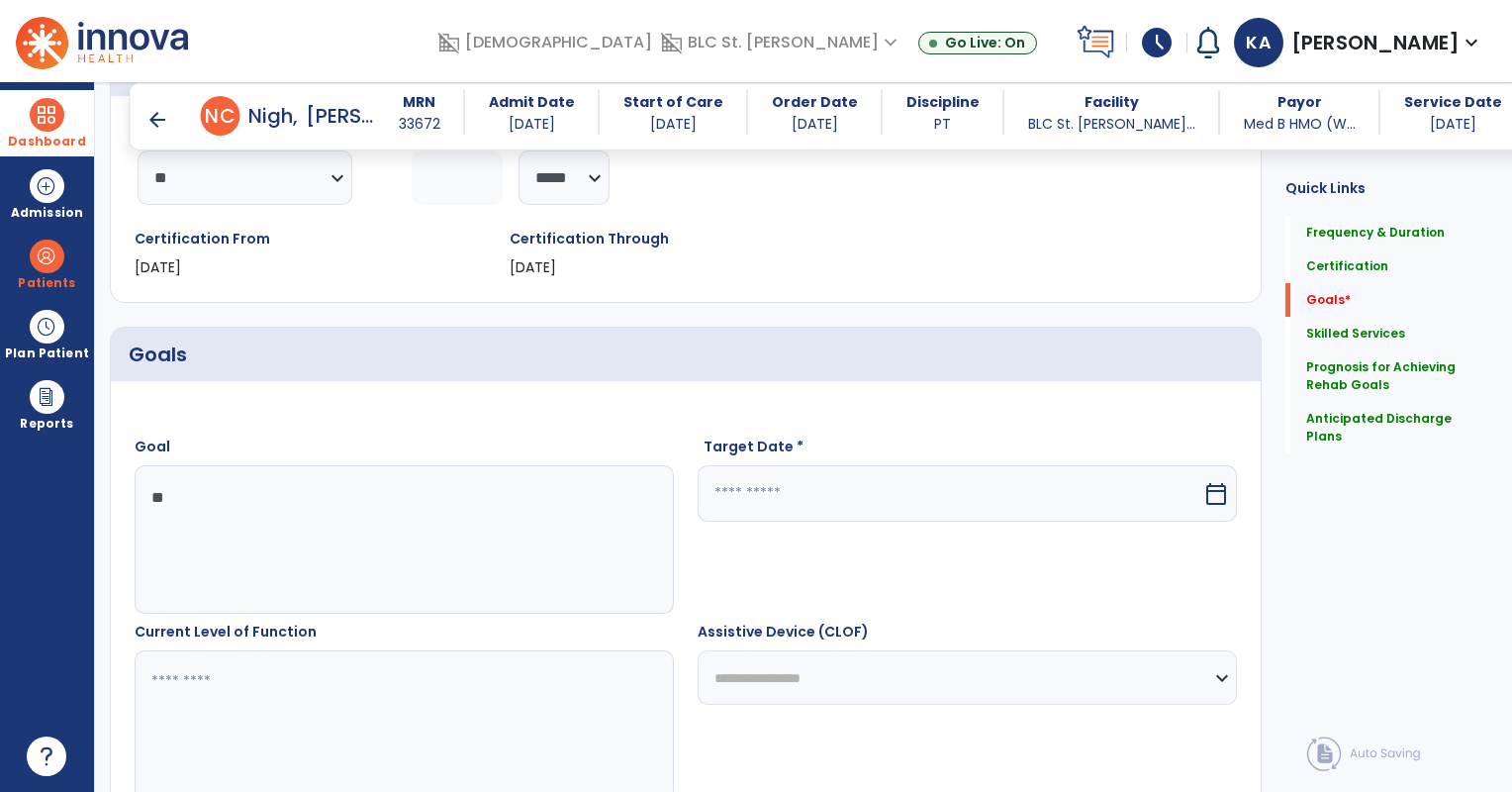 type on "*" 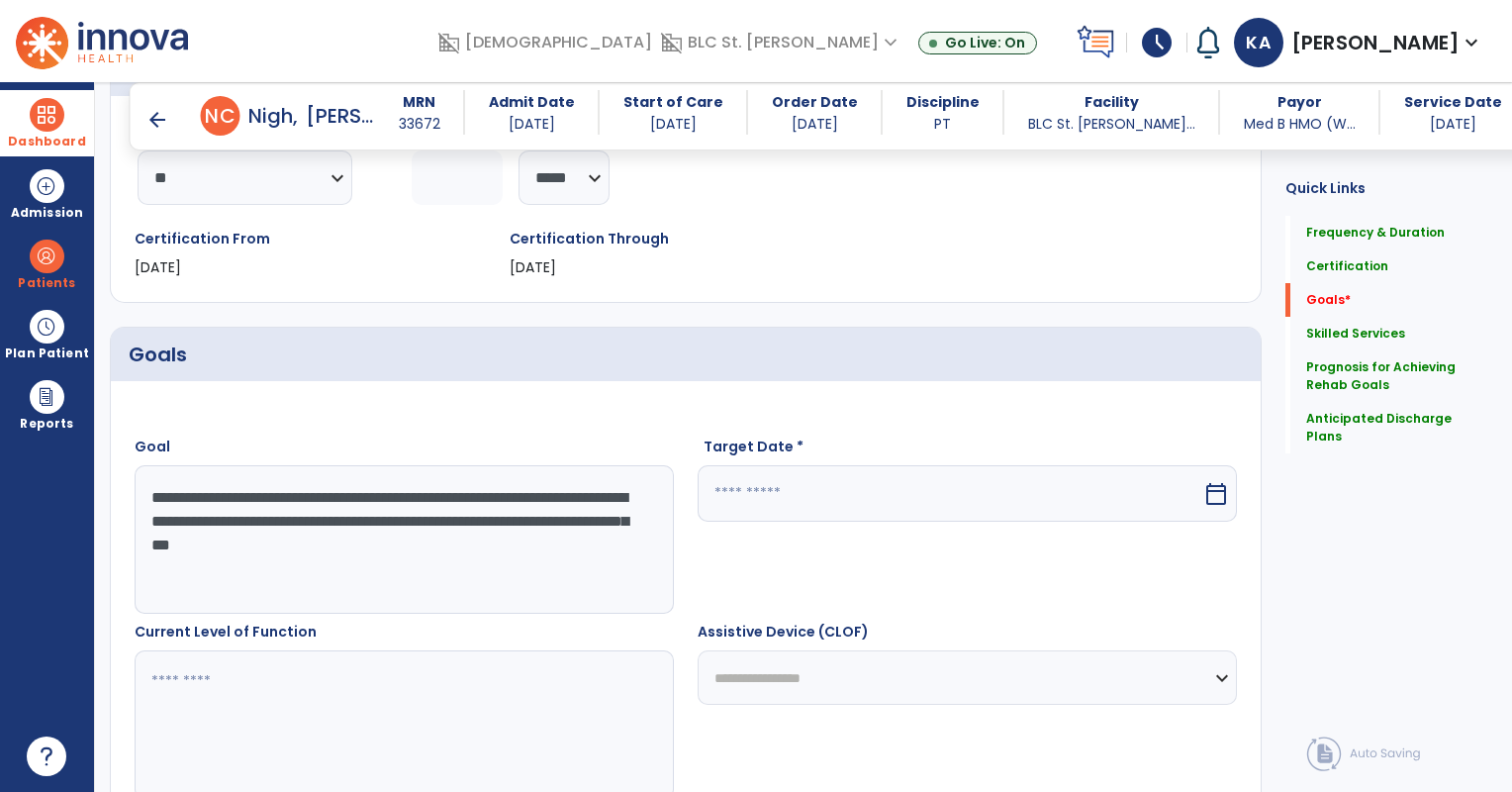 type on "**********" 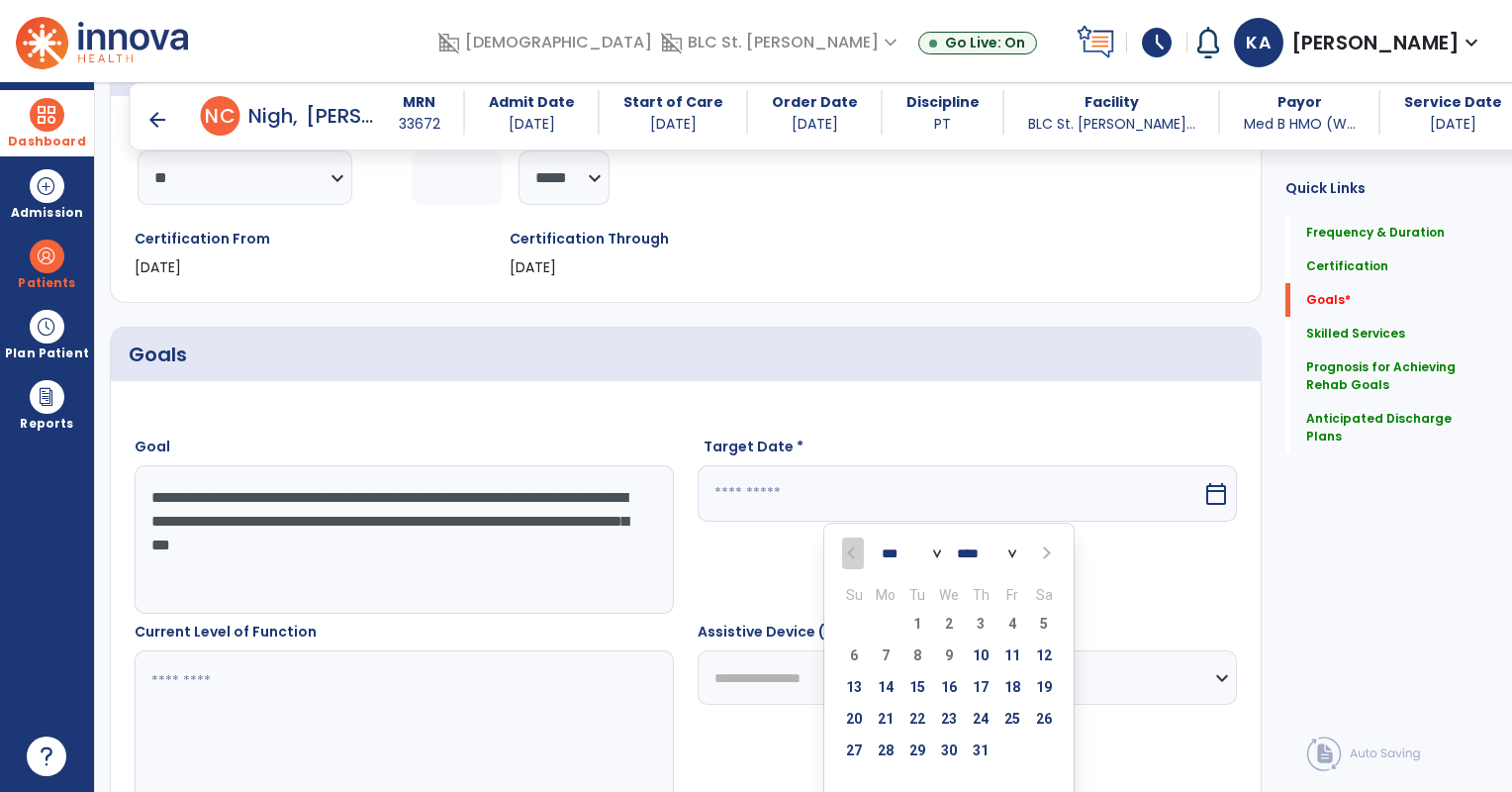 click at bounding box center [1044, 553] 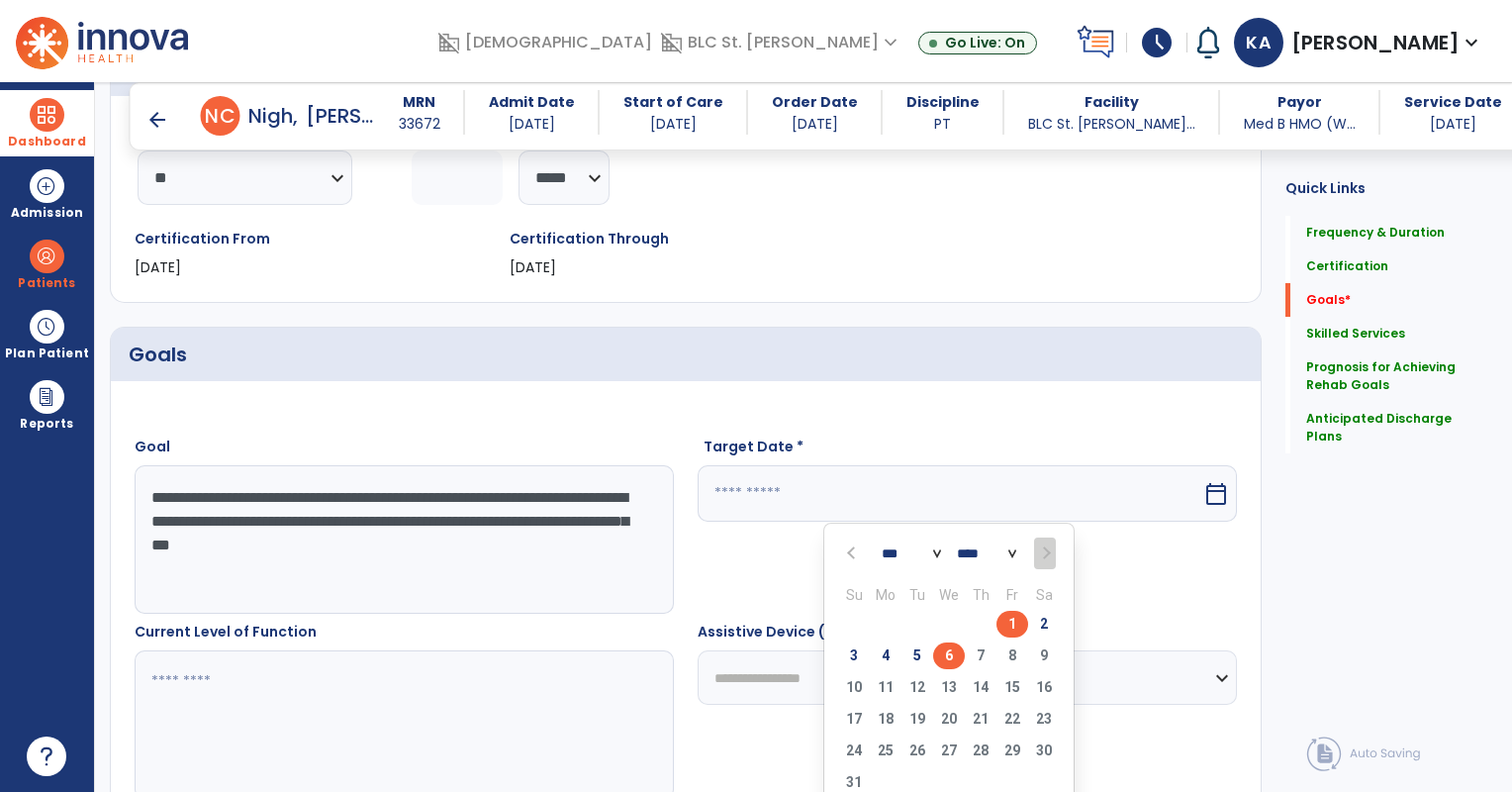 click on "6" at bounding box center [949, 655] 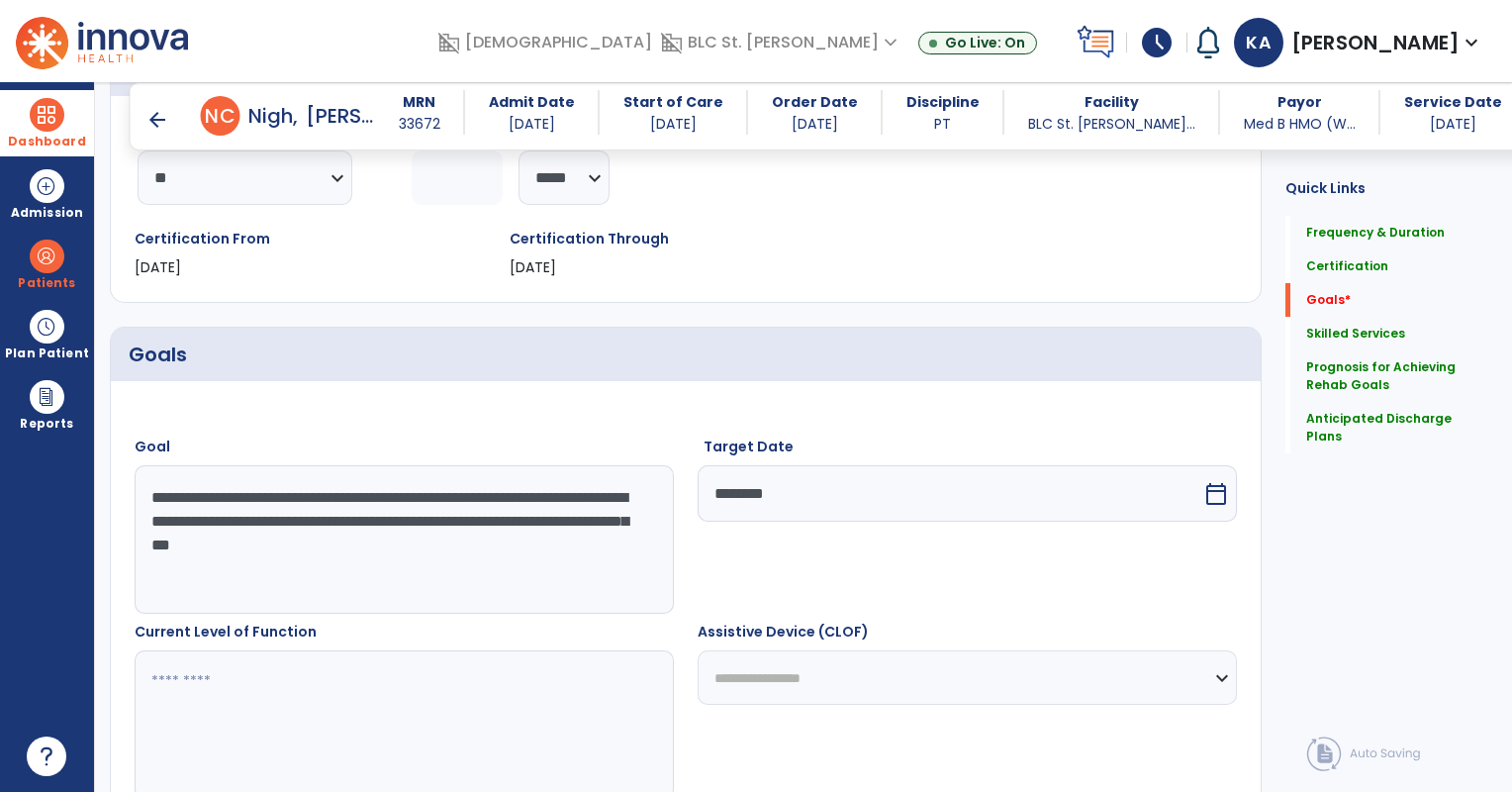 click at bounding box center [404, 725] 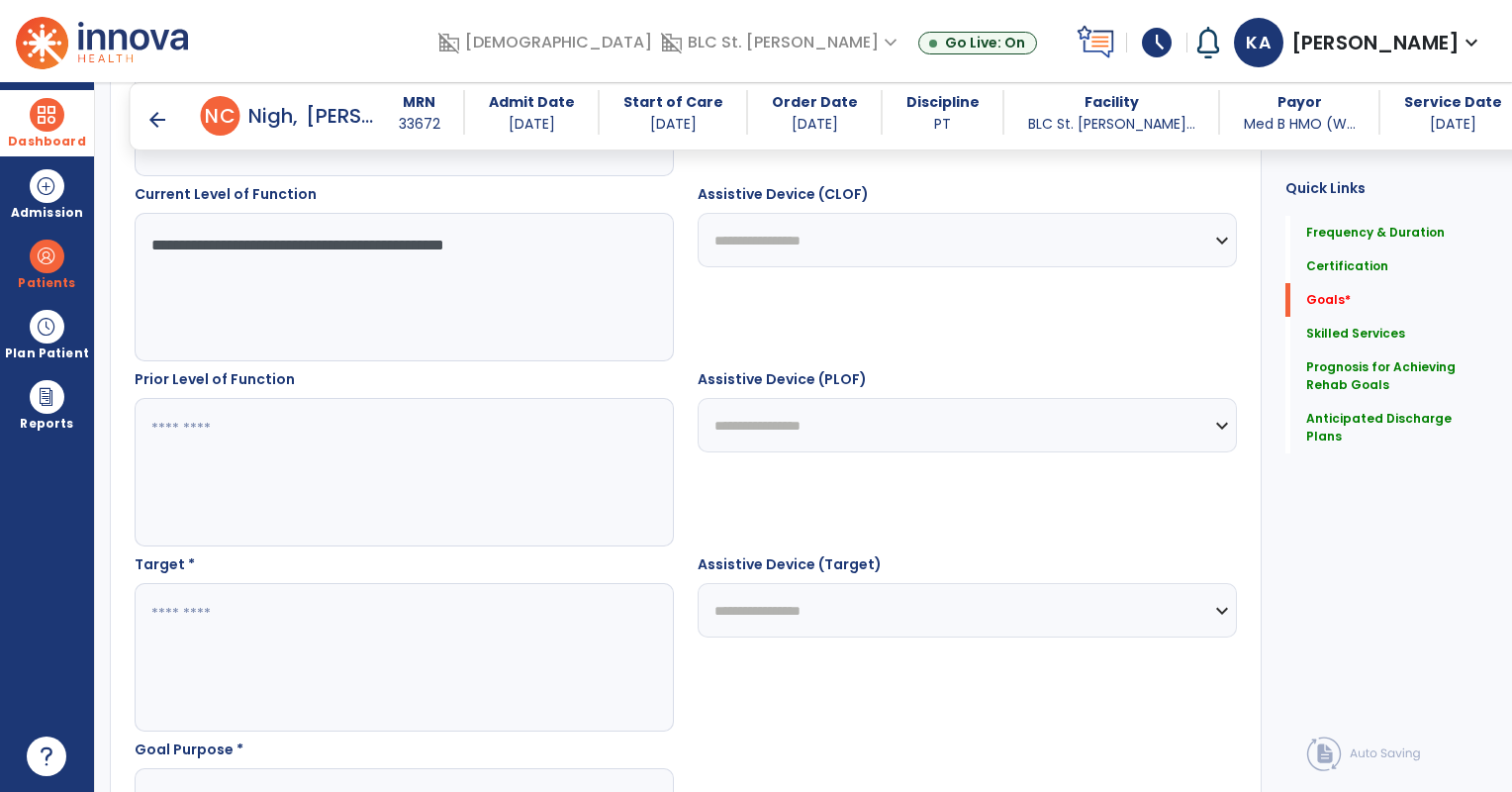 scroll, scrollTop: 755, scrollLeft: 0, axis: vertical 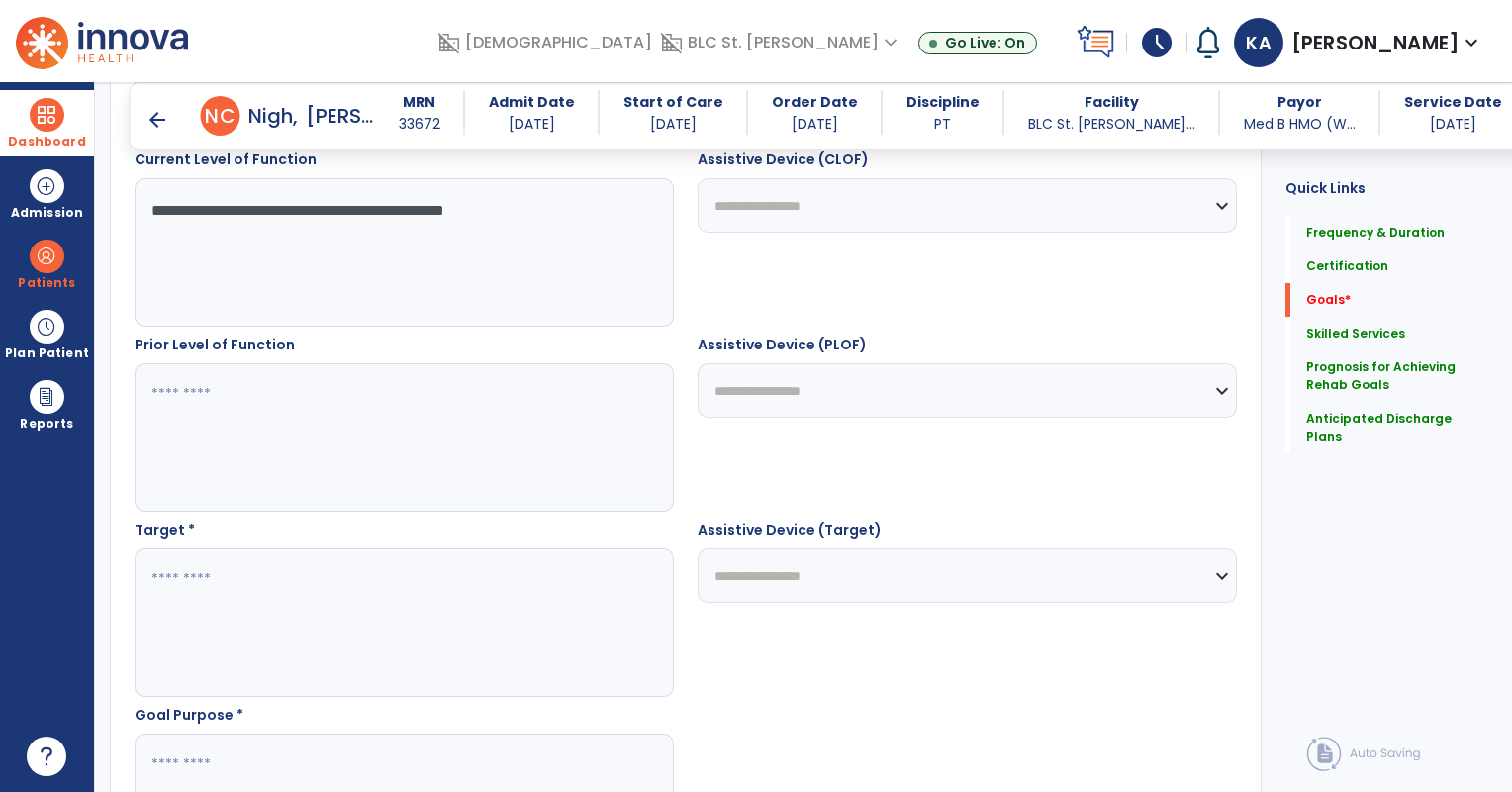 type on "**********" 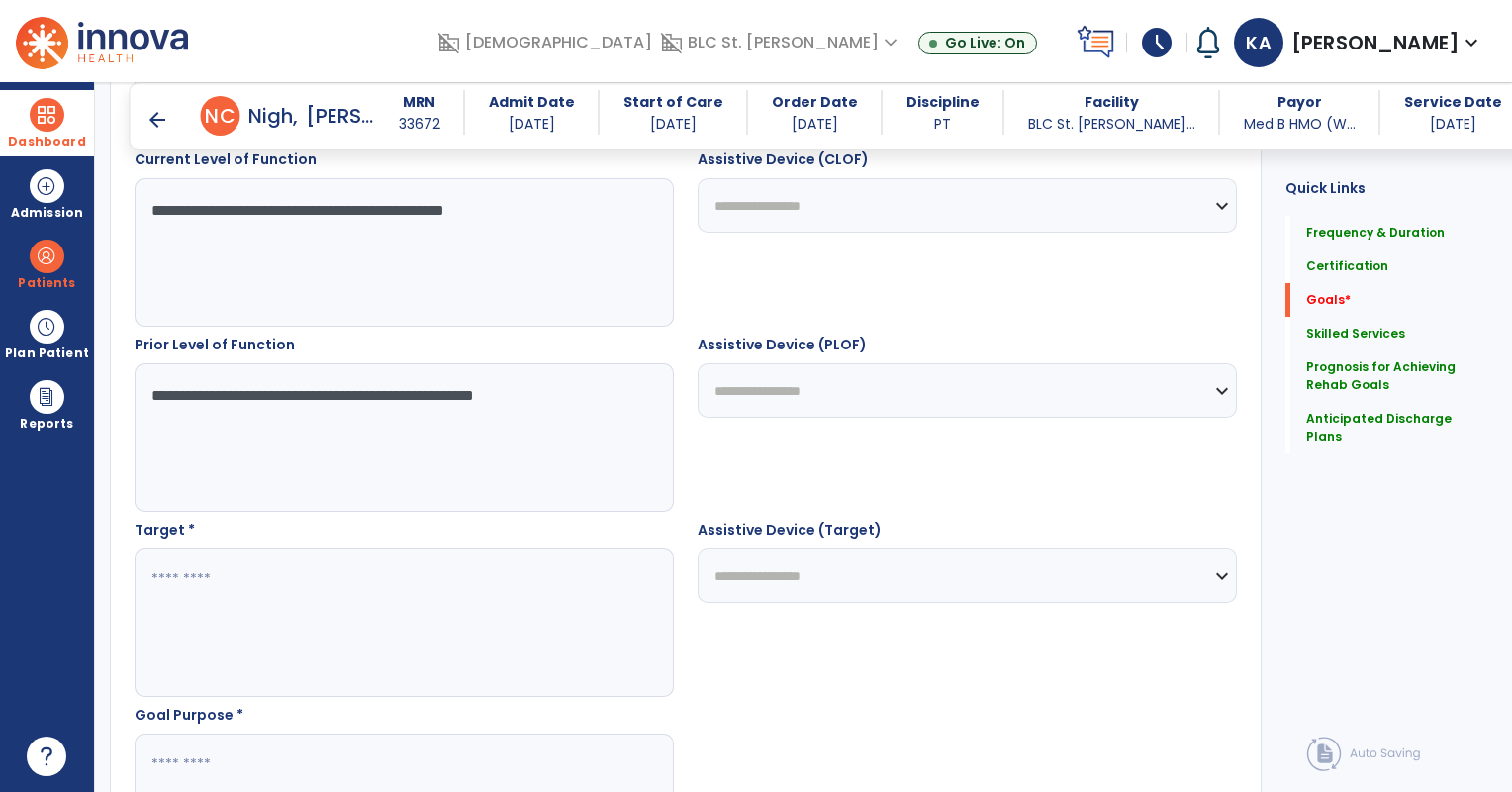 type on "**********" 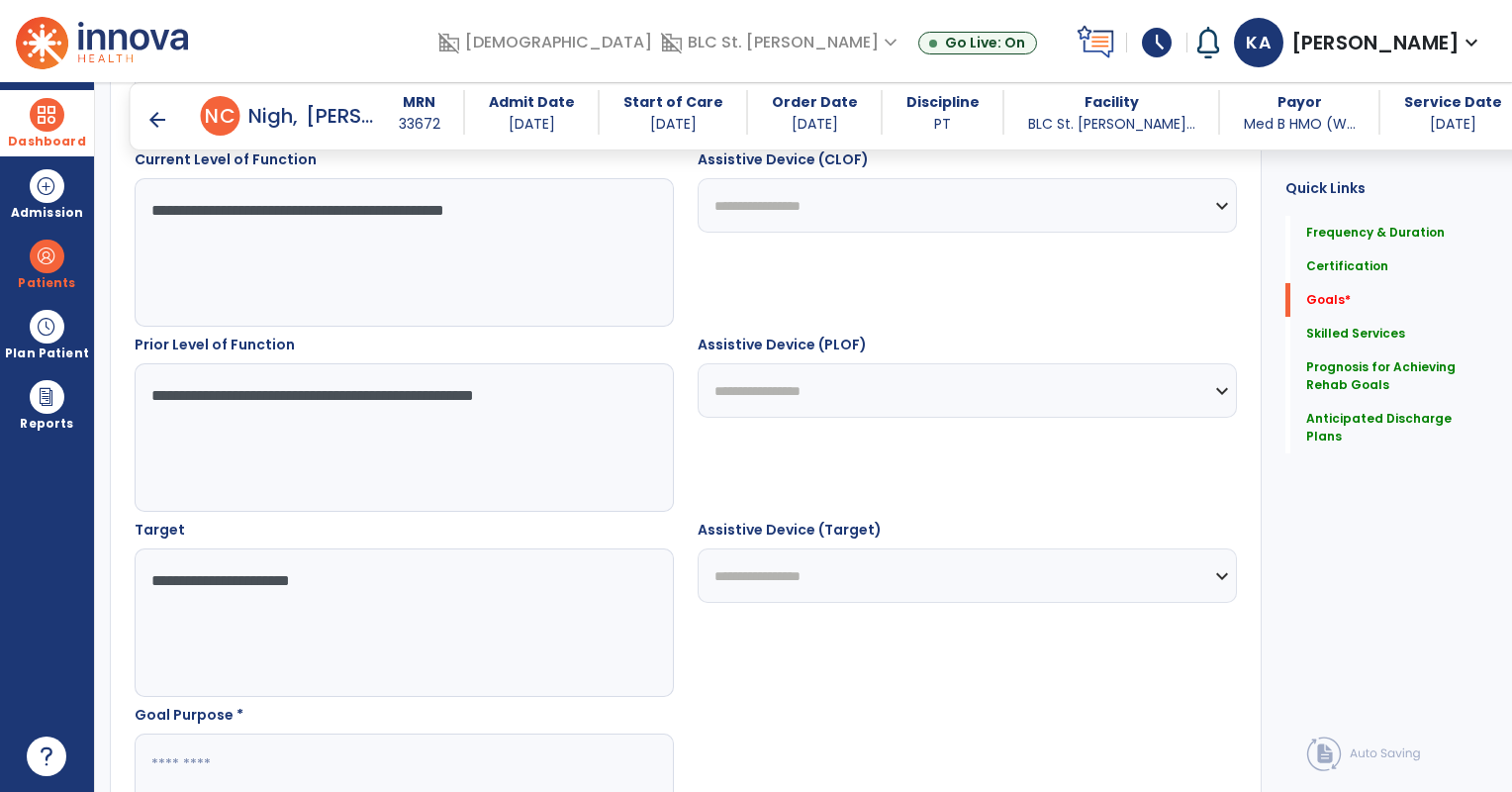 type on "**********" 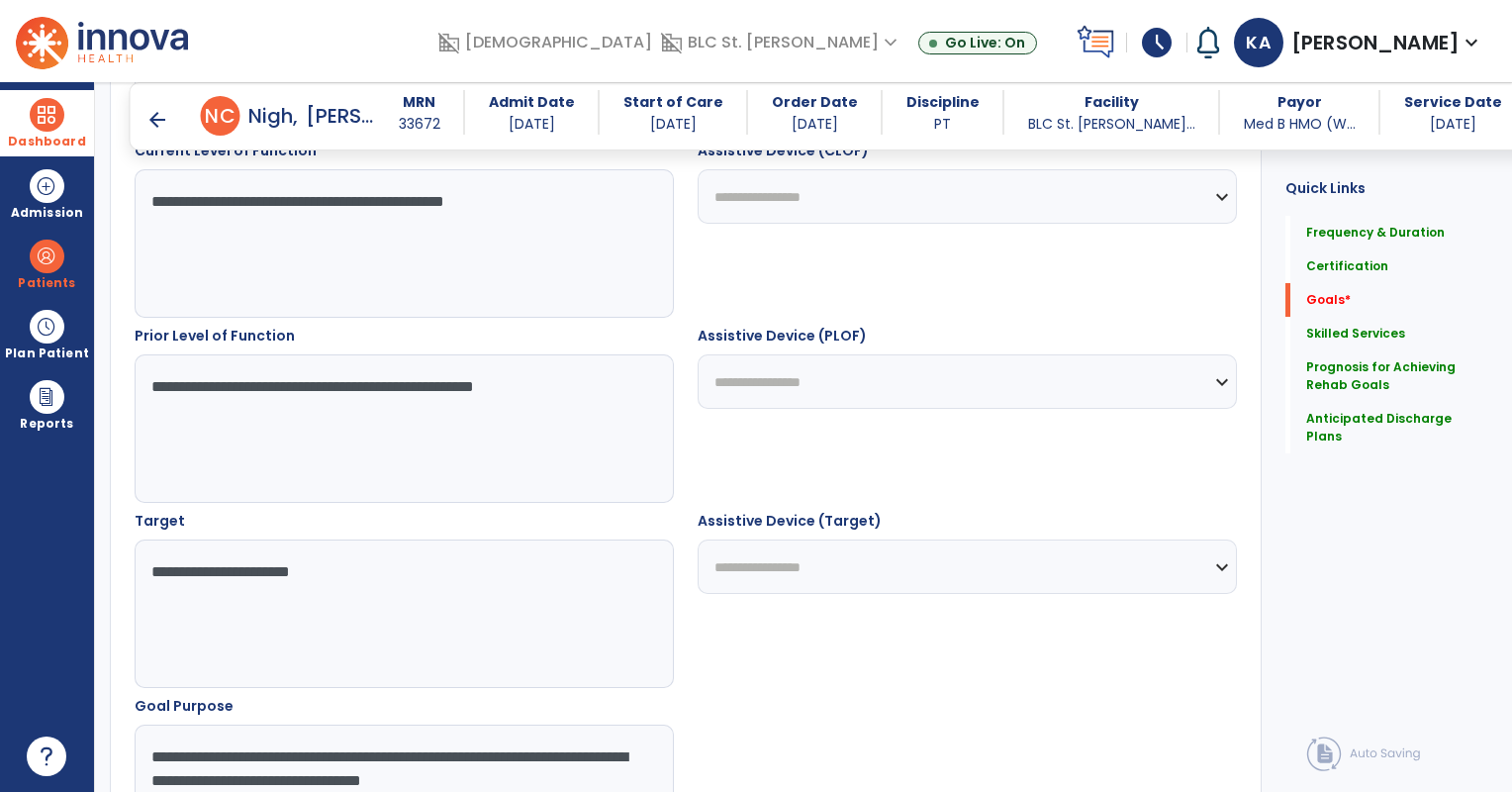 scroll, scrollTop: 788, scrollLeft: 0, axis: vertical 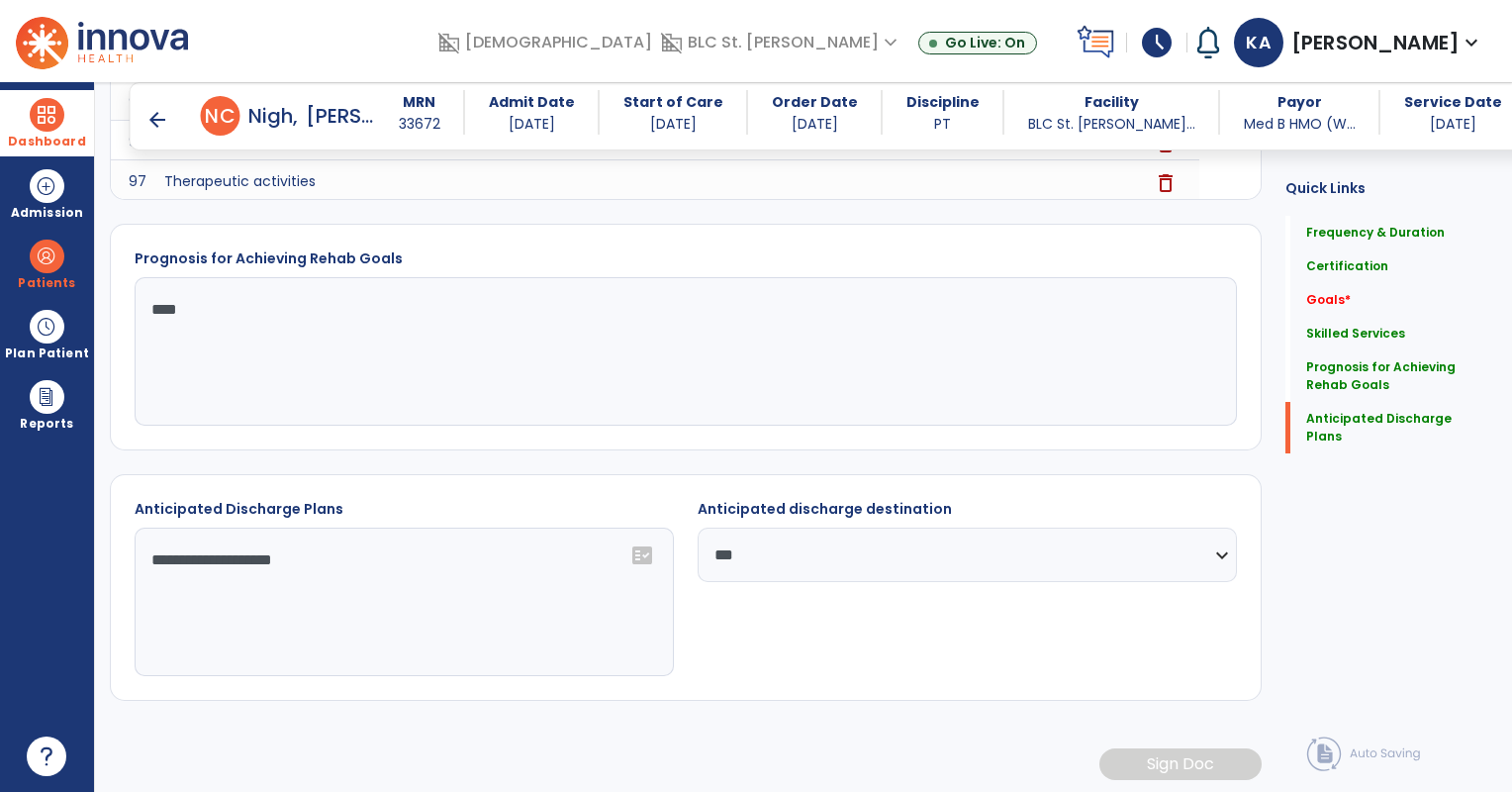 type on "**********" 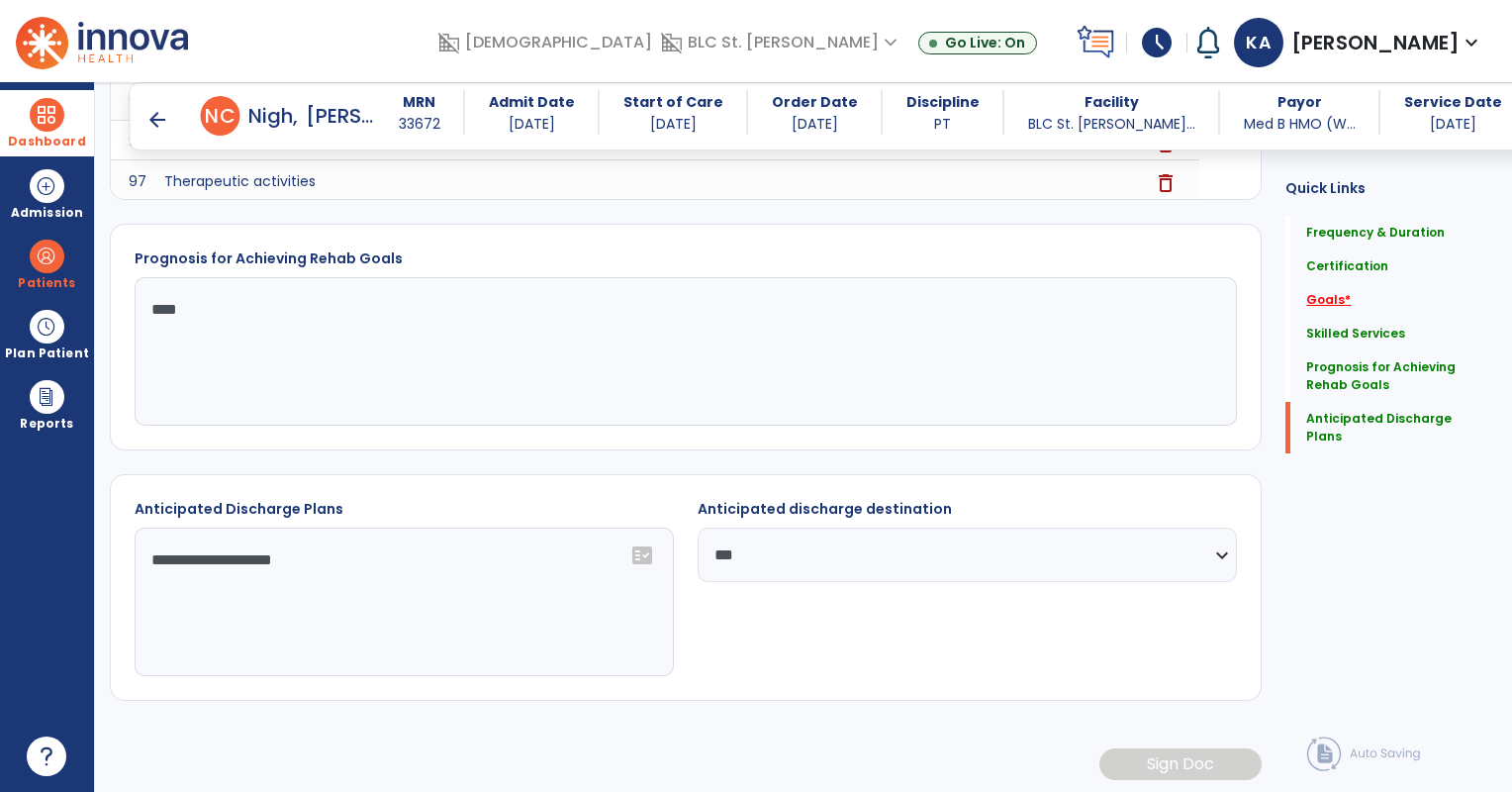 click on "Goals   *" 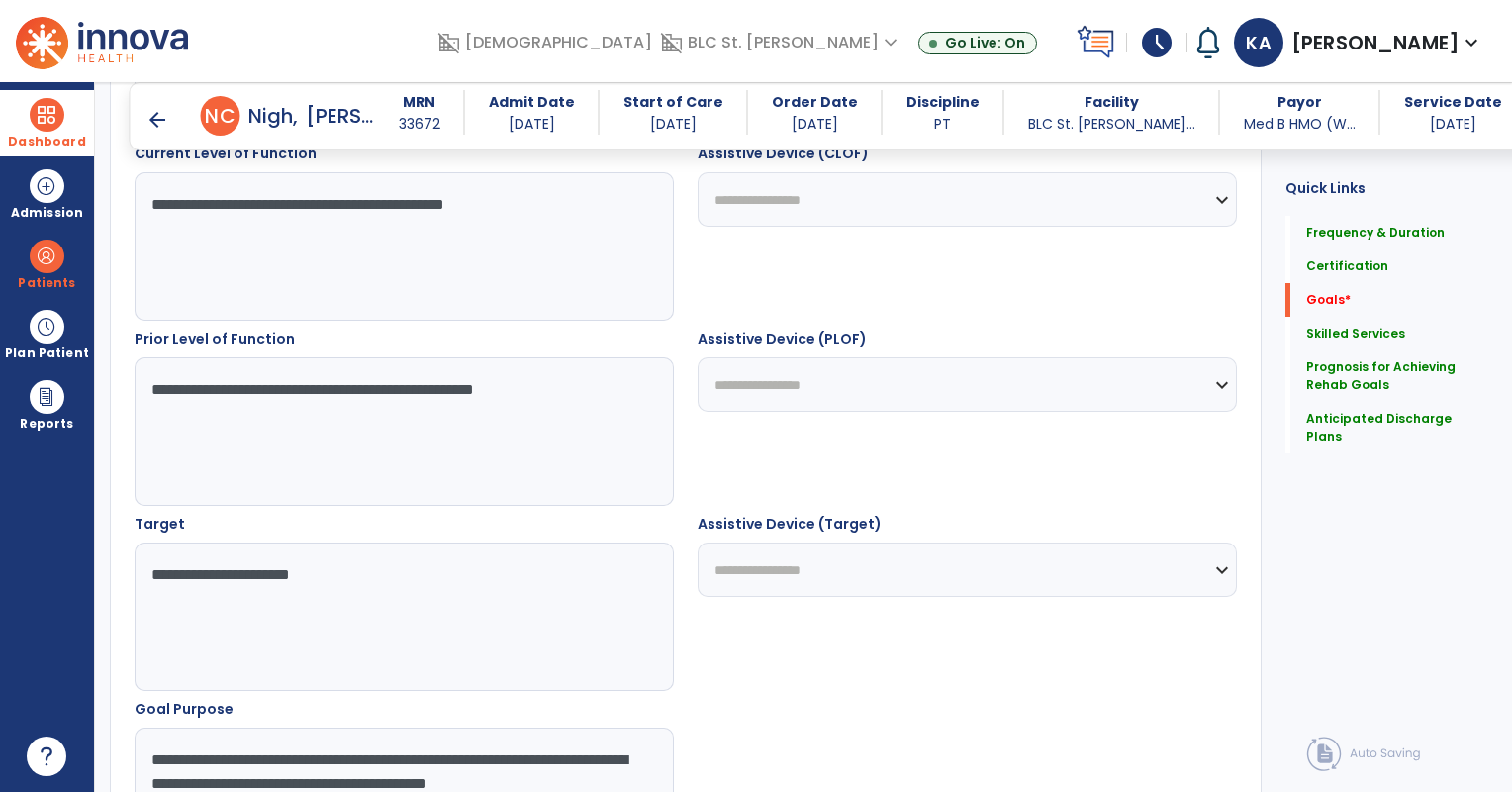 scroll, scrollTop: 736, scrollLeft: 0, axis: vertical 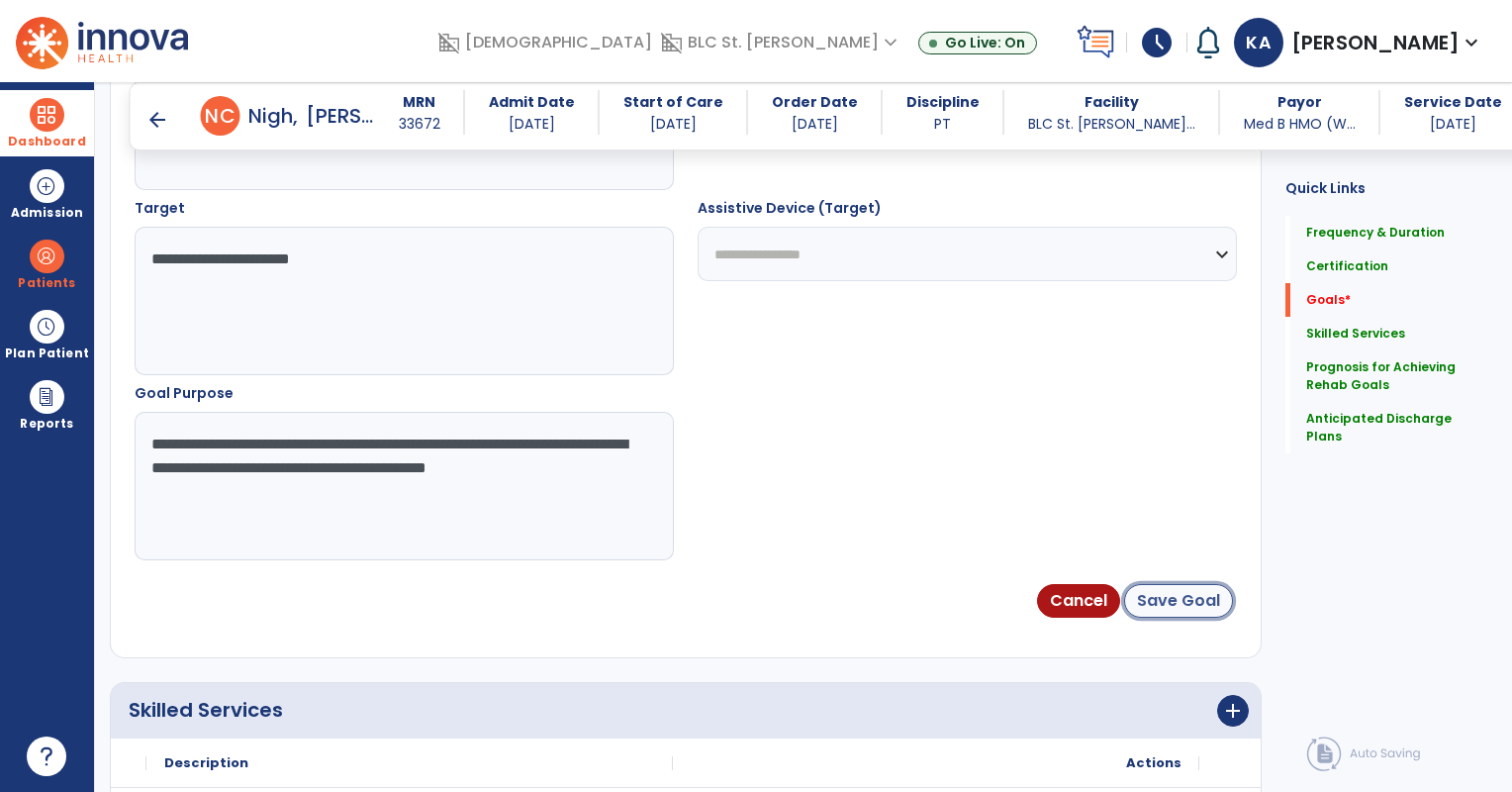 click on "Save Goal" at bounding box center [1179, 601] 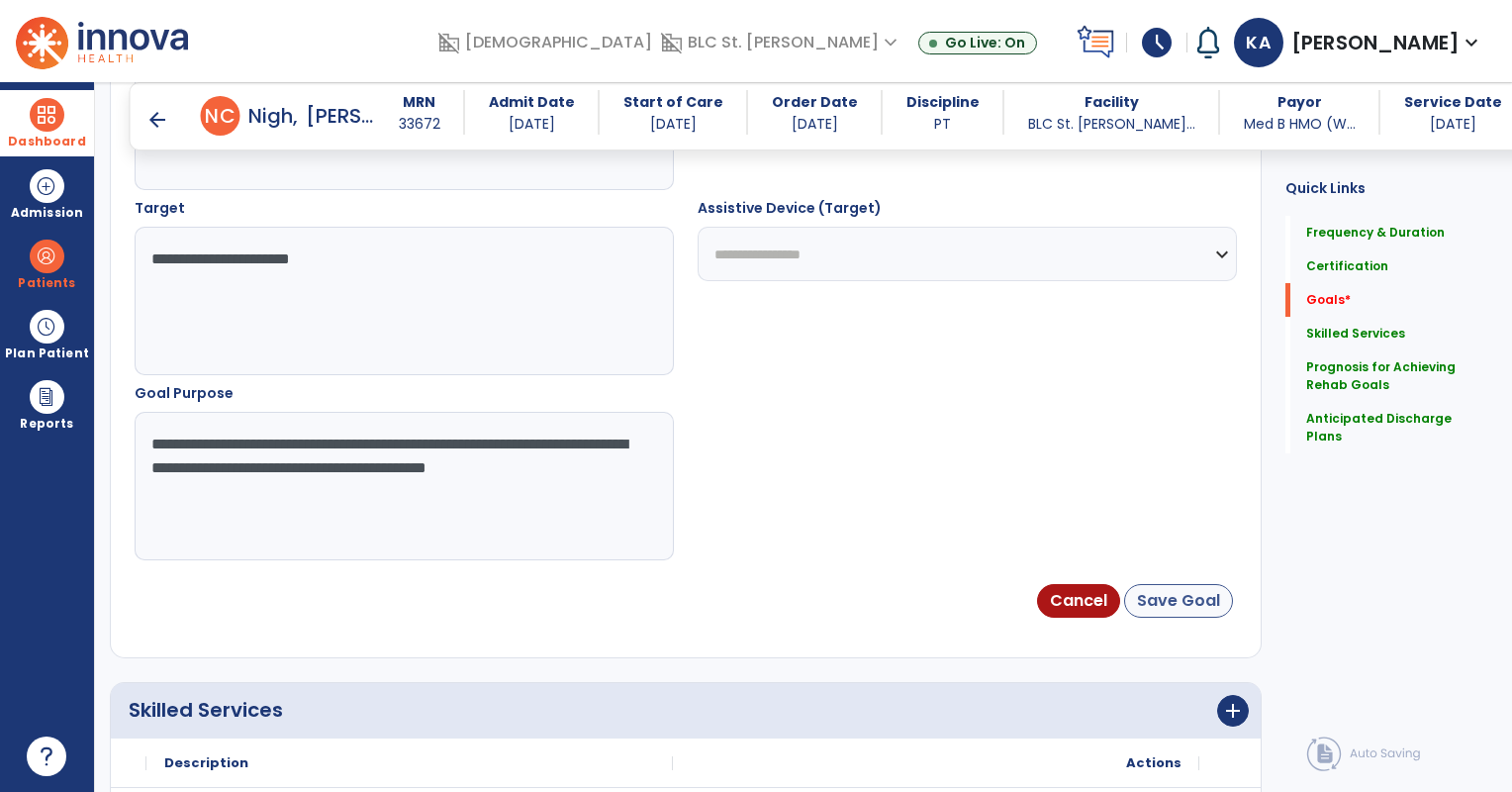 scroll, scrollTop: 12, scrollLeft: 0, axis: vertical 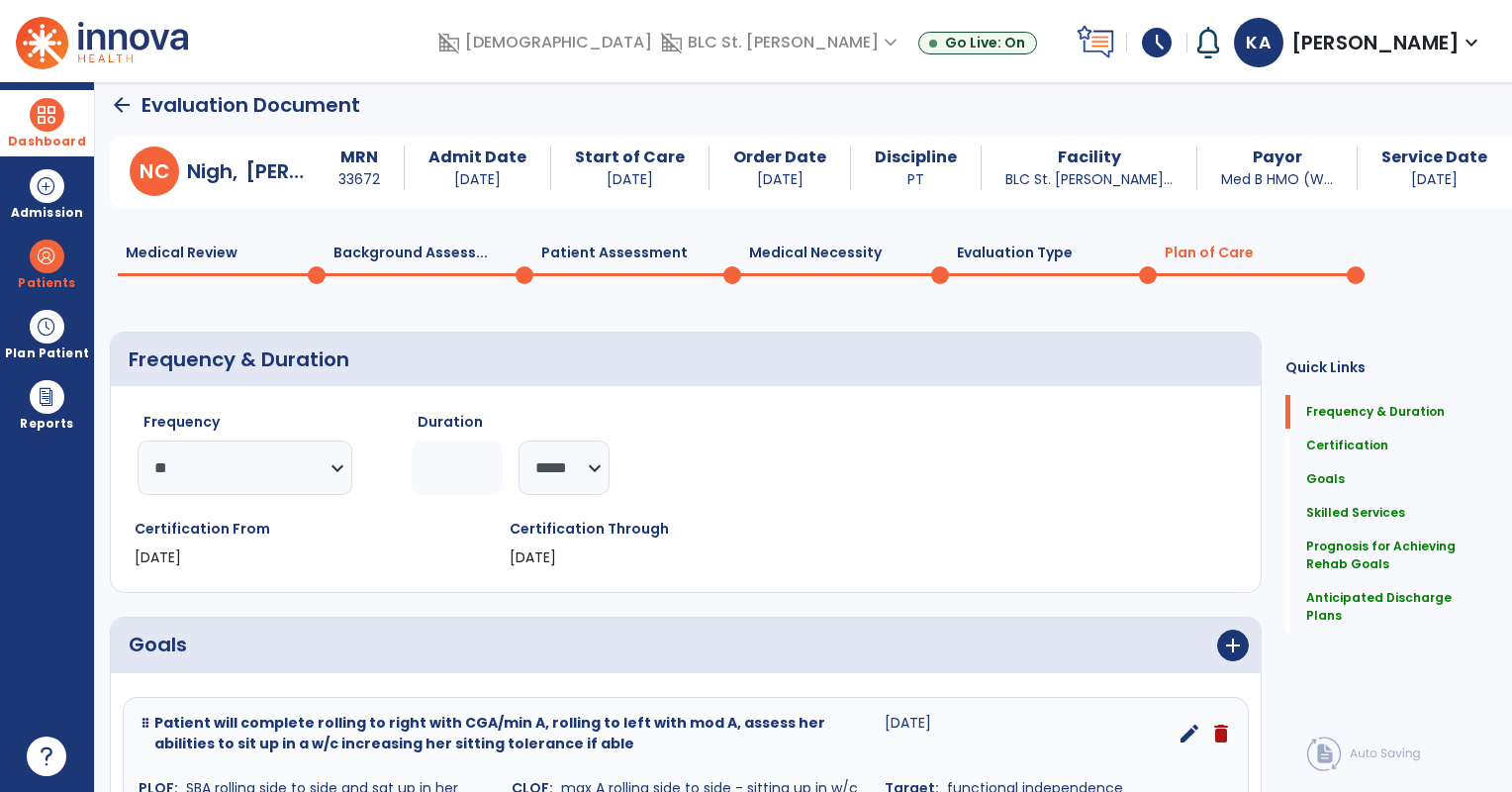 click on "arrow_back   Evaluation Document   N  C  [PERSON_NAME]  MRN [MEDICAL_RECORD_NUMBER] Admit Date [DATE] Start of Care [DATE] Order Date [DATE] Discipline PT Facility BLC [GEOGRAPHIC_DATA][PERSON_NAME]... Payor Med B HMO (W... Service Date [DATE]  Medical Review  0  Background Assess...  0  Patient Assessment  0  Medical Necessity  0  Evaluation Type  0  Plan of Care  0 Frequency & Duration  Frequency  ********* ** ** ** ** ** ** **  Duration  * ******** ***** Certification From [DATE] Certification Through [DATE] Goals      add  Patient will complete rolling to right with CGA/min A, rolling to left with mod A, assess her abilities to sit up in a w/c increasing her sitting tolerance if able  [DATE]  edit delete PLOF:    SBA rolling side to side and sat up in her power chair CLOF:    max A rolling side to side - sitting up in w/c NT Target:    functional independence add  Add Short Term Goal  Skilled Services      add" at bounding box center [803, 437] 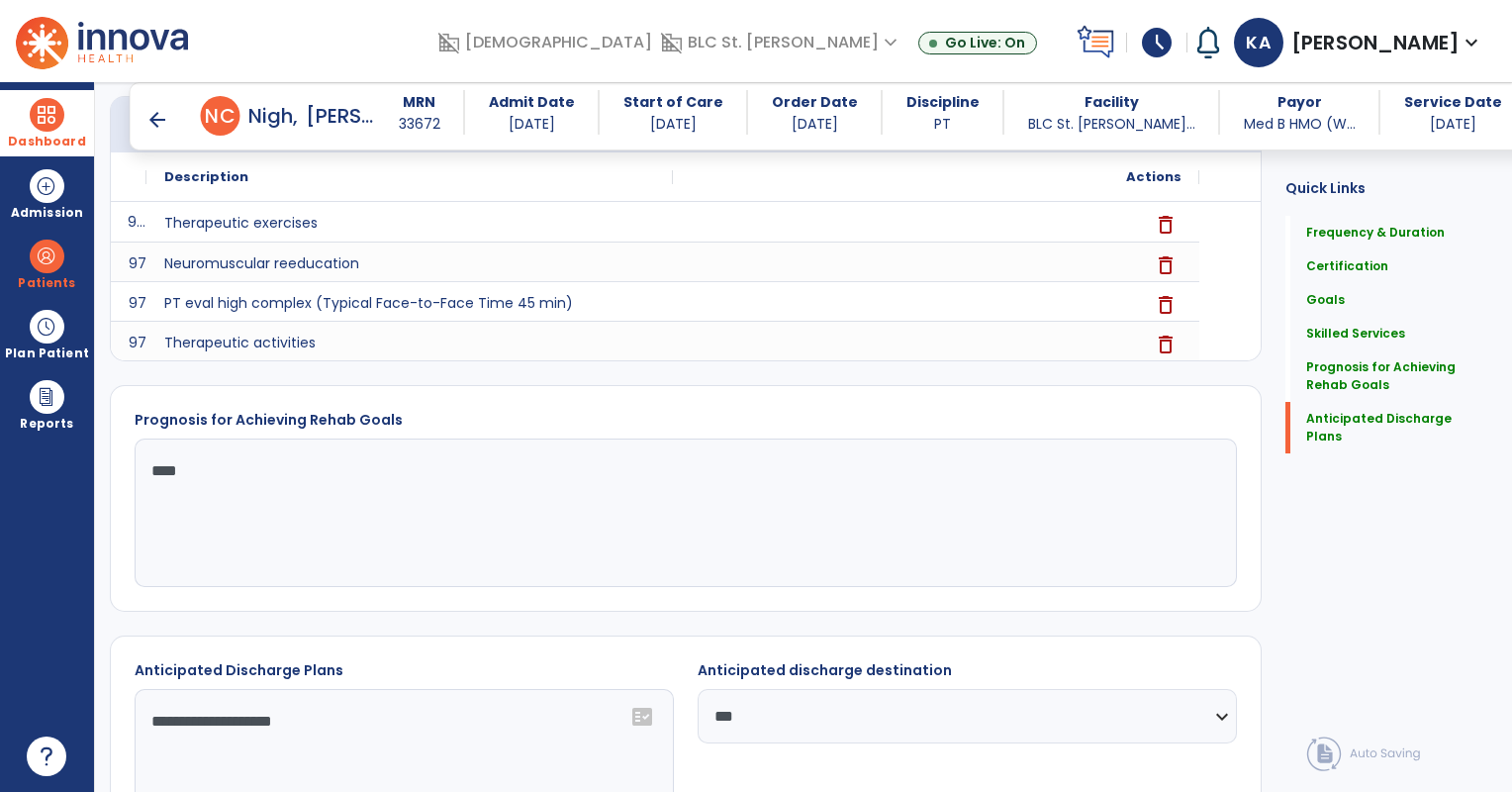 scroll, scrollTop: 832, scrollLeft: 0, axis: vertical 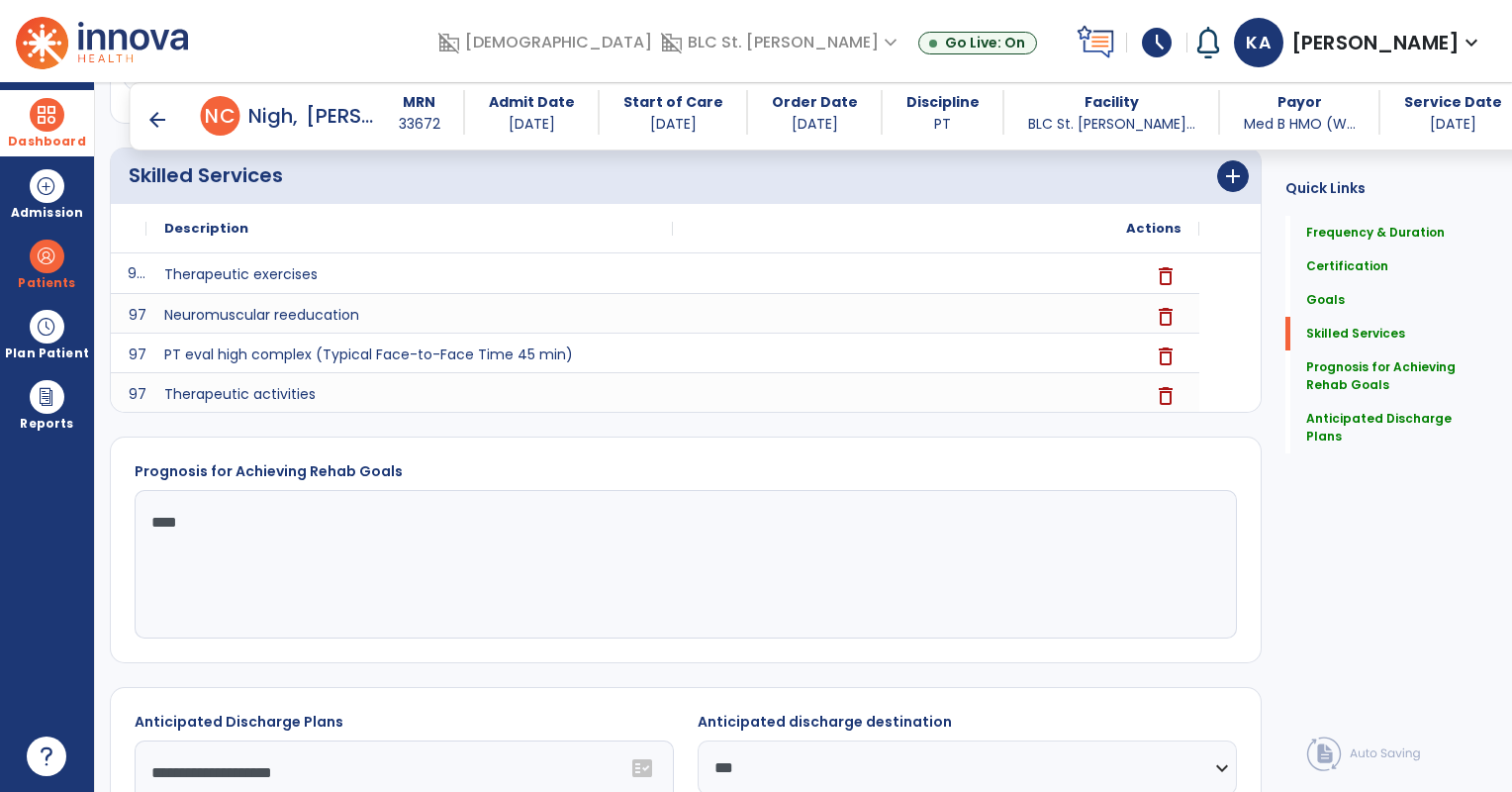 click on "****" 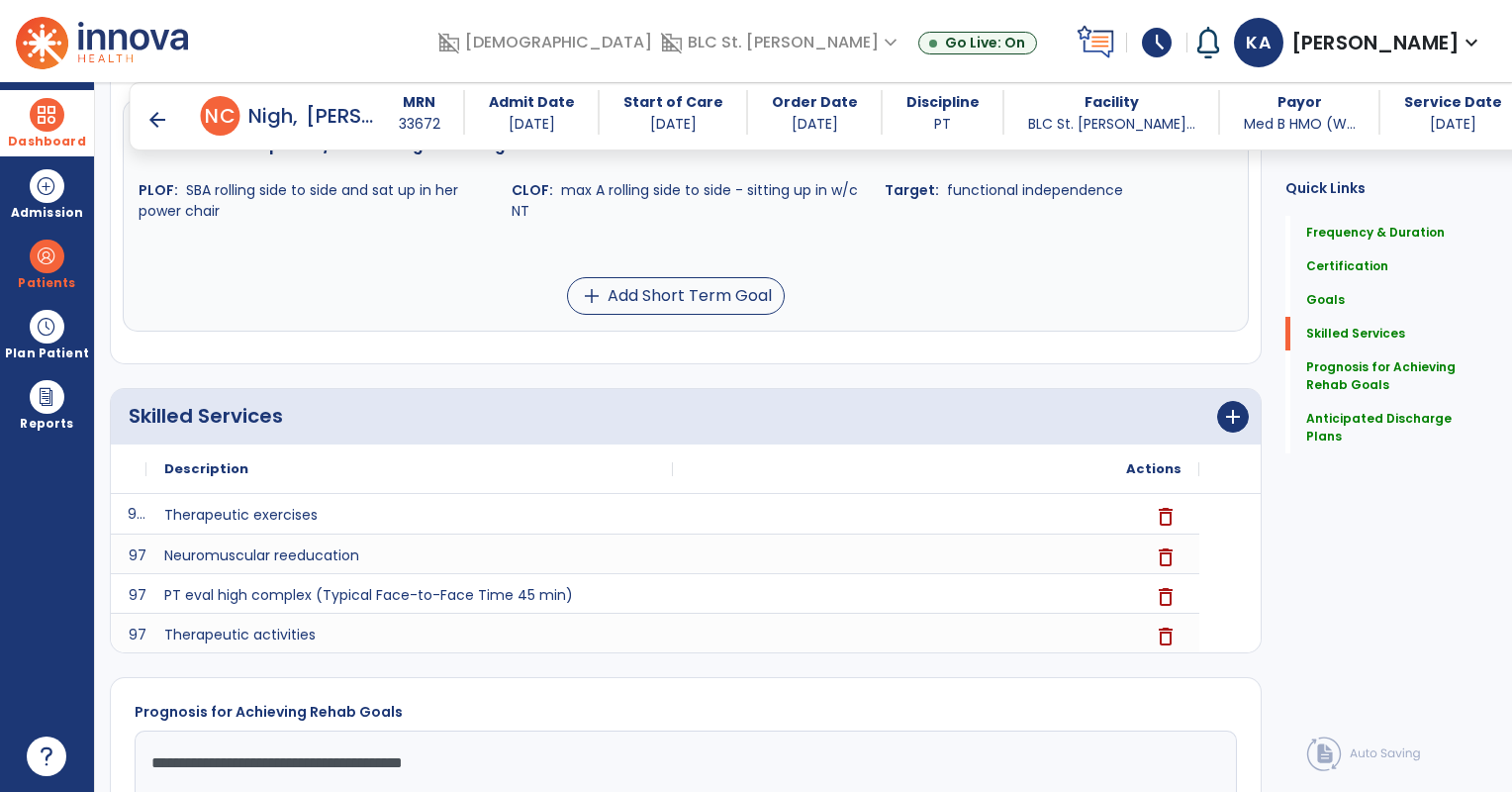 scroll, scrollTop: 351, scrollLeft: 0, axis: vertical 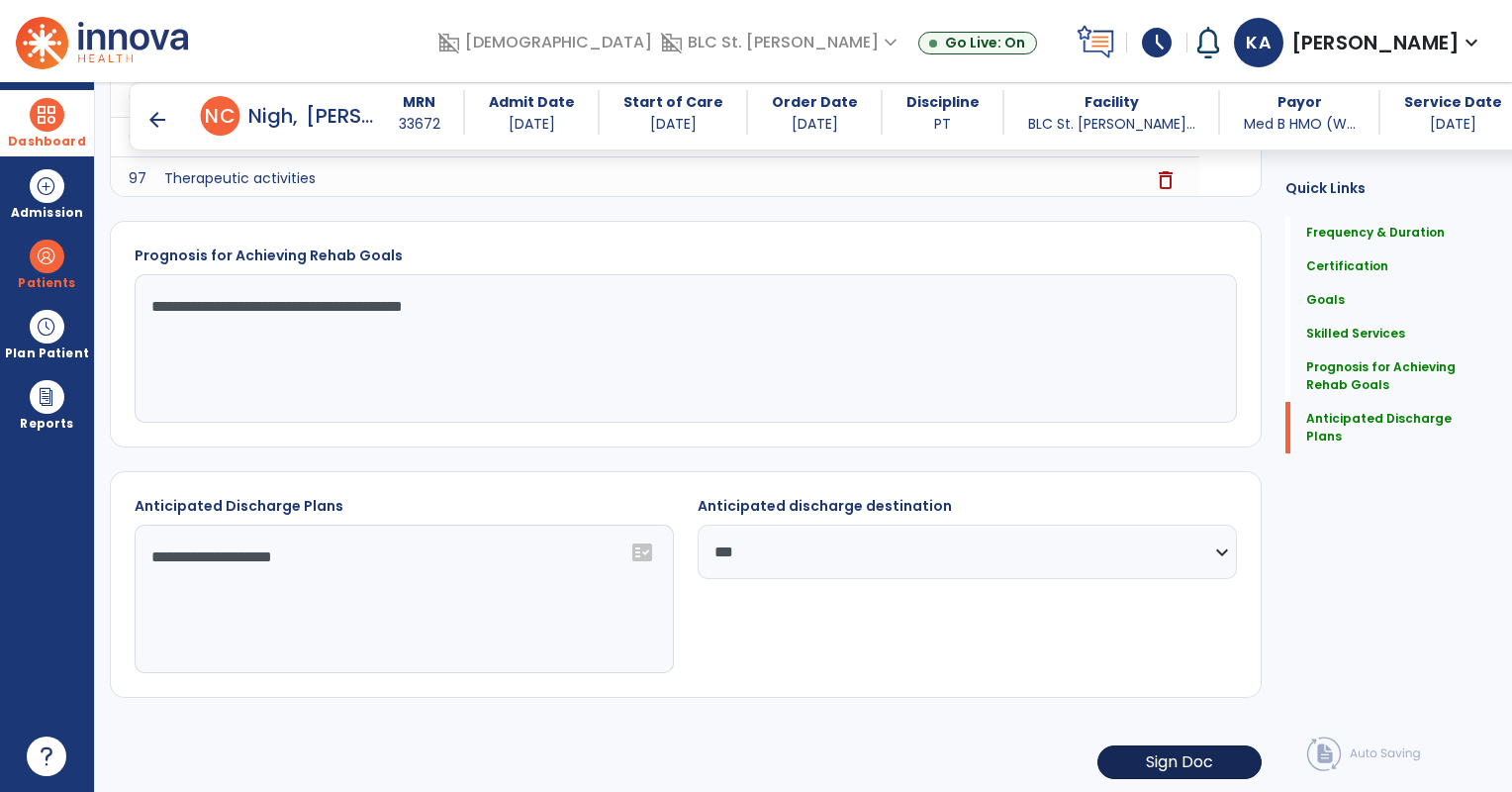 type on "**********" 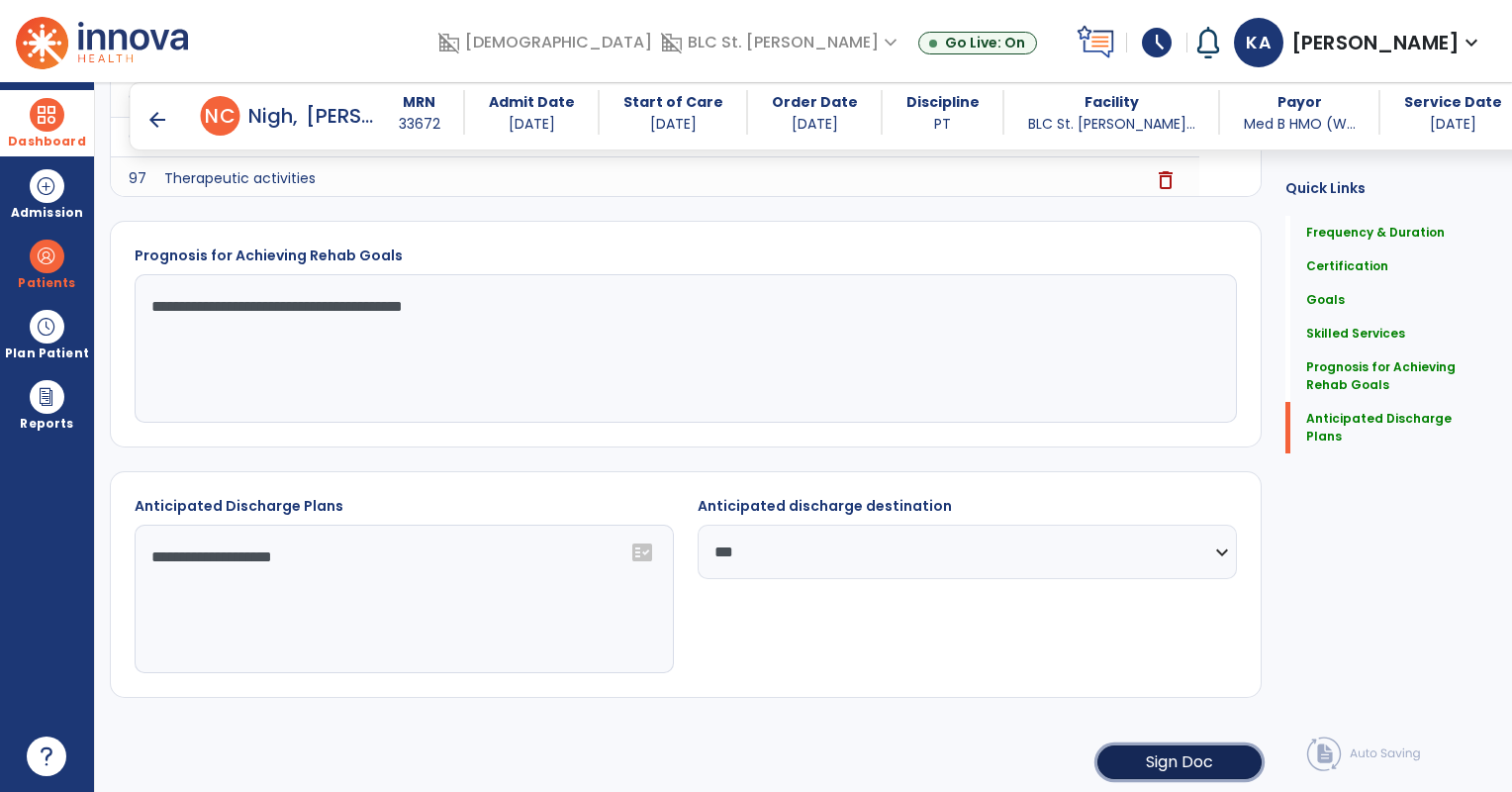 click on "Sign Doc" 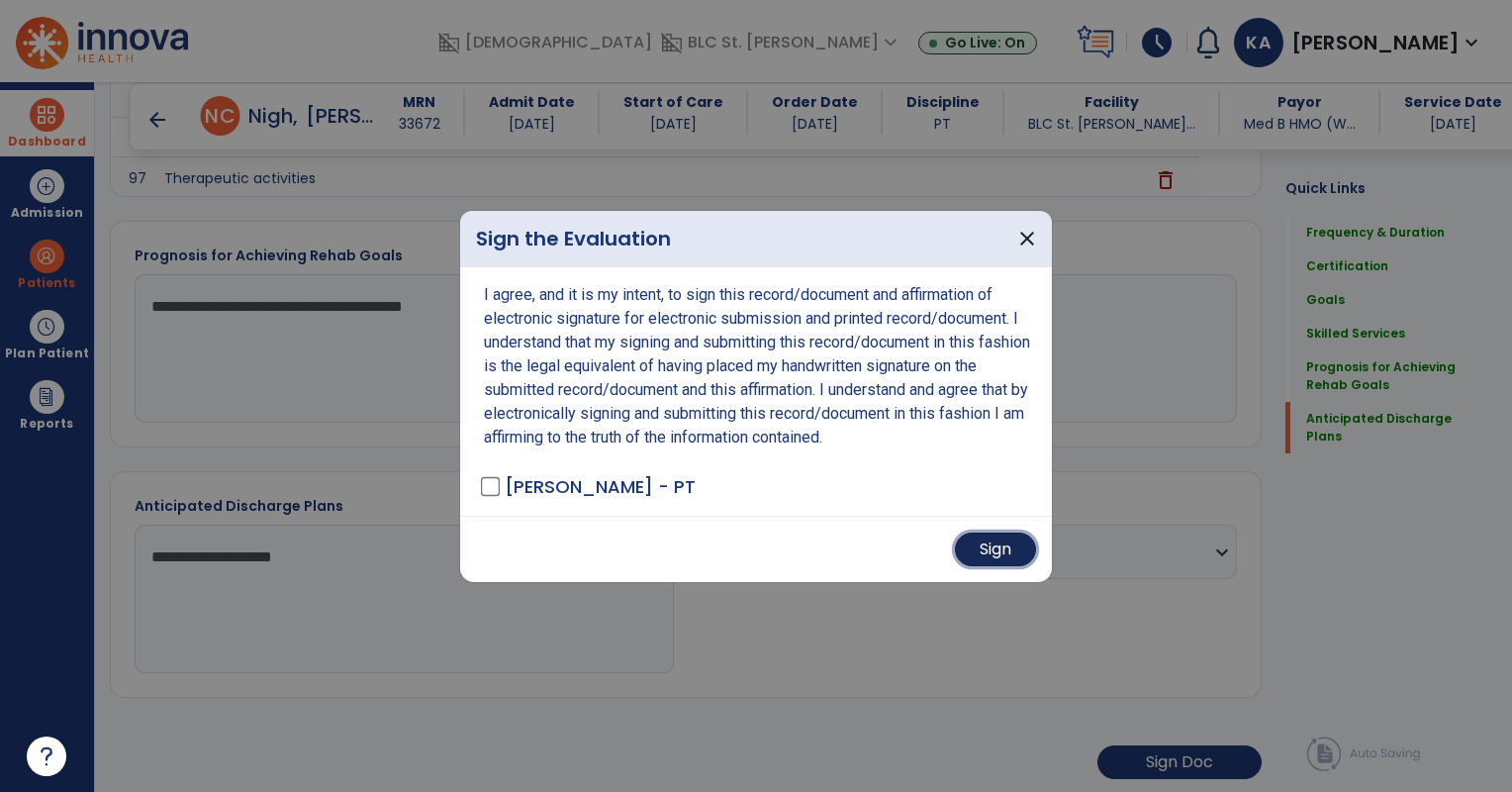 click on "Sign" at bounding box center (995, 549) 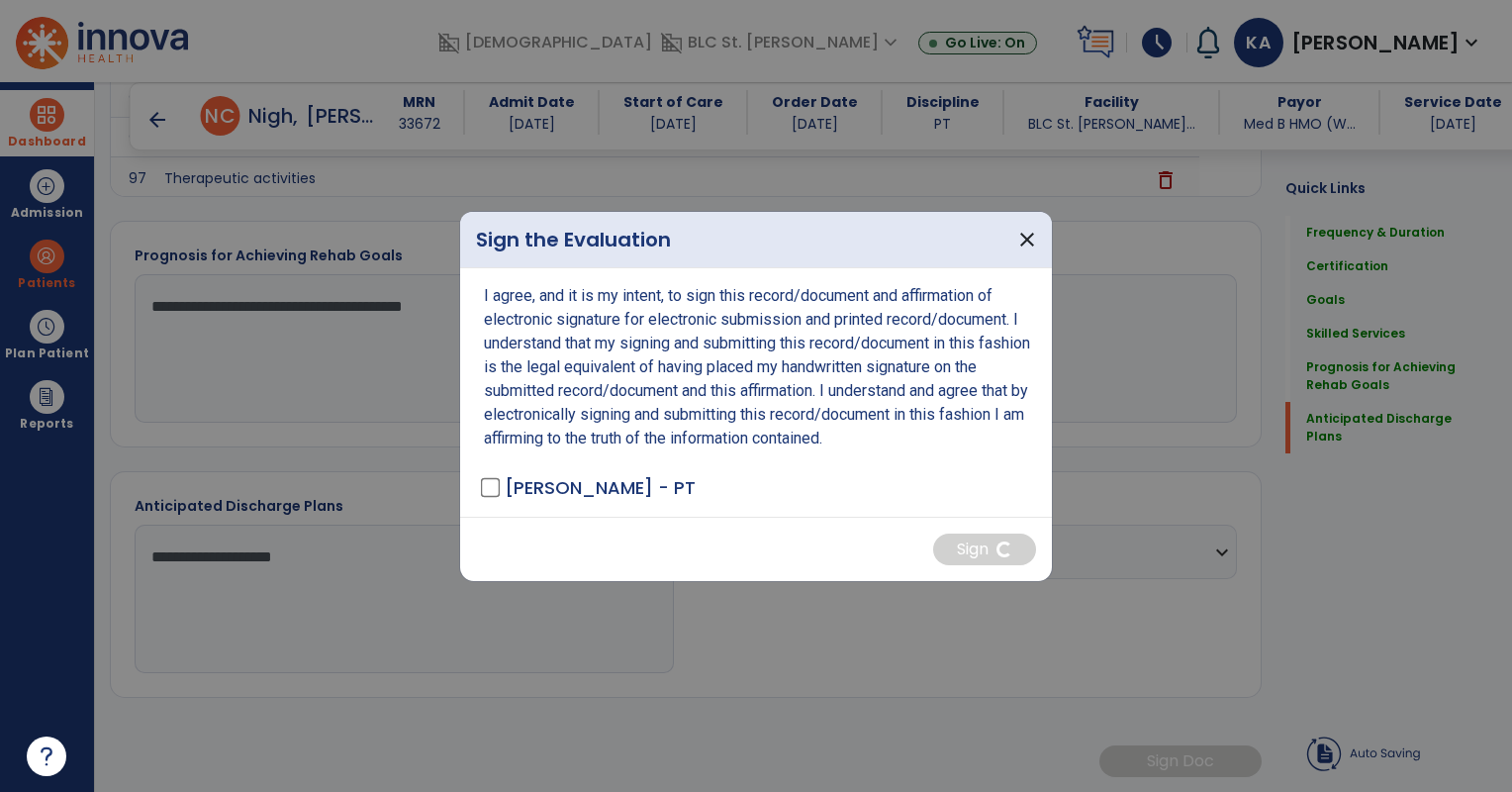 scroll, scrollTop: 1045, scrollLeft: 0, axis: vertical 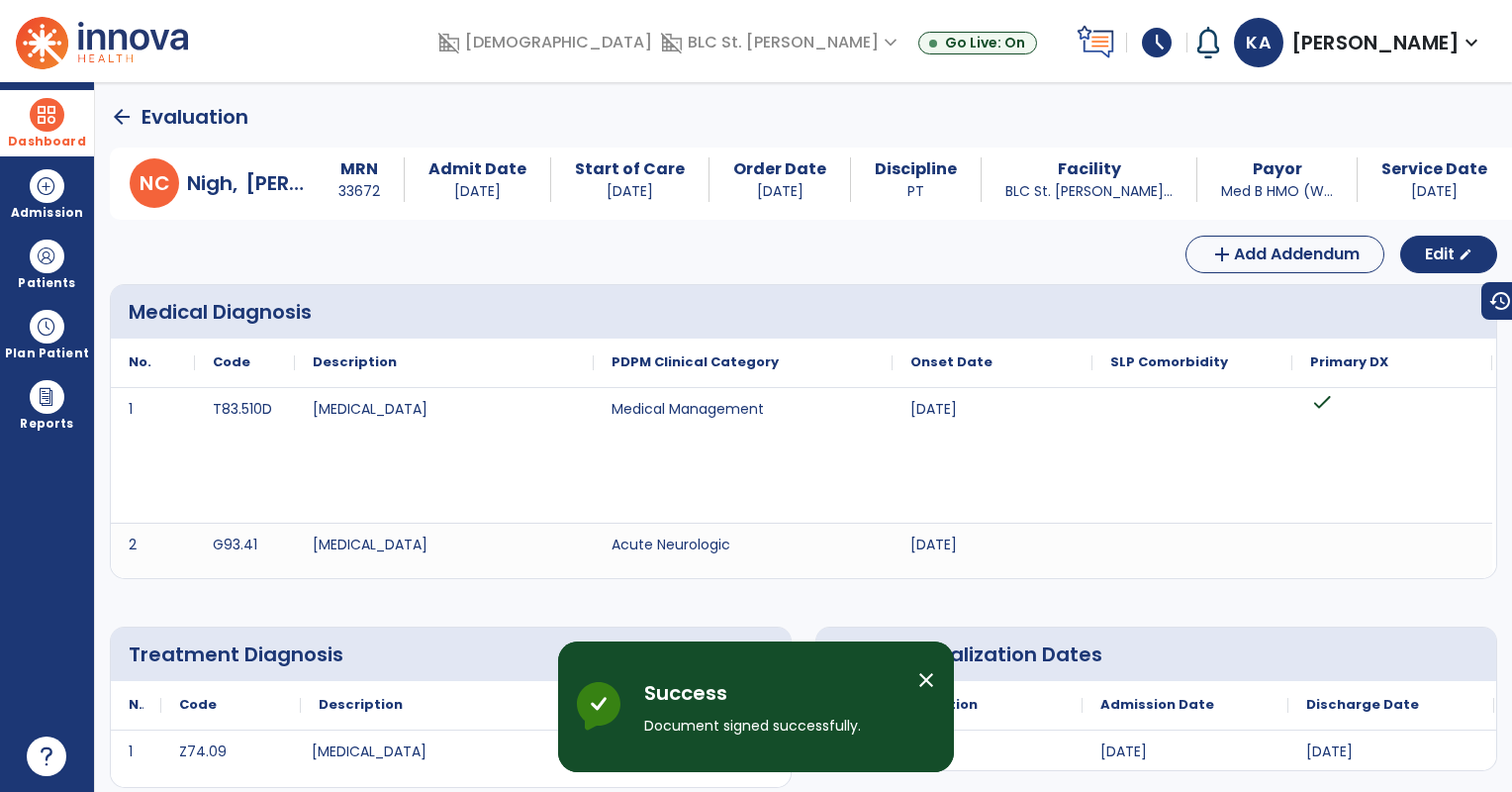 click on "arrow_back" 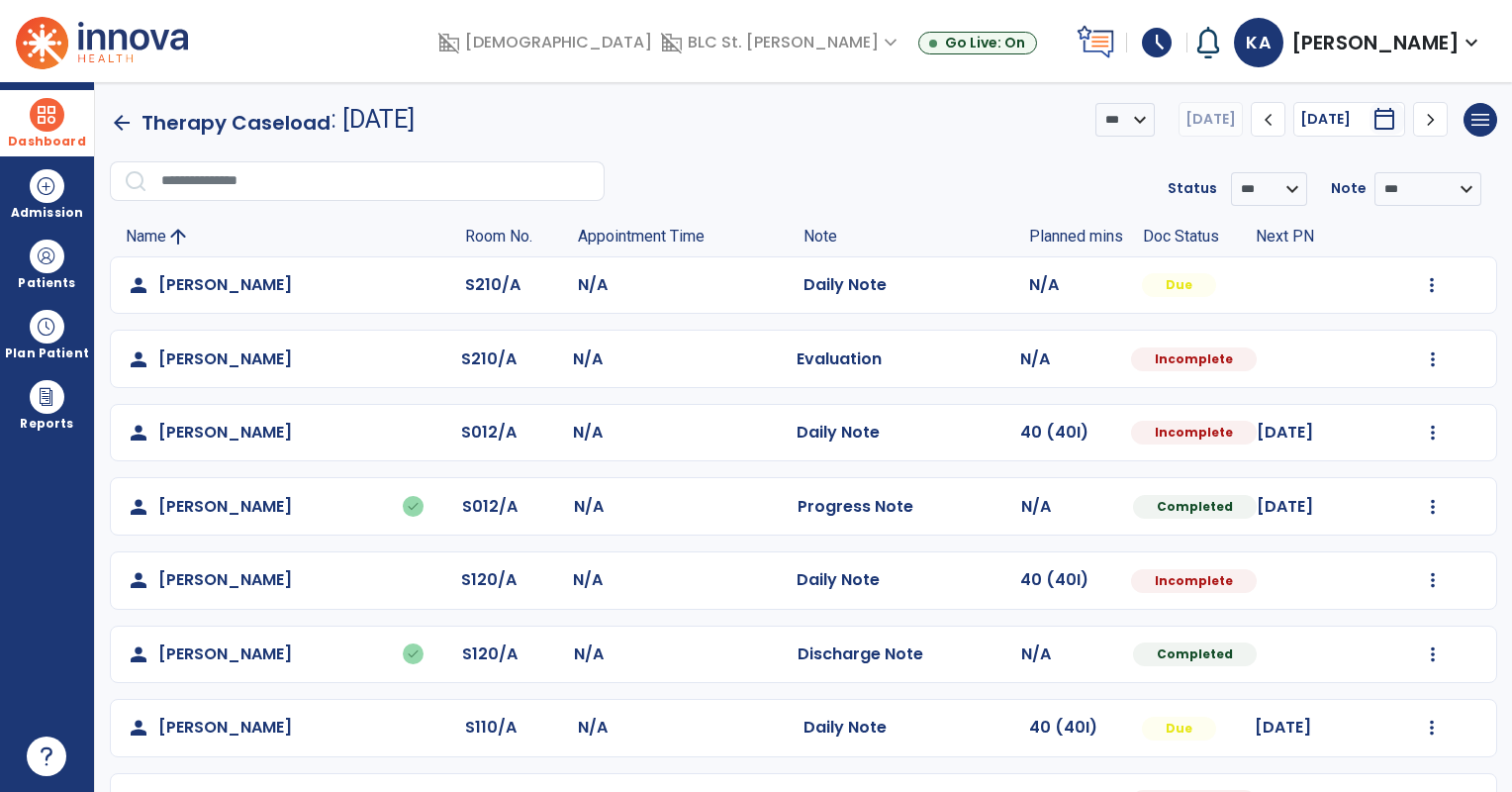 click at bounding box center (47, 115) 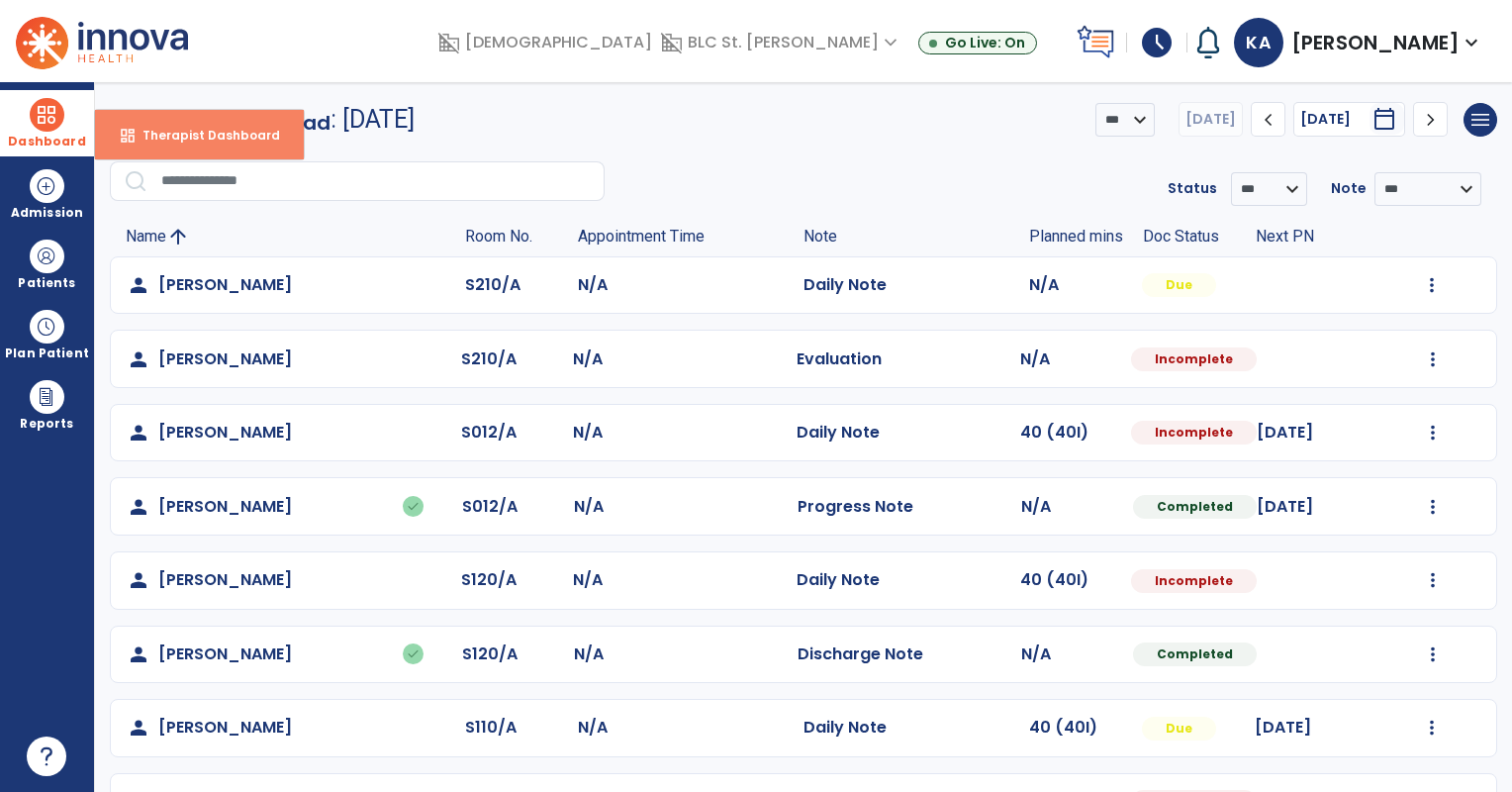 click on "dashboard  Therapist Dashboard" at bounding box center [199, 135] 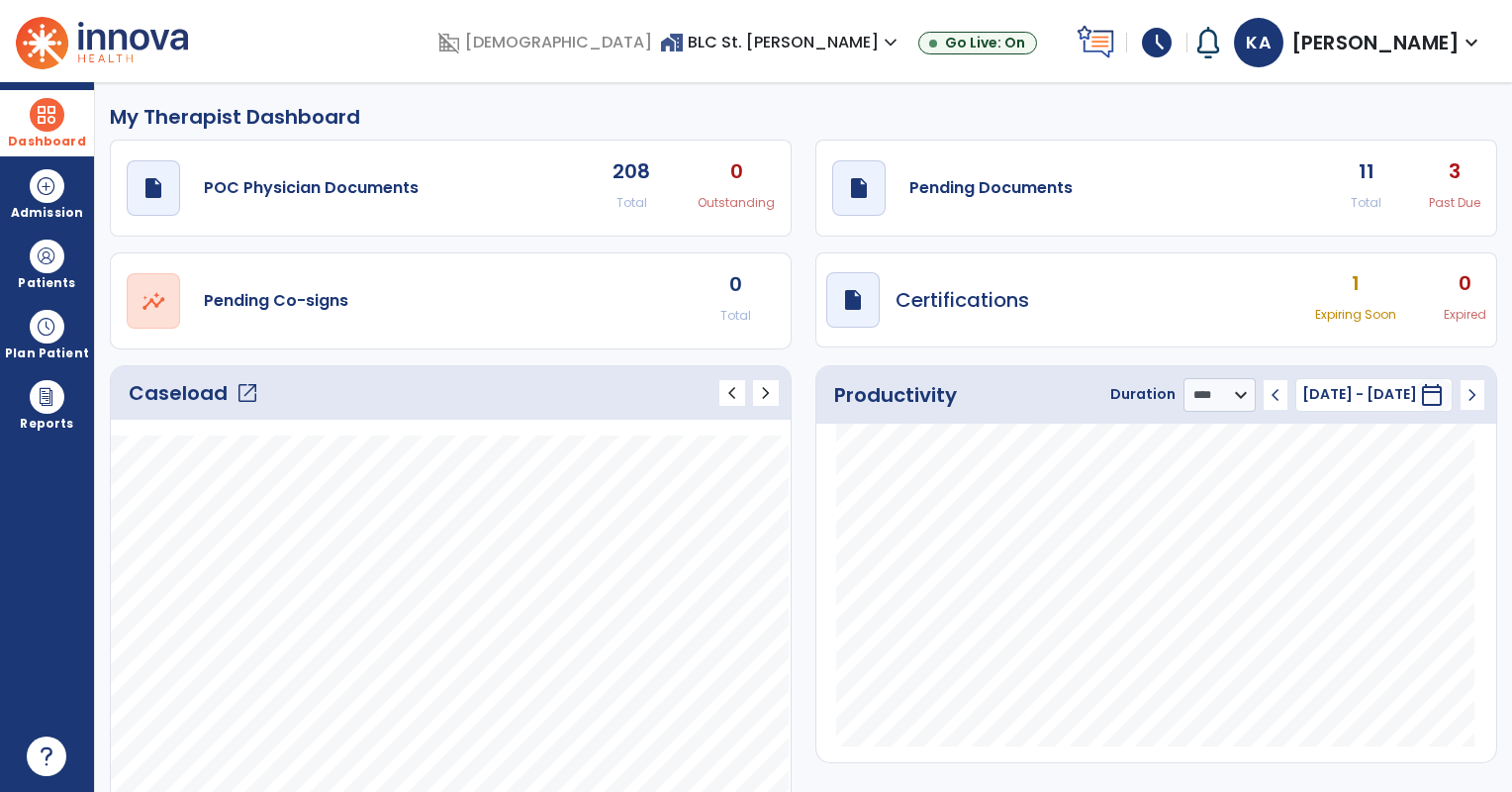 click on "[PERSON_NAME]" at bounding box center [1375, 43] 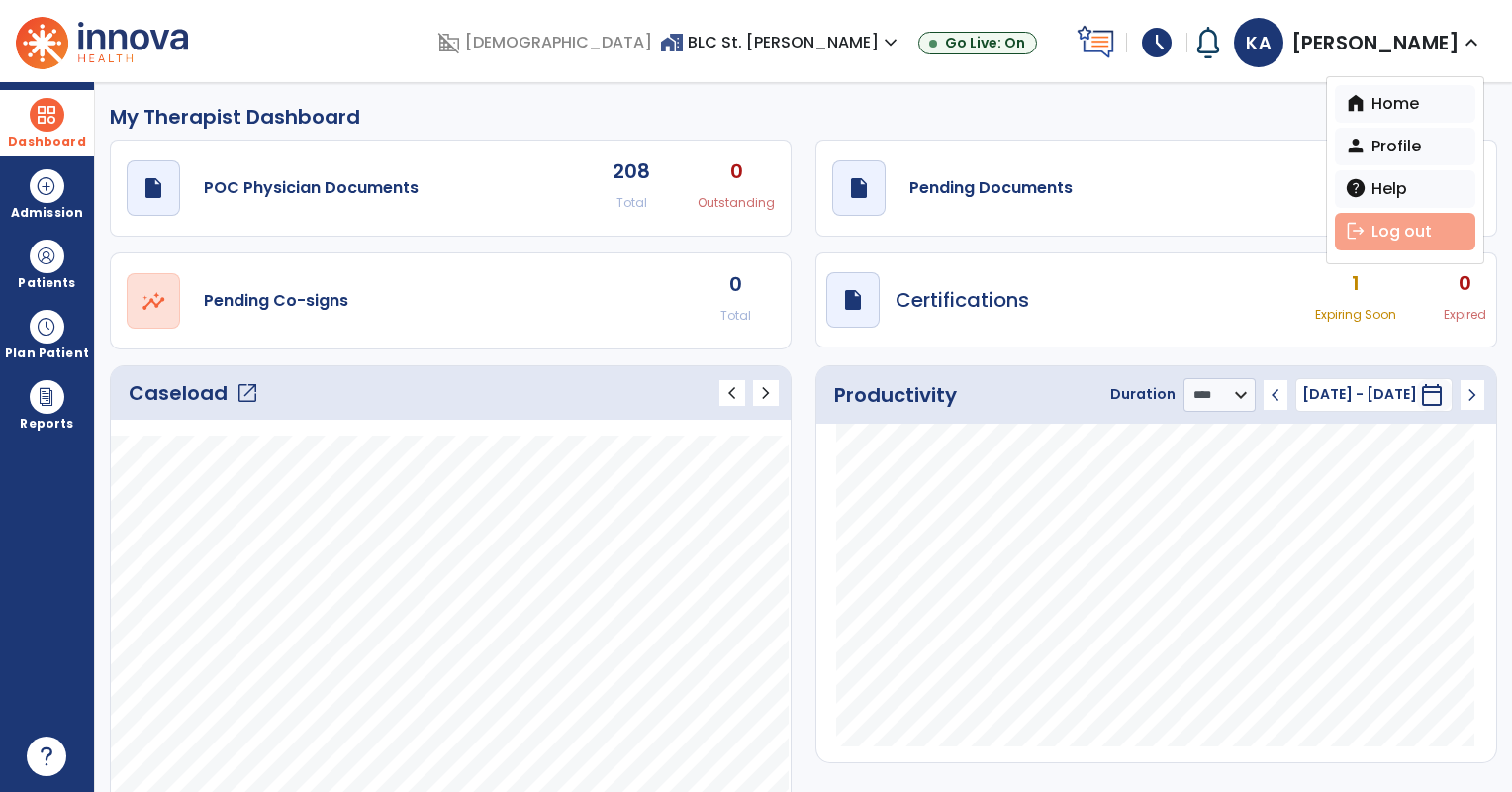 click on "logout   Log out" at bounding box center (1405, 232) 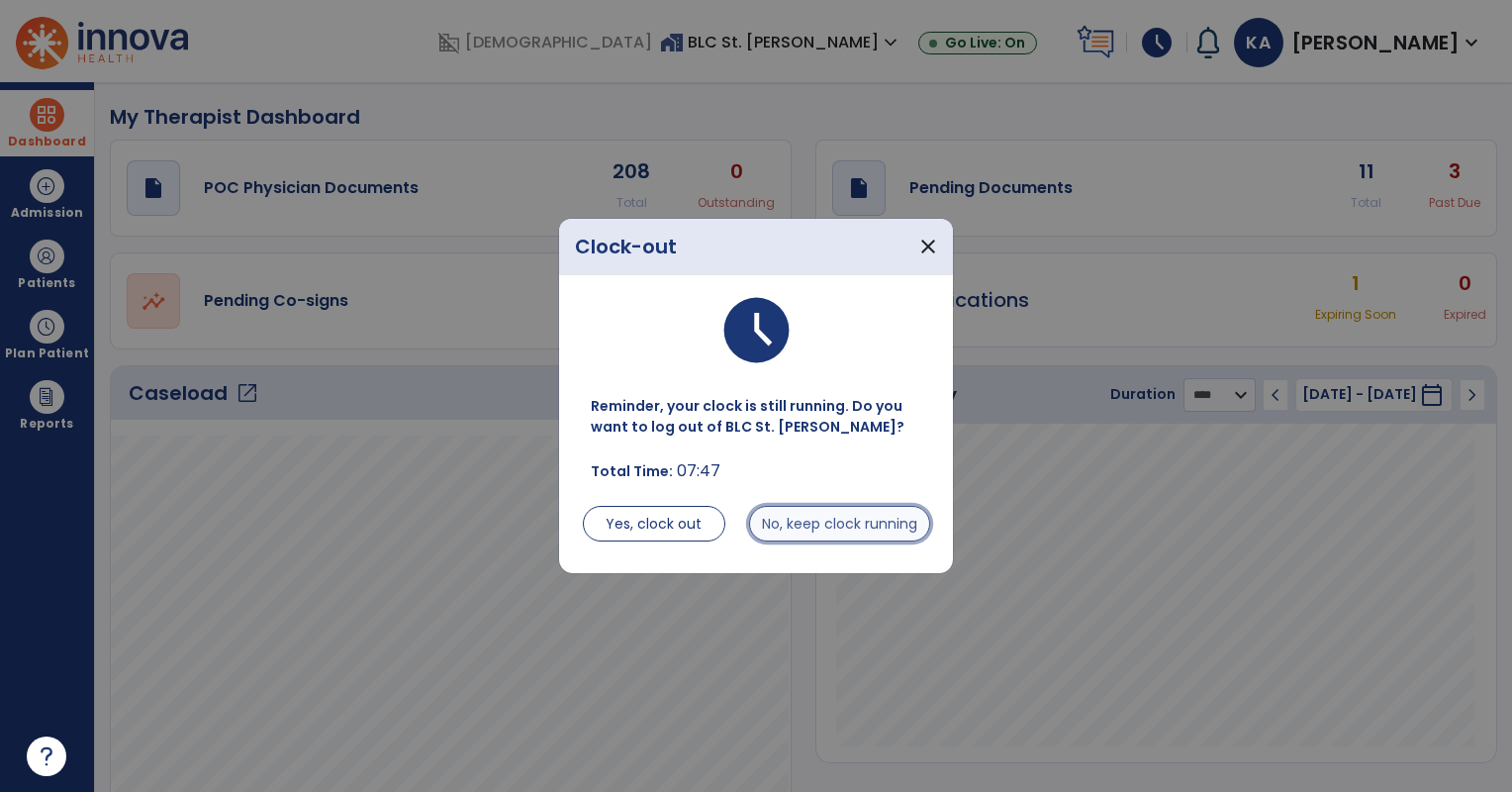 click on "No, keep clock running" at bounding box center (839, 524) 